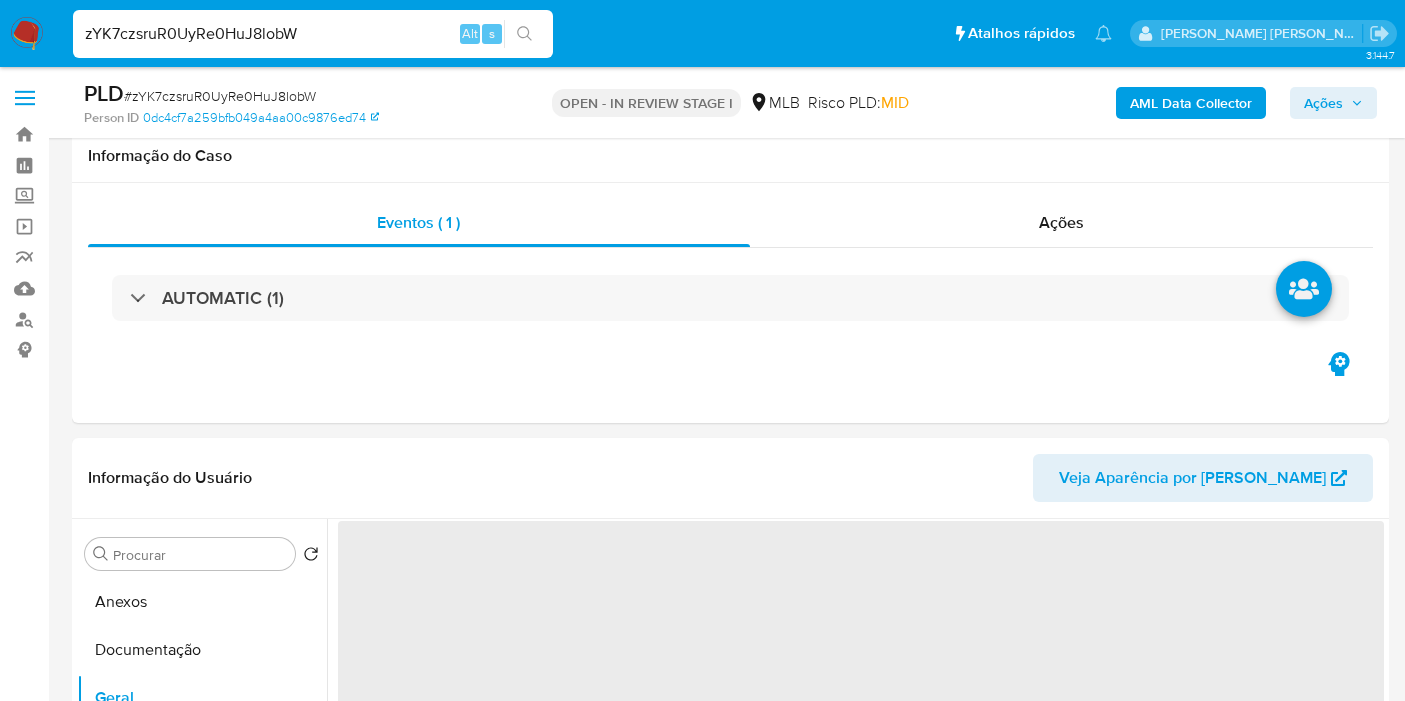 select on "10" 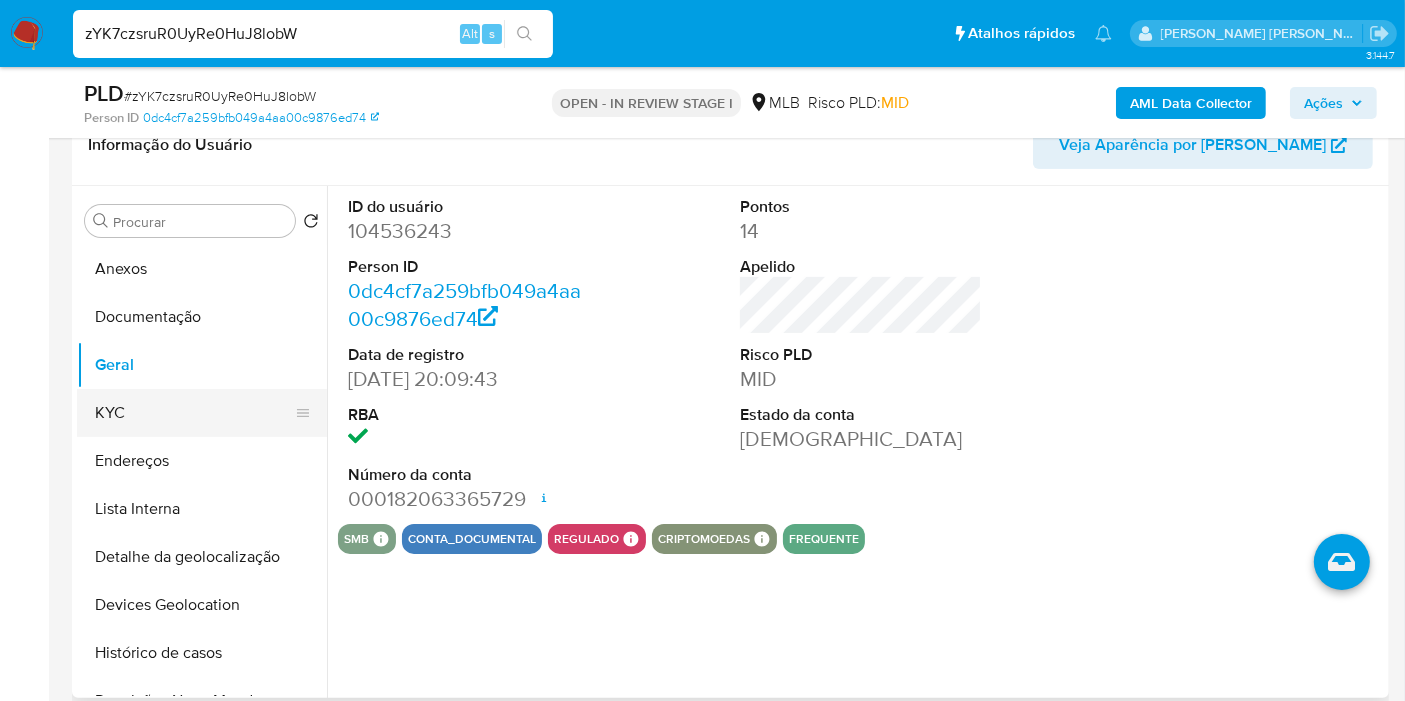 click on "KYC" at bounding box center (194, 413) 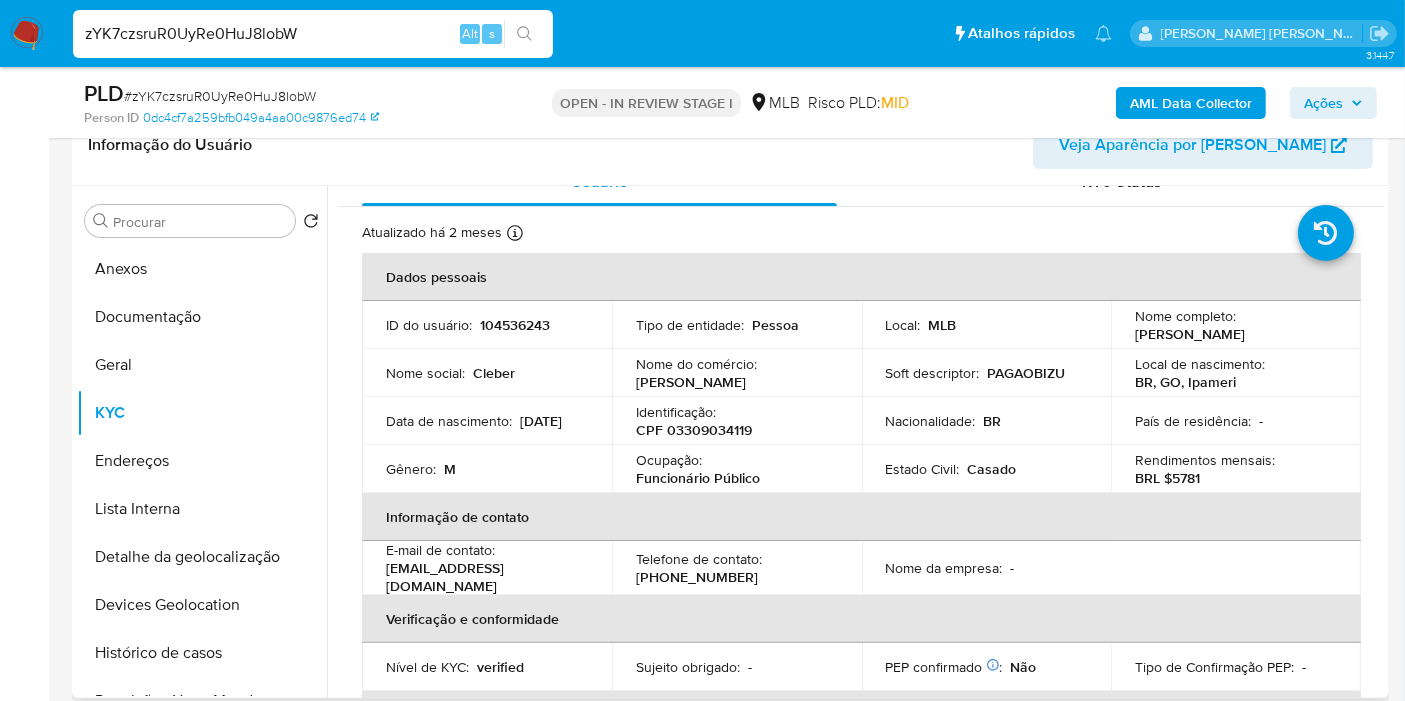 scroll, scrollTop: 26, scrollLeft: 0, axis: vertical 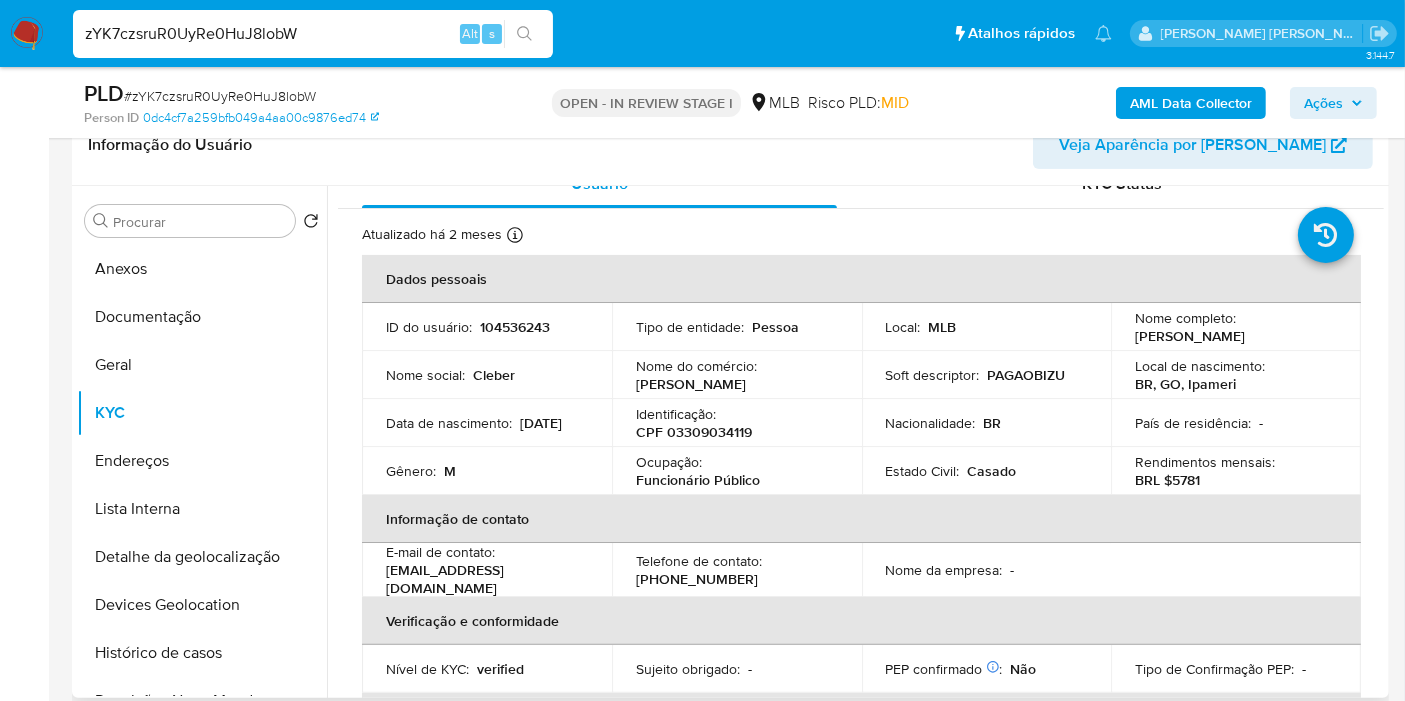 type 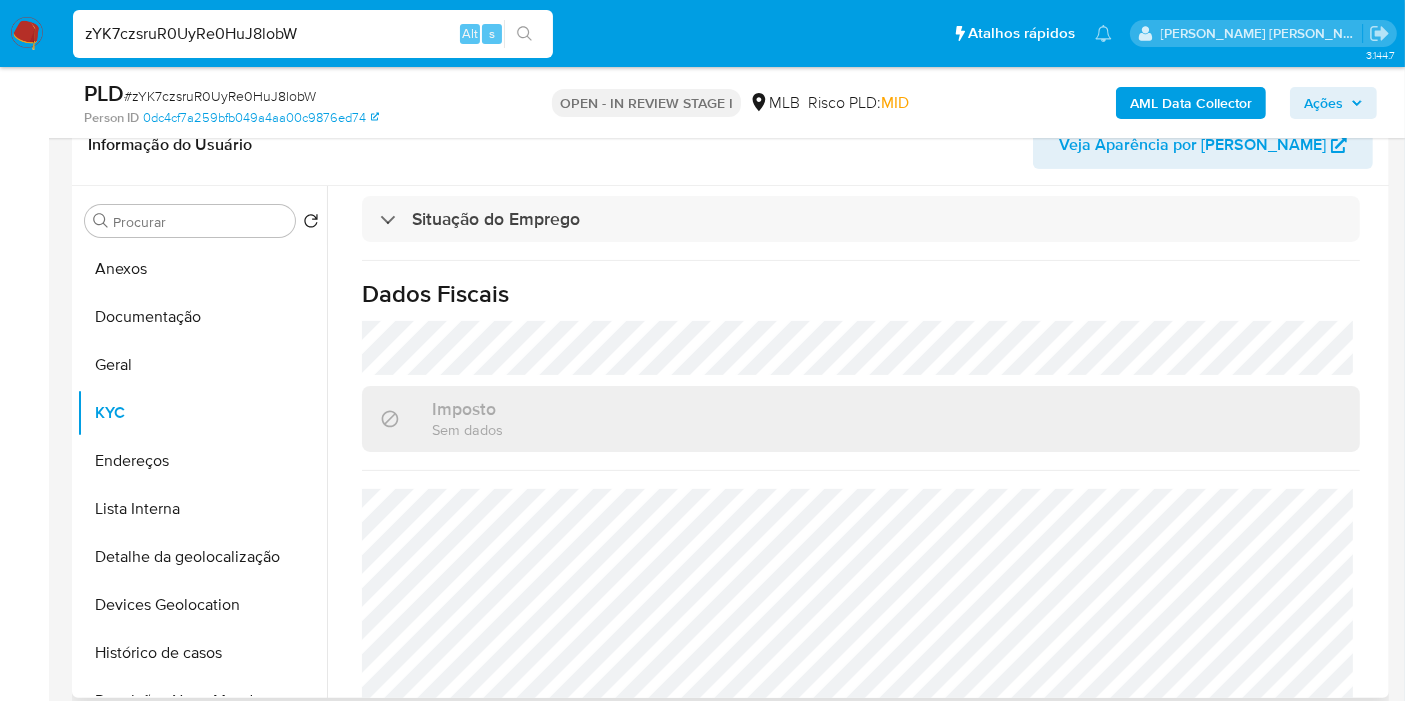 scroll, scrollTop: 908, scrollLeft: 0, axis: vertical 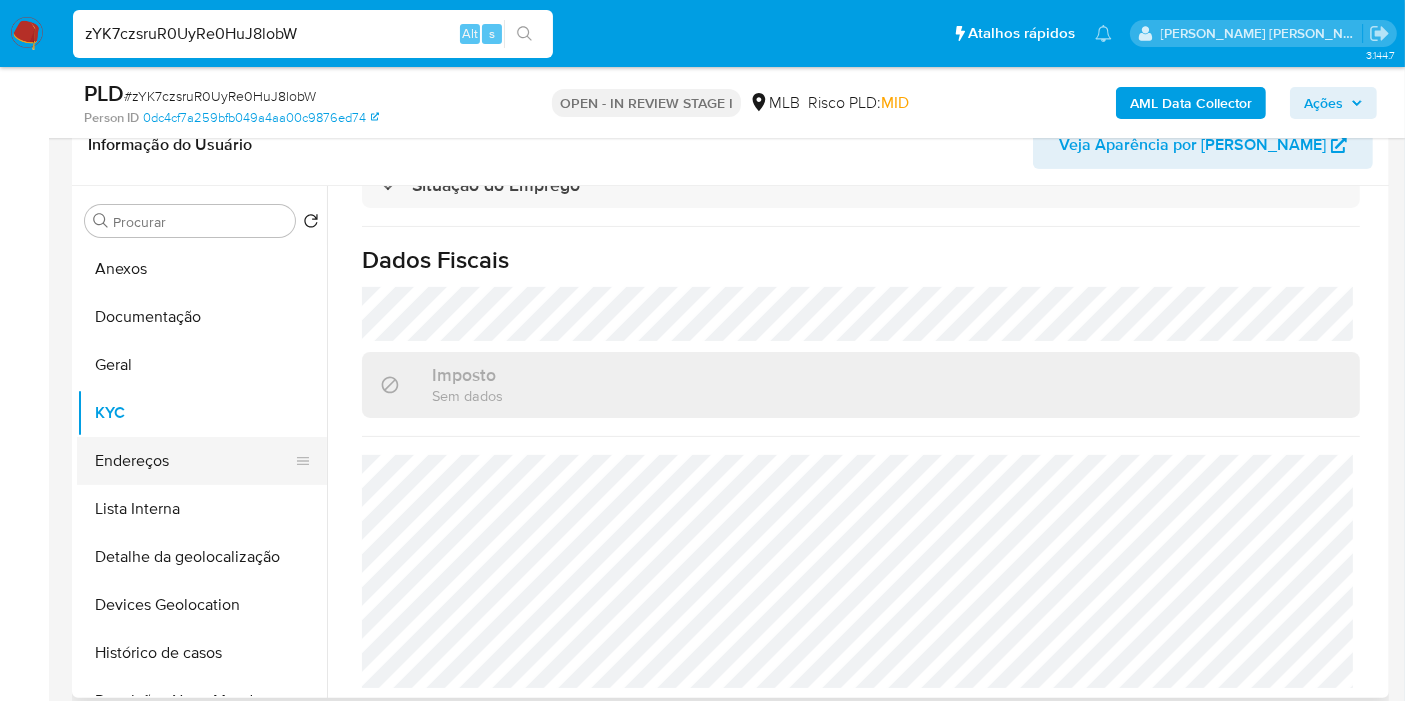 click on "Endereços" at bounding box center [194, 461] 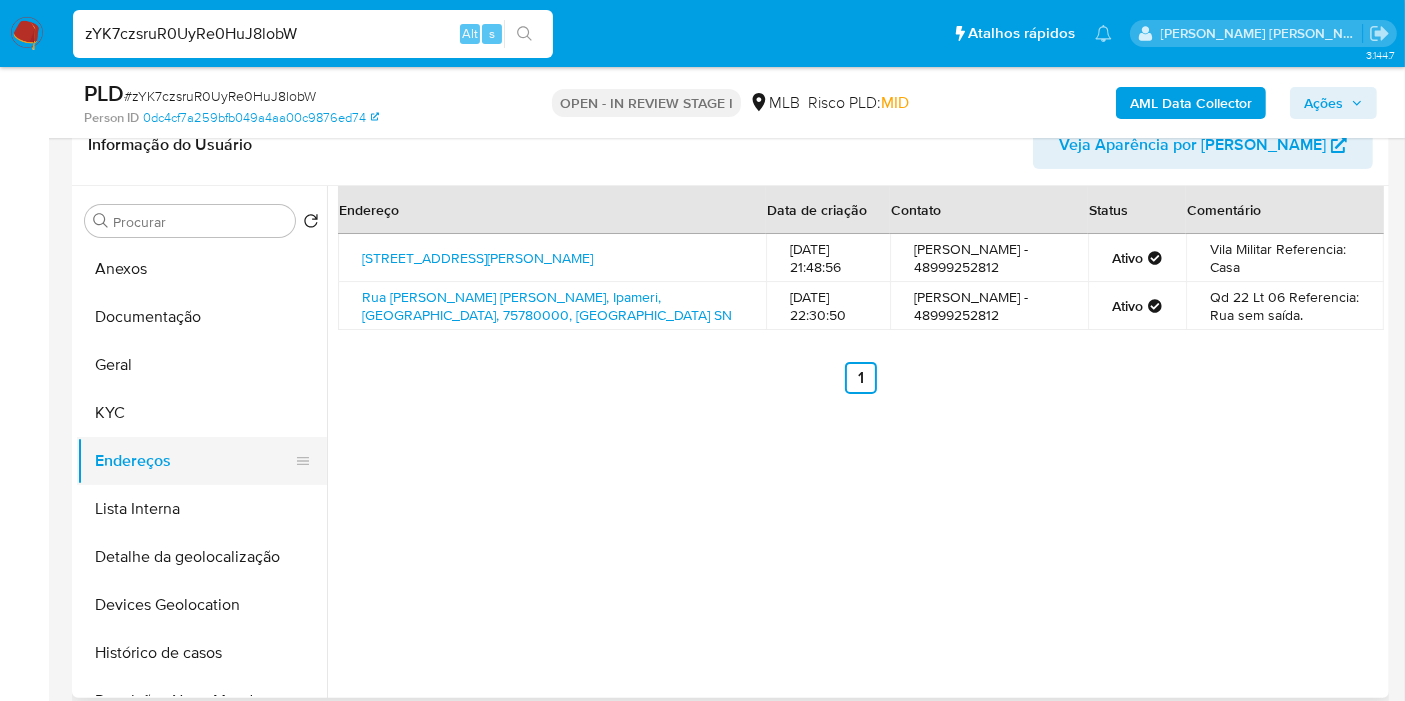 type 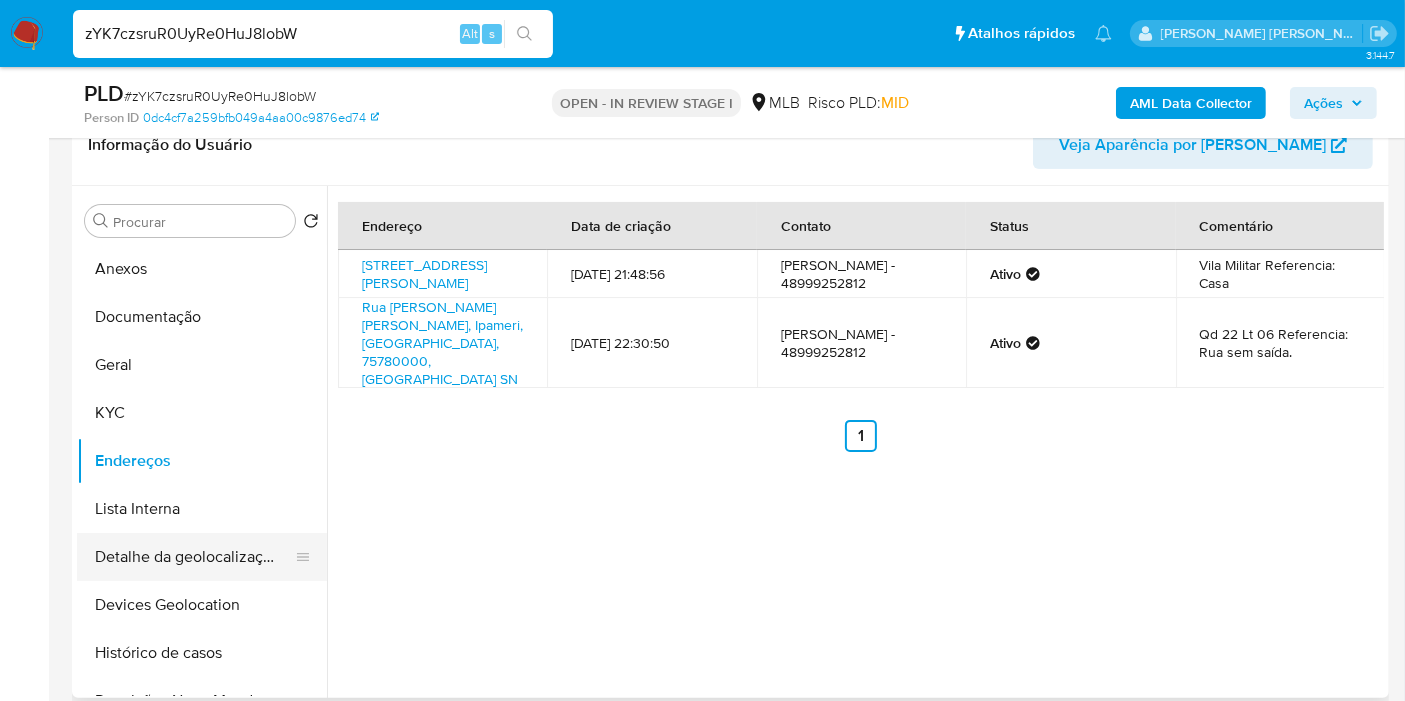 click on "Detalhe da geolocalização" at bounding box center (194, 557) 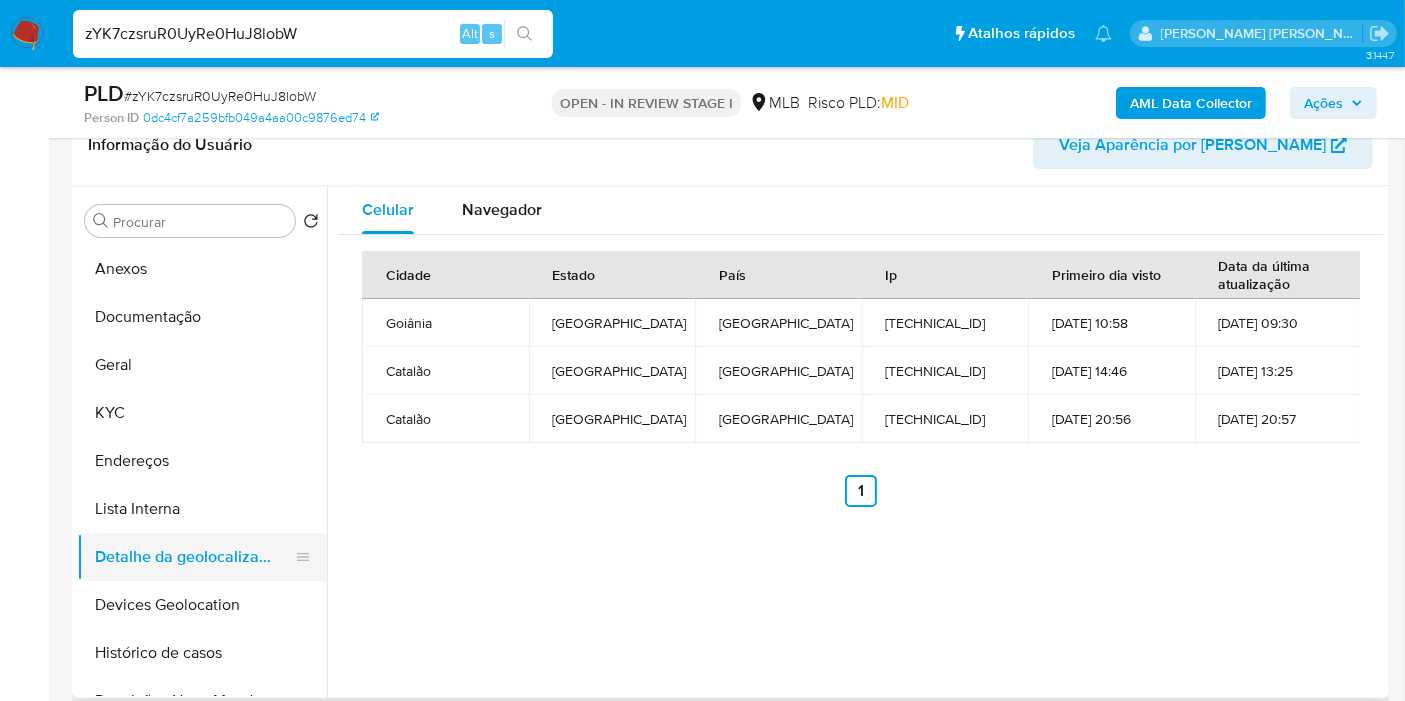 type 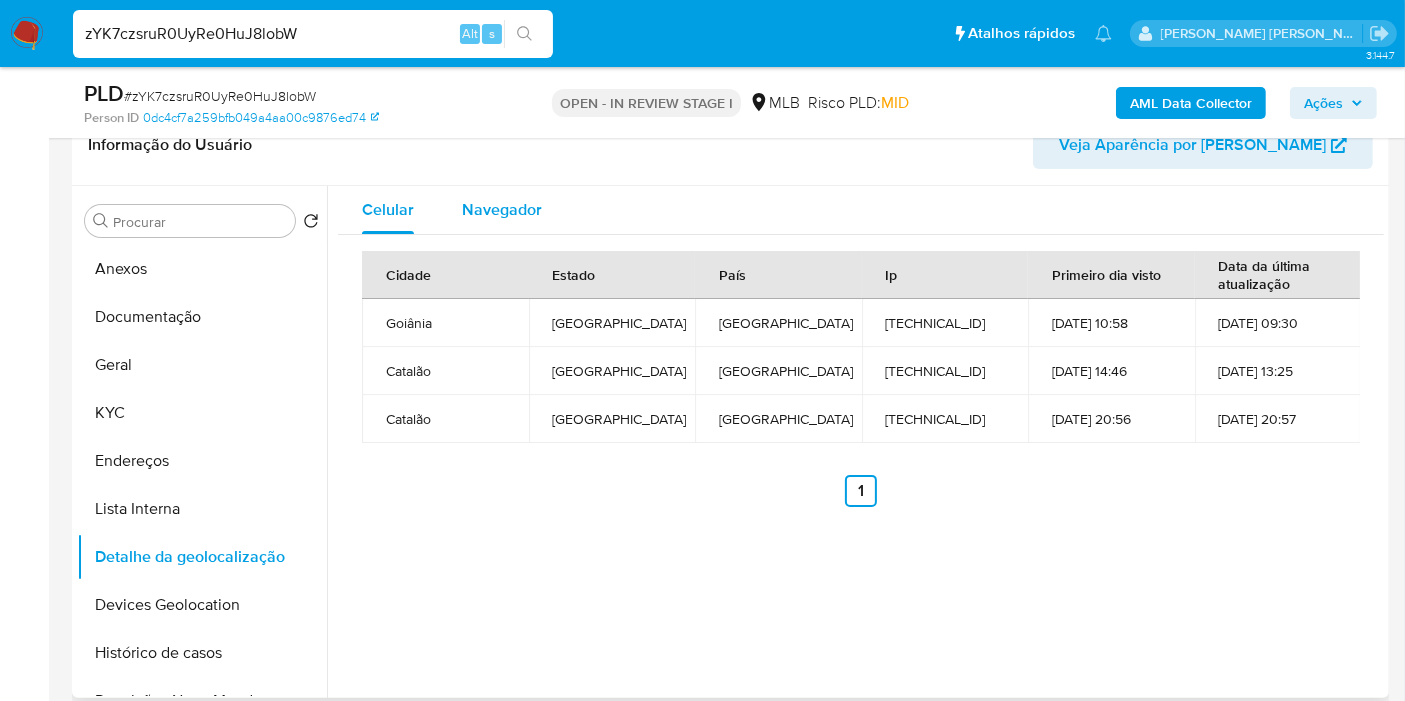 click on "Navegador" at bounding box center (502, 209) 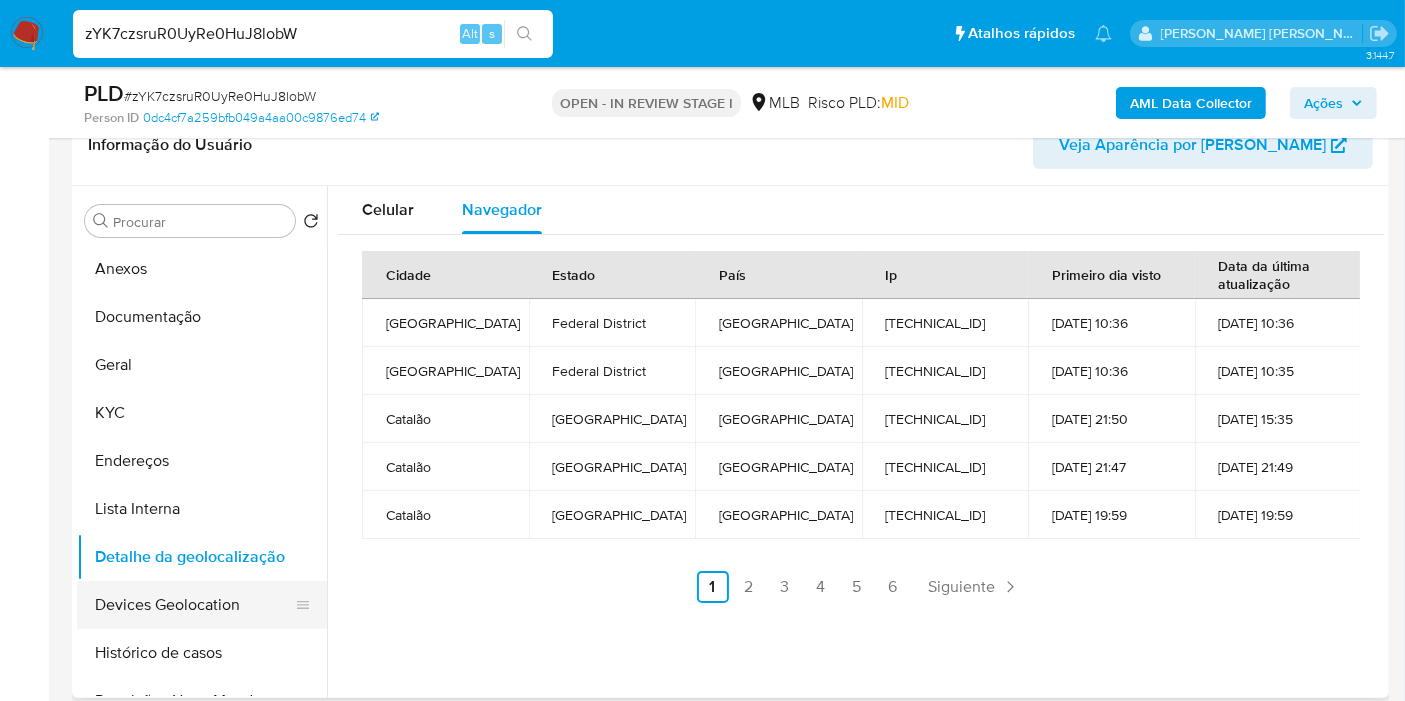 click on "Devices Geolocation" at bounding box center (194, 605) 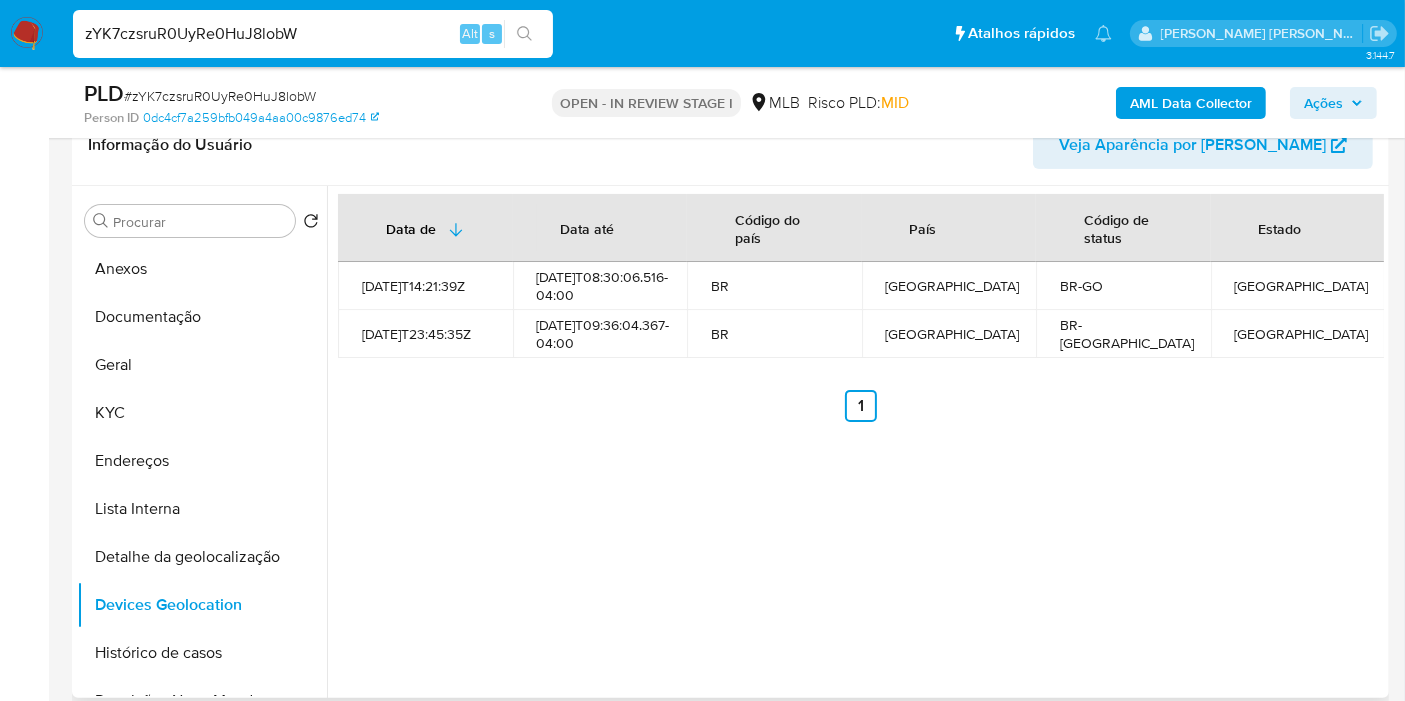 type 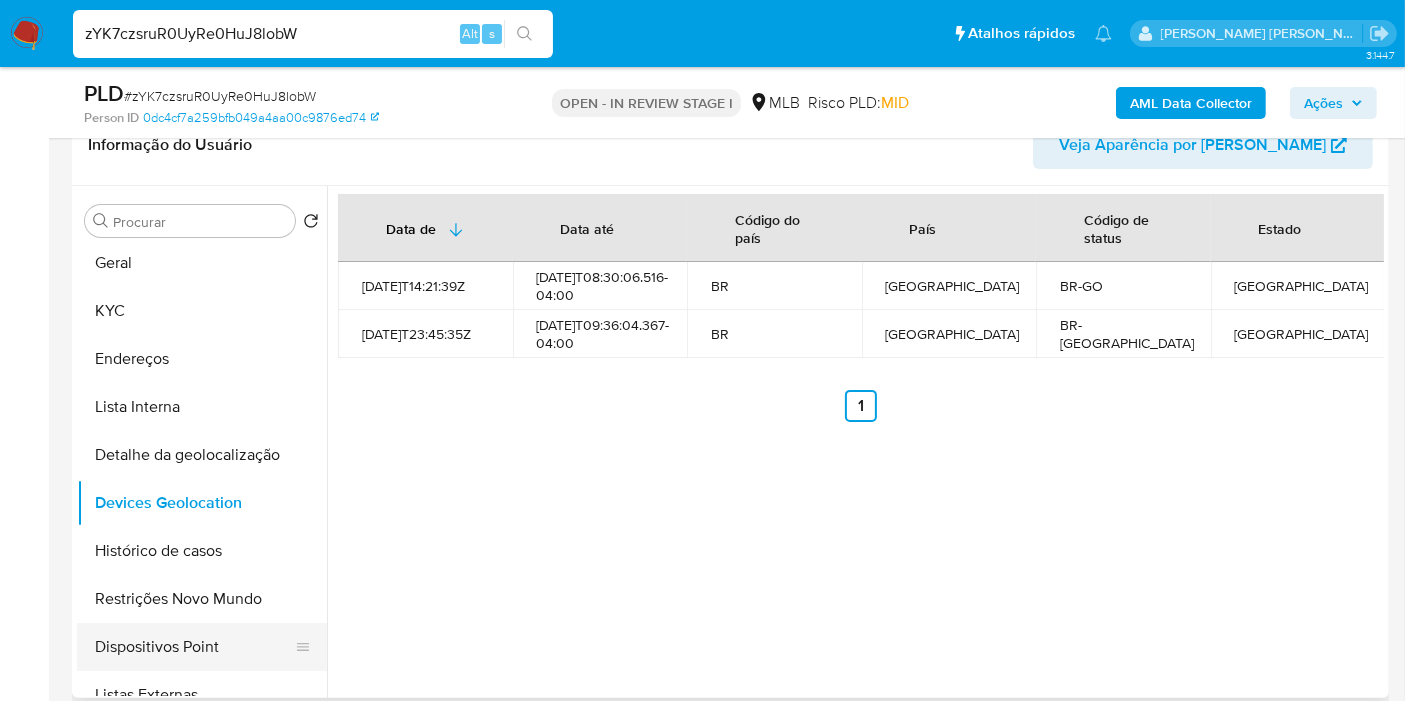 scroll, scrollTop: 222, scrollLeft: 0, axis: vertical 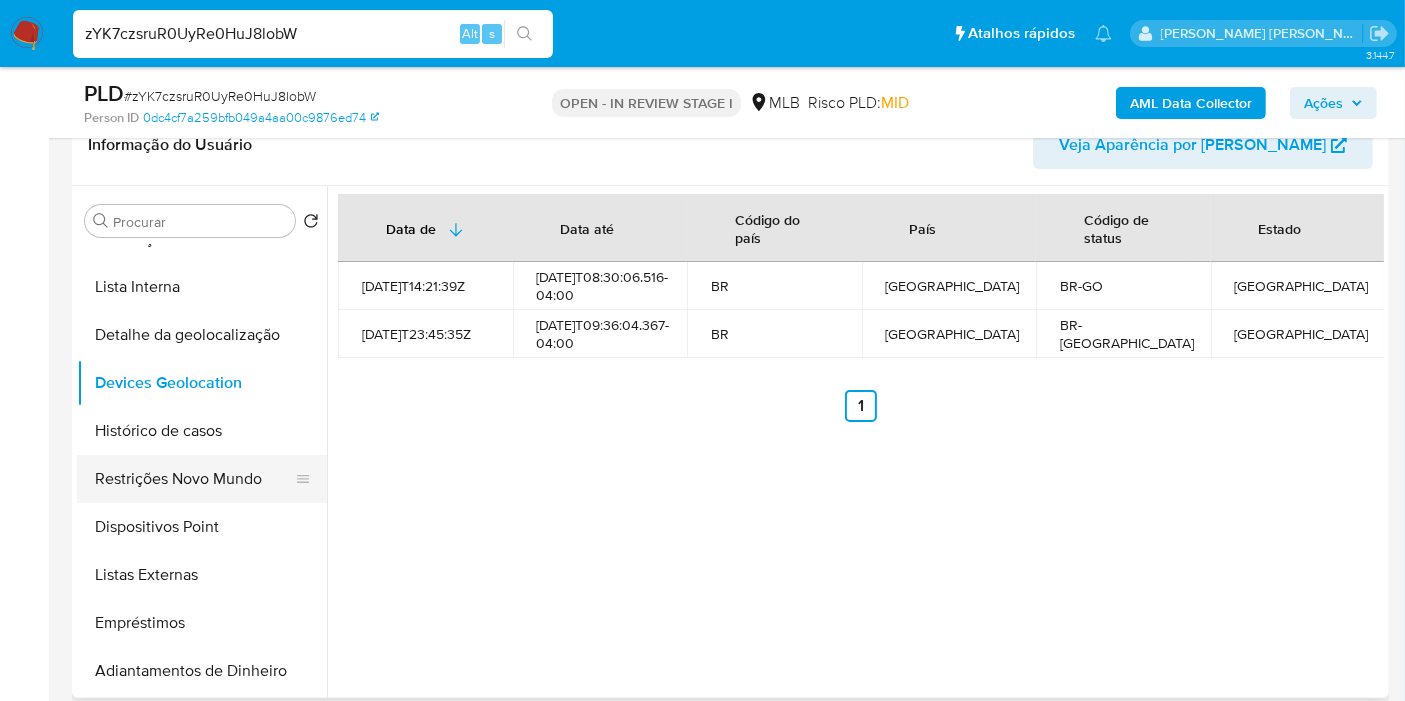 click on "Restrições Novo Mundo" at bounding box center (194, 479) 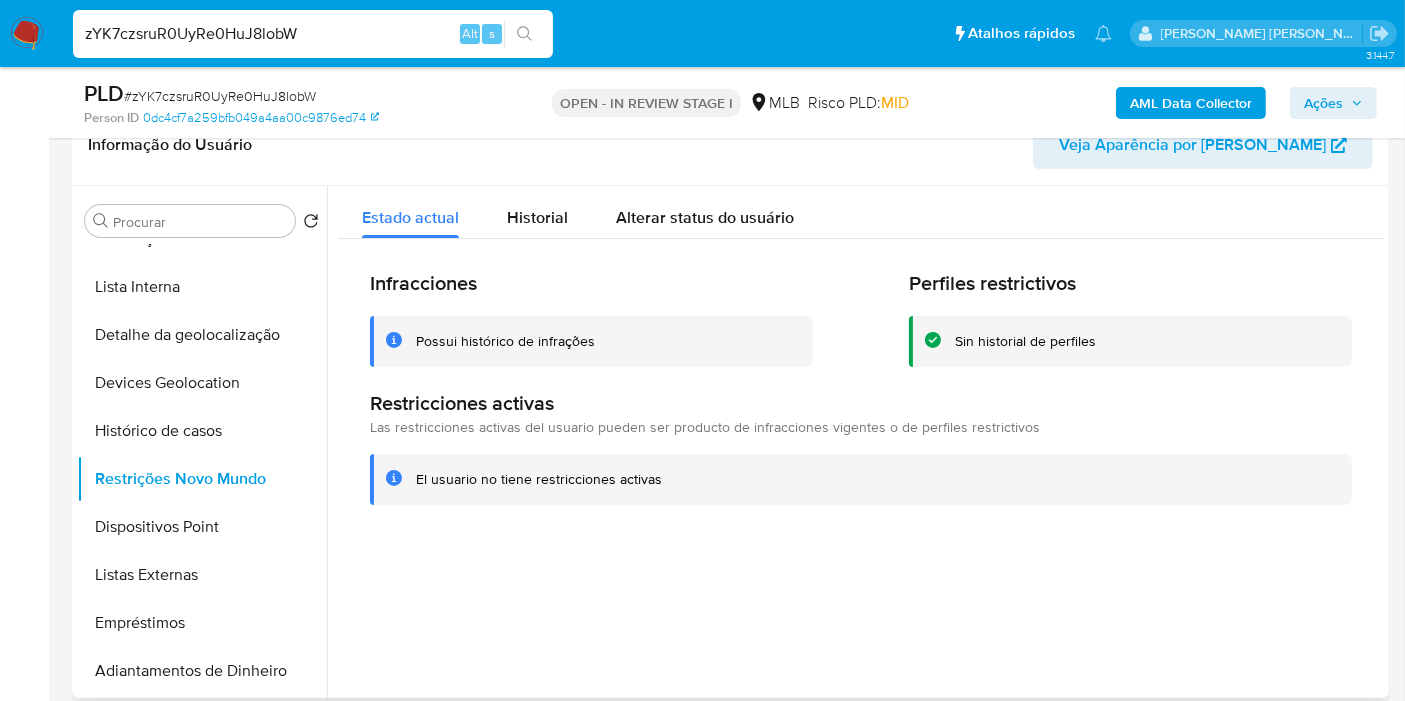 type 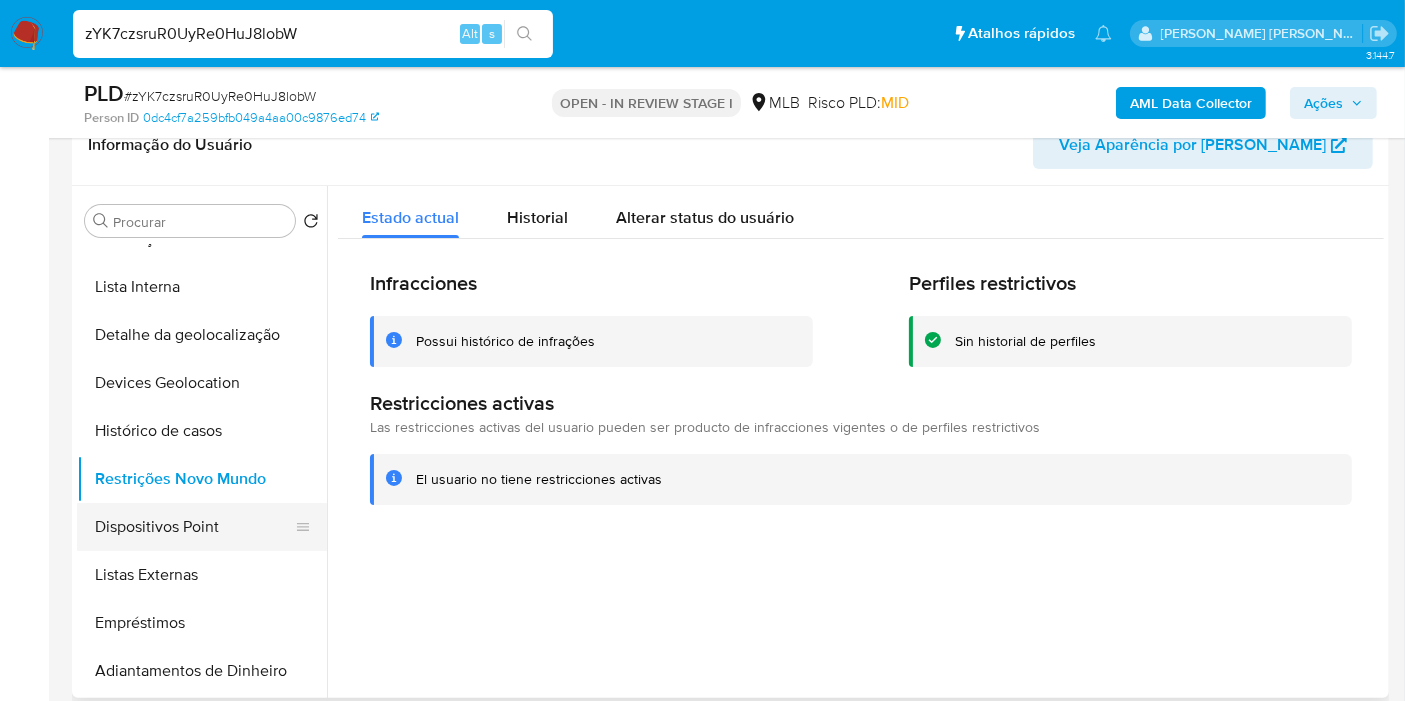 click on "Dispositivos Point" at bounding box center (194, 527) 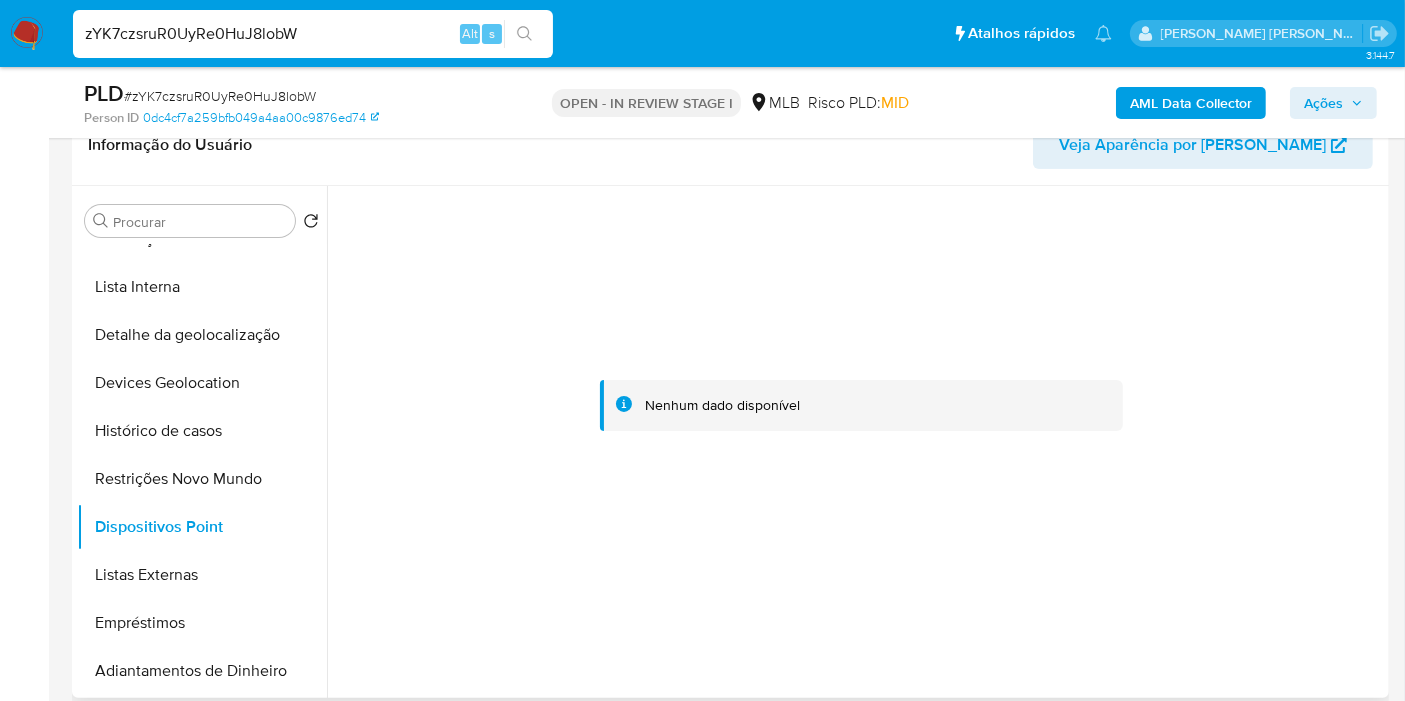 type 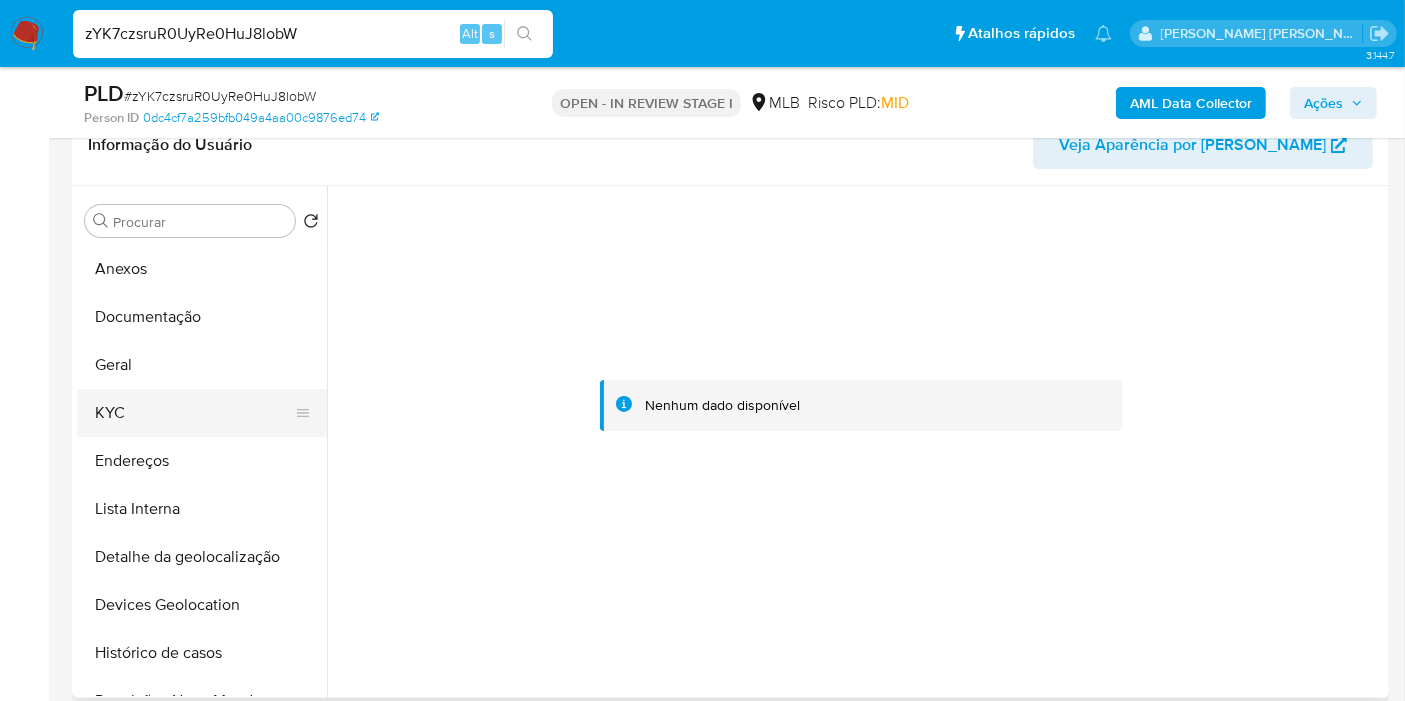 scroll, scrollTop: 0, scrollLeft: 0, axis: both 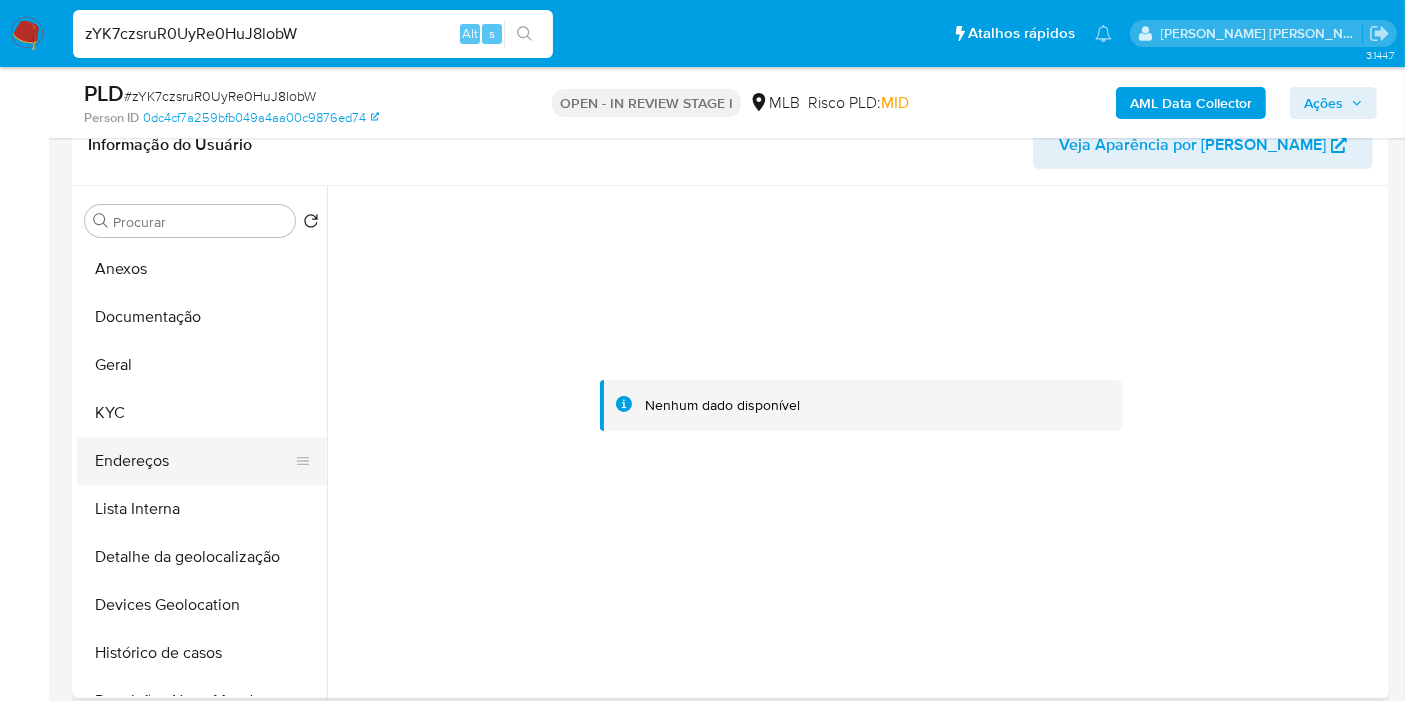 click on "Endereços" at bounding box center (194, 461) 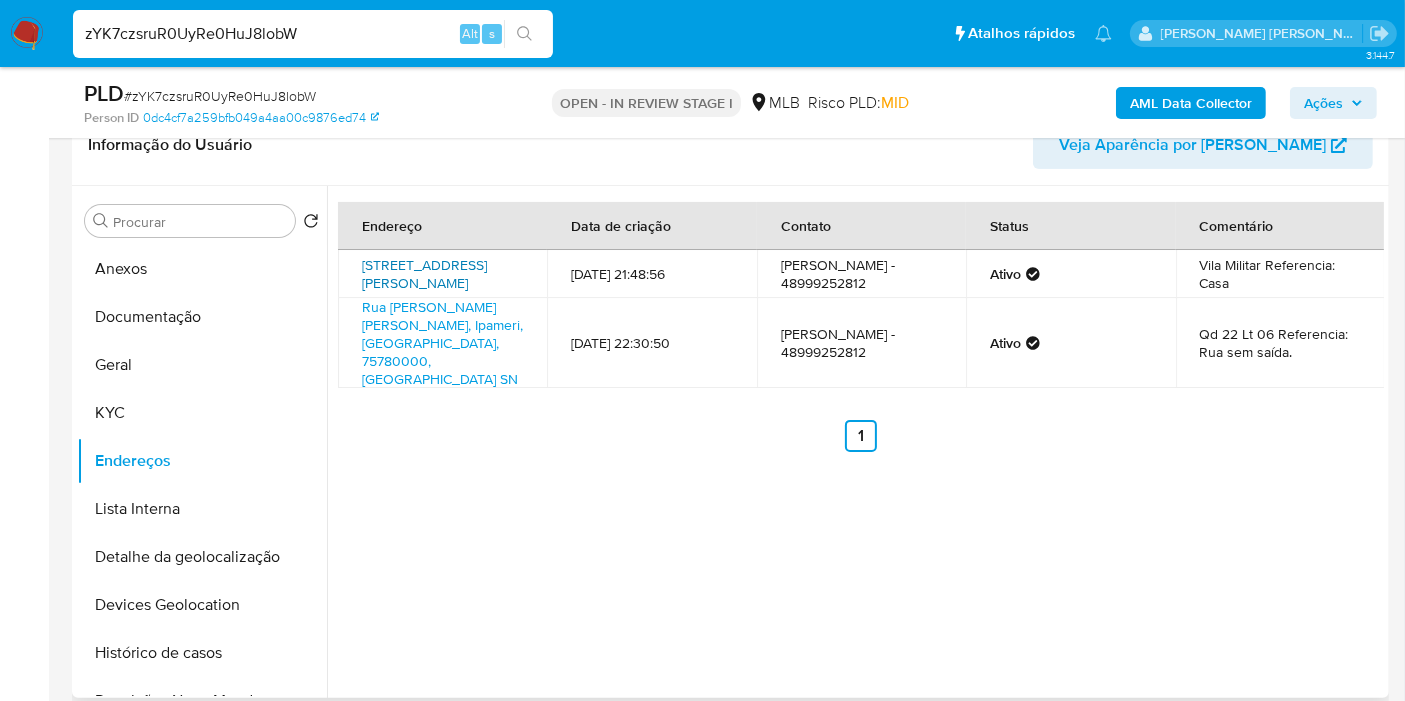 click on "Rua Capitão Vicente M Da Silva 25, Ipameri, Goiás, 75780000, Brasil 25" at bounding box center [424, 274] 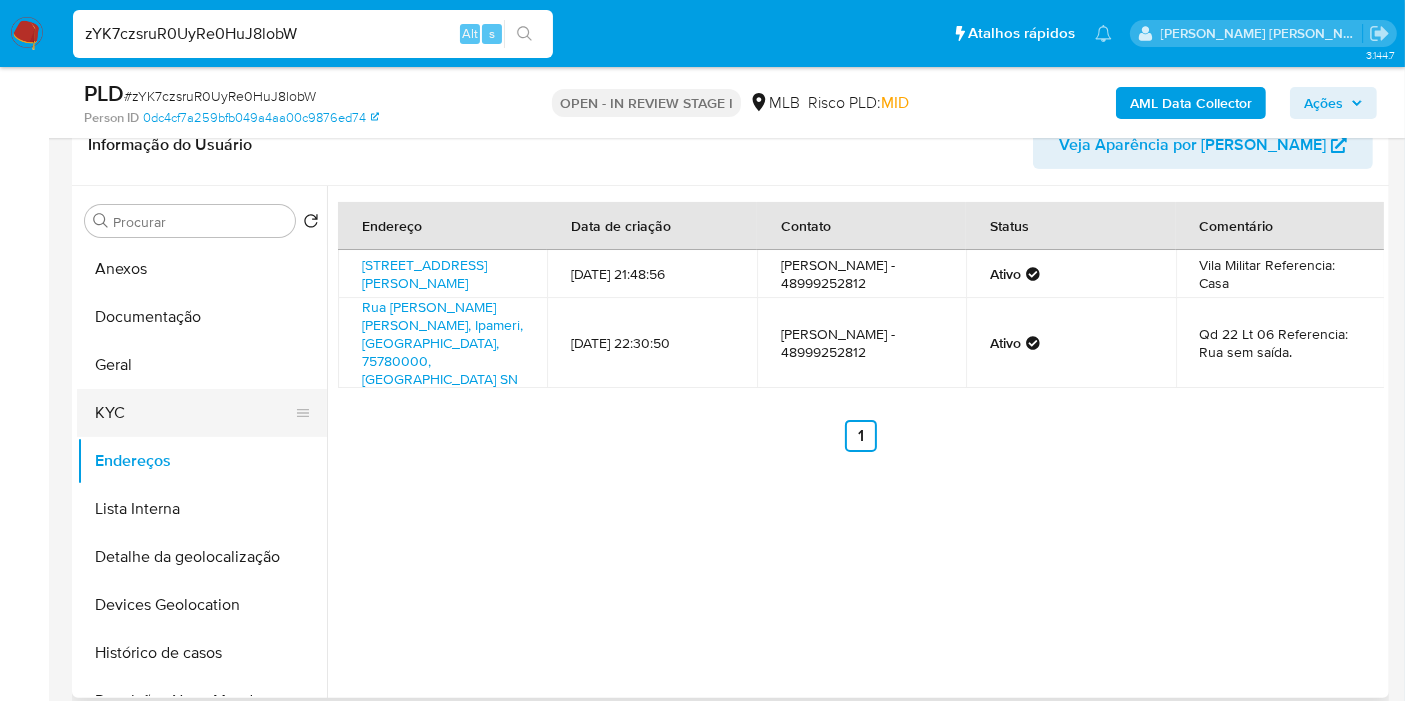click on "KYC" at bounding box center [194, 413] 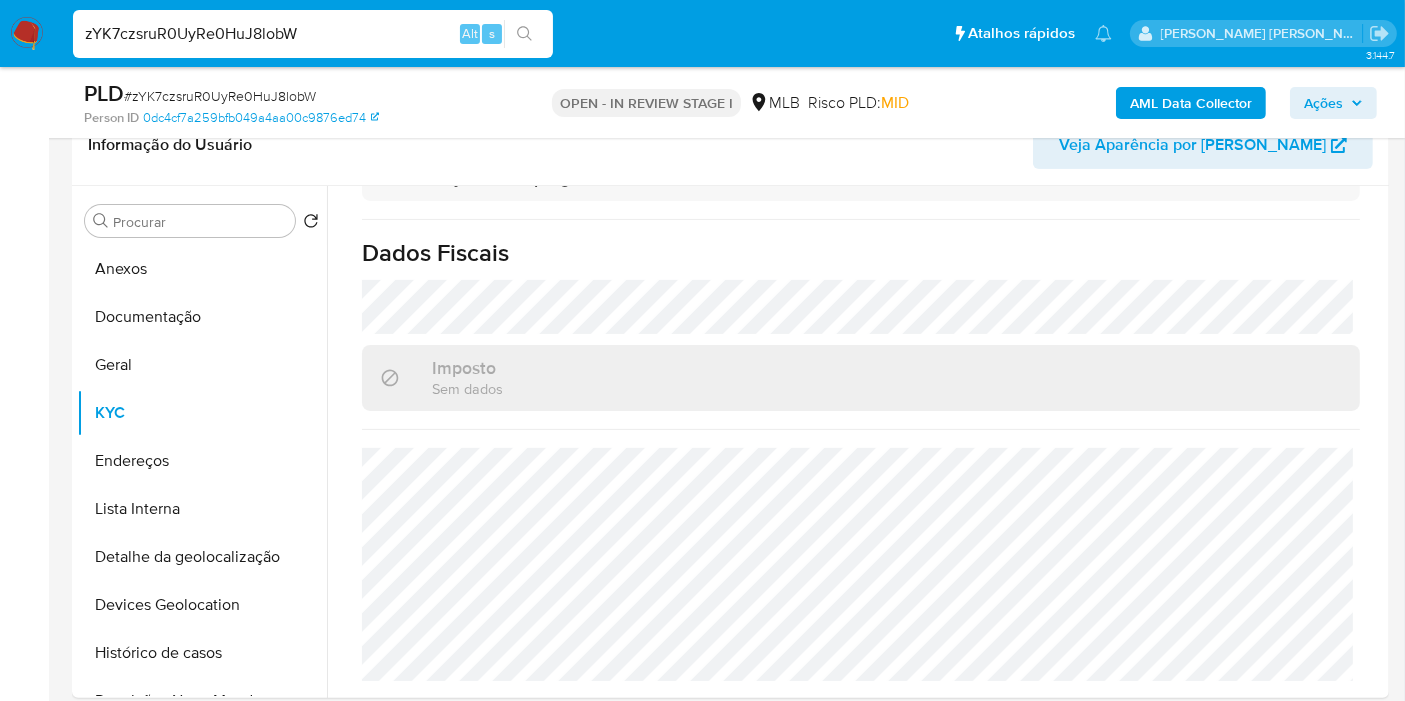 scroll, scrollTop: 908, scrollLeft: 0, axis: vertical 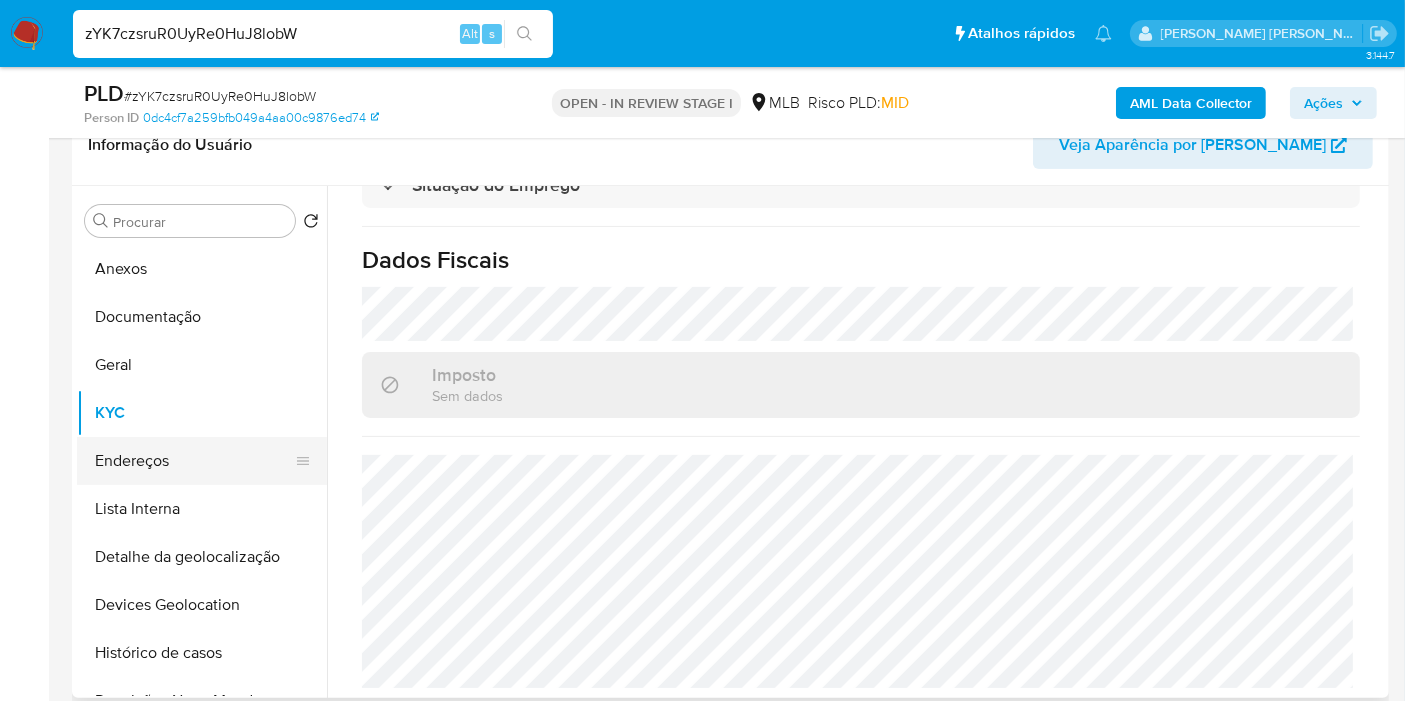 click on "Endereços" at bounding box center (194, 461) 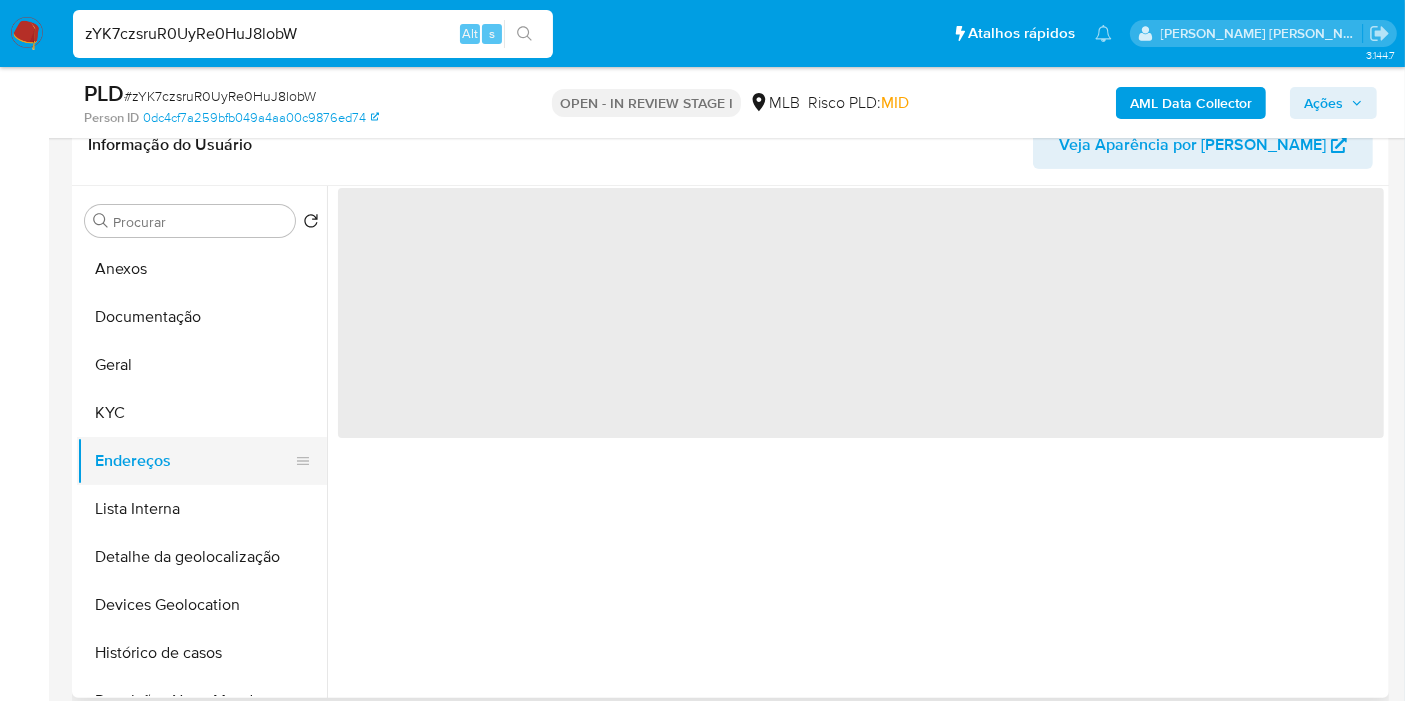 scroll, scrollTop: 0, scrollLeft: 0, axis: both 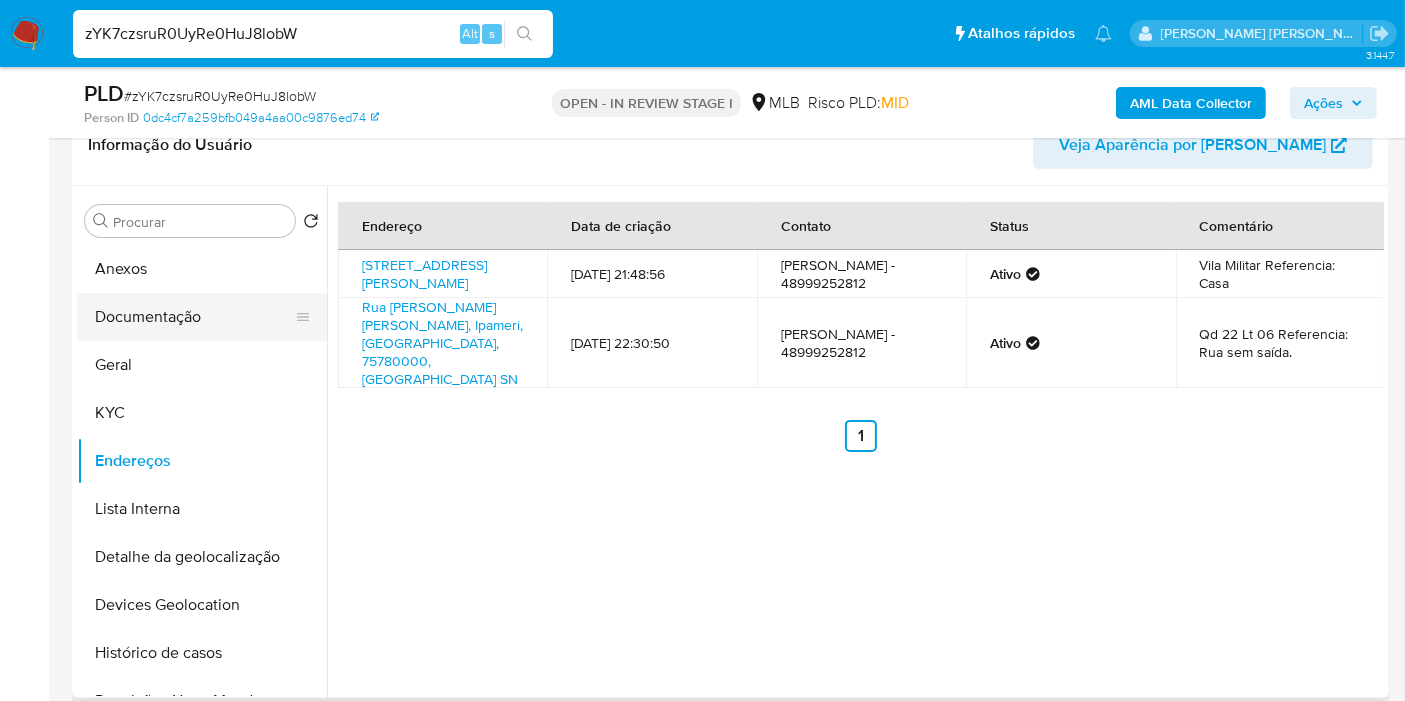 click on "Documentação" at bounding box center (194, 317) 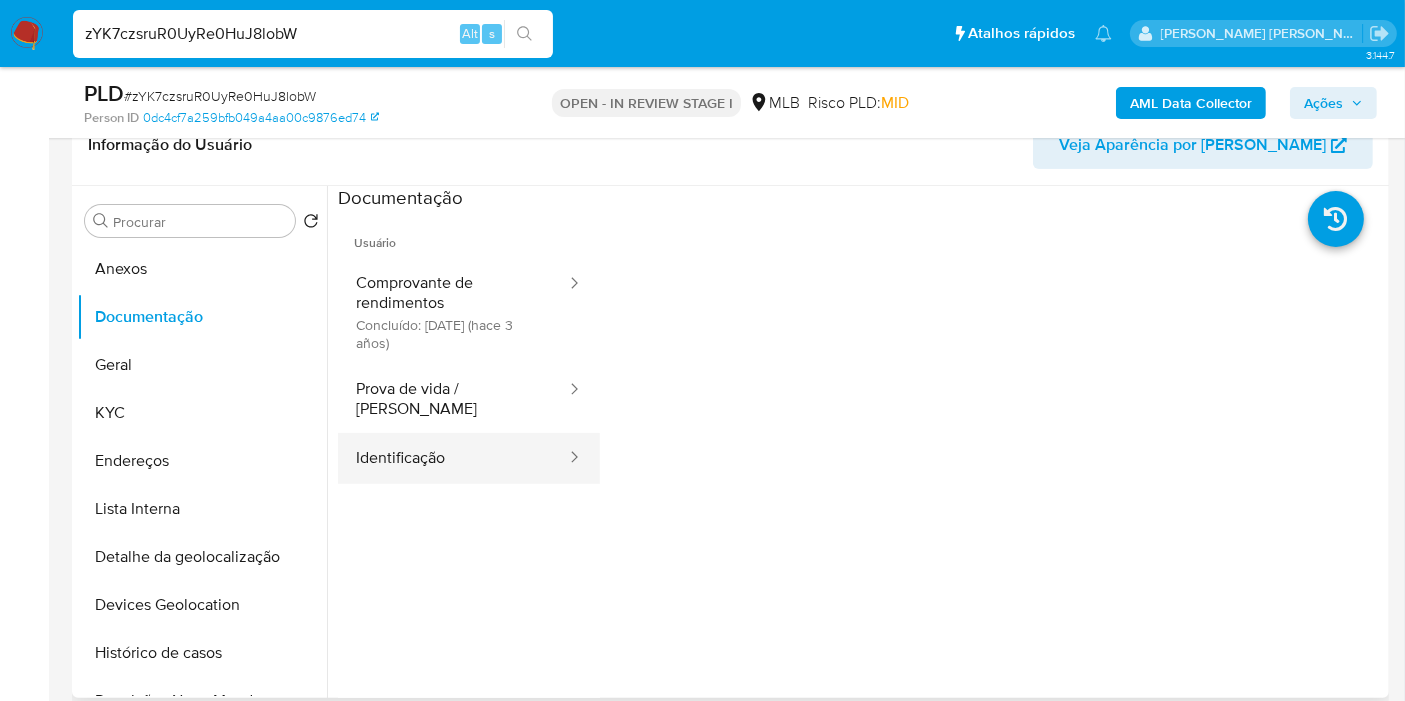 click on "Identificação" at bounding box center (453, 458) 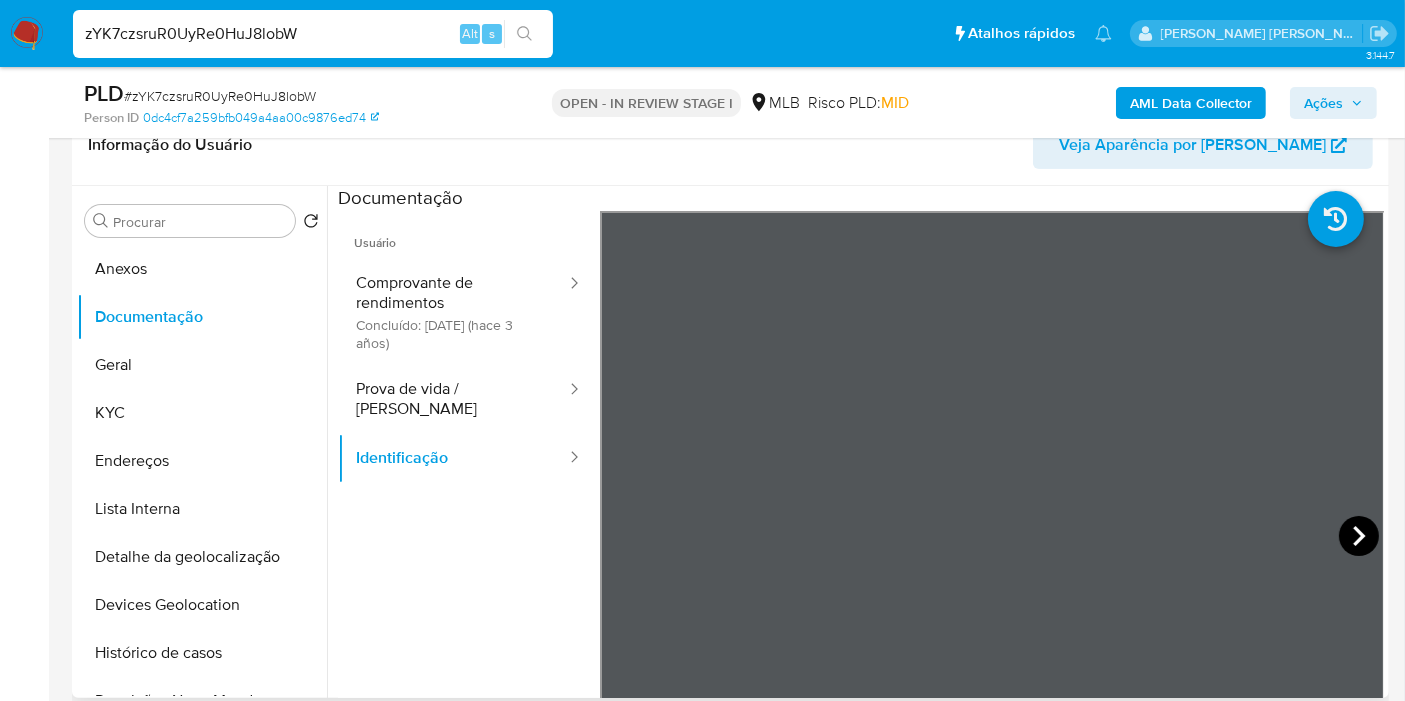 click 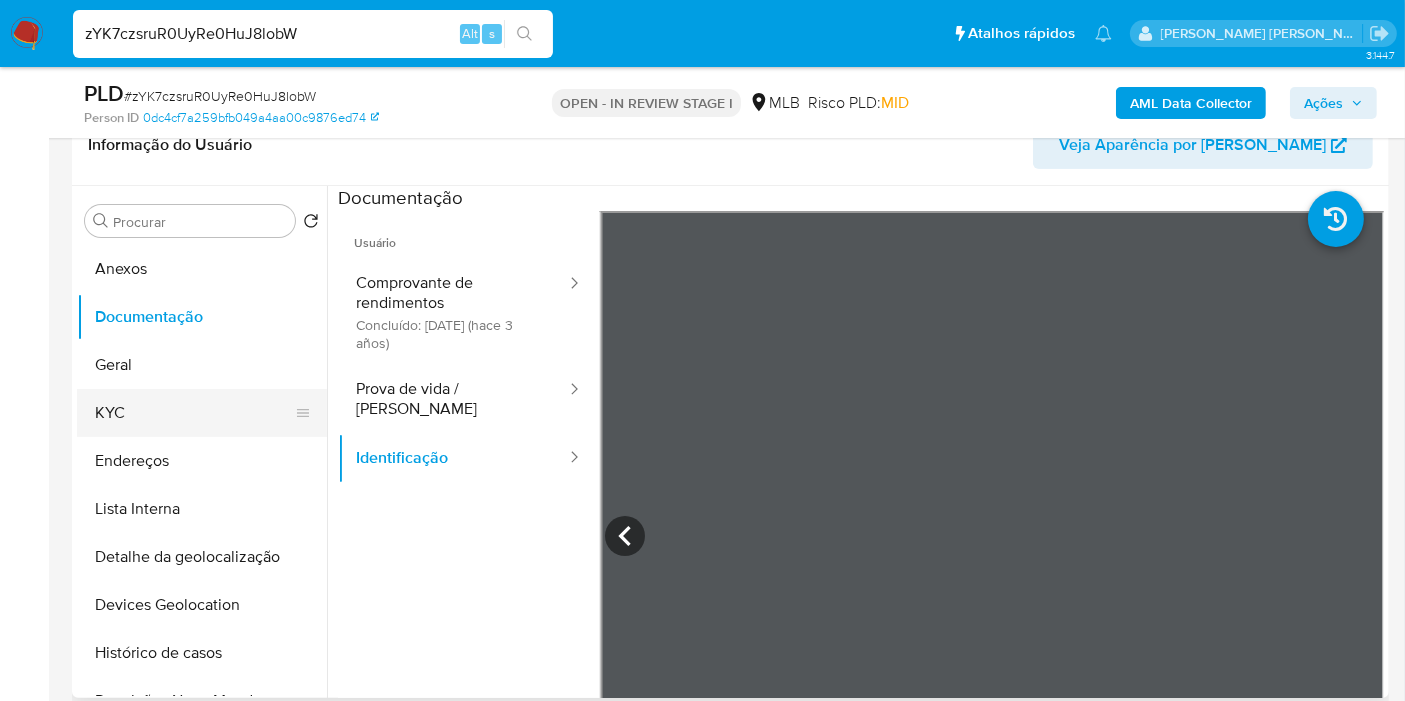 click on "KYC" at bounding box center [194, 413] 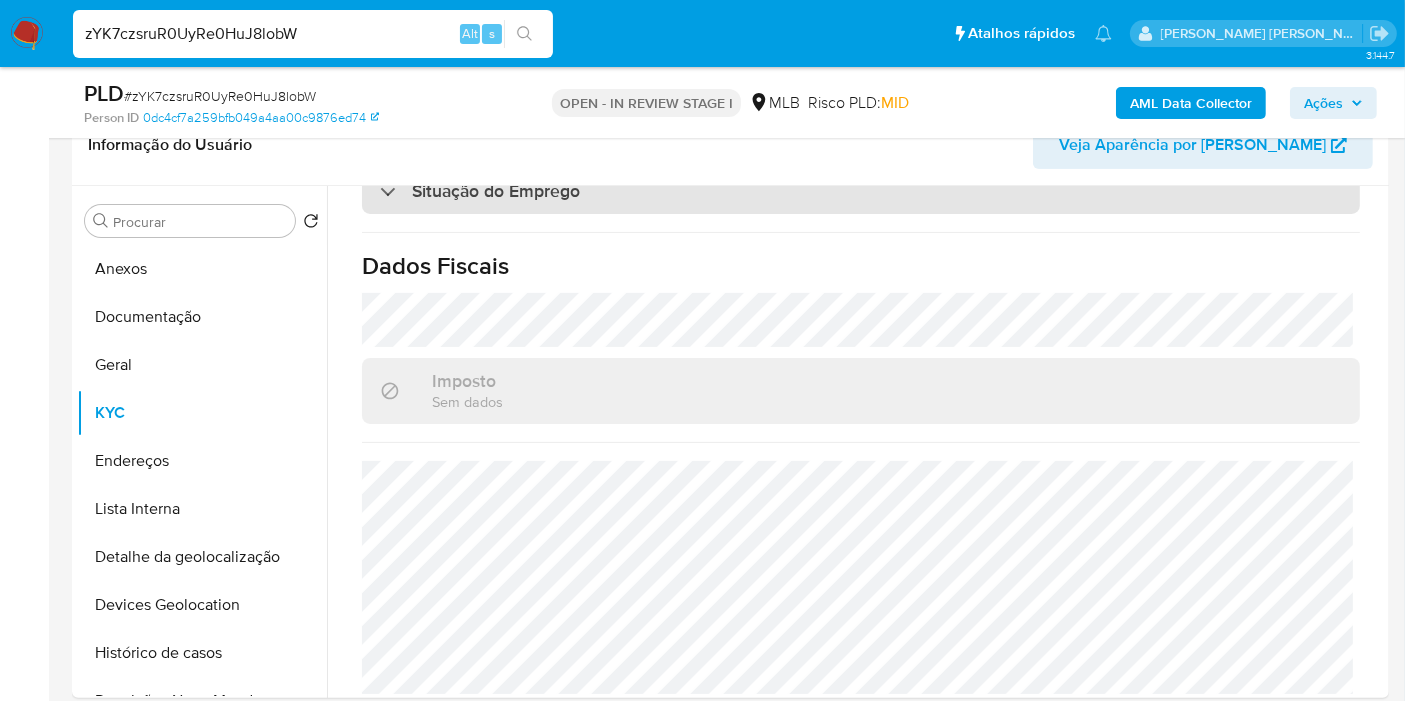 scroll, scrollTop: 908, scrollLeft: 0, axis: vertical 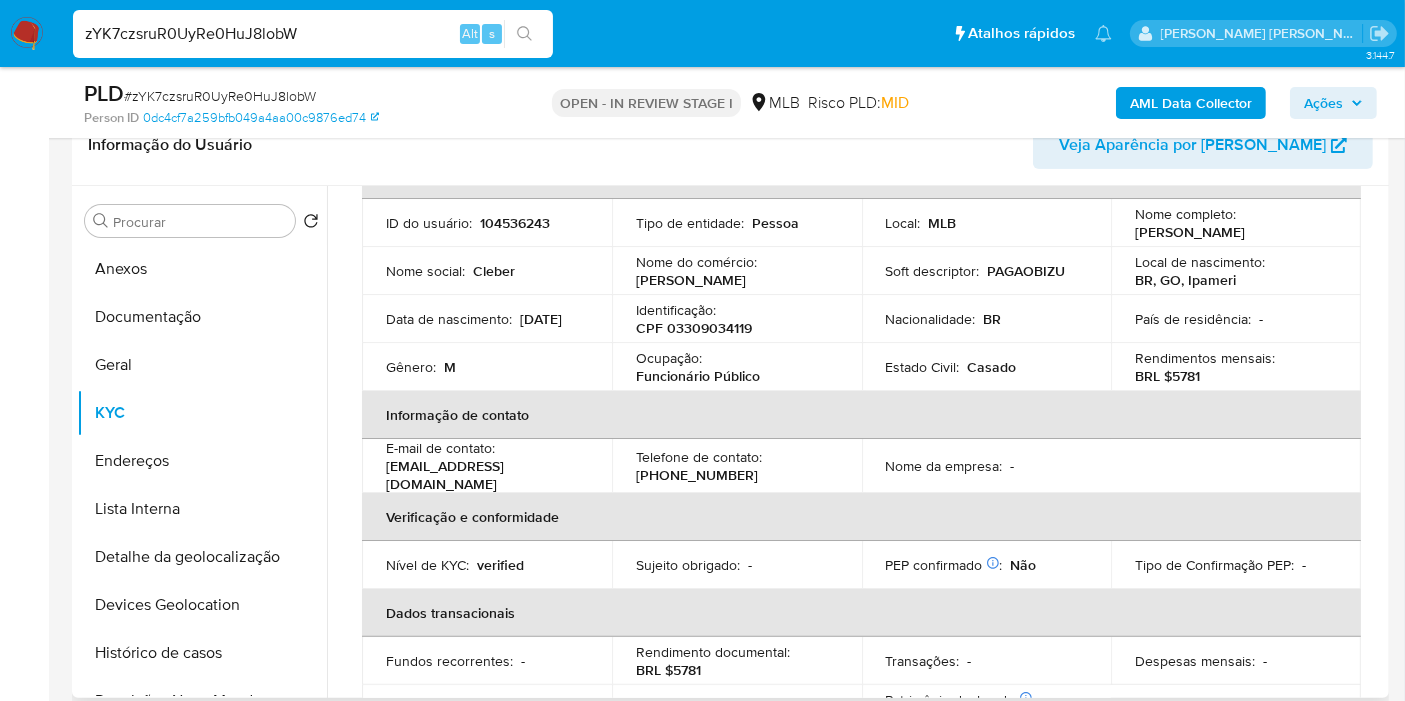 click on "CPF 03309034119" at bounding box center [694, 328] 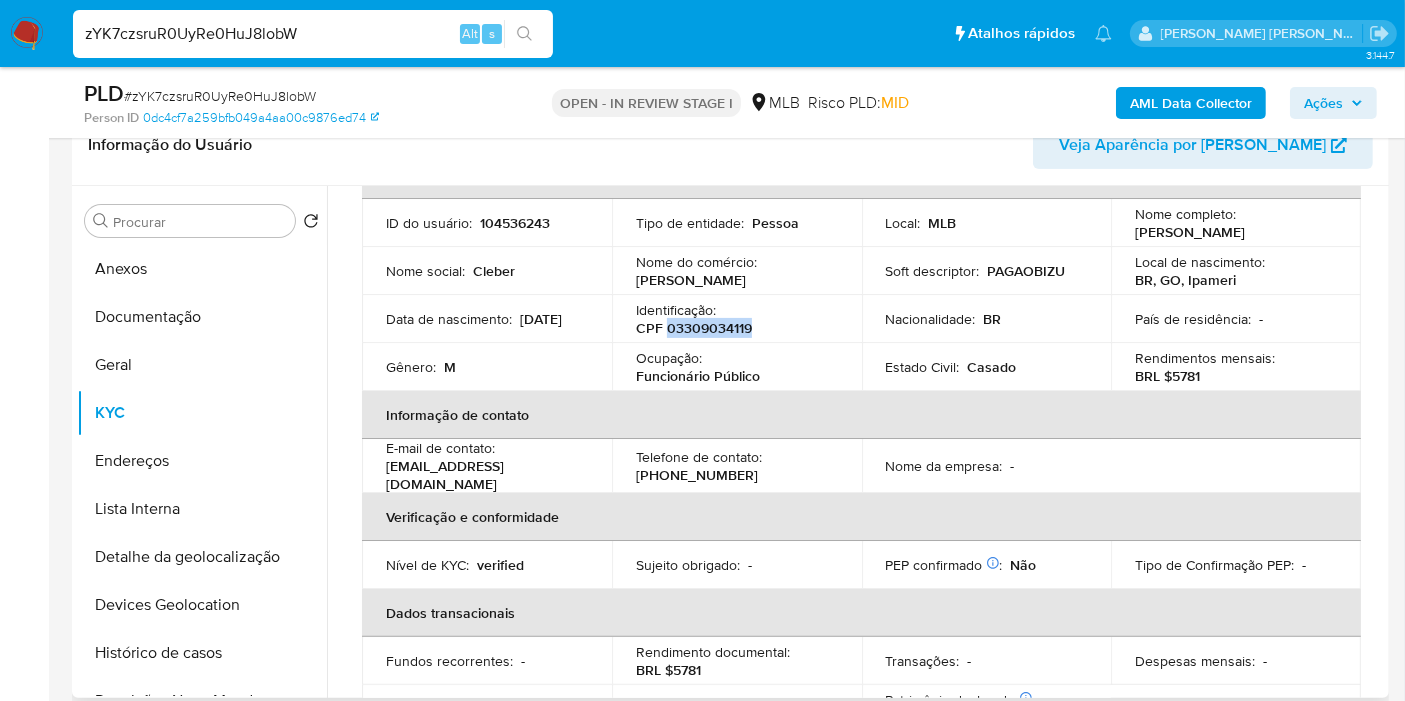 click on "CPF 03309034119" at bounding box center [694, 328] 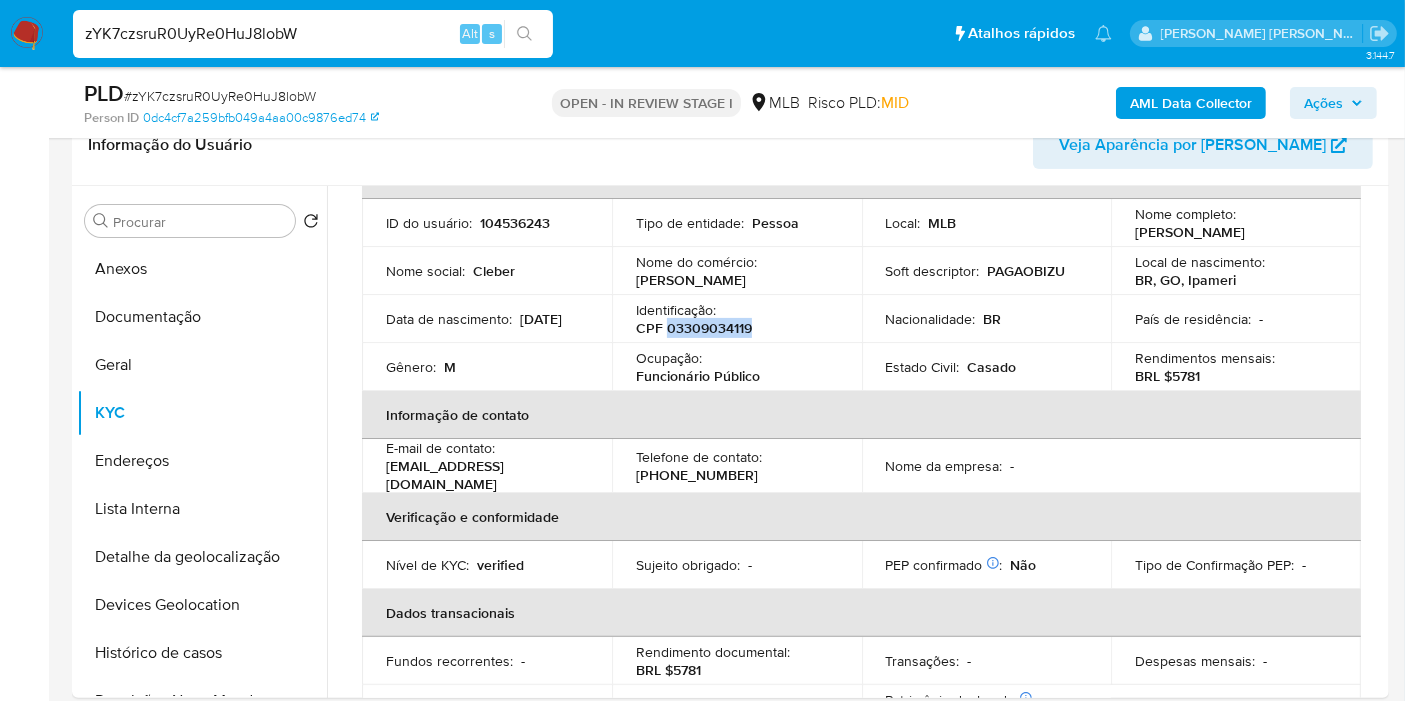 copy on "03309034119" 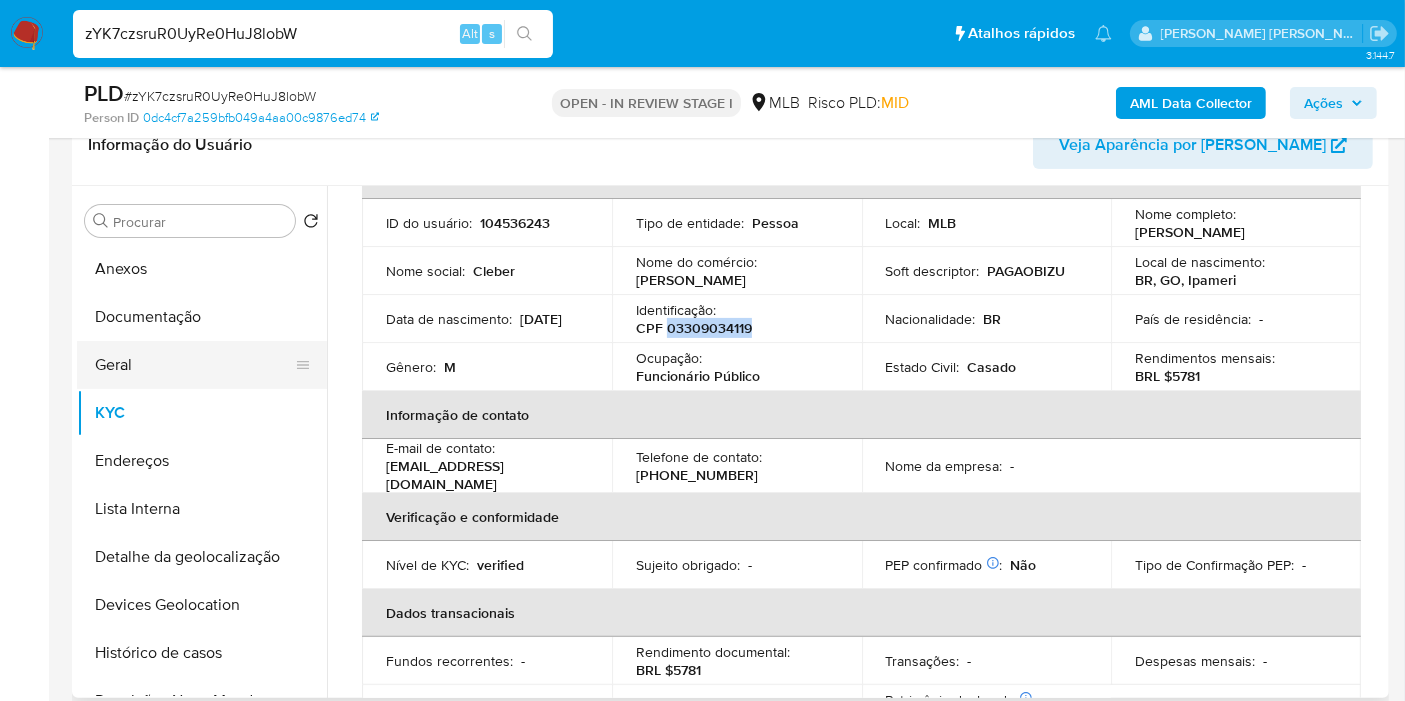 click on "Geral" at bounding box center (194, 365) 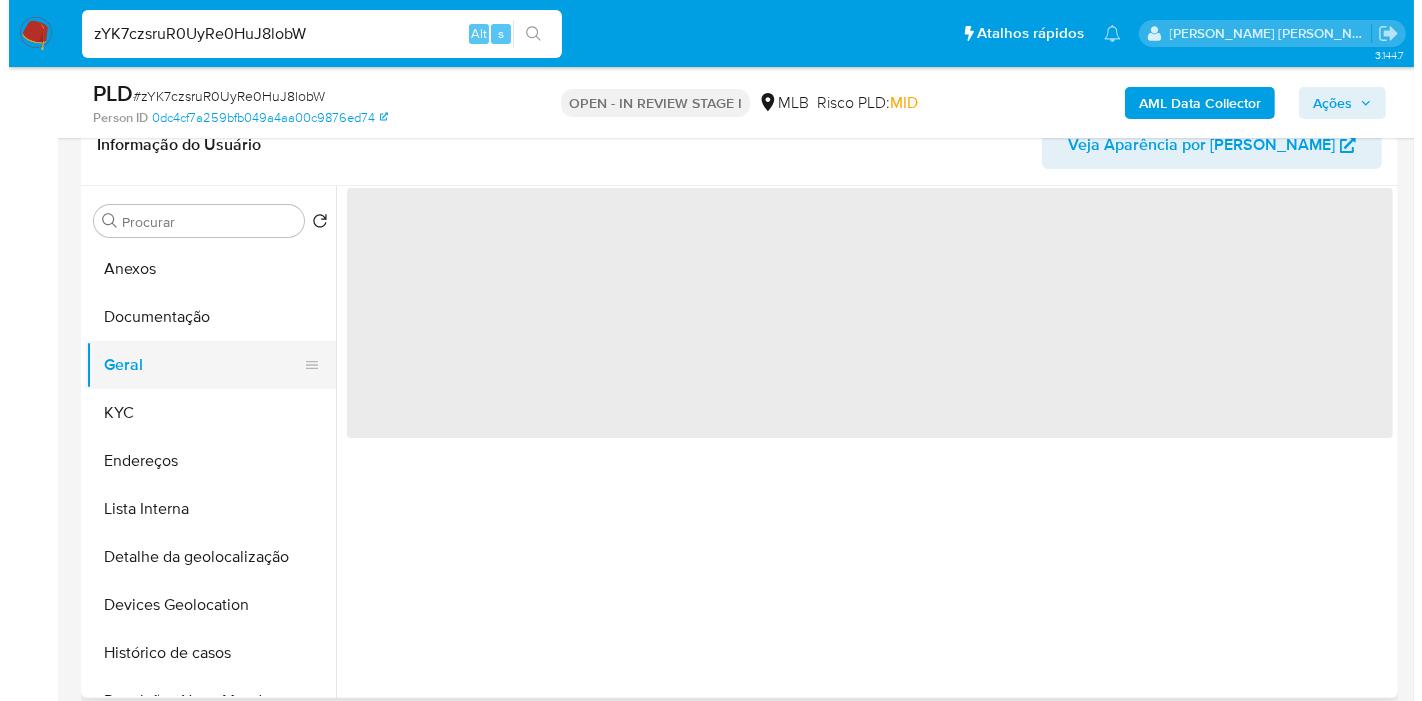 scroll, scrollTop: 0, scrollLeft: 0, axis: both 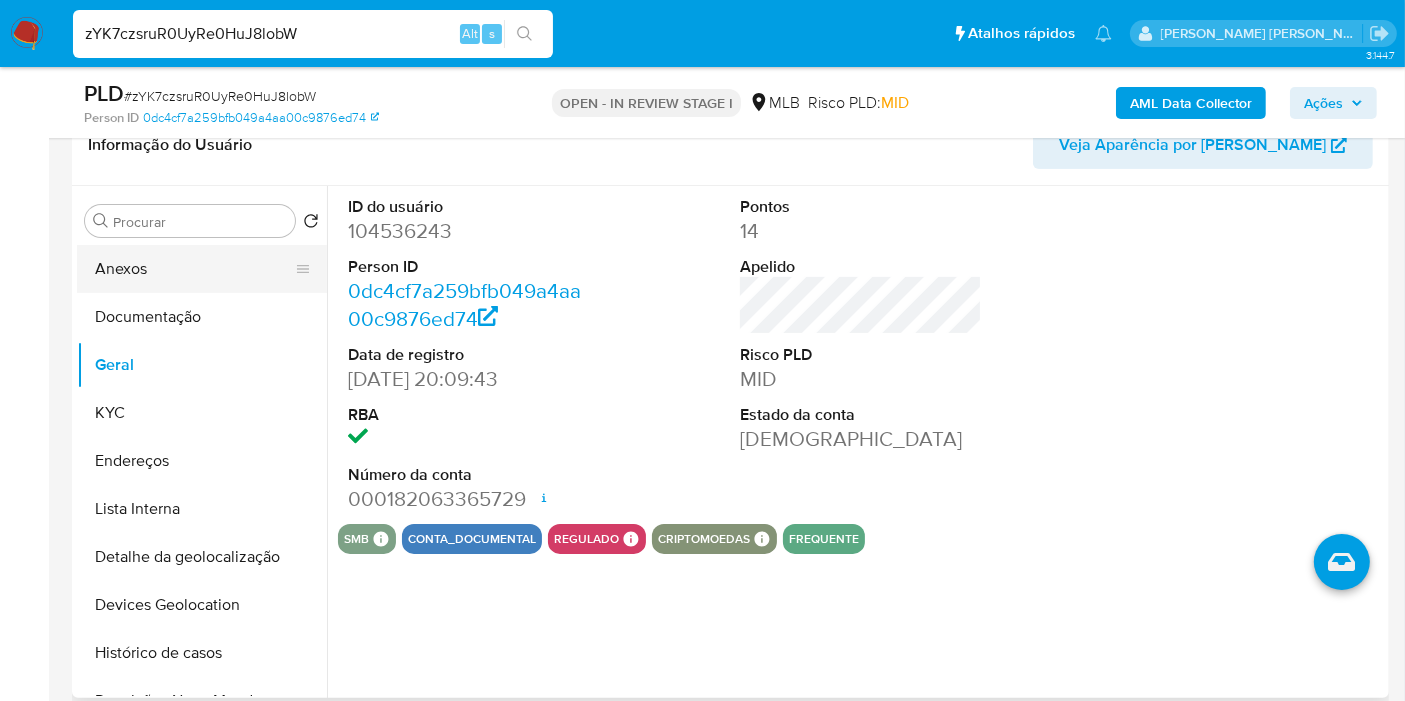 click on "Anexos" at bounding box center (194, 269) 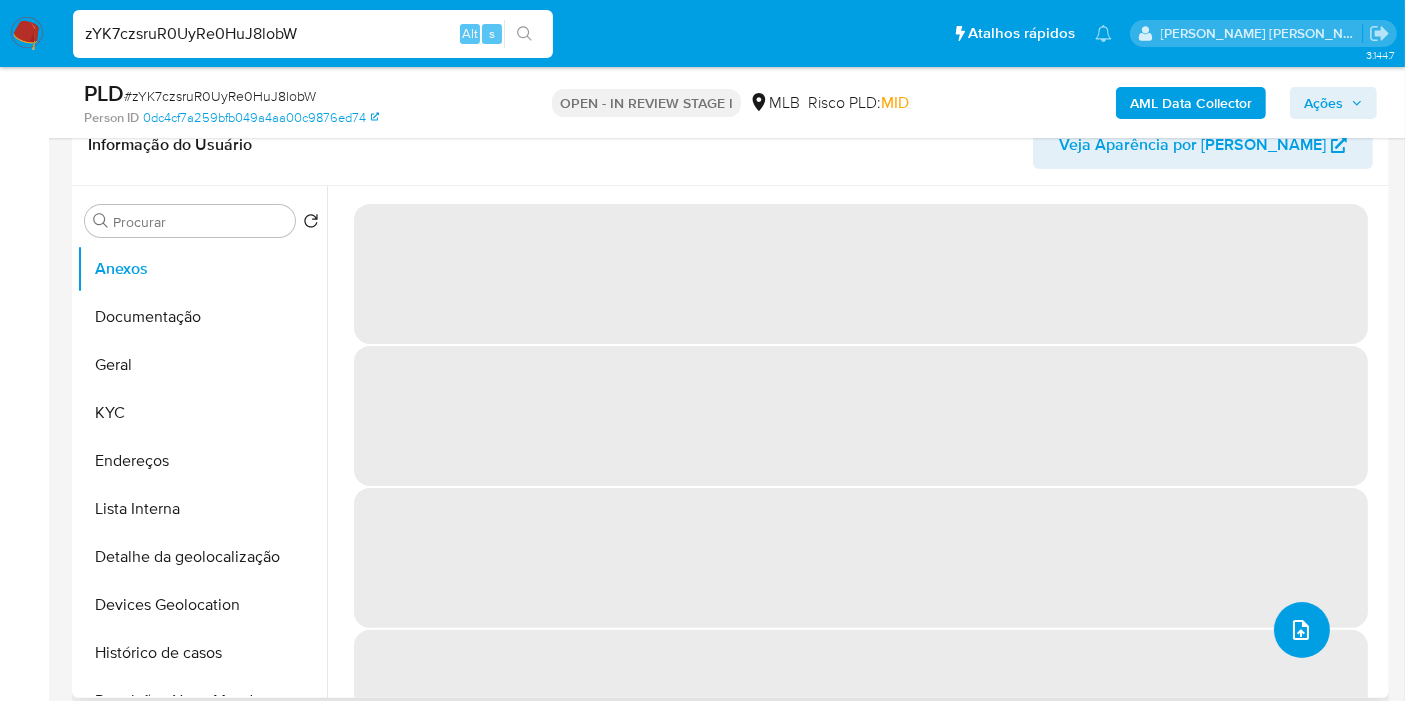 click at bounding box center [1302, 630] 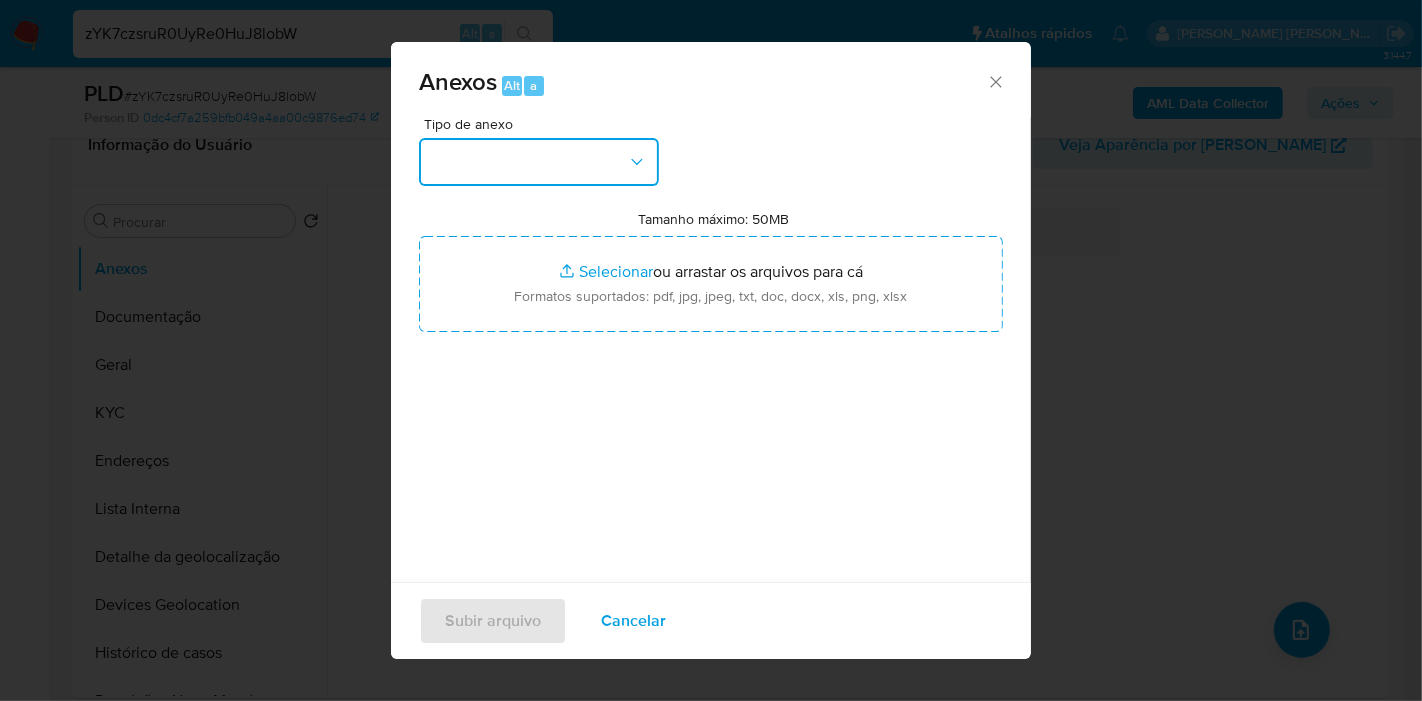 click at bounding box center (539, 162) 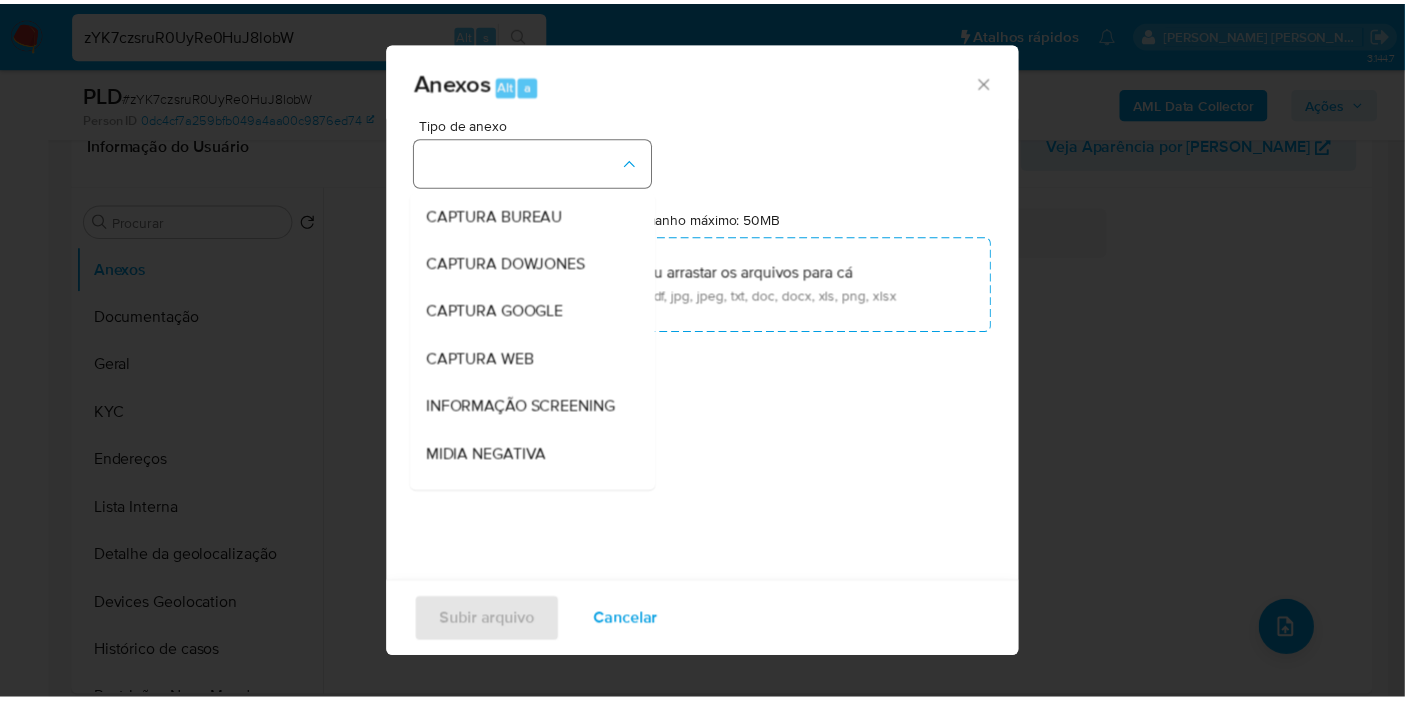 scroll, scrollTop: 222, scrollLeft: 0, axis: vertical 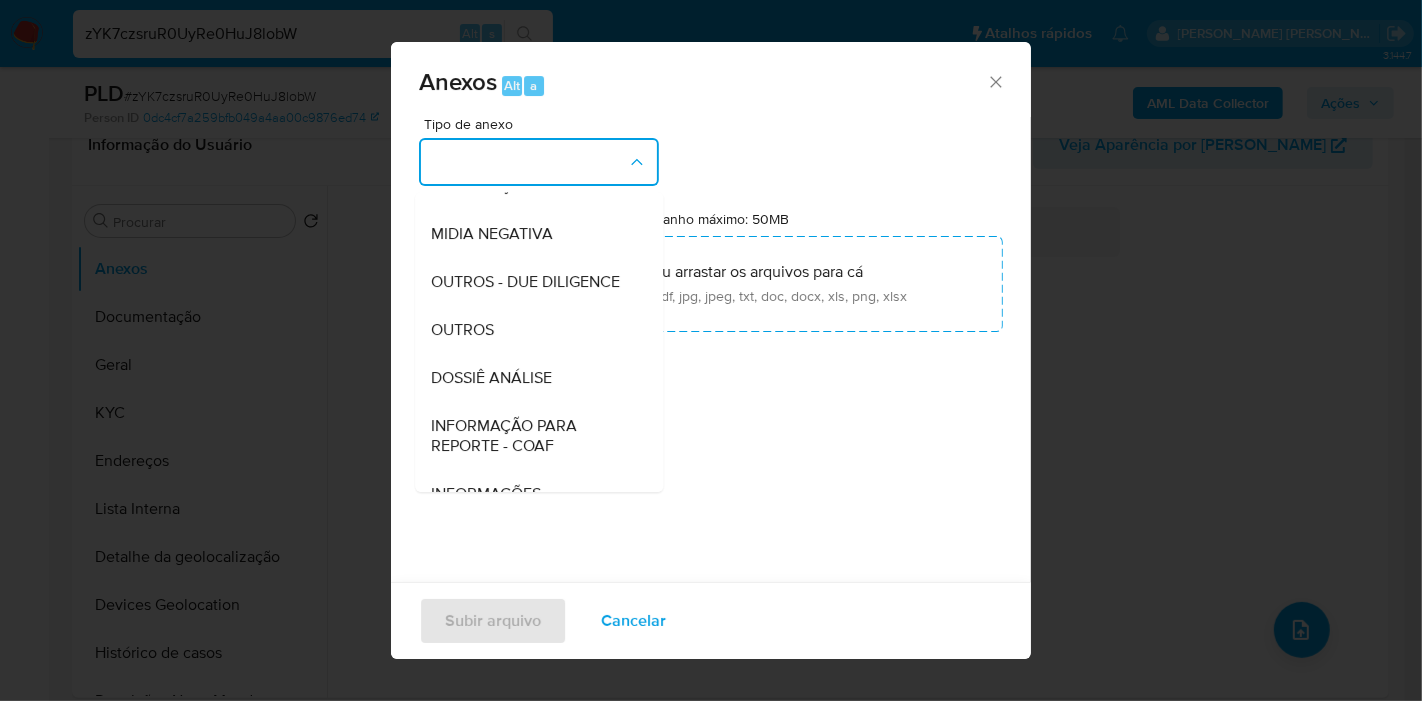 click on "DOSSIÊ ANÁLISE" at bounding box center (533, 378) 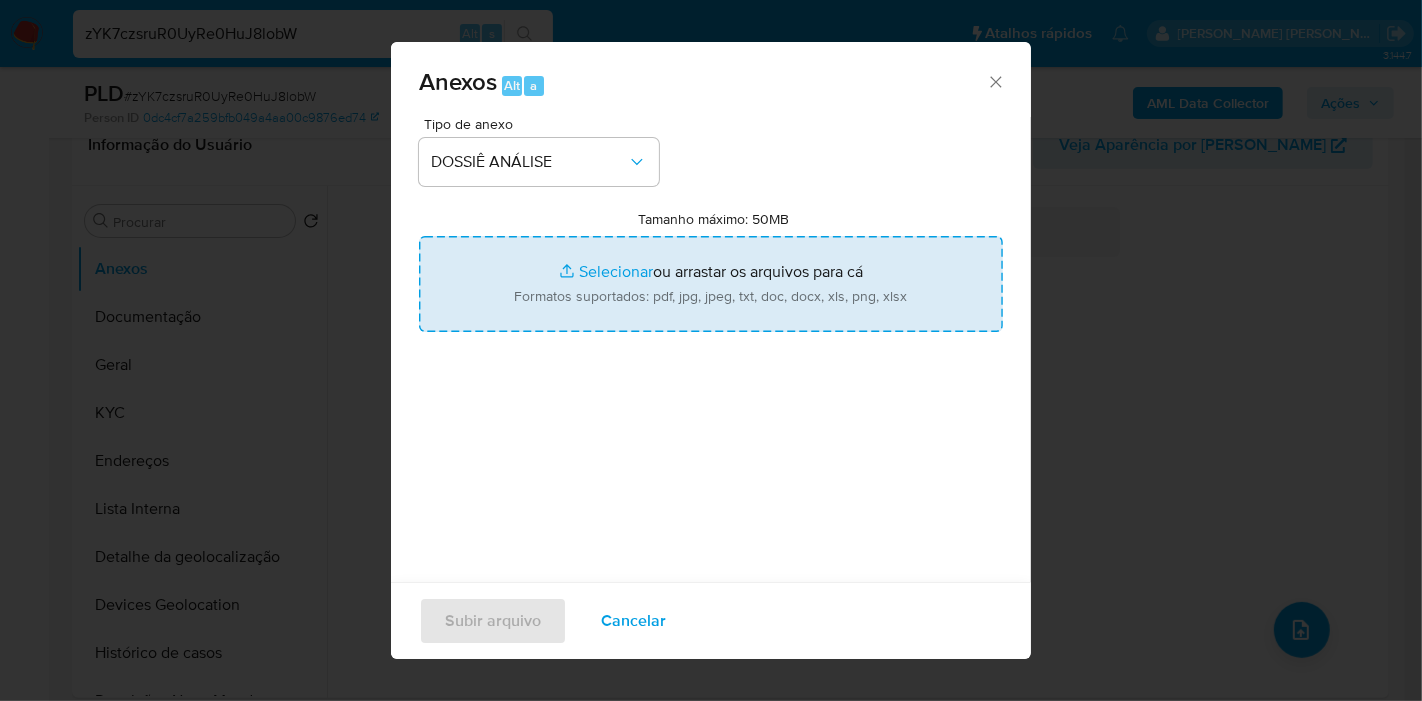 click on "Tamanho máximo: 50MB Selecionar arquivos" at bounding box center (711, 284) 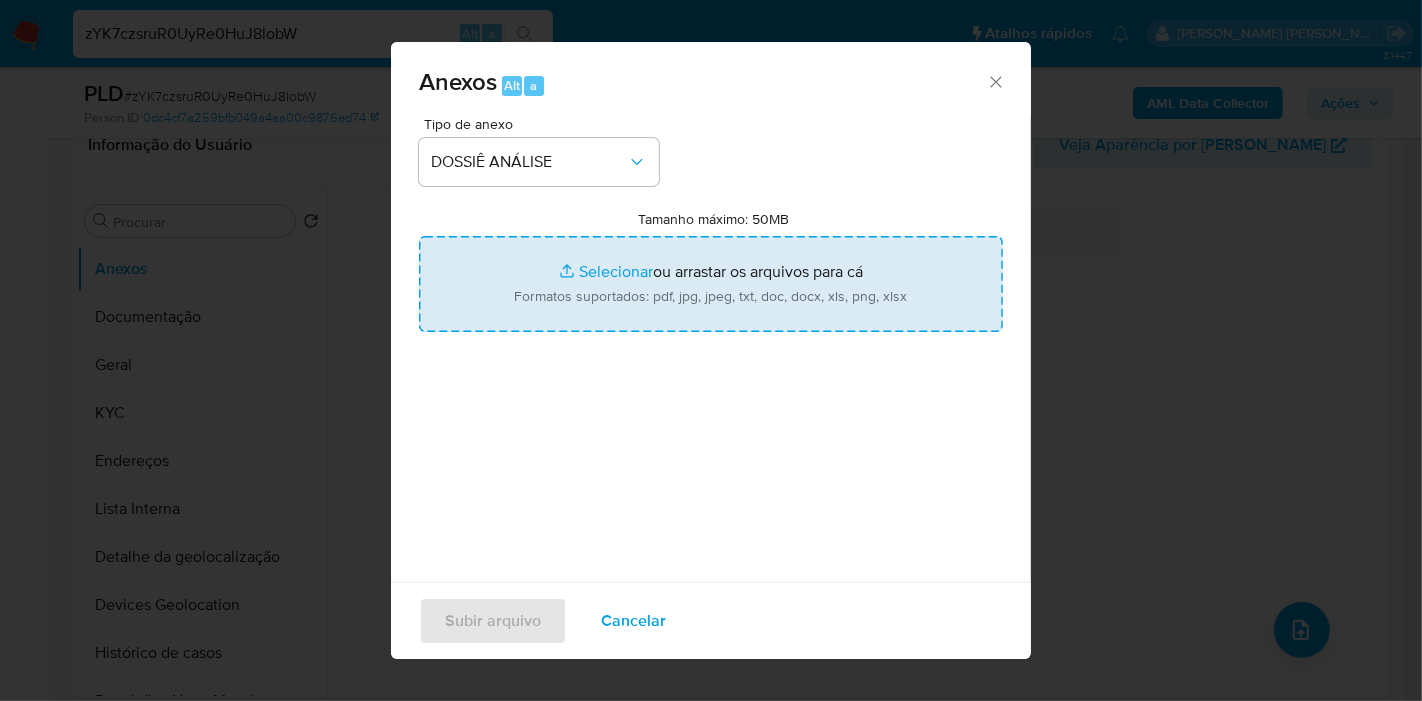 type on "C:\fakepath\SAR - XXXXX - CPF 03309034119 - CLEBER MARTINS FAGUNDES.pdf" 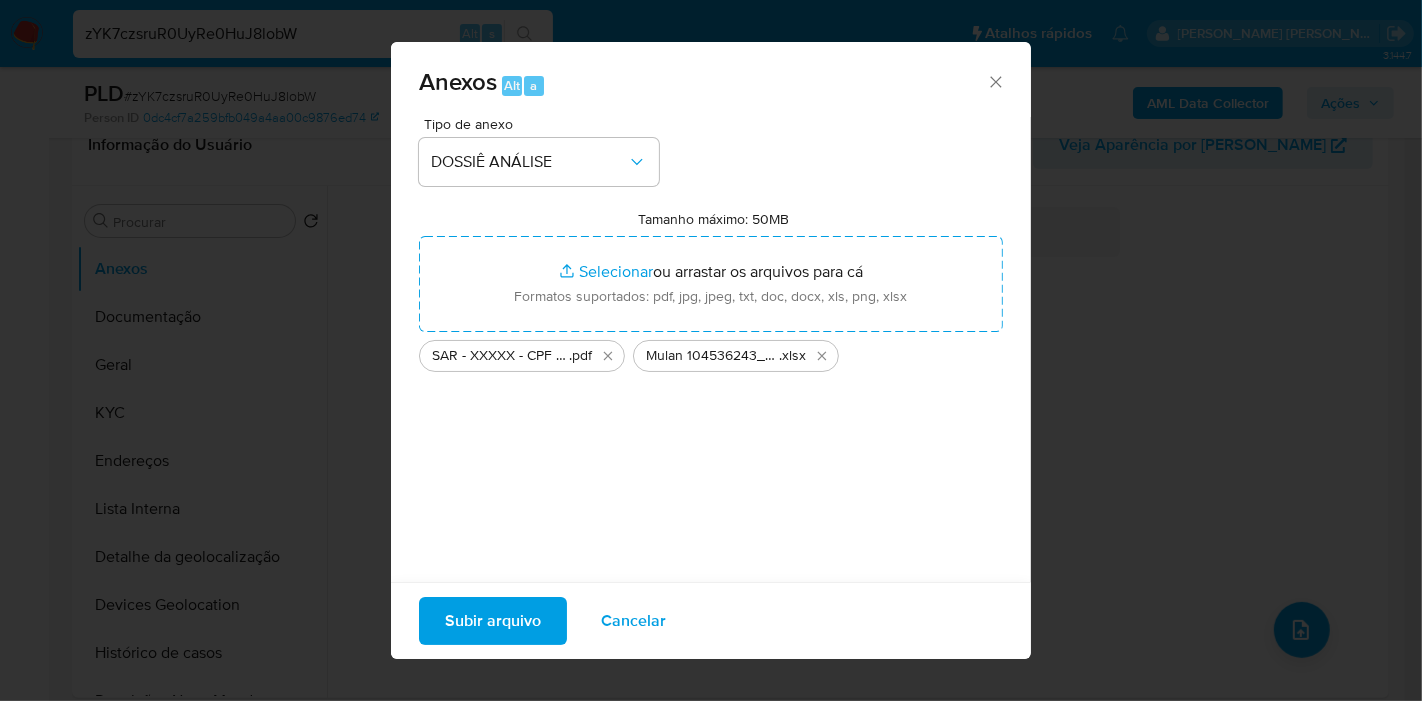 click on "Subir arquivo" at bounding box center (493, 621) 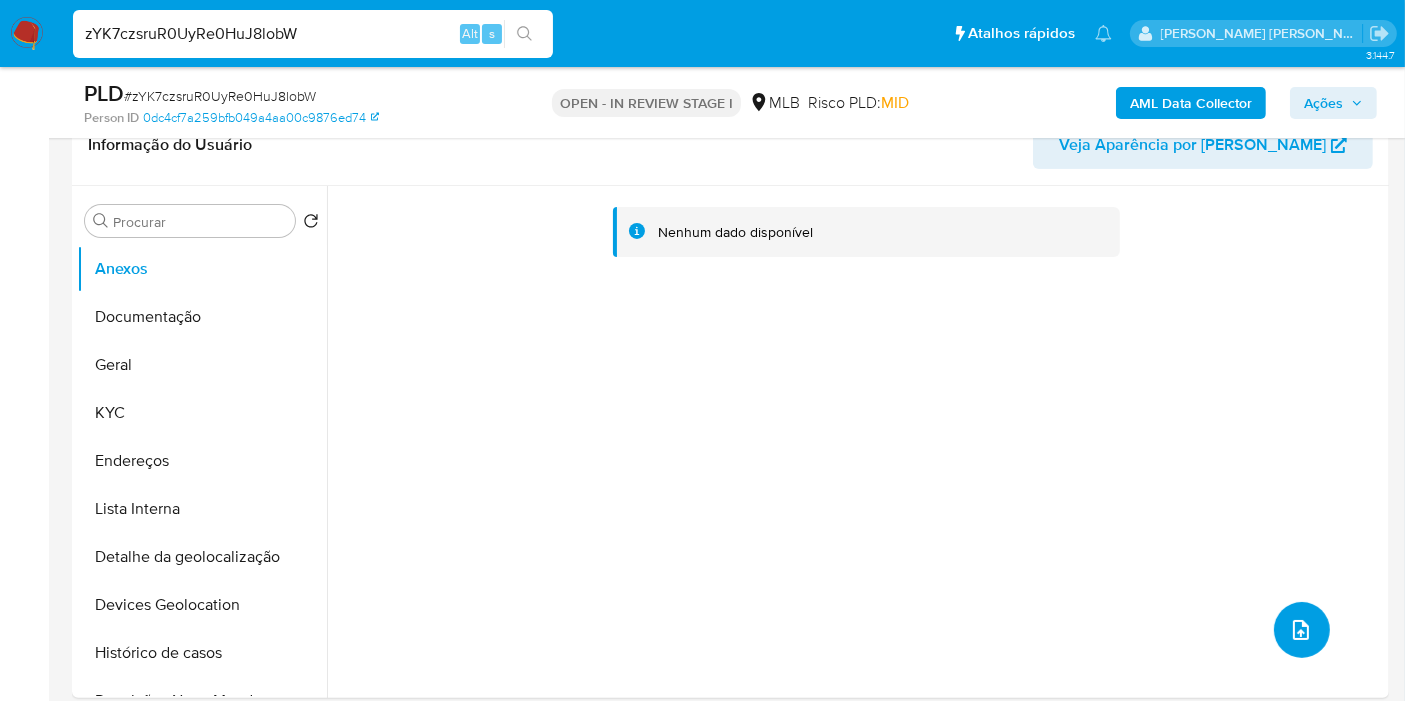 scroll, scrollTop: 0, scrollLeft: 0, axis: both 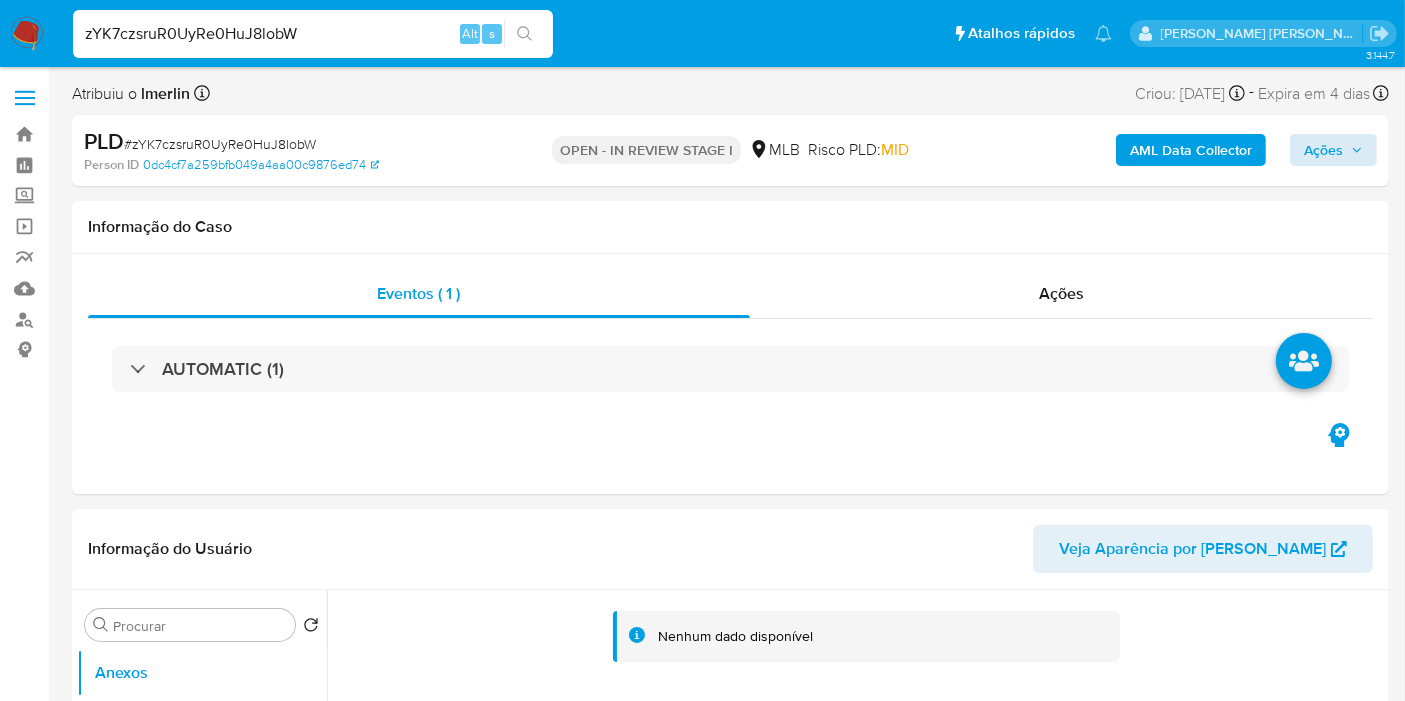 drag, startPoint x: 1038, startPoint y: 307, endPoint x: 1311, endPoint y: 146, distance: 316.93848 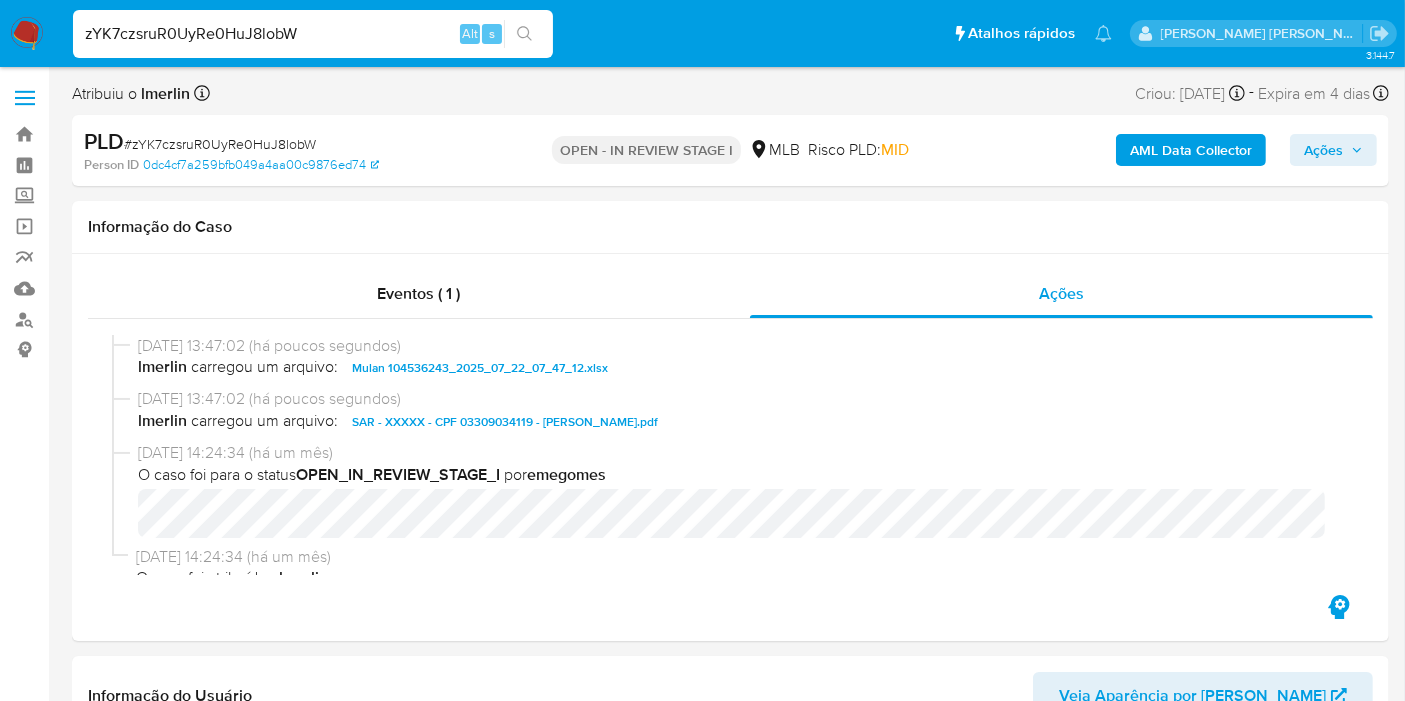 click on "Ações" at bounding box center [1323, 150] 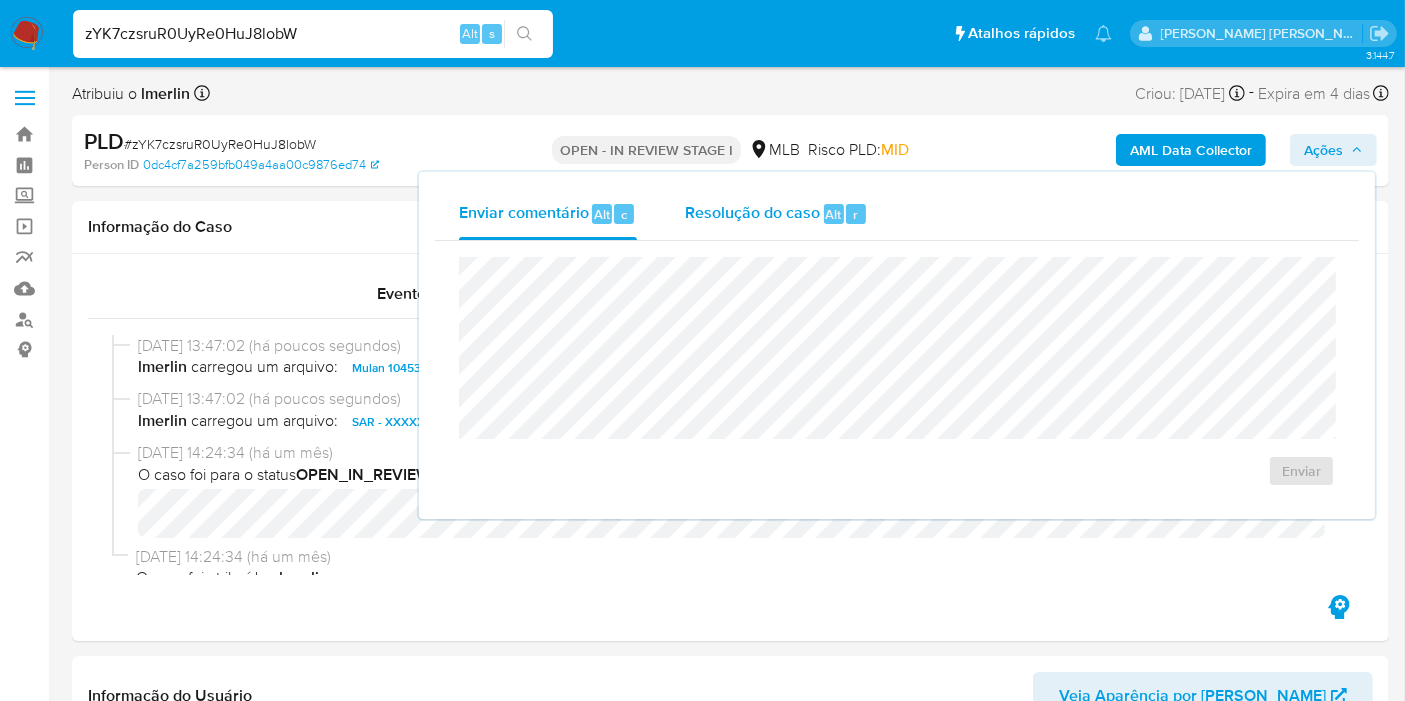 click on "Alt" at bounding box center [834, 214] 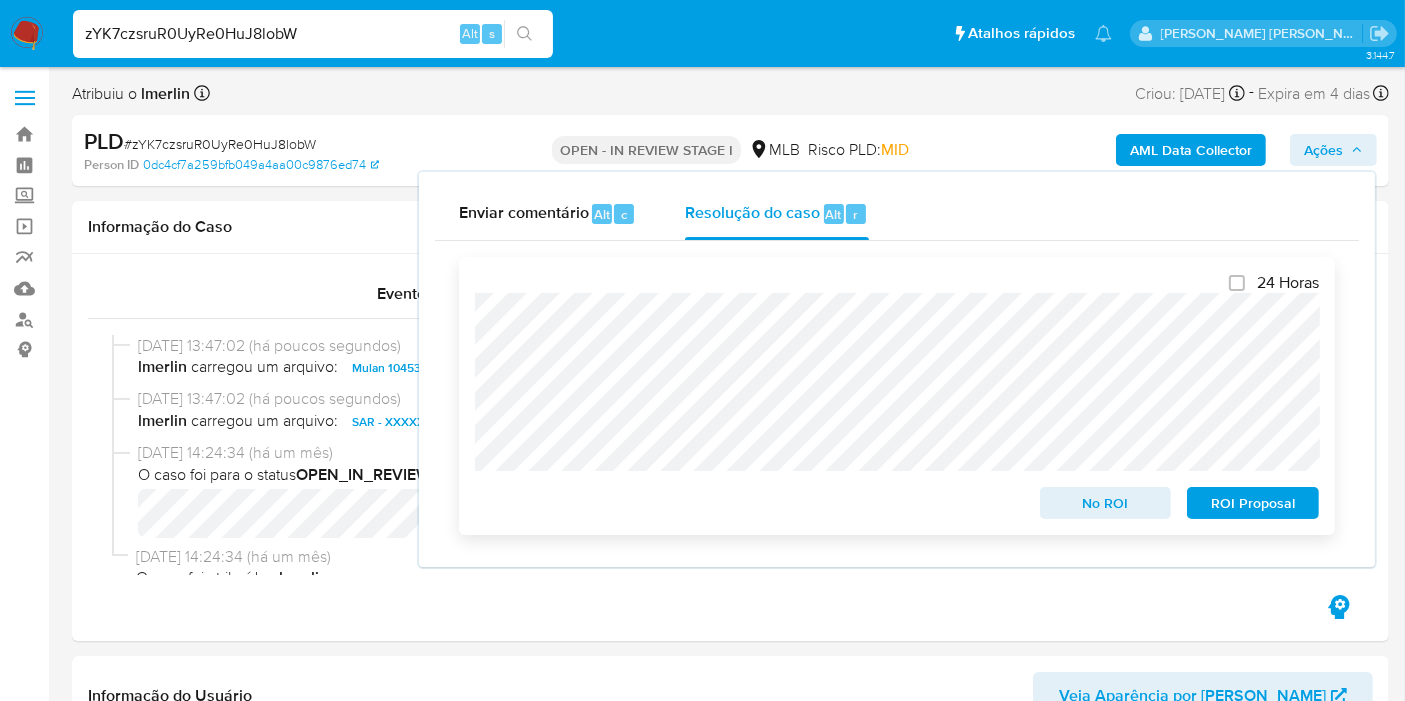 click on "ROI Proposal" at bounding box center (1253, 503) 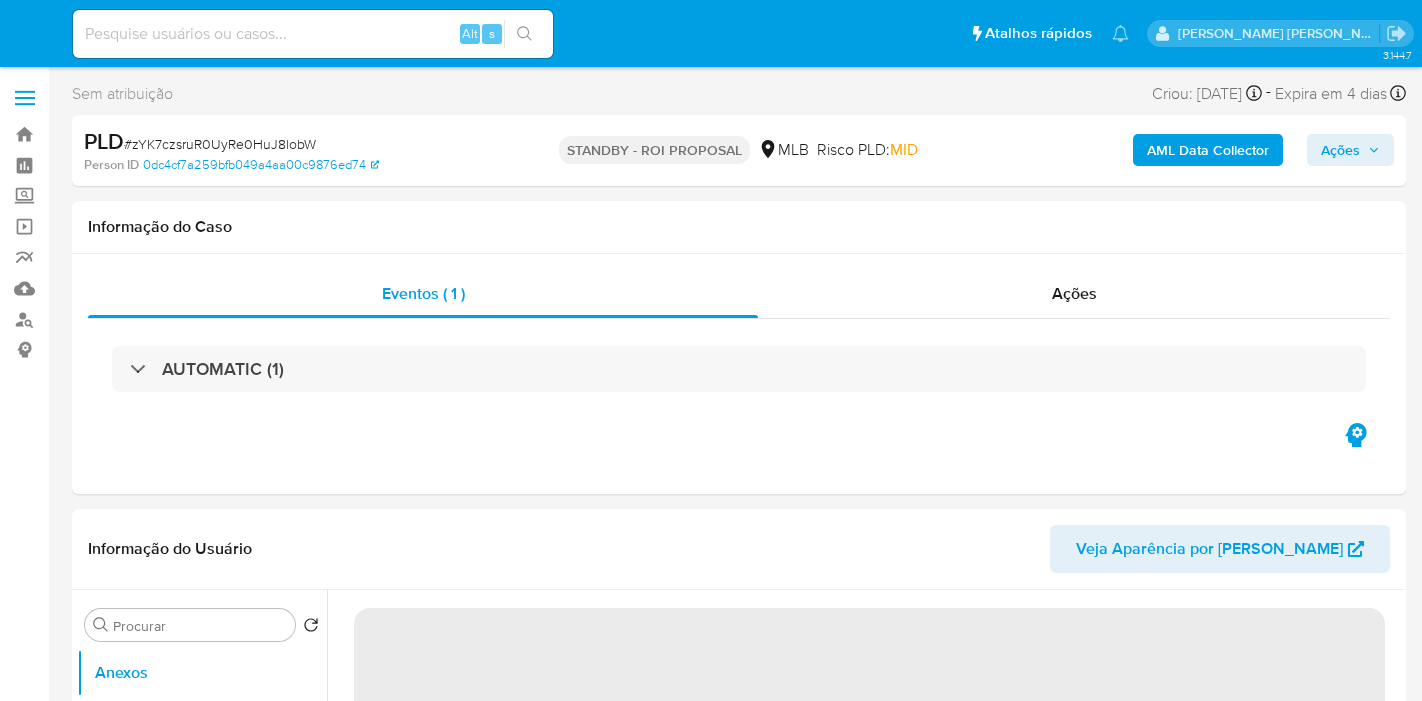 select on "10" 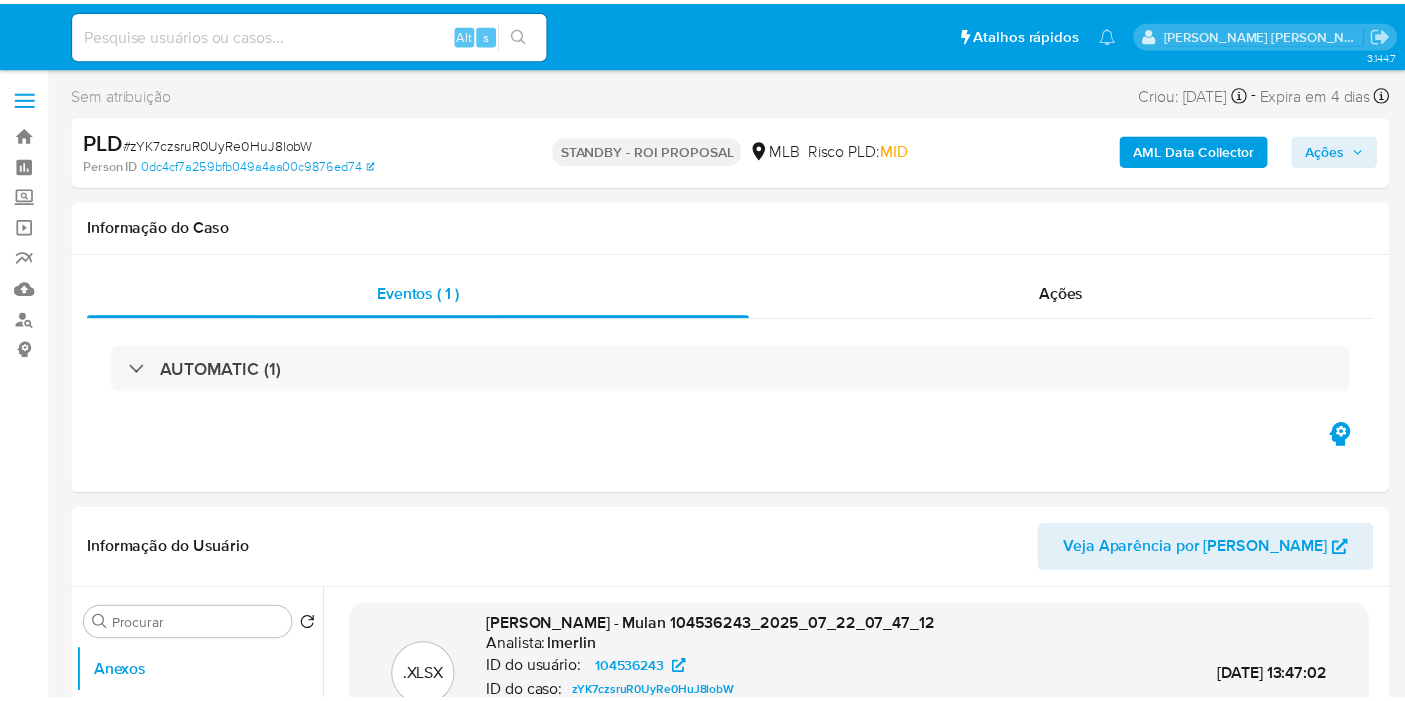scroll, scrollTop: 0, scrollLeft: 0, axis: both 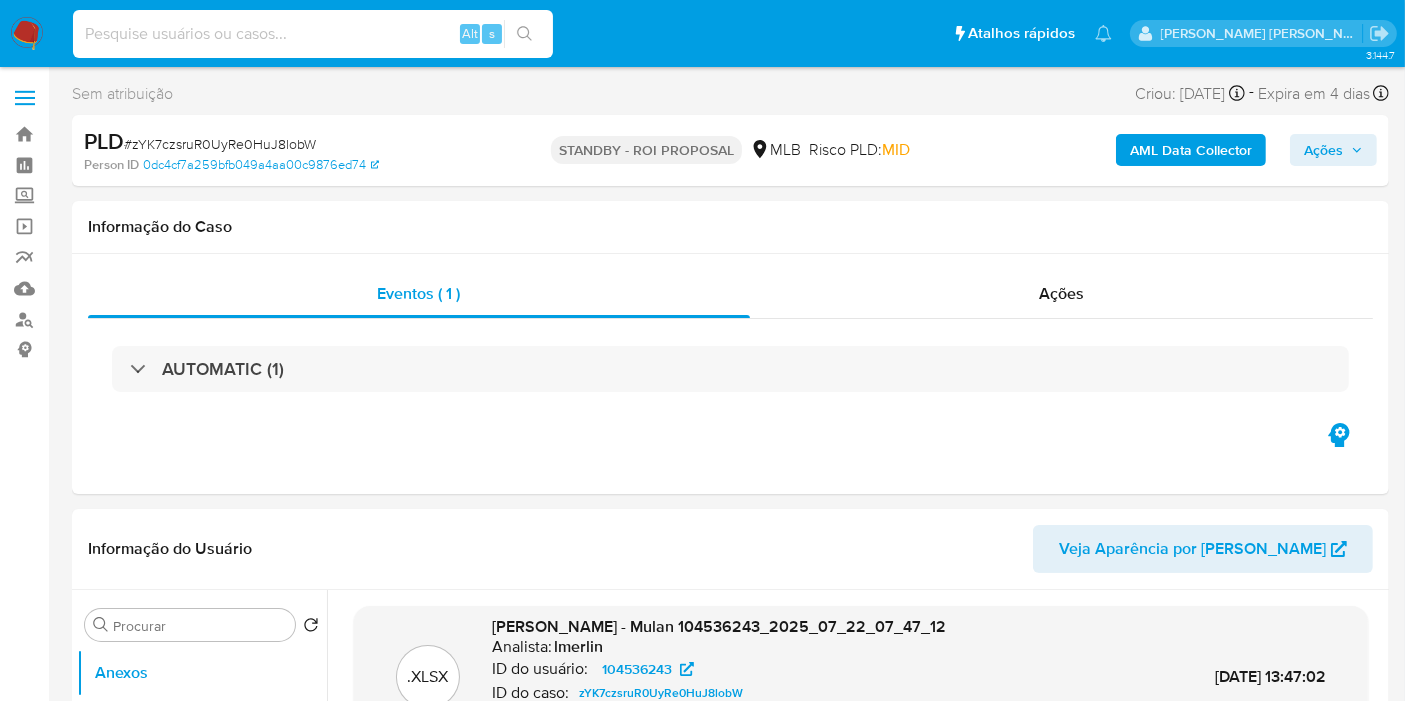 click at bounding box center (313, 34) 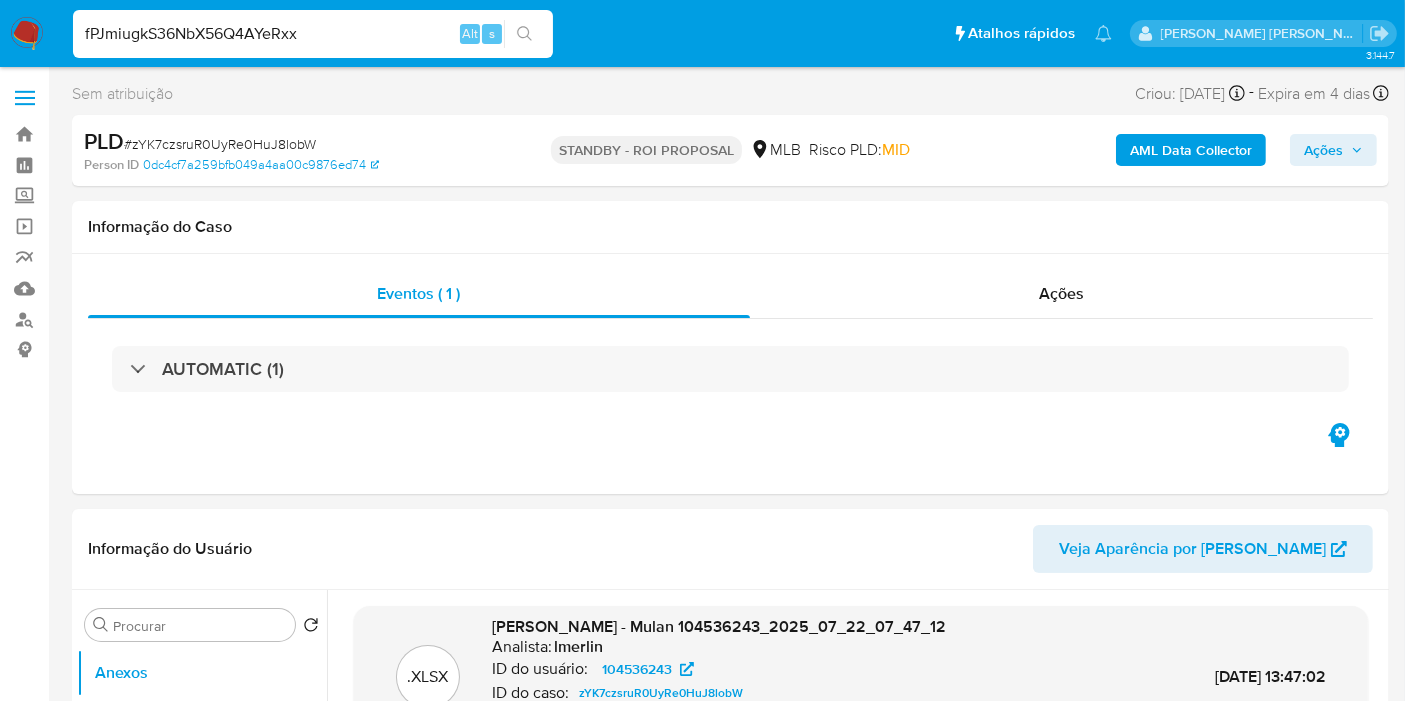 type on "fPJmiugkS36NbX56Q4AYeRxx" 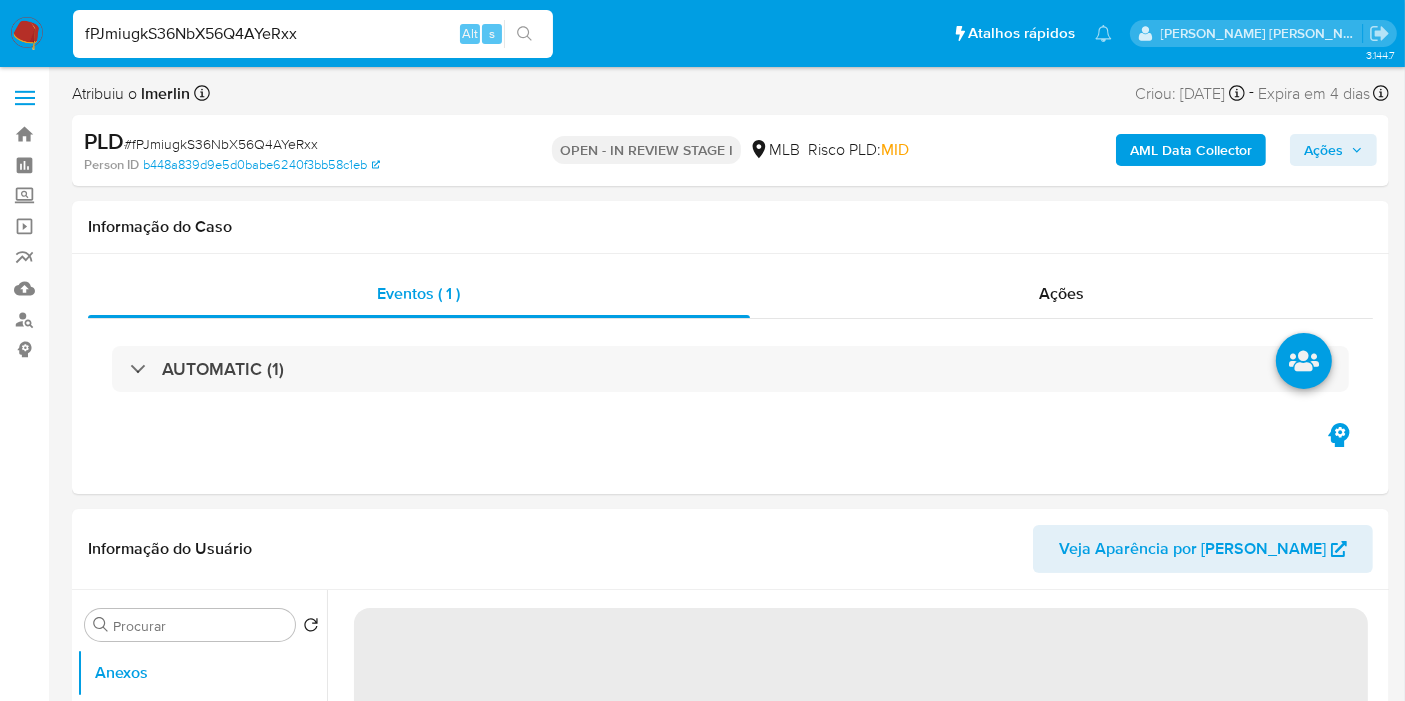select on "10" 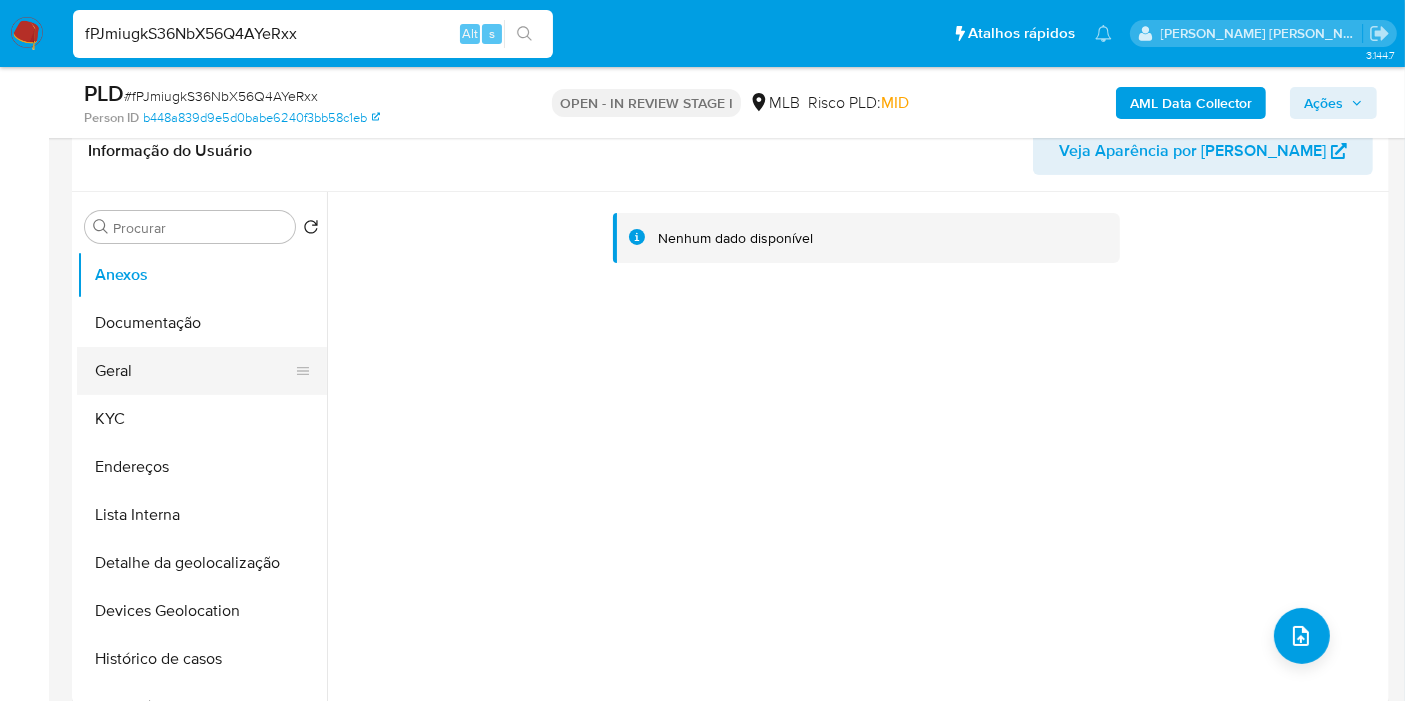 scroll, scrollTop: 333, scrollLeft: 0, axis: vertical 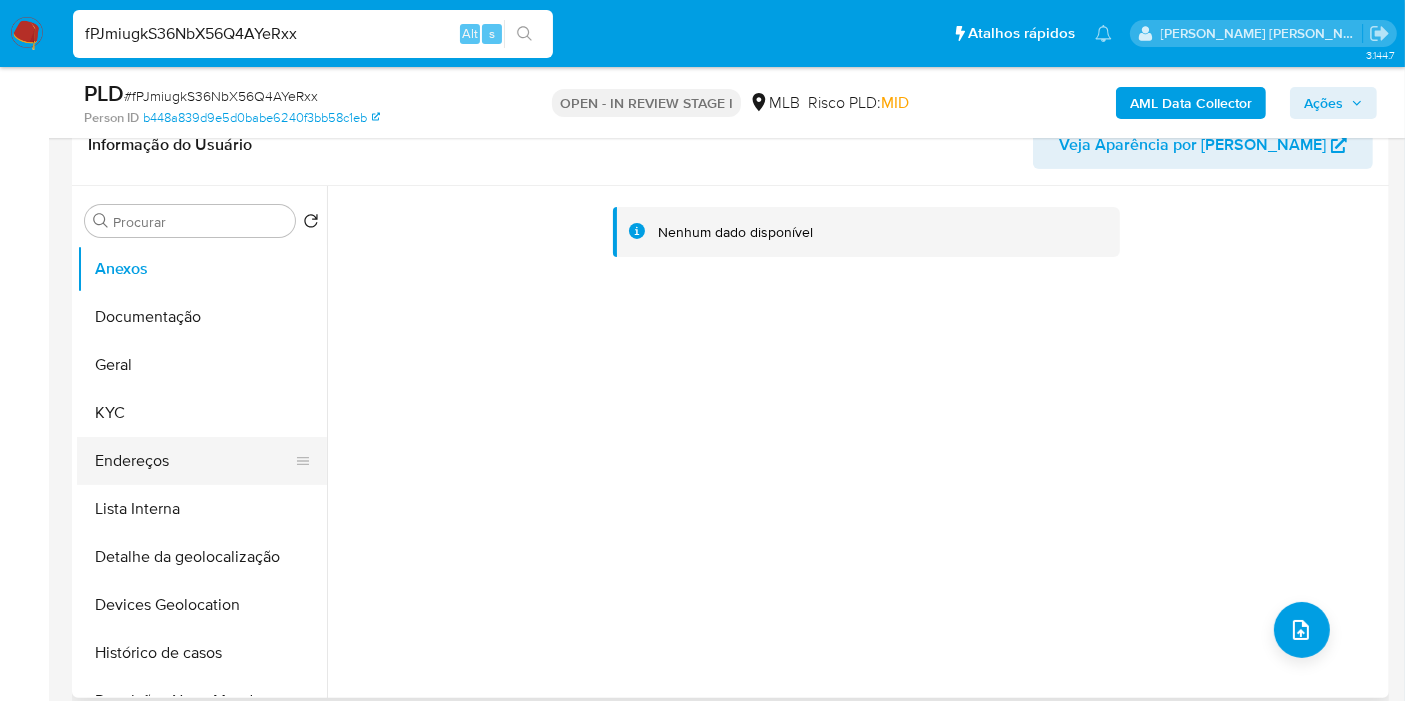 click on "Endereços" at bounding box center (194, 461) 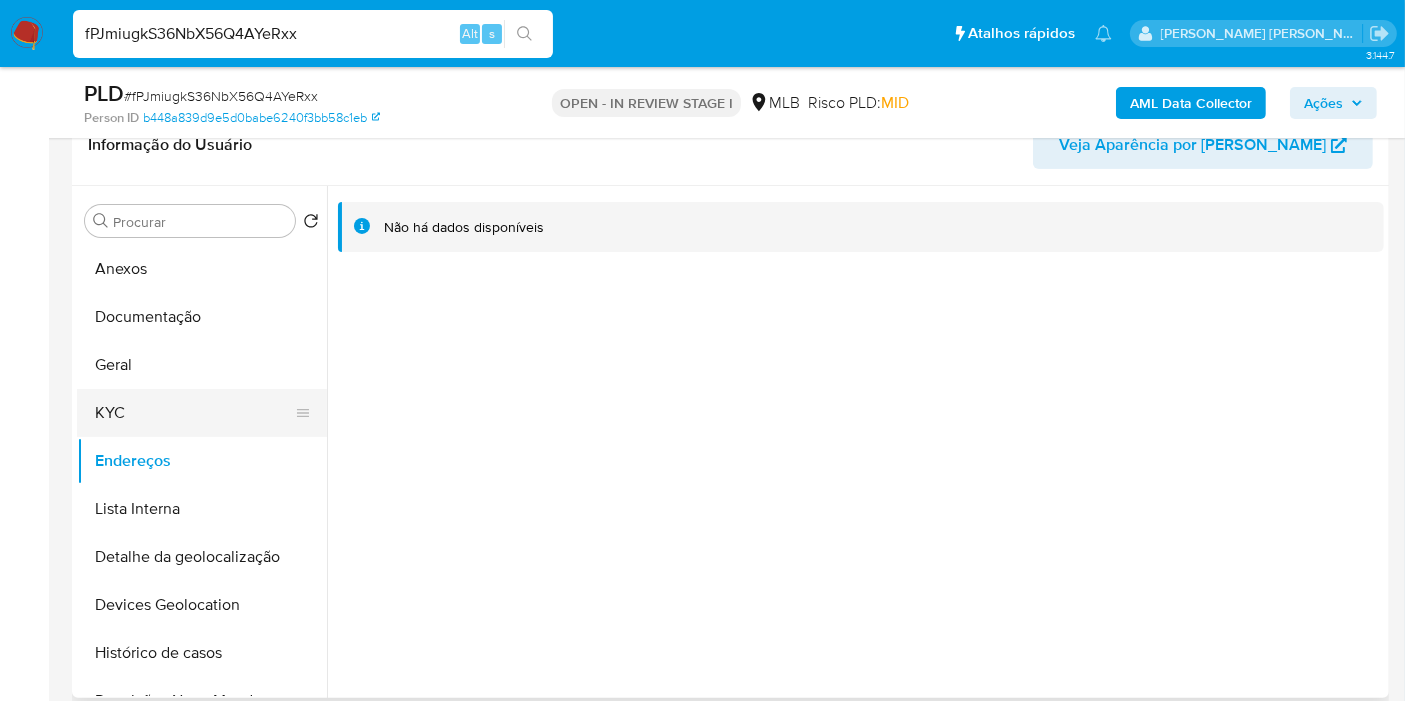 click on "KYC" at bounding box center [194, 413] 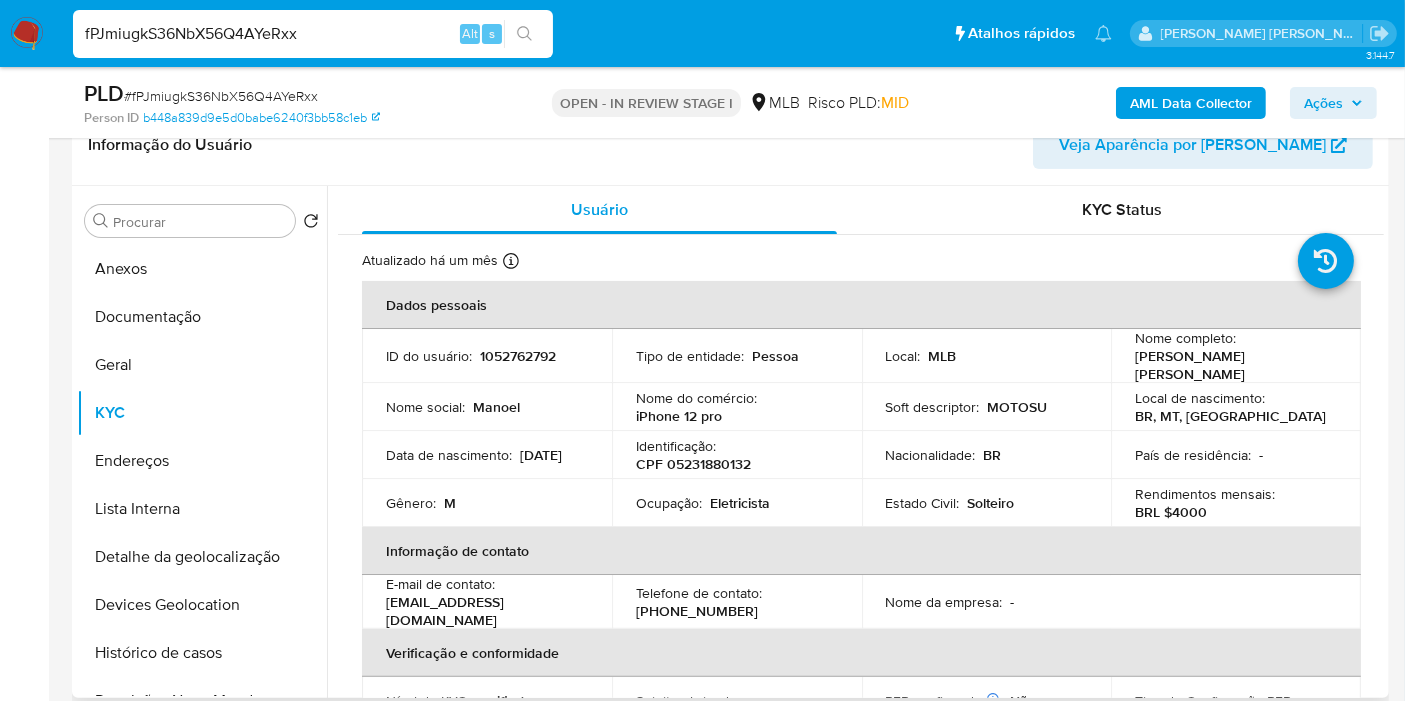 drag, startPoint x: 704, startPoint y: 461, endPoint x: 690, endPoint y: 461, distance: 14 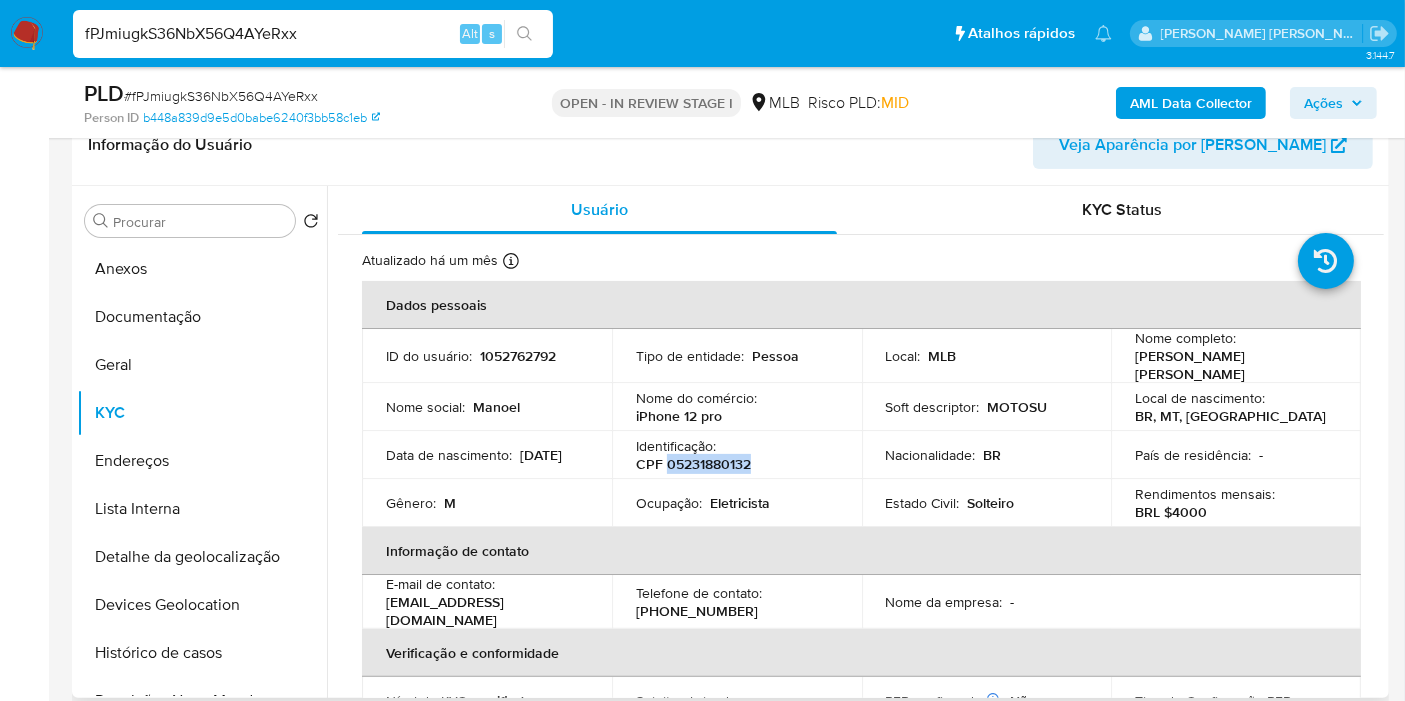 click on "CPF 05231880132" at bounding box center (693, 464) 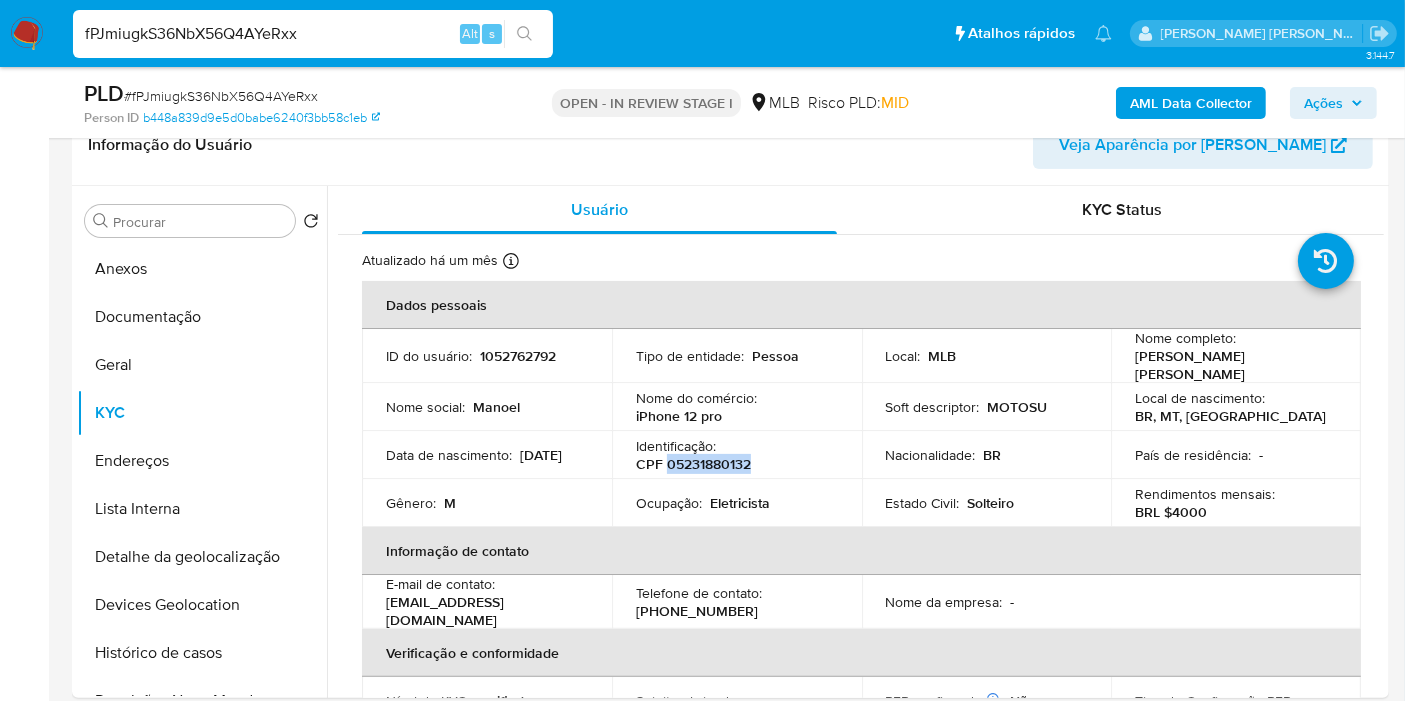 copy on "05231880132" 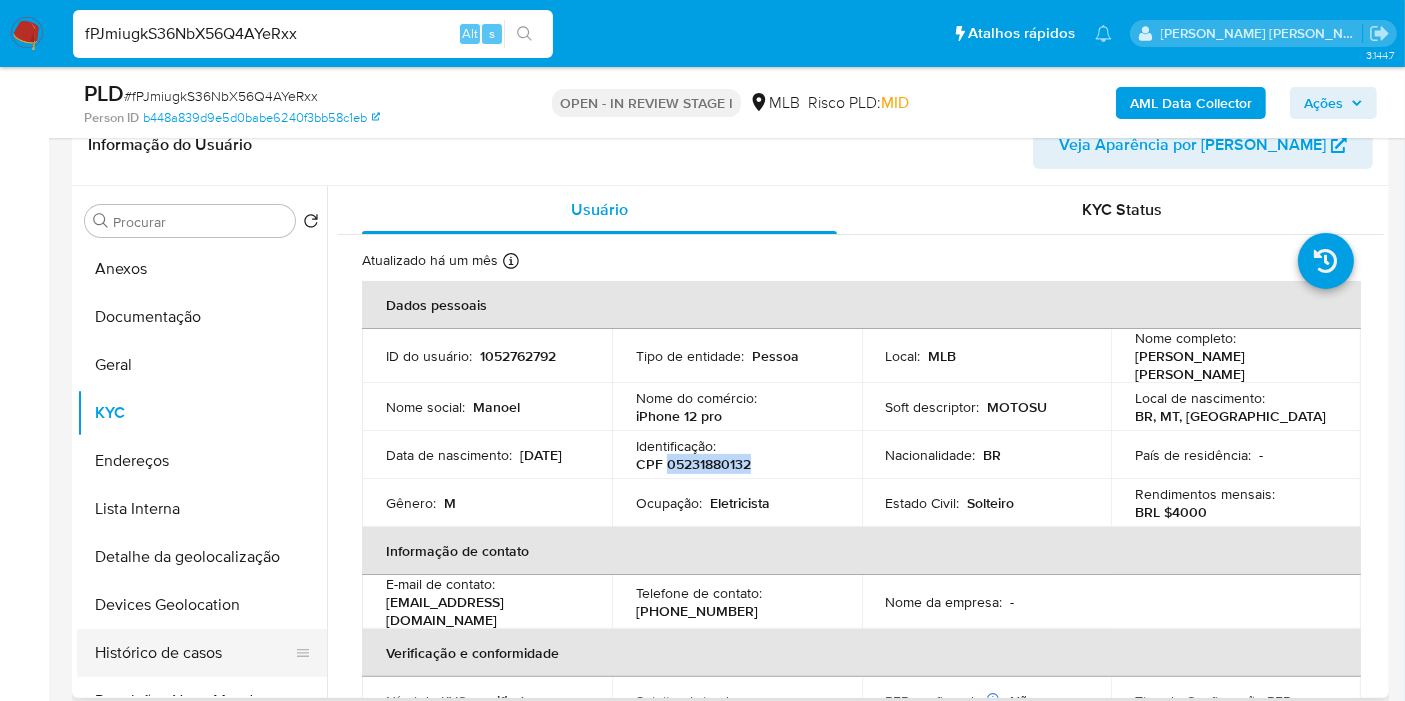 click on "Histórico de casos" at bounding box center [194, 653] 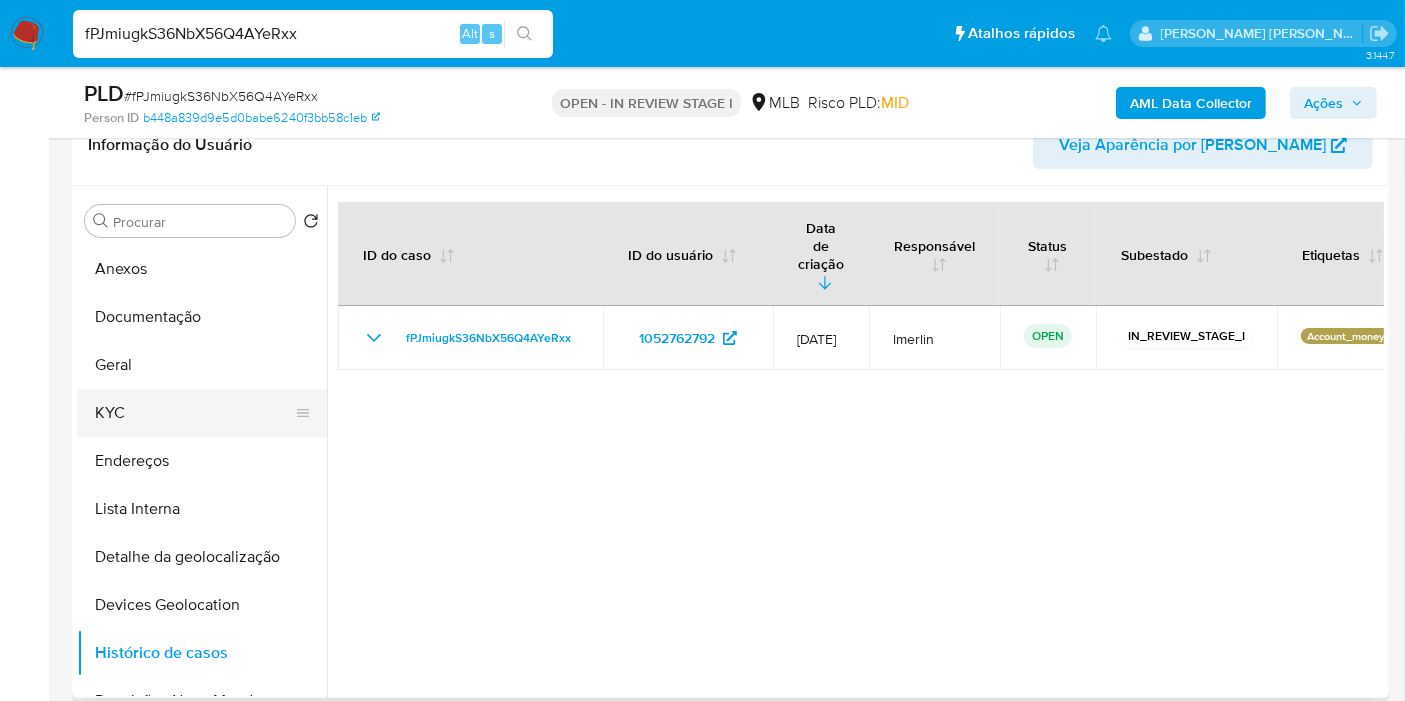 click on "KYC" at bounding box center (194, 413) 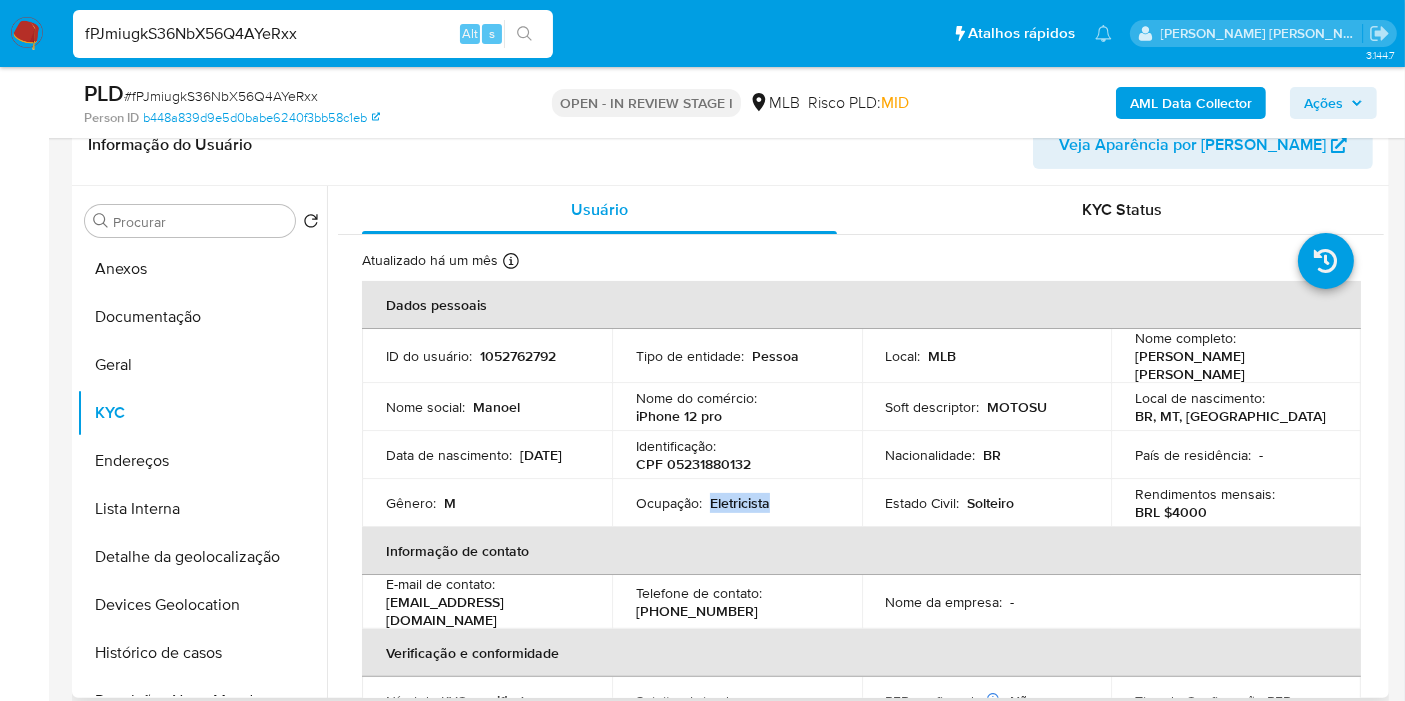 drag, startPoint x: 708, startPoint y: 501, endPoint x: 771, endPoint y: 502, distance: 63.007935 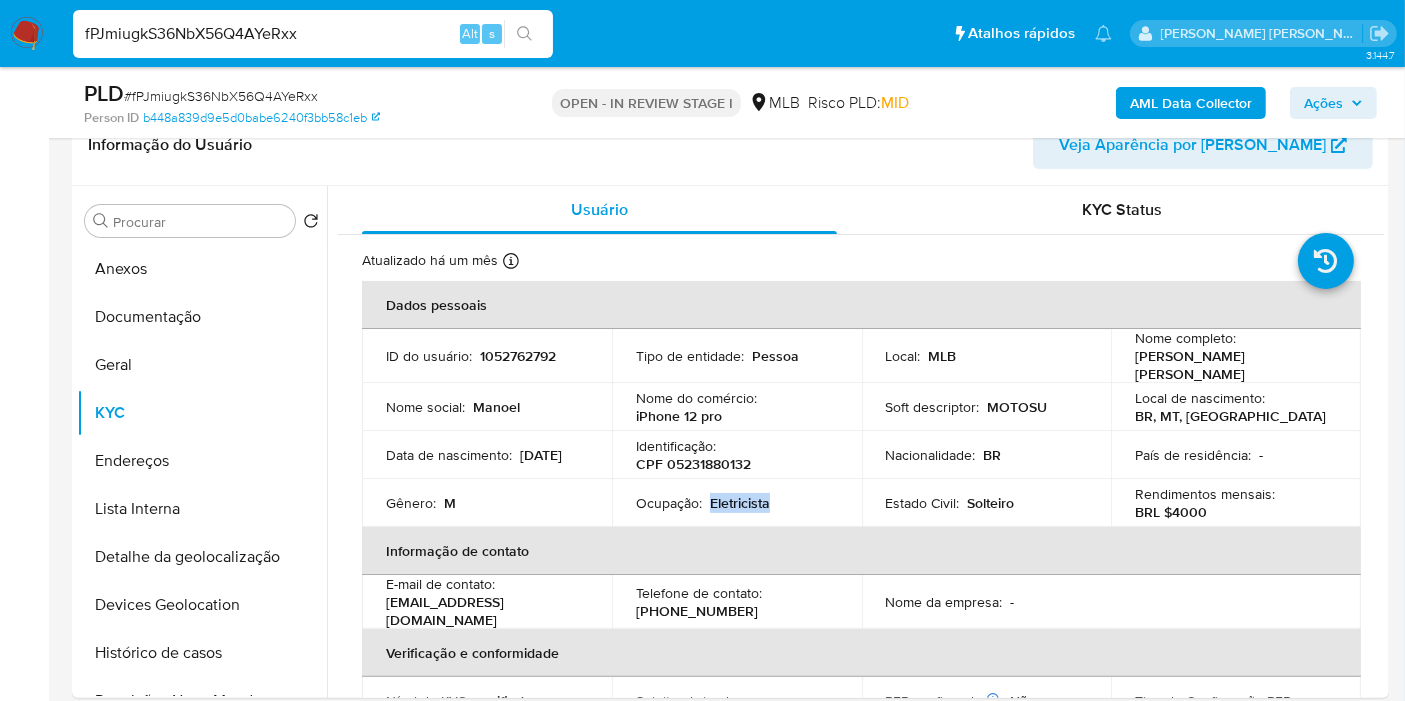 copy on "Eletricista" 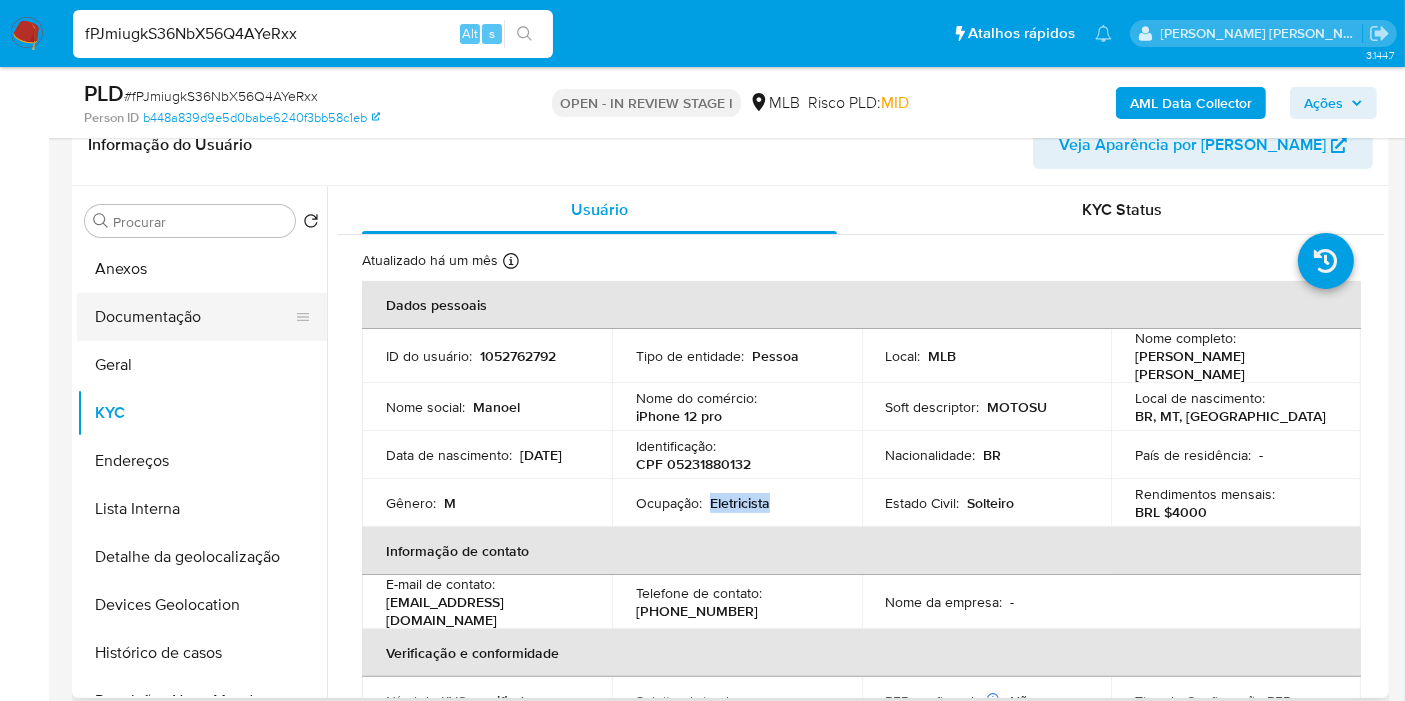 click on "Documentação" at bounding box center [194, 317] 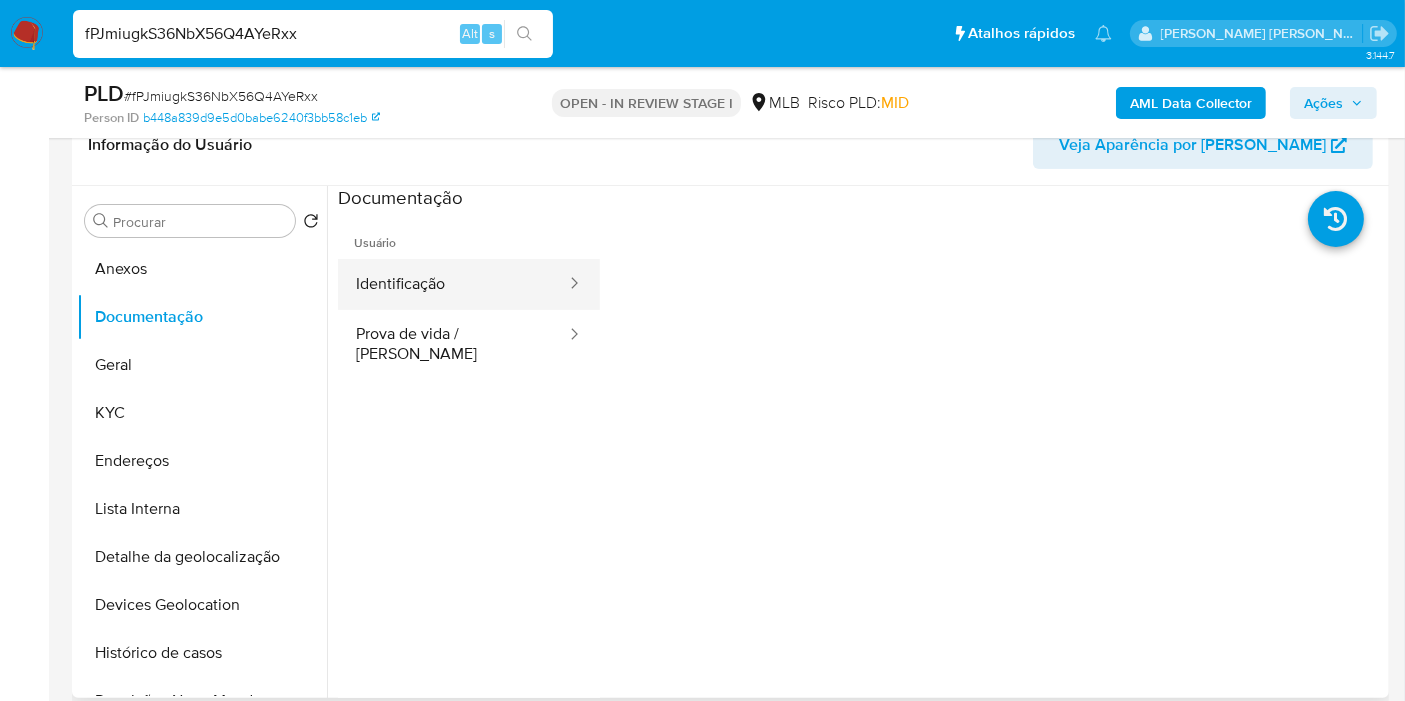 click on "Identificação" at bounding box center (453, 284) 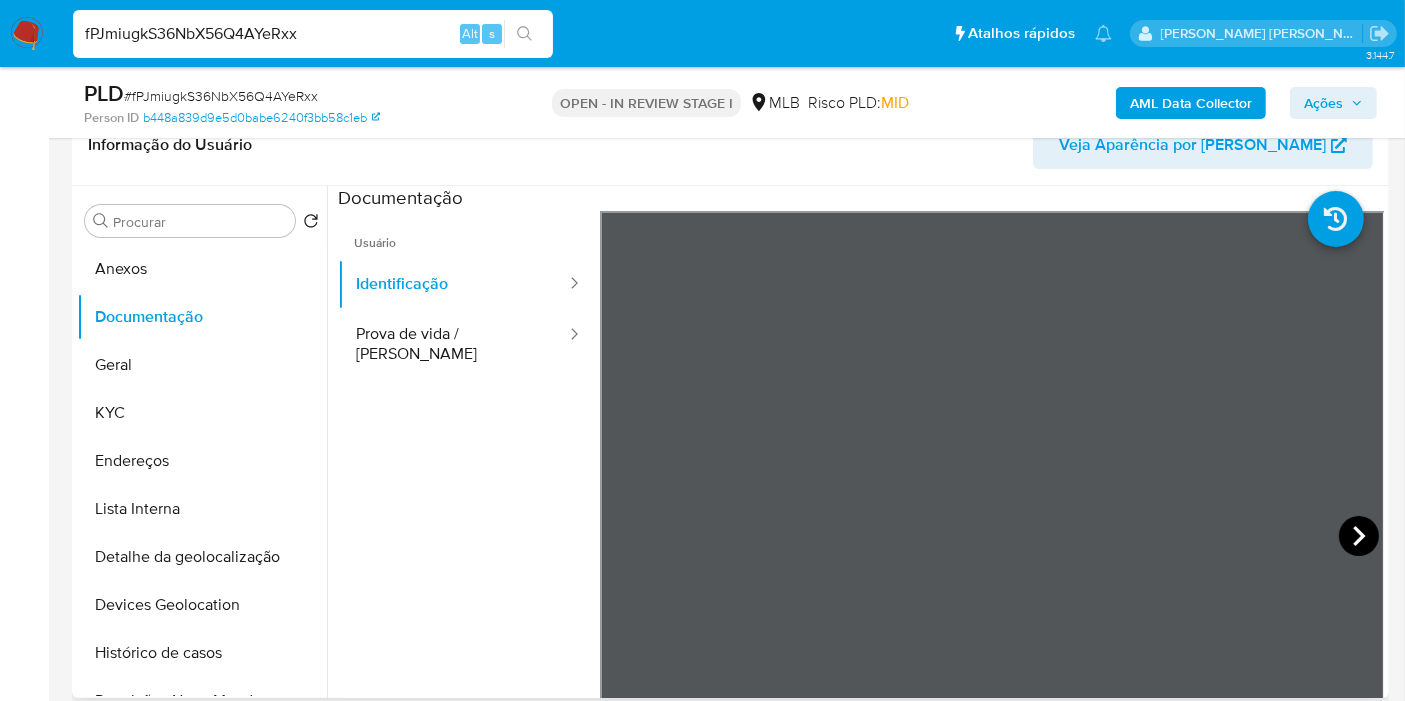click 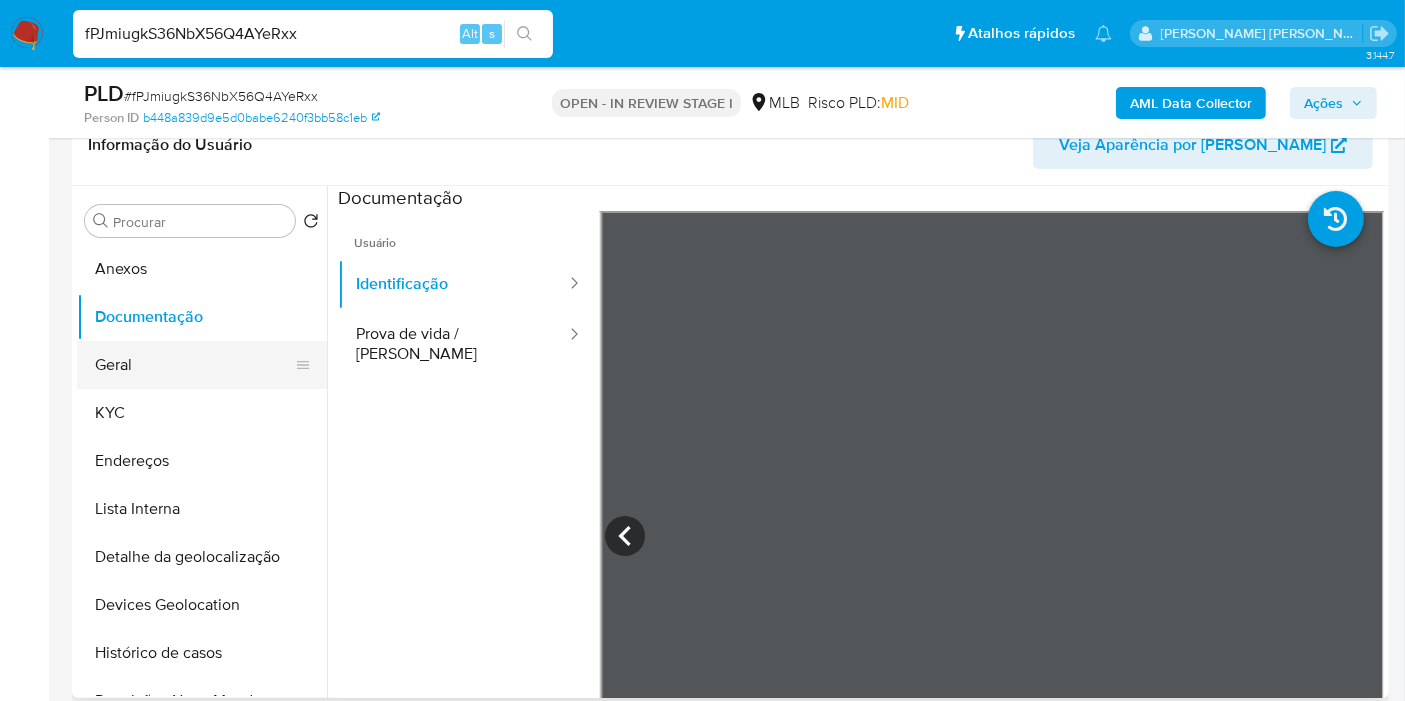 click on "Geral" at bounding box center (194, 365) 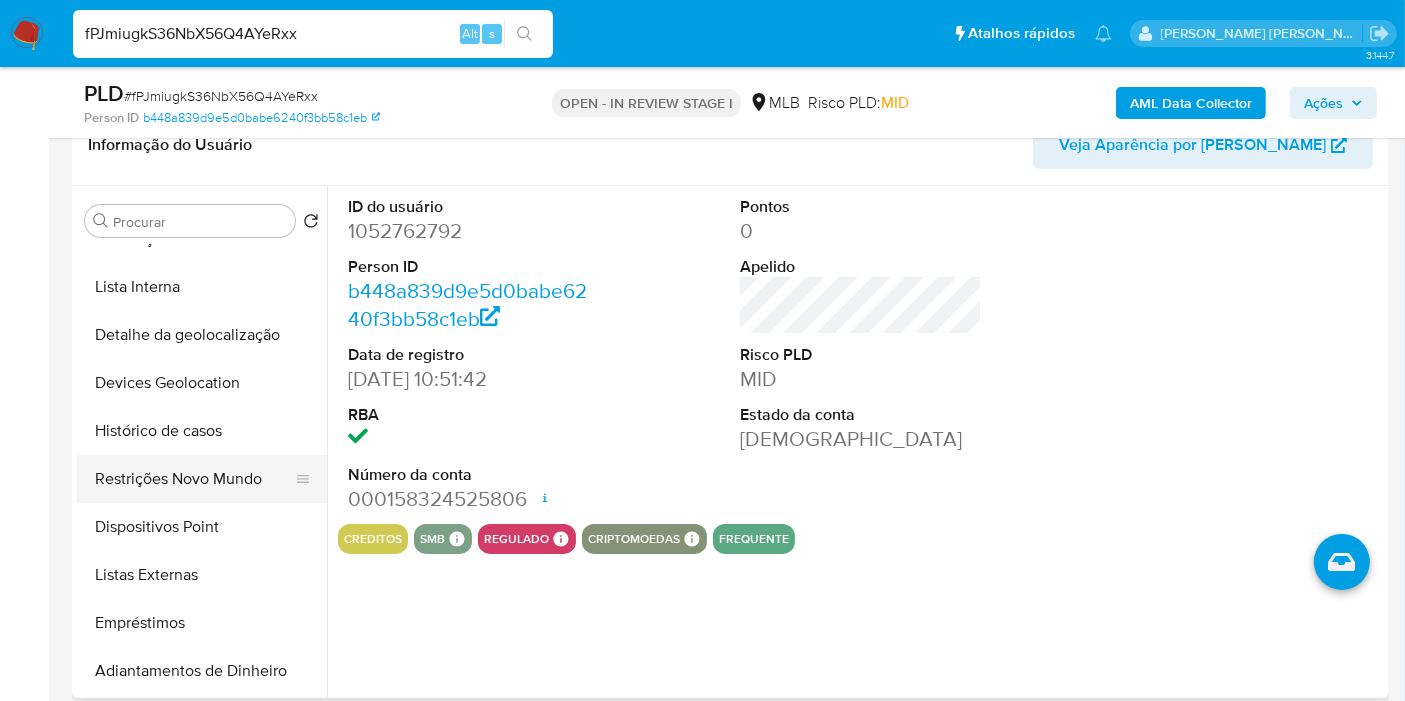 click on "Restrições Novo Mundo" at bounding box center [194, 479] 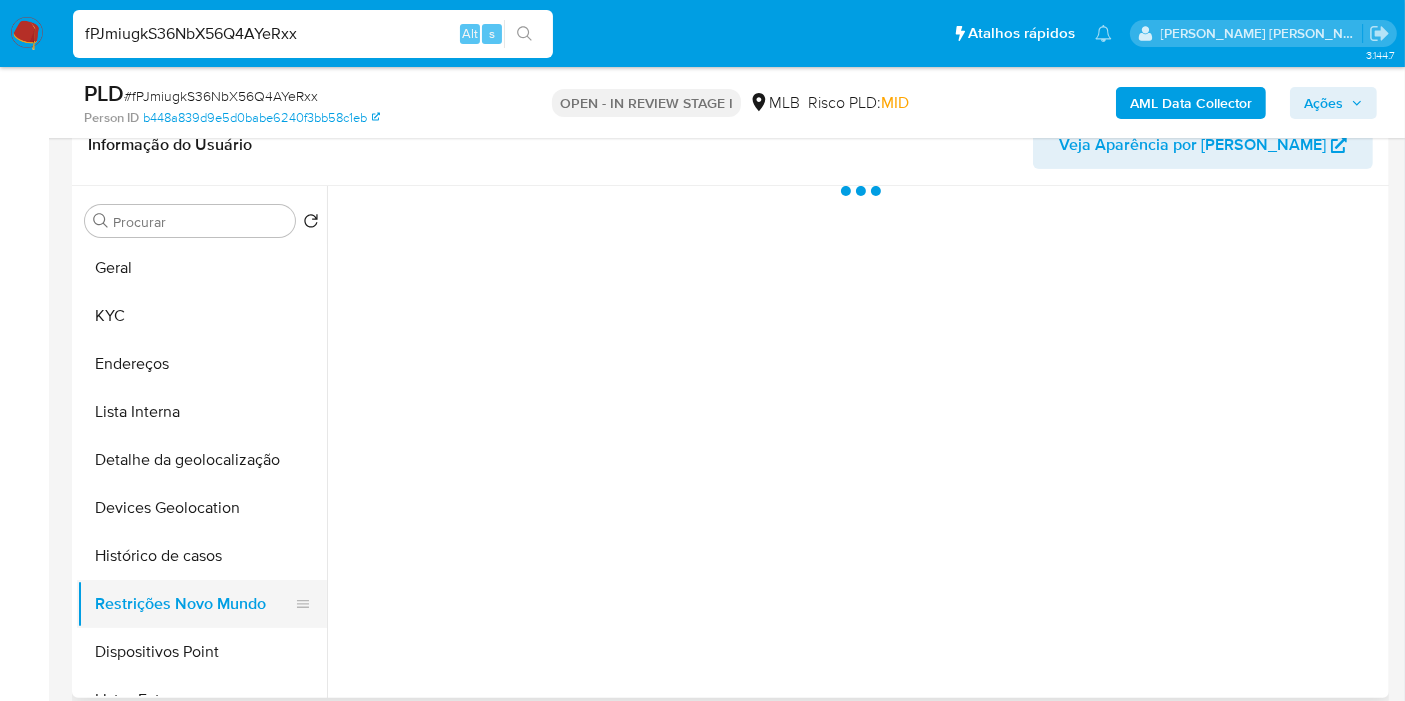 scroll, scrollTop: 0, scrollLeft: 0, axis: both 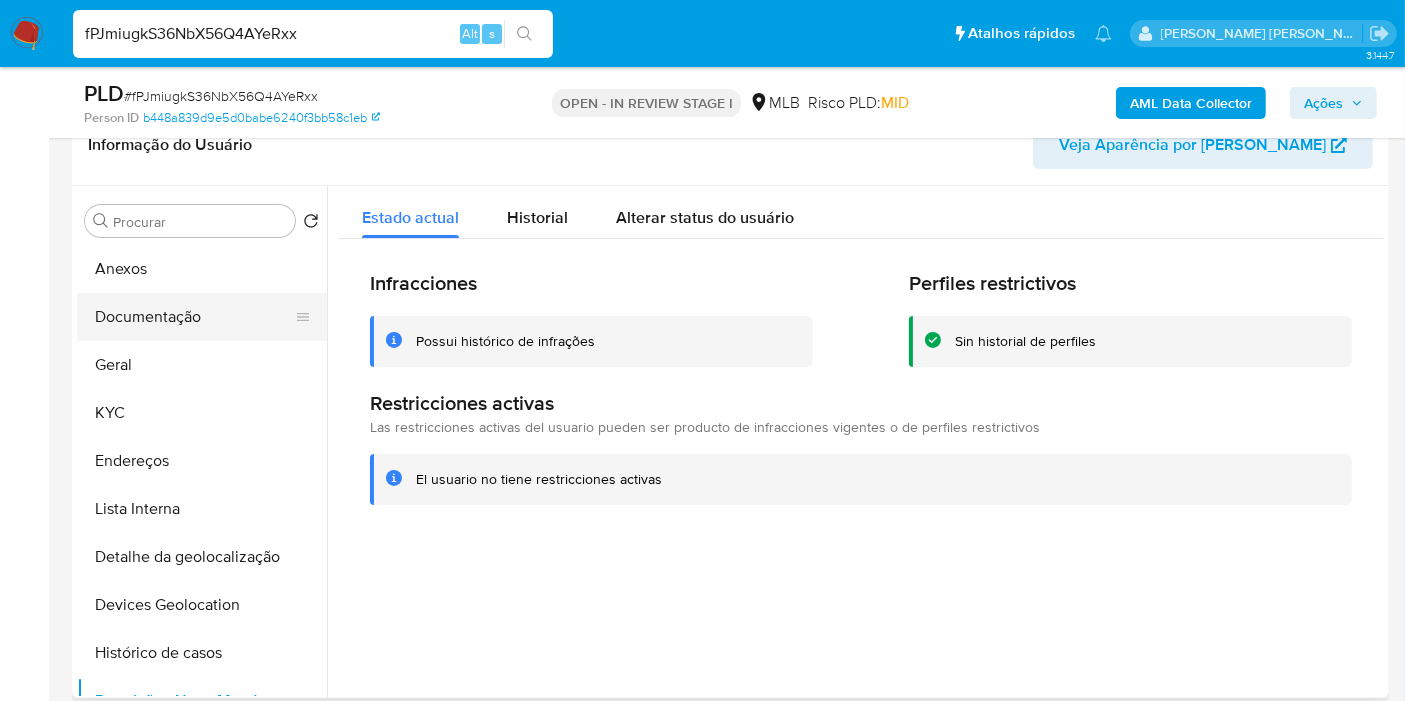 click on "Documentação" at bounding box center [194, 317] 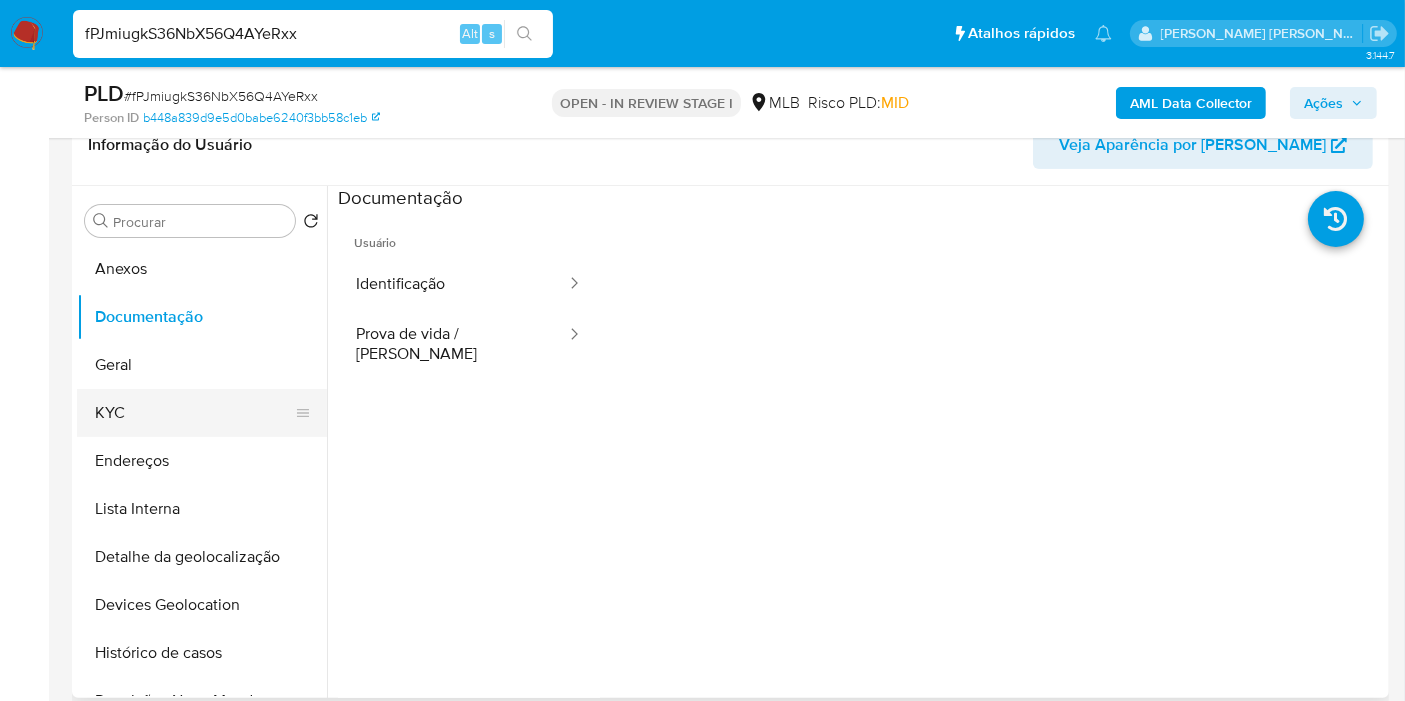 click on "KYC" at bounding box center (194, 413) 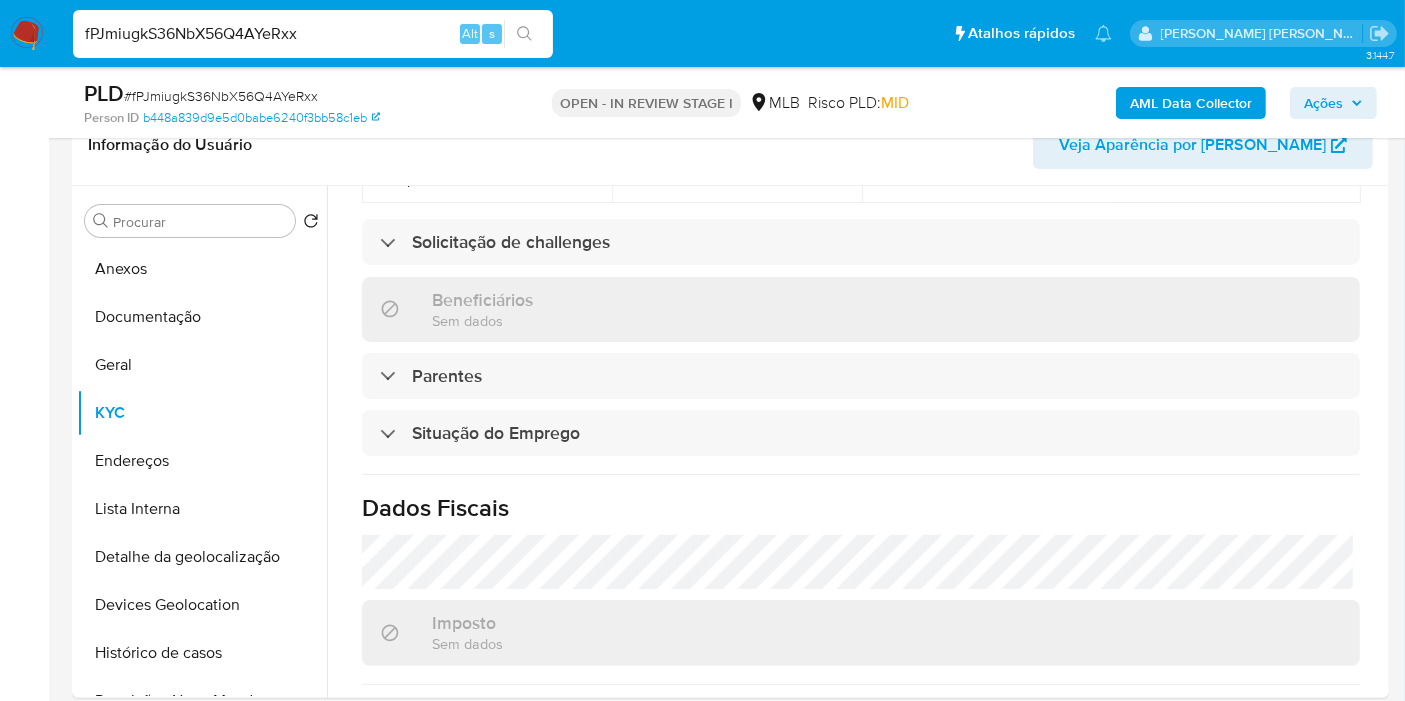 scroll, scrollTop: 908, scrollLeft: 0, axis: vertical 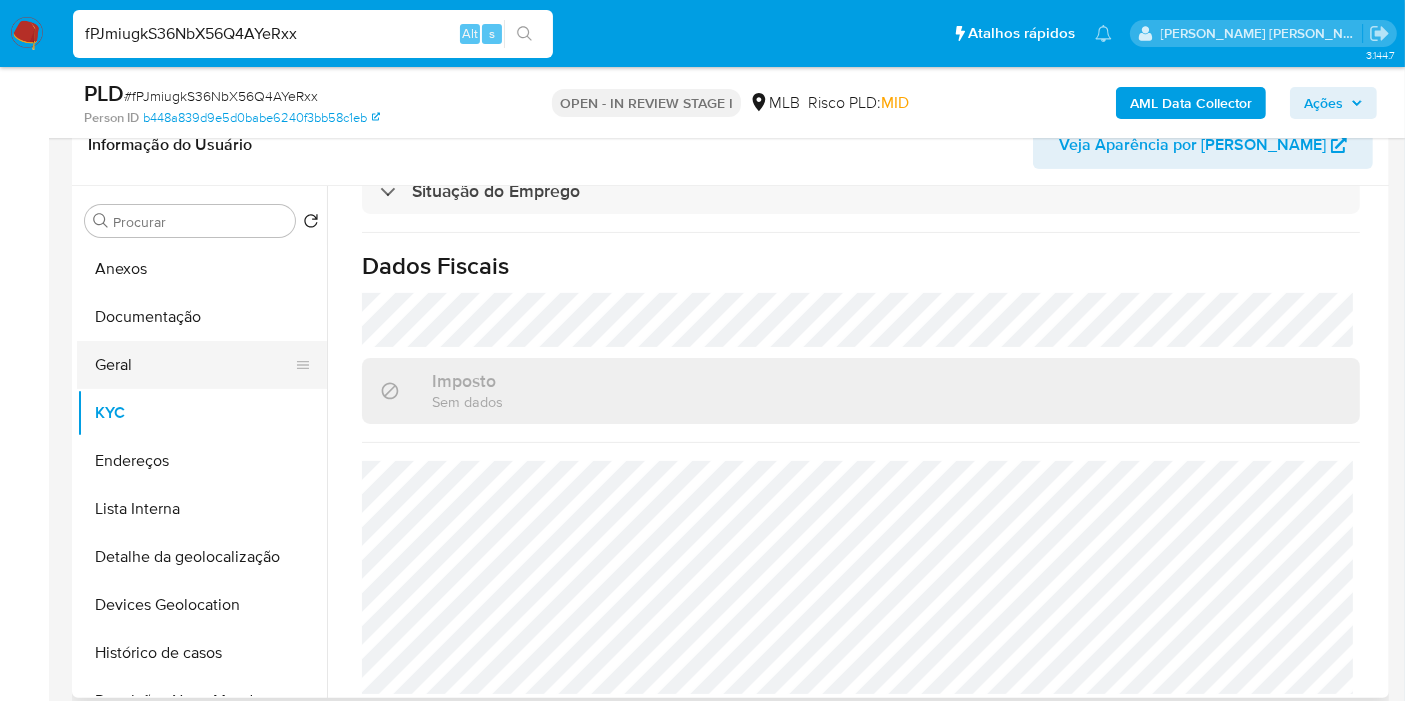 drag, startPoint x: 130, startPoint y: 366, endPoint x: 170, endPoint y: 366, distance: 40 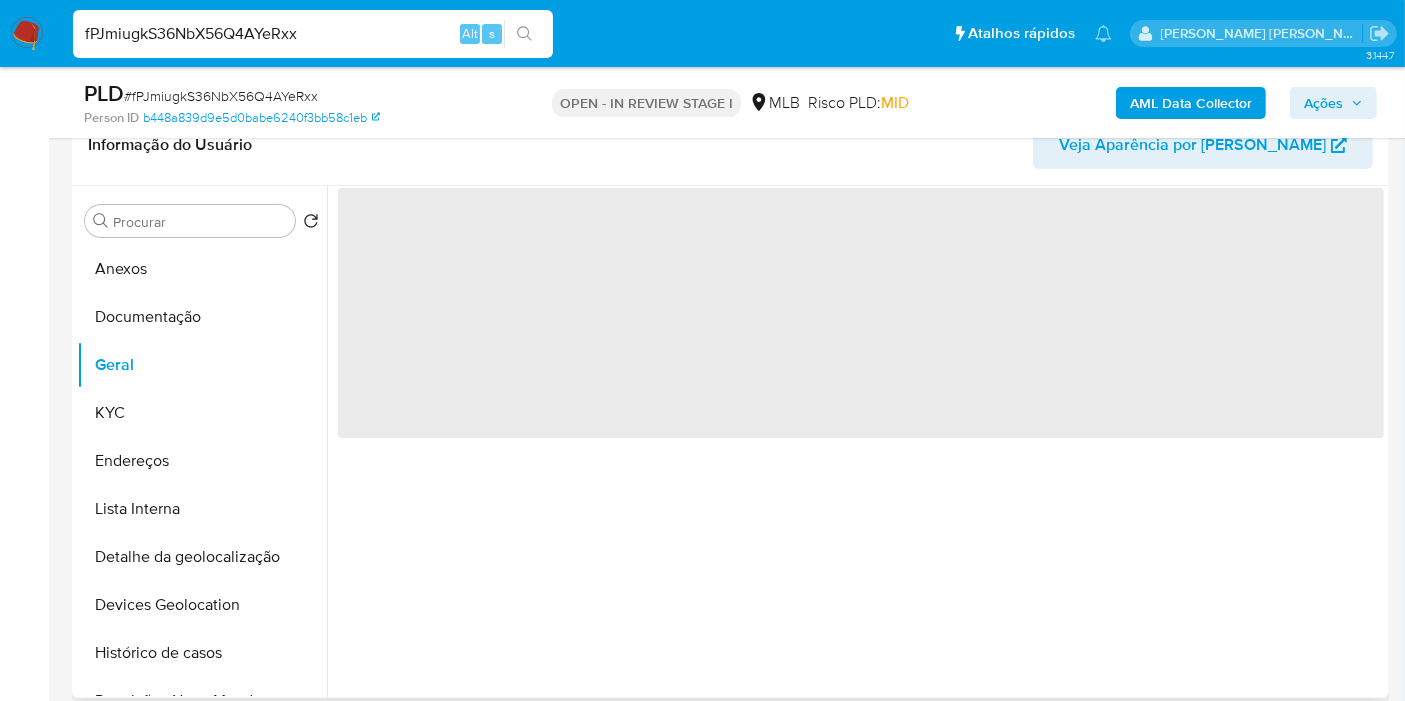 scroll, scrollTop: 0, scrollLeft: 0, axis: both 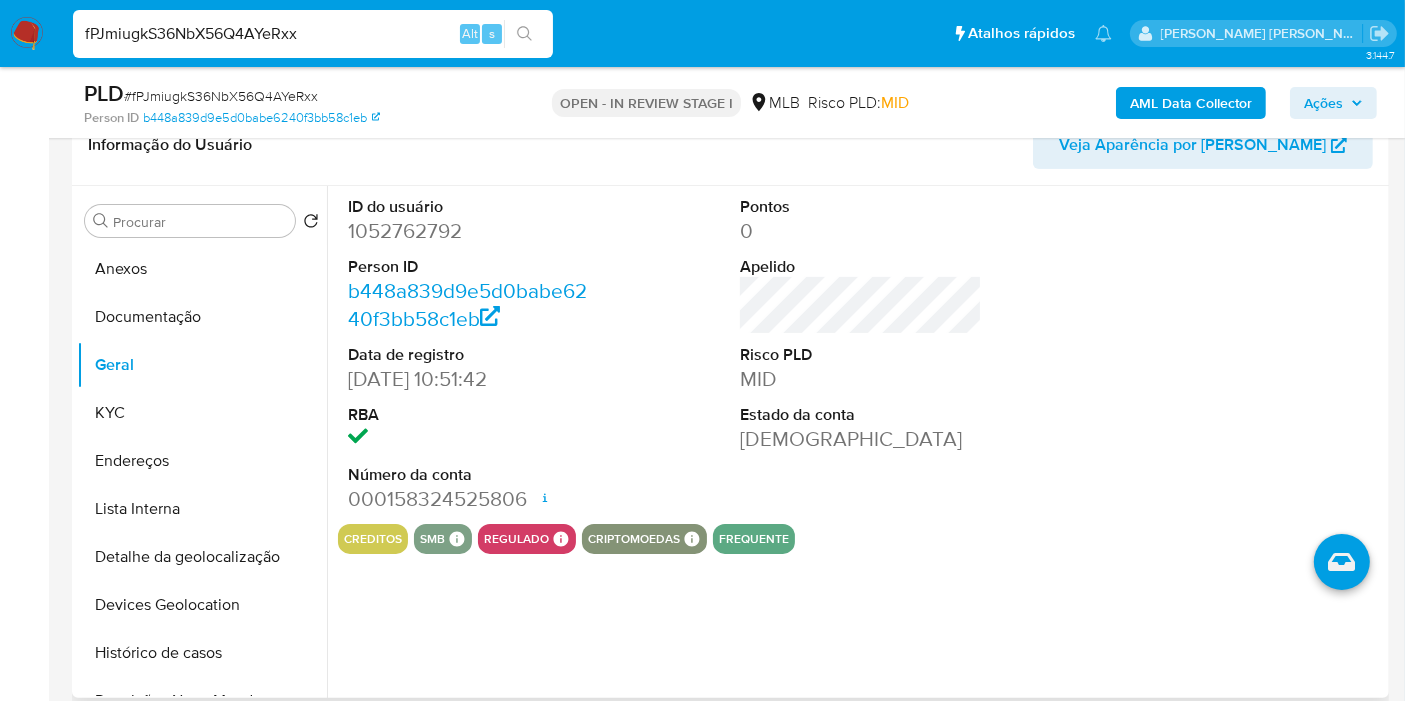 type 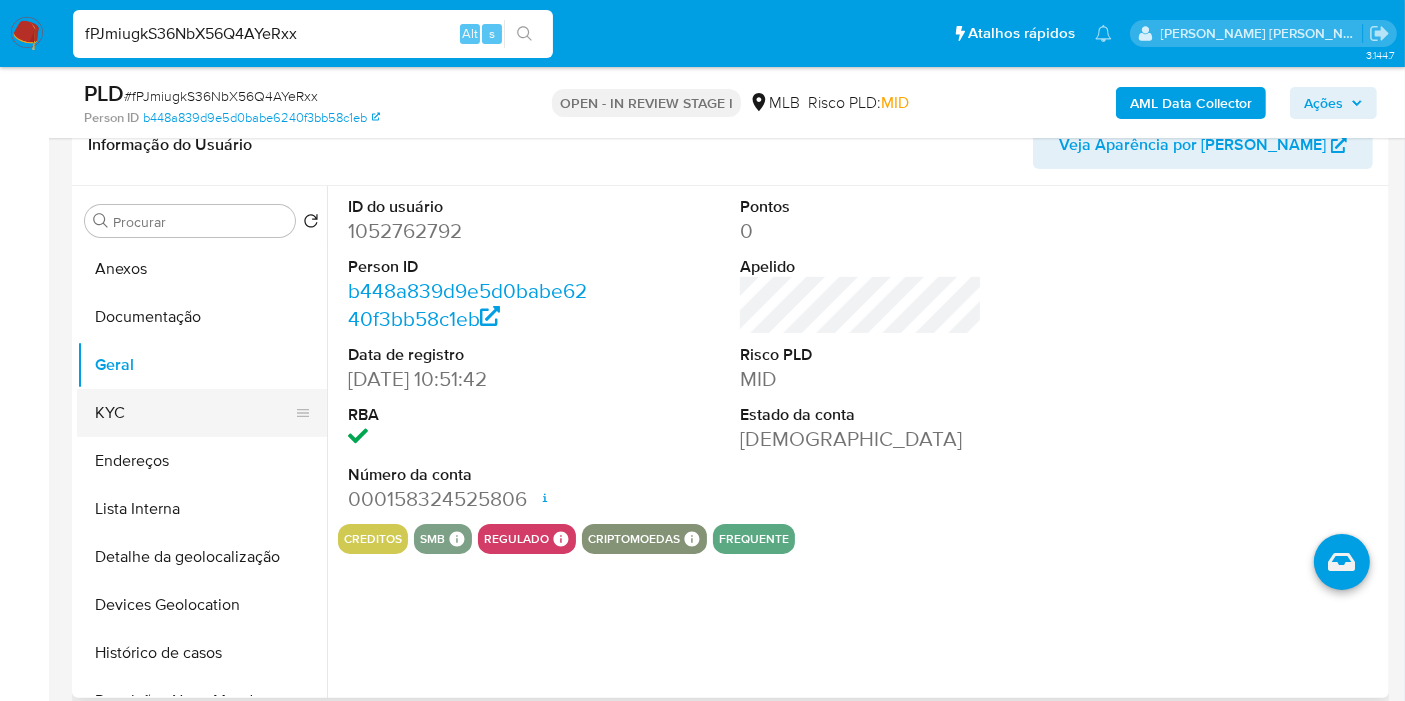click on "KYC" at bounding box center [194, 413] 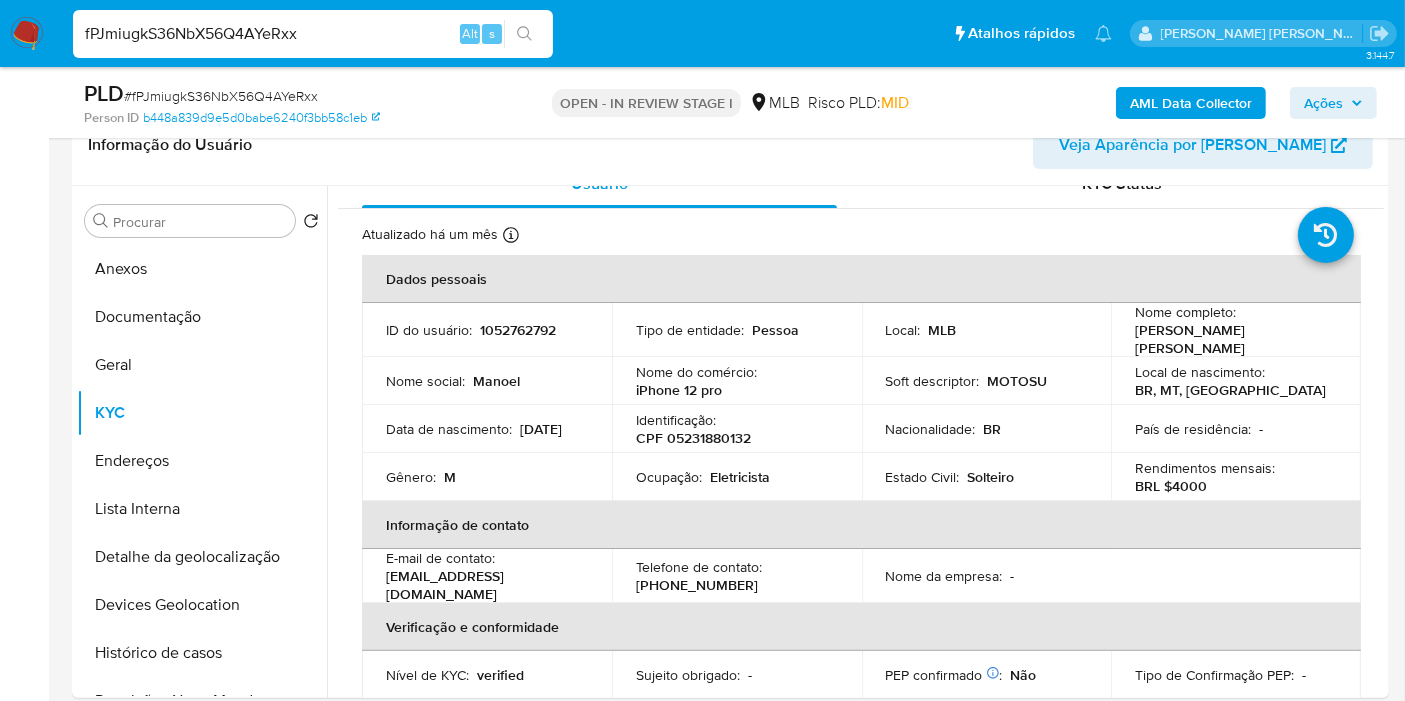 scroll, scrollTop: 16, scrollLeft: 0, axis: vertical 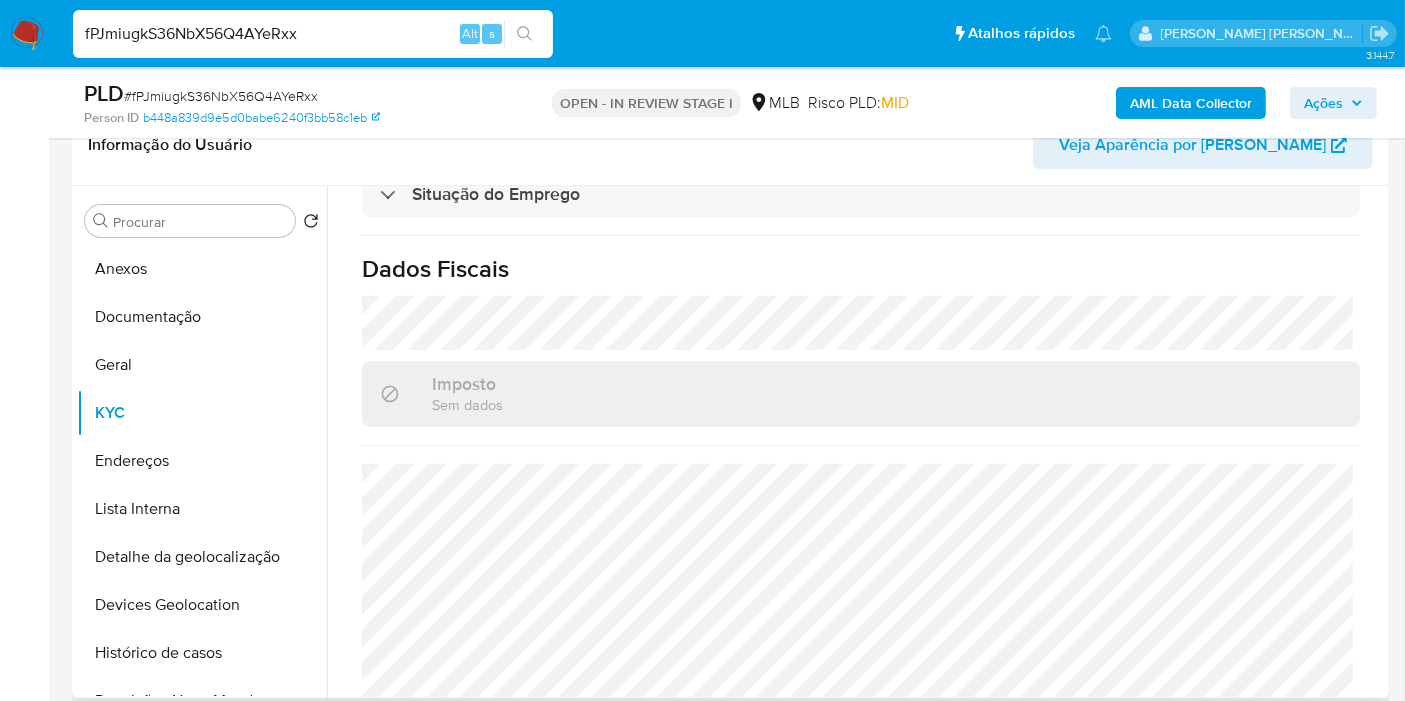 type 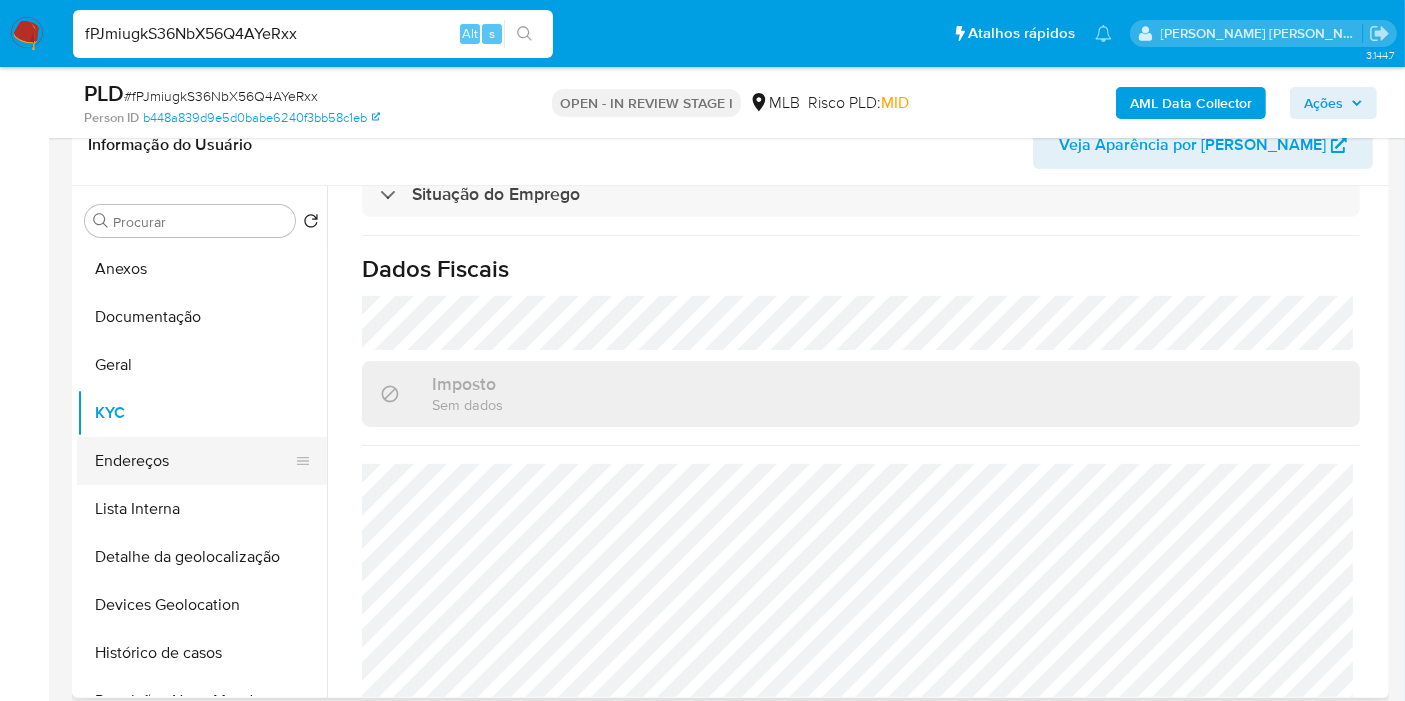 click on "Endereços" at bounding box center (194, 461) 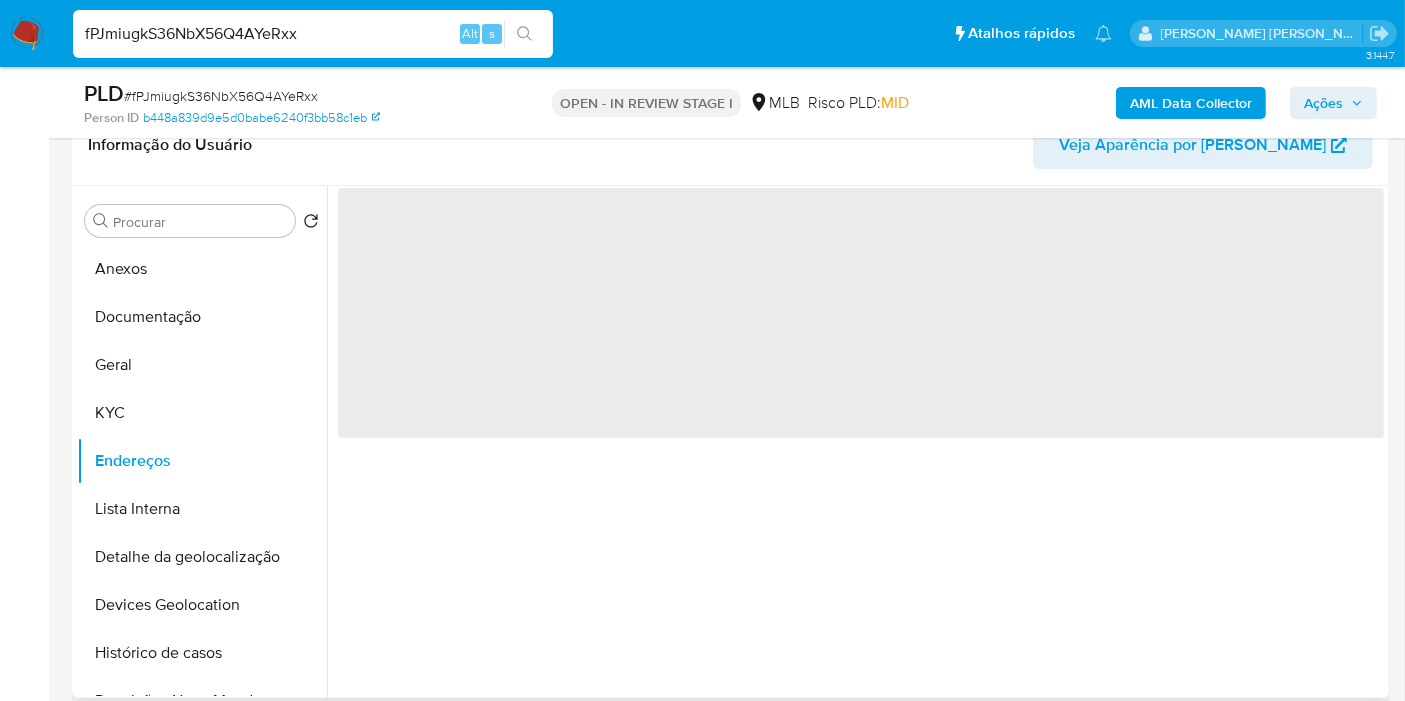 scroll, scrollTop: 0, scrollLeft: 0, axis: both 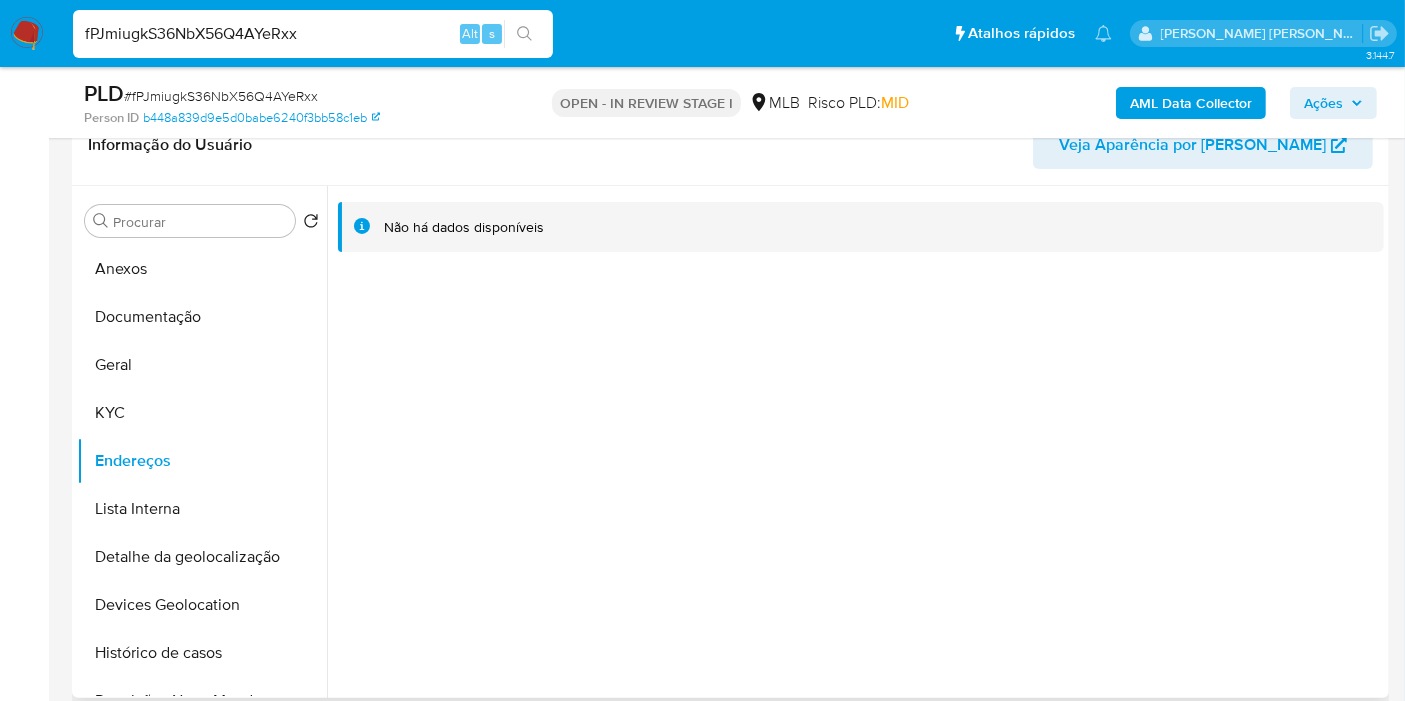 type 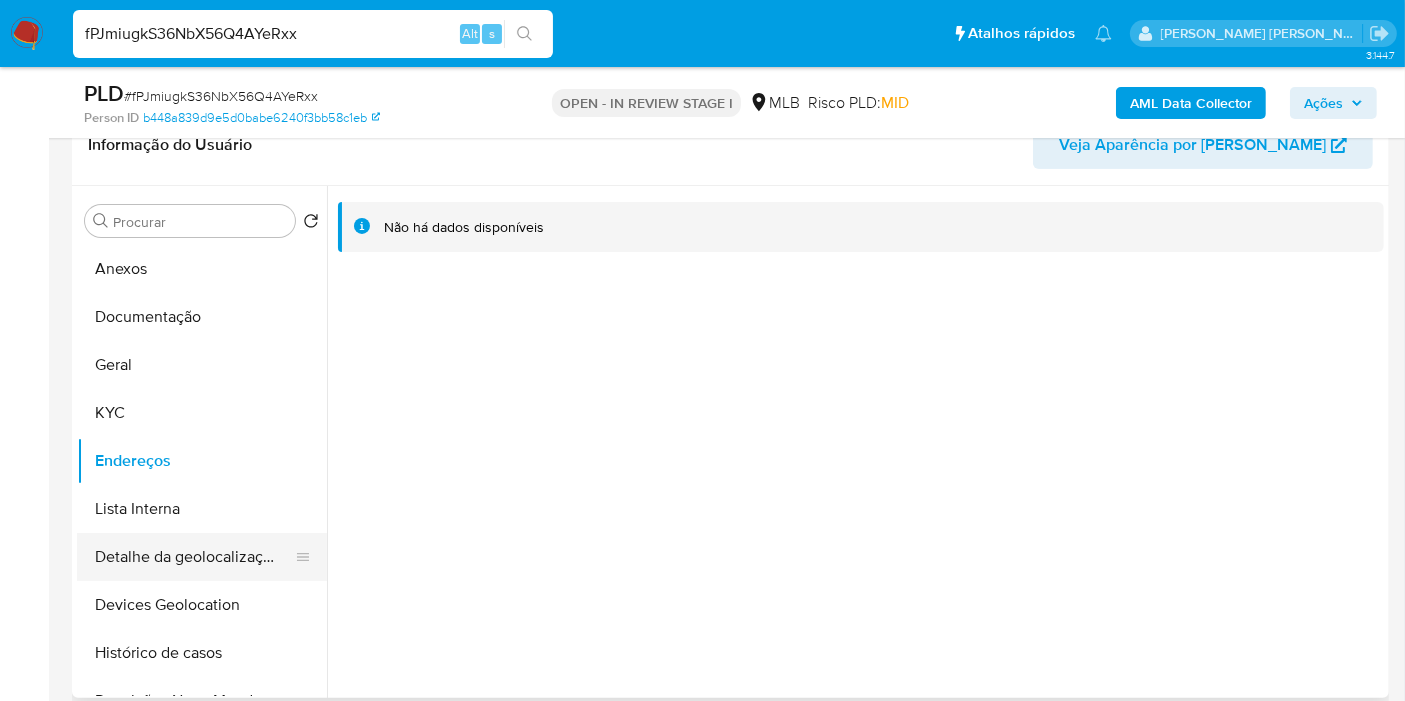 click on "Detalhe da geolocalização" at bounding box center (194, 557) 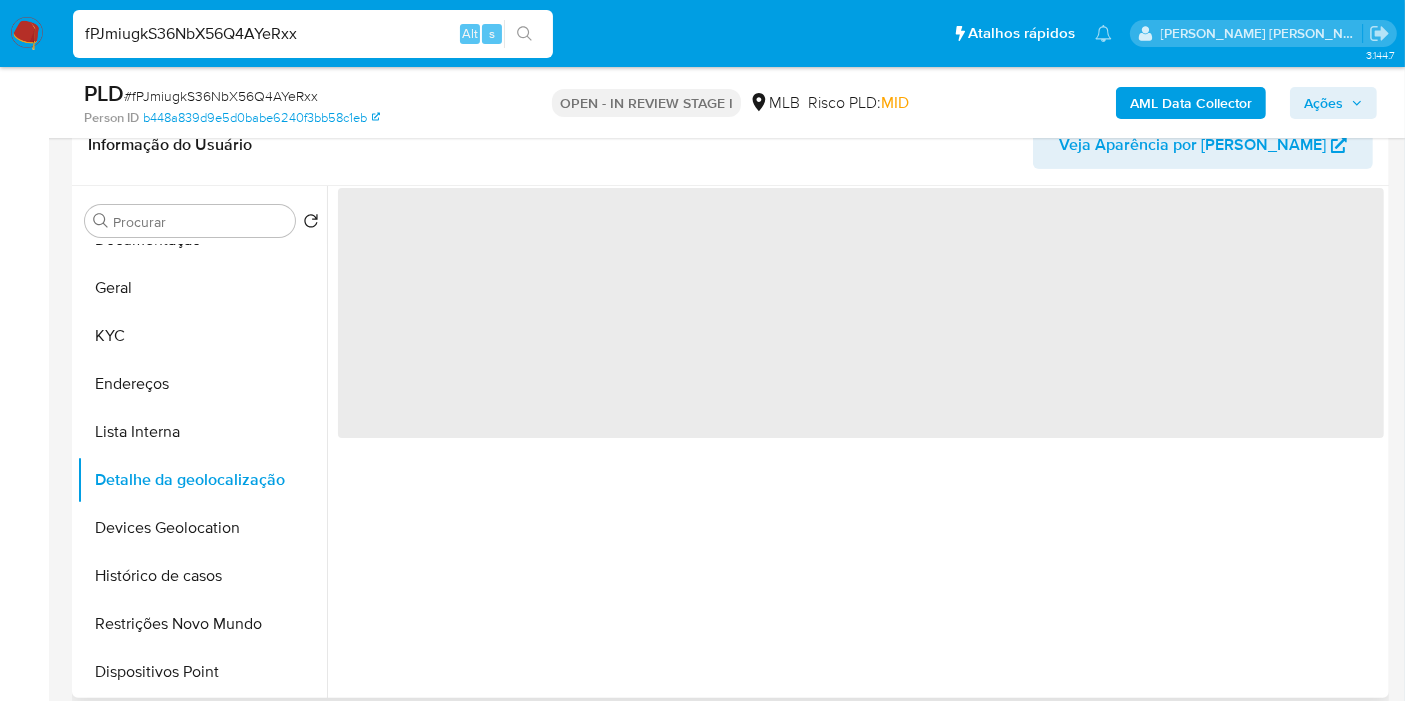 scroll, scrollTop: 111, scrollLeft: 0, axis: vertical 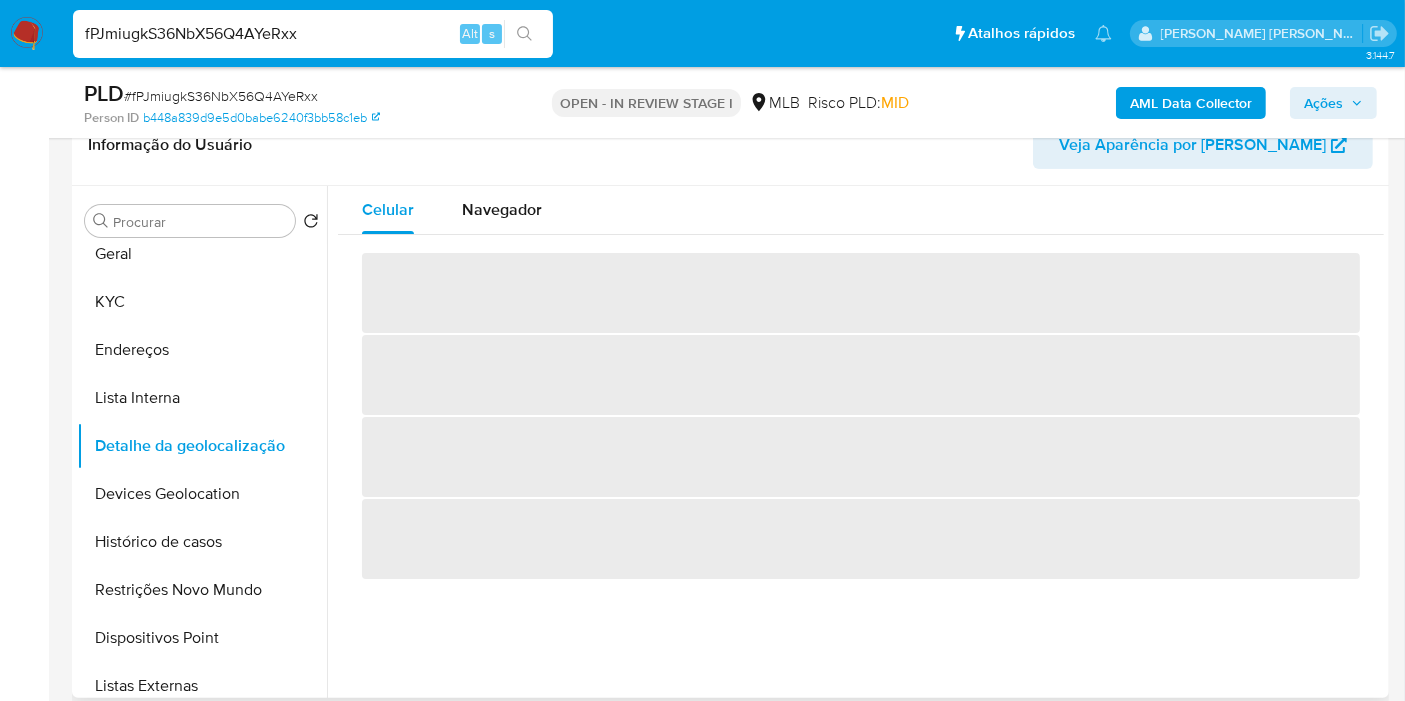 type 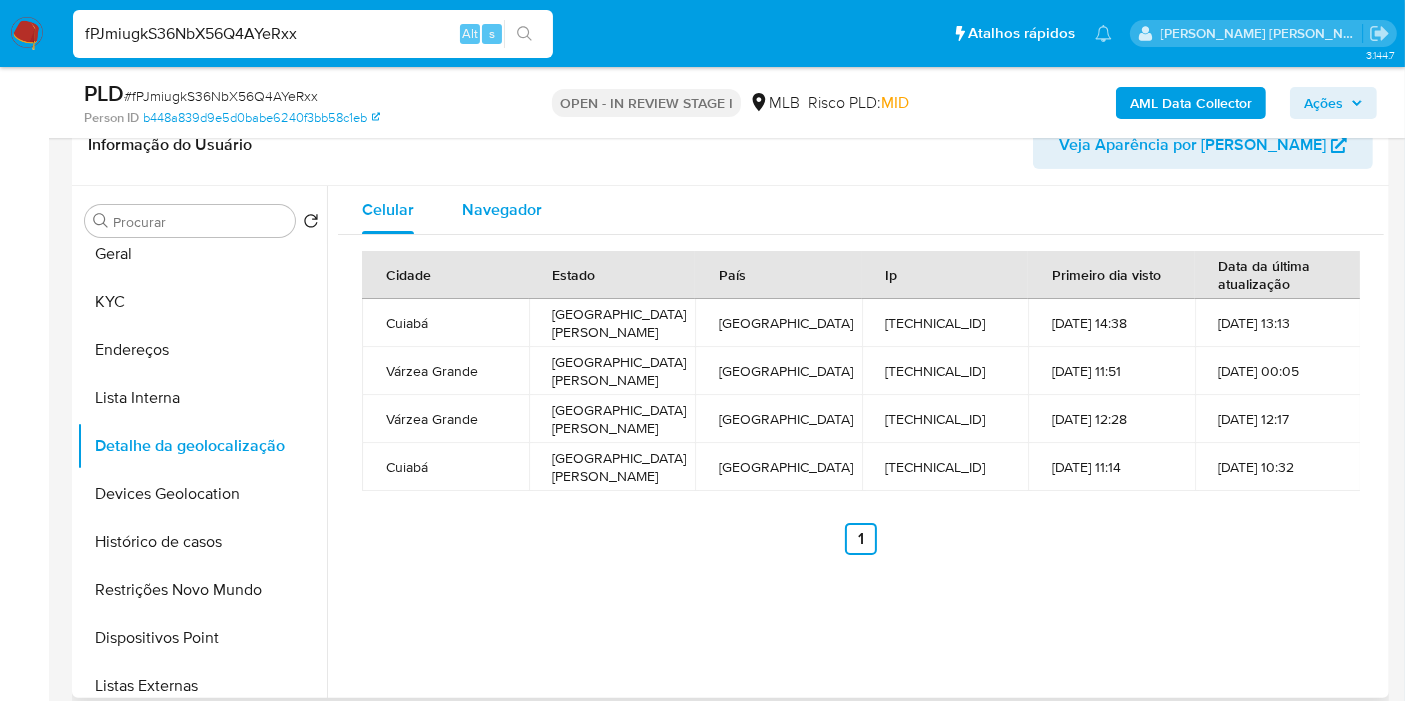 click on "Navegador" at bounding box center (502, 209) 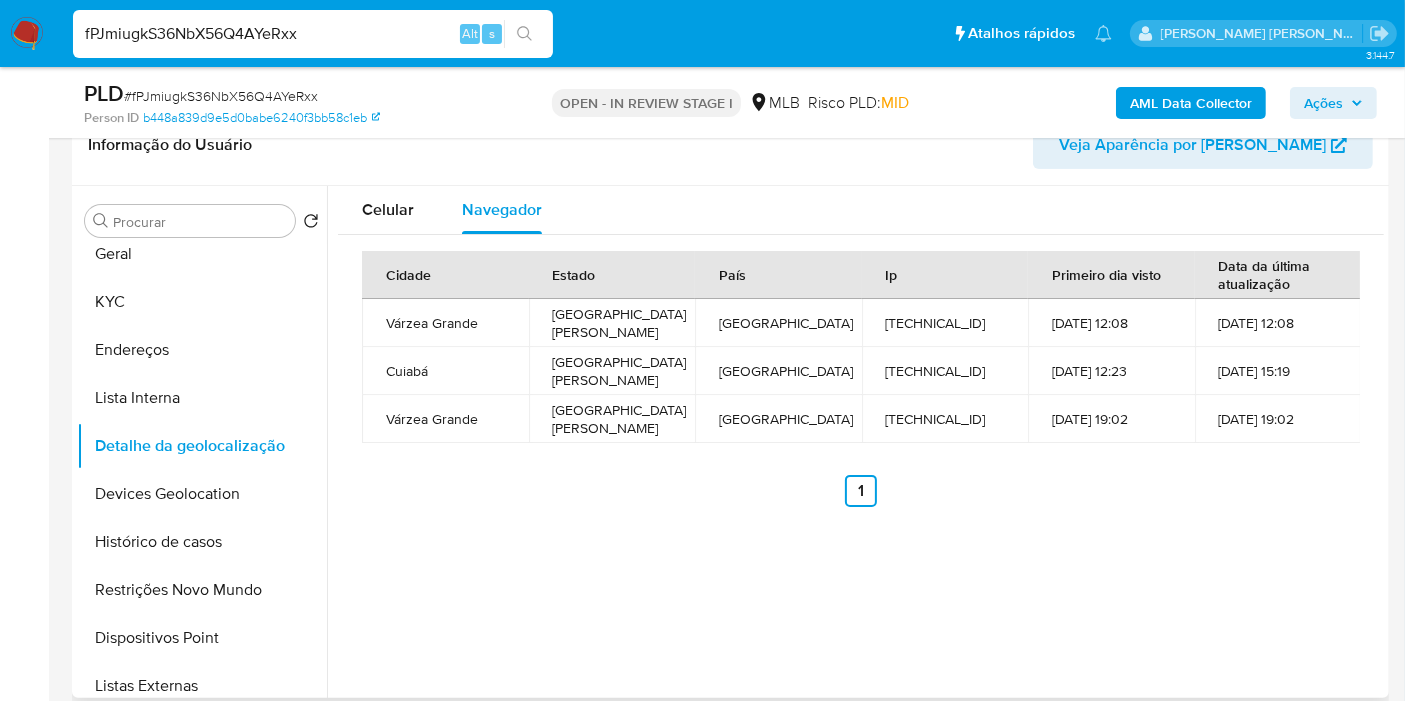 type 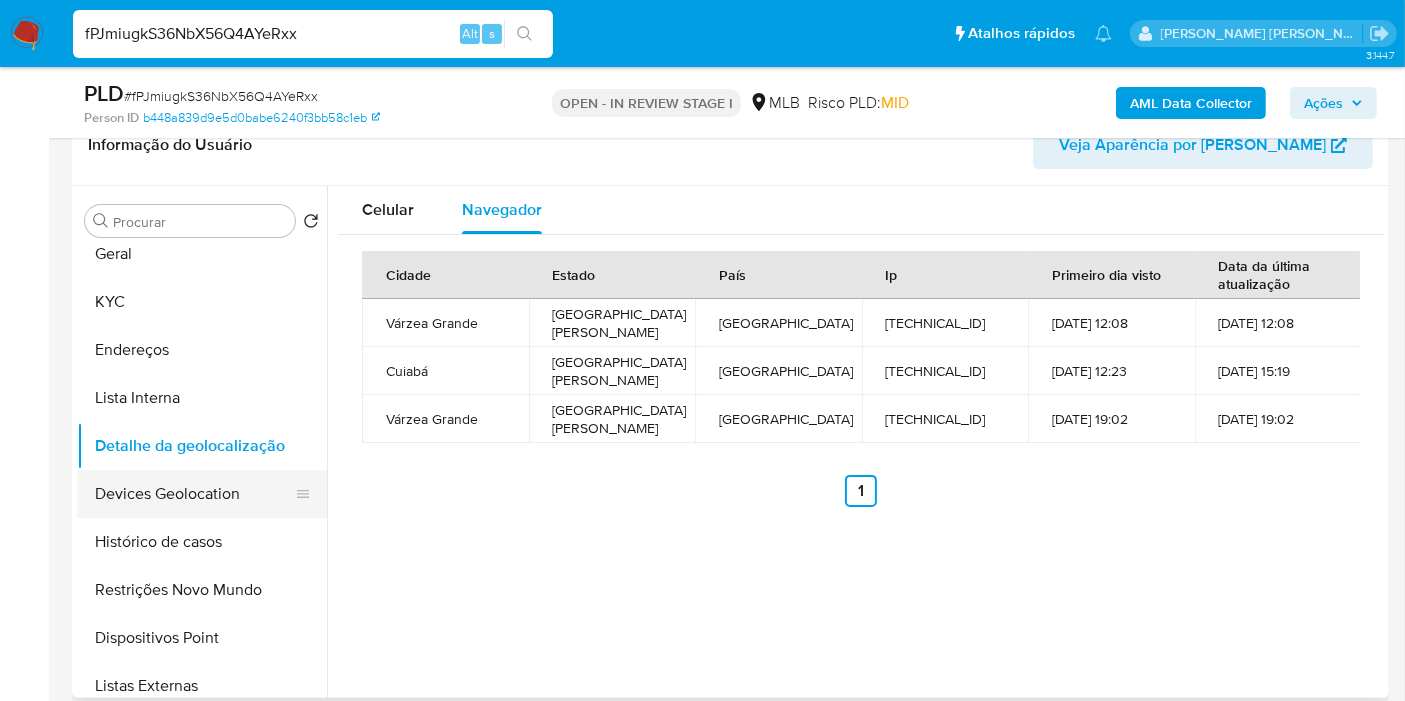 click on "Devices Geolocation" at bounding box center (194, 494) 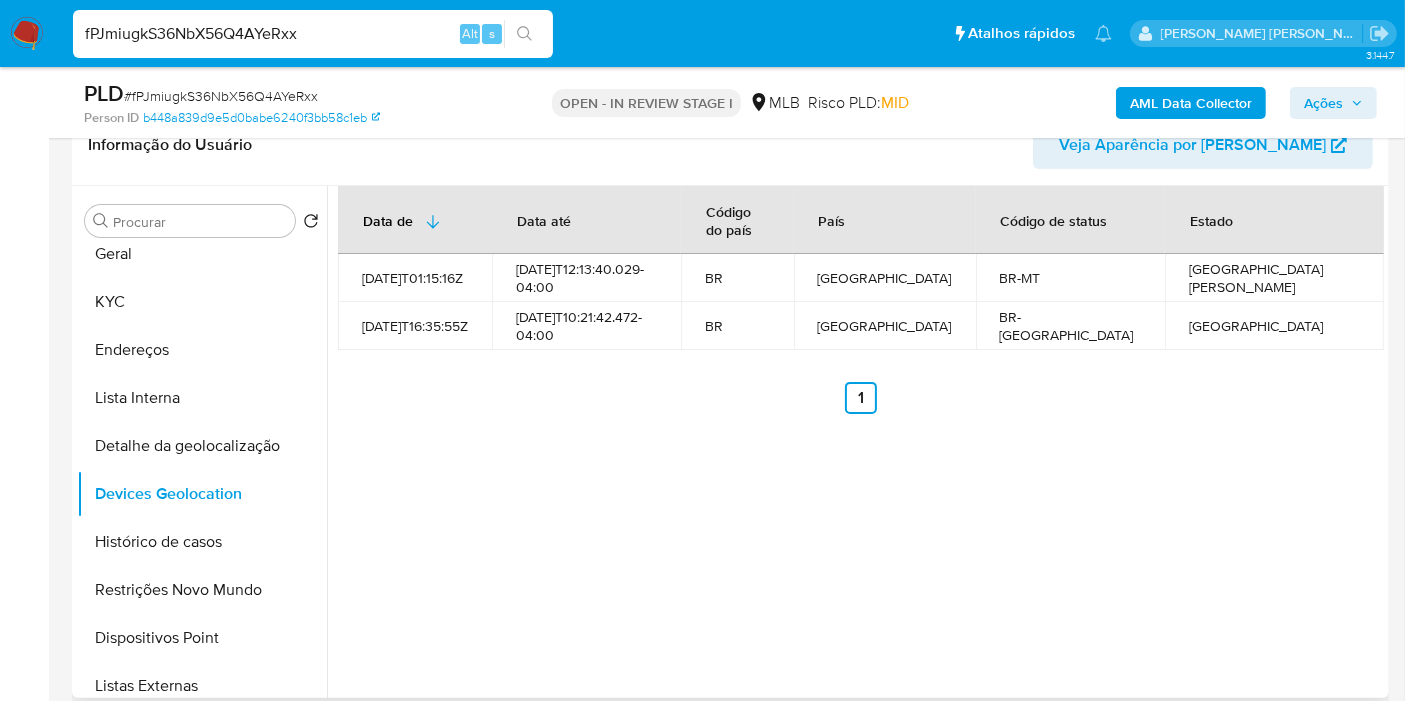 type 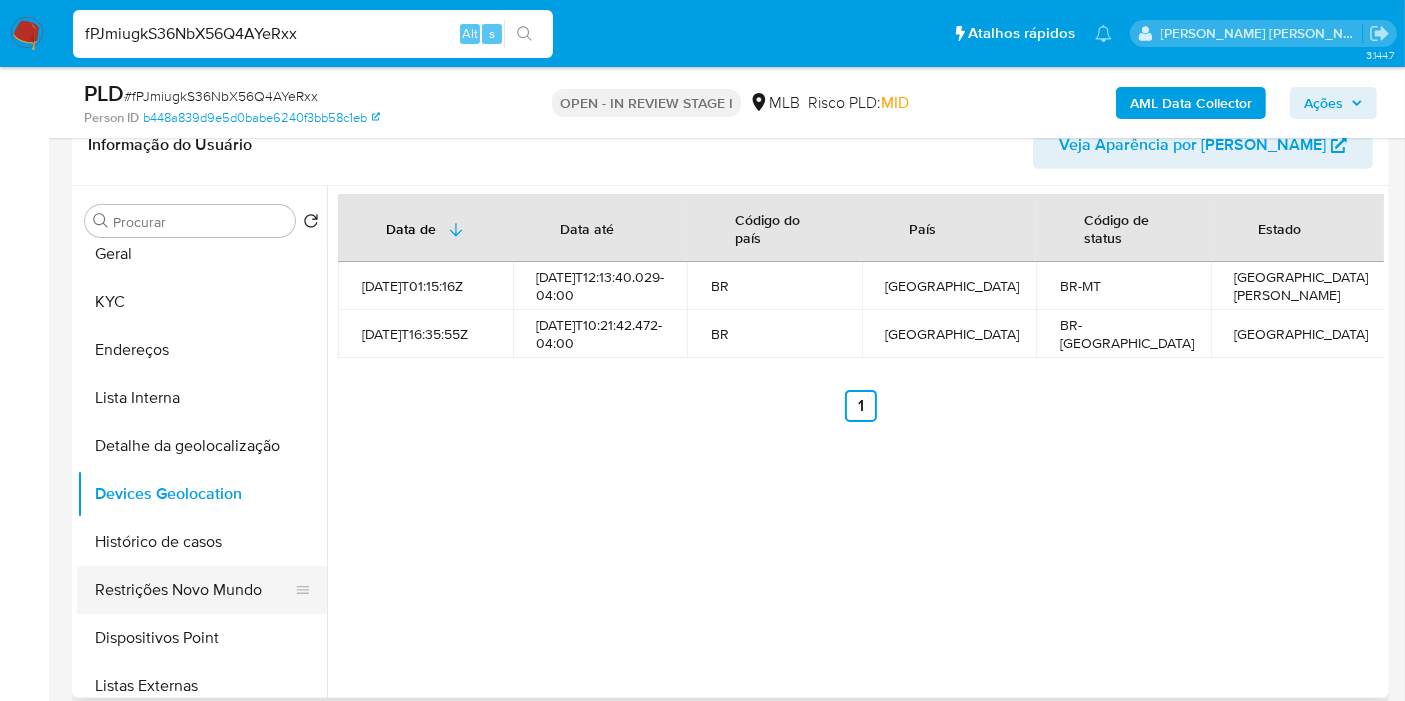 click on "Restrições Novo Mundo" at bounding box center (194, 590) 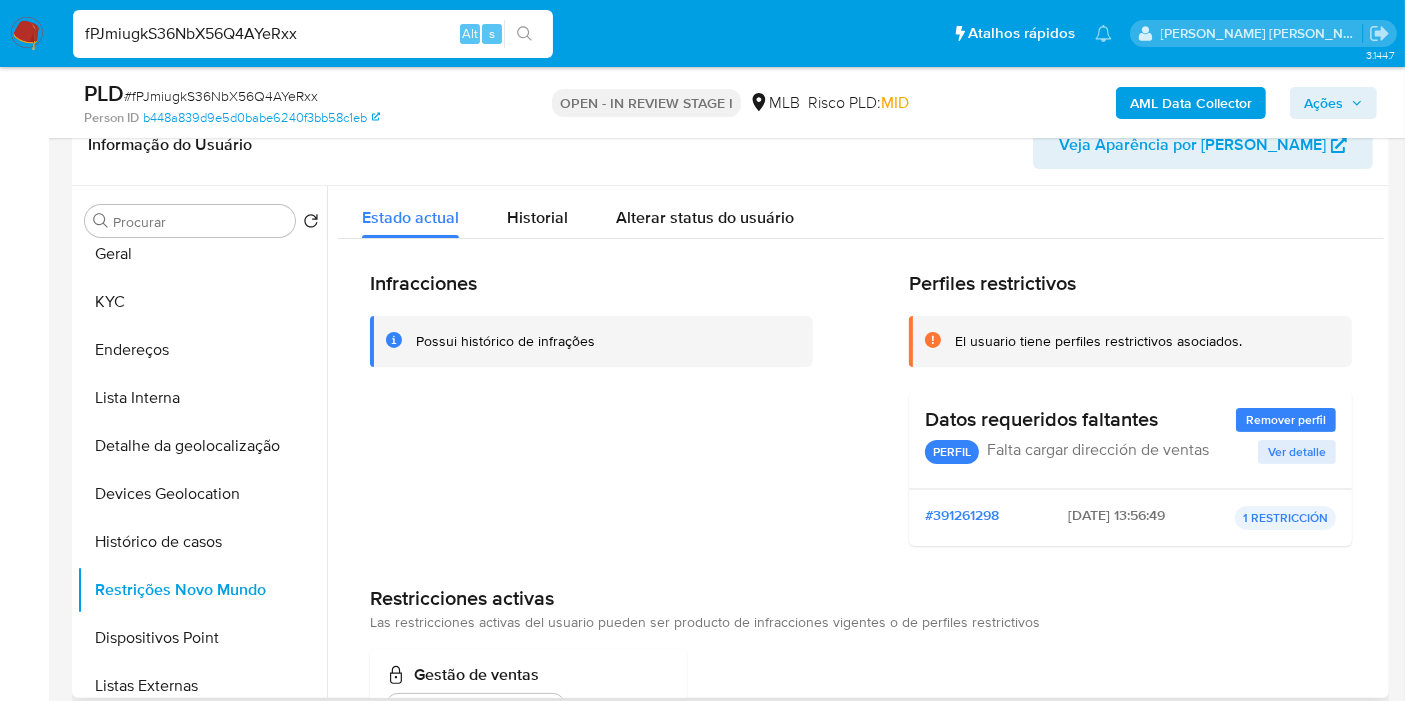 type 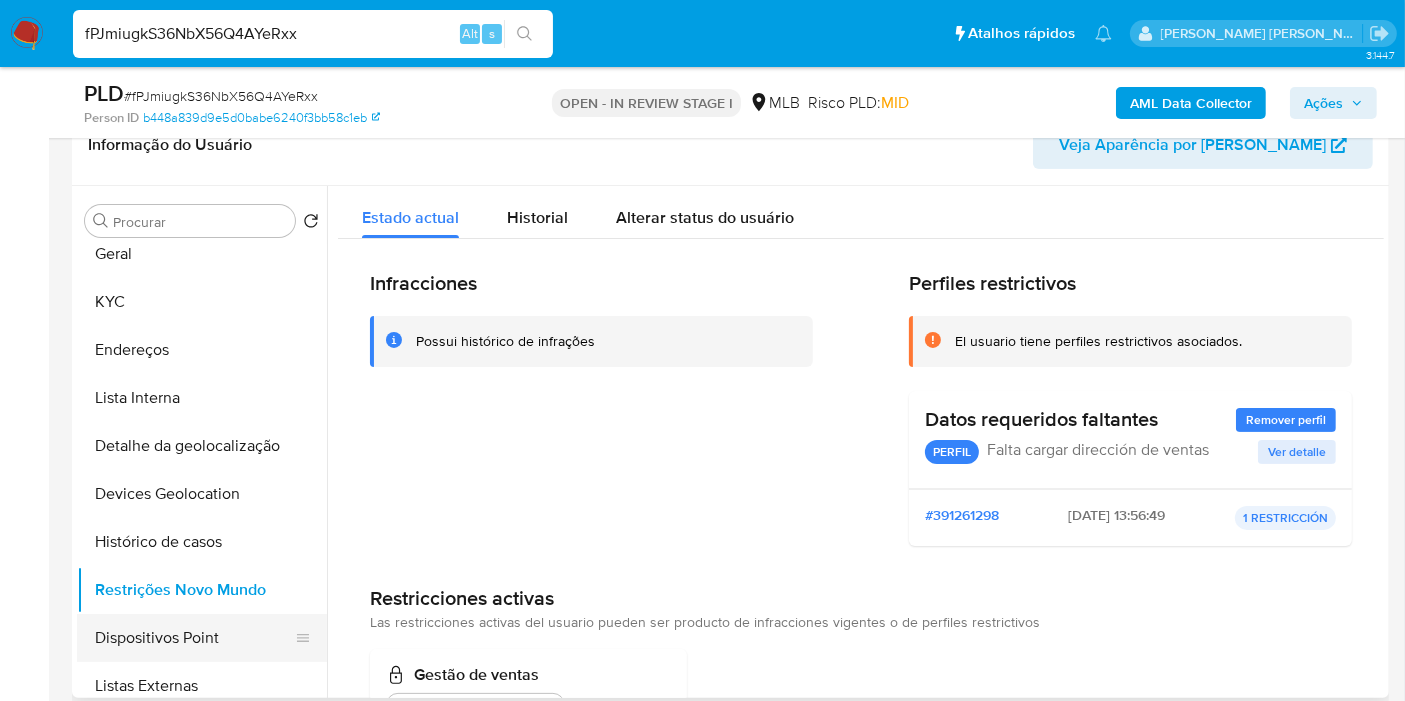 click on "Dispositivos Point" at bounding box center (194, 638) 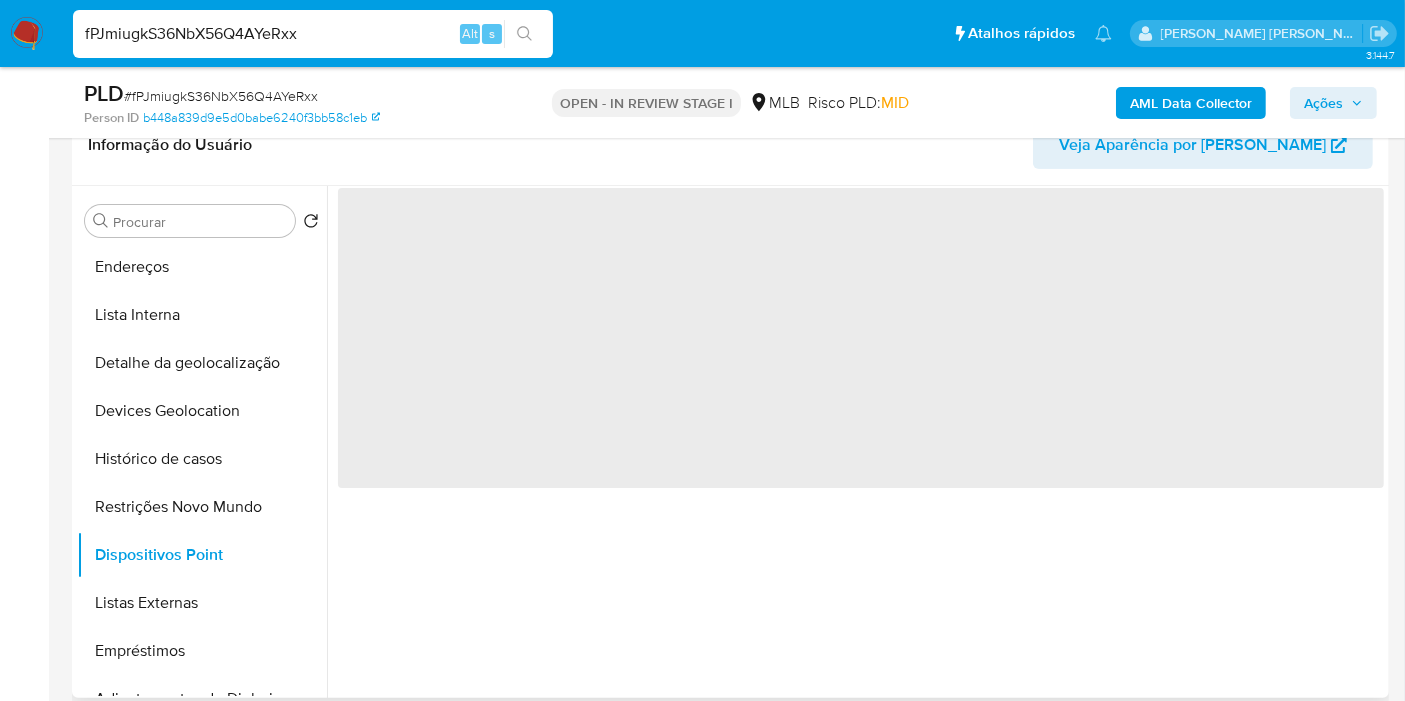 scroll, scrollTop: 222, scrollLeft: 0, axis: vertical 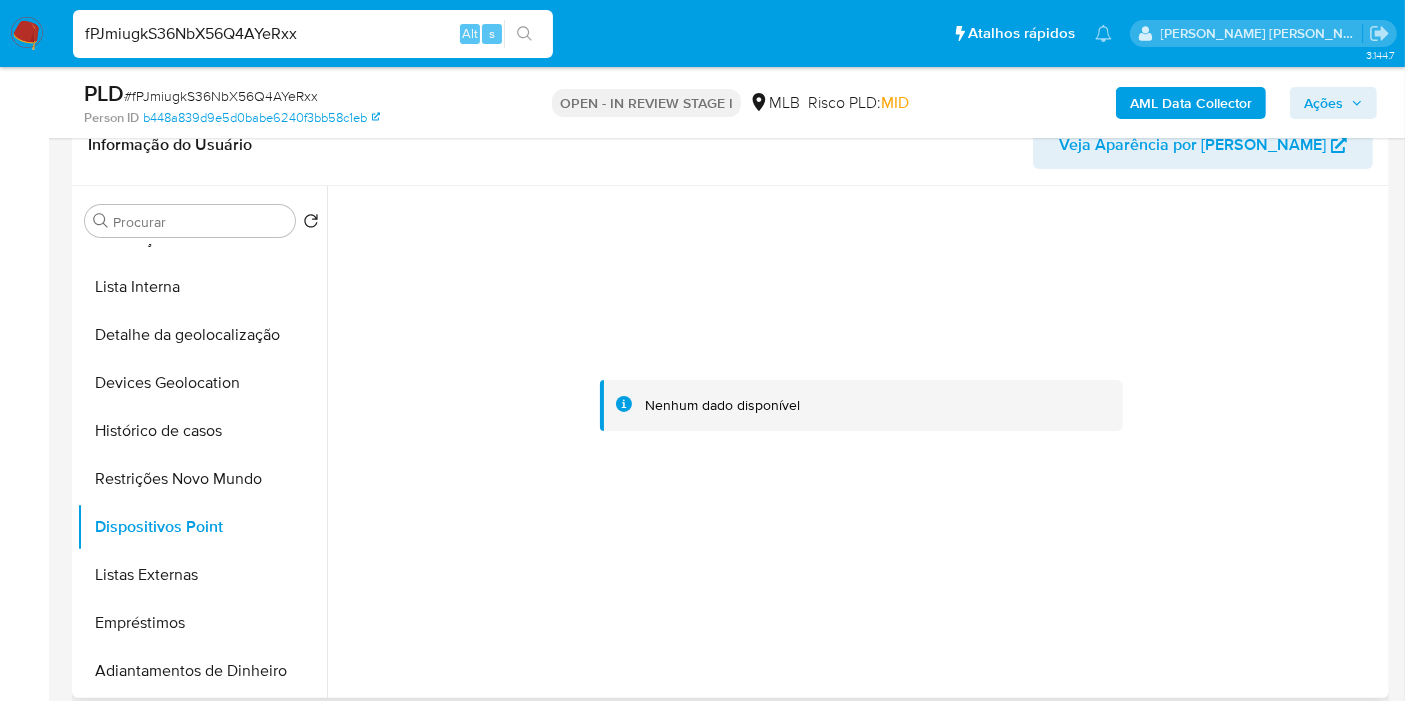 type 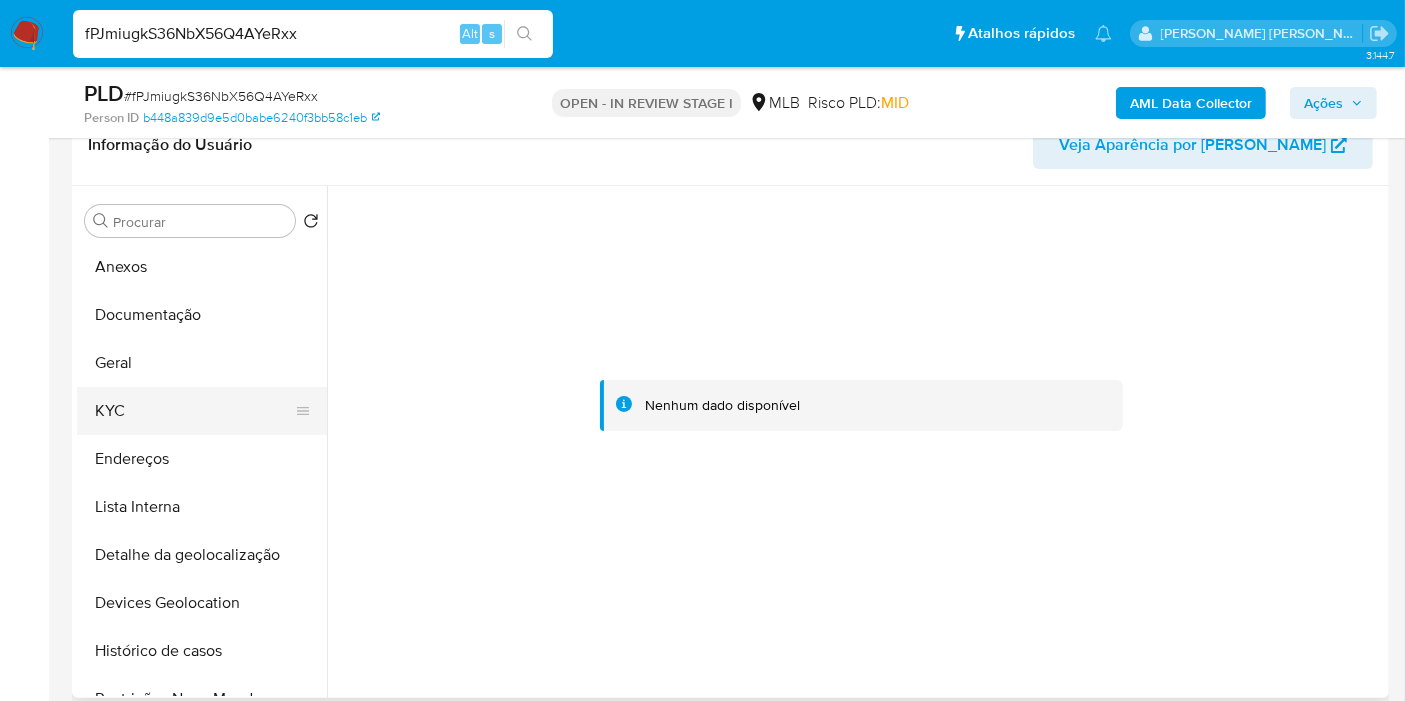 scroll, scrollTop: 0, scrollLeft: 0, axis: both 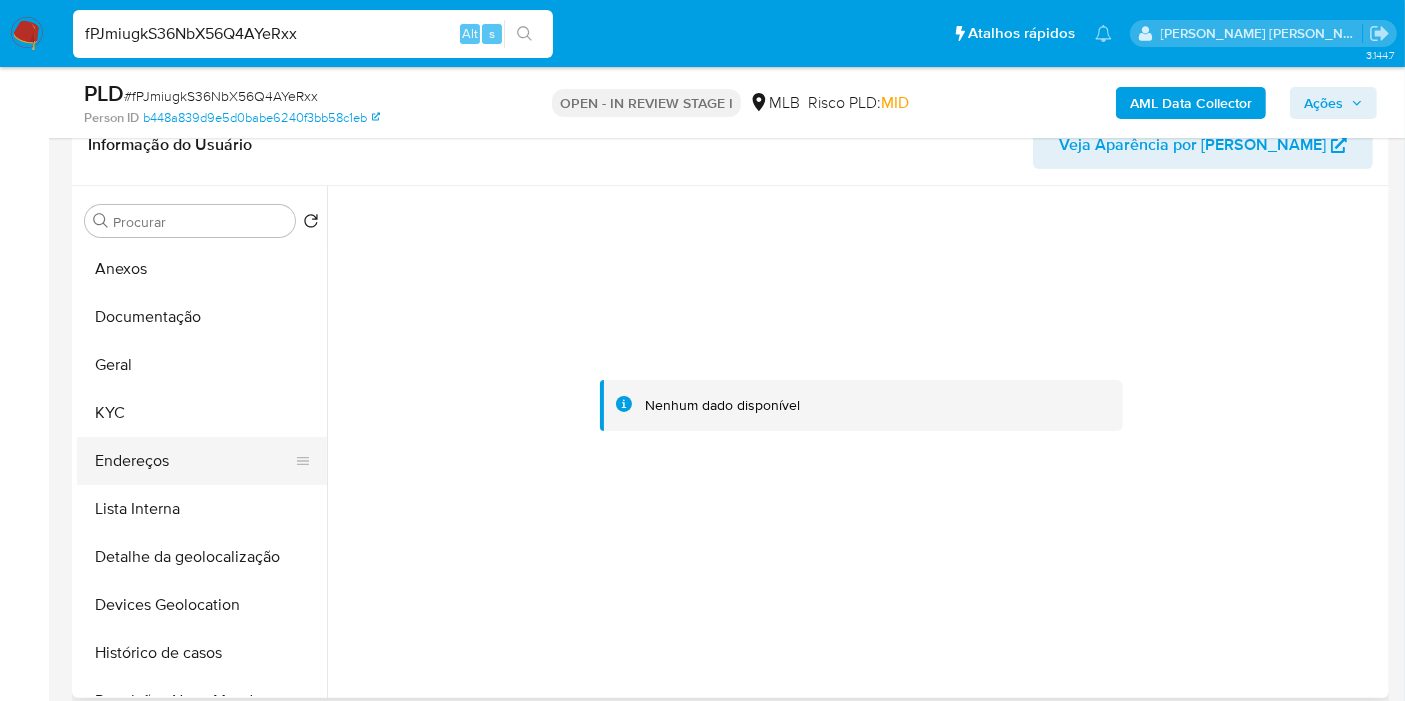 click on "Endereços" at bounding box center (194, 461) 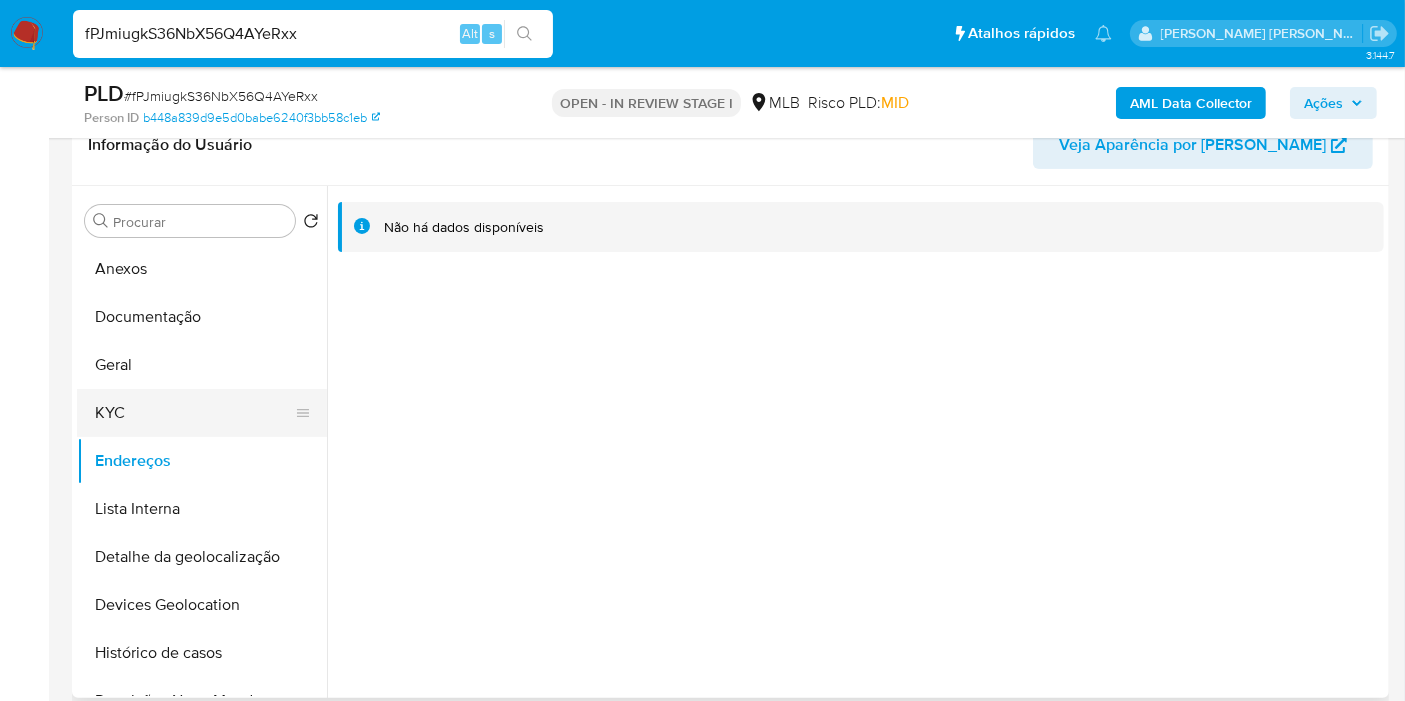 click on "KYC" at bounding box center [194, 413] 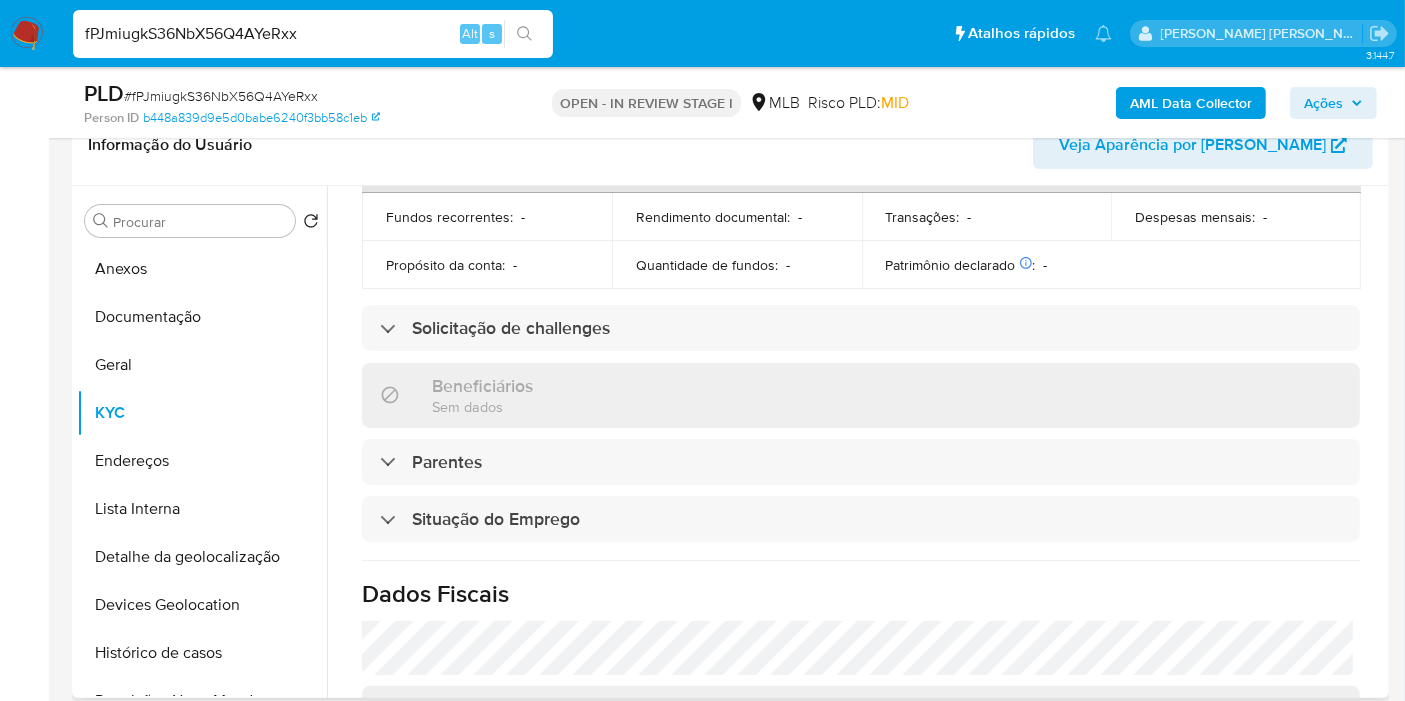 scroll, scrollTop: 908, scrollLeft: 0, axis: vertical 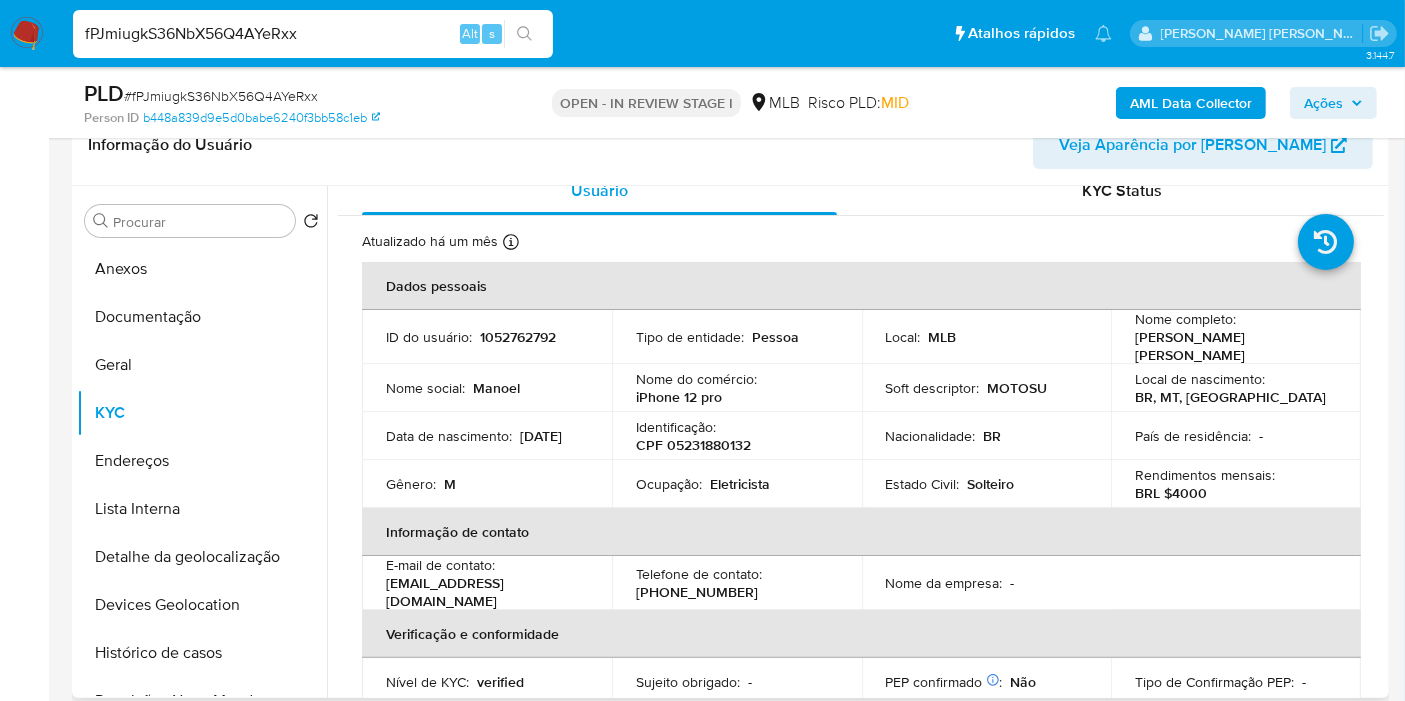 click on "CPF 05231880132" at bounding box center (693, 445) 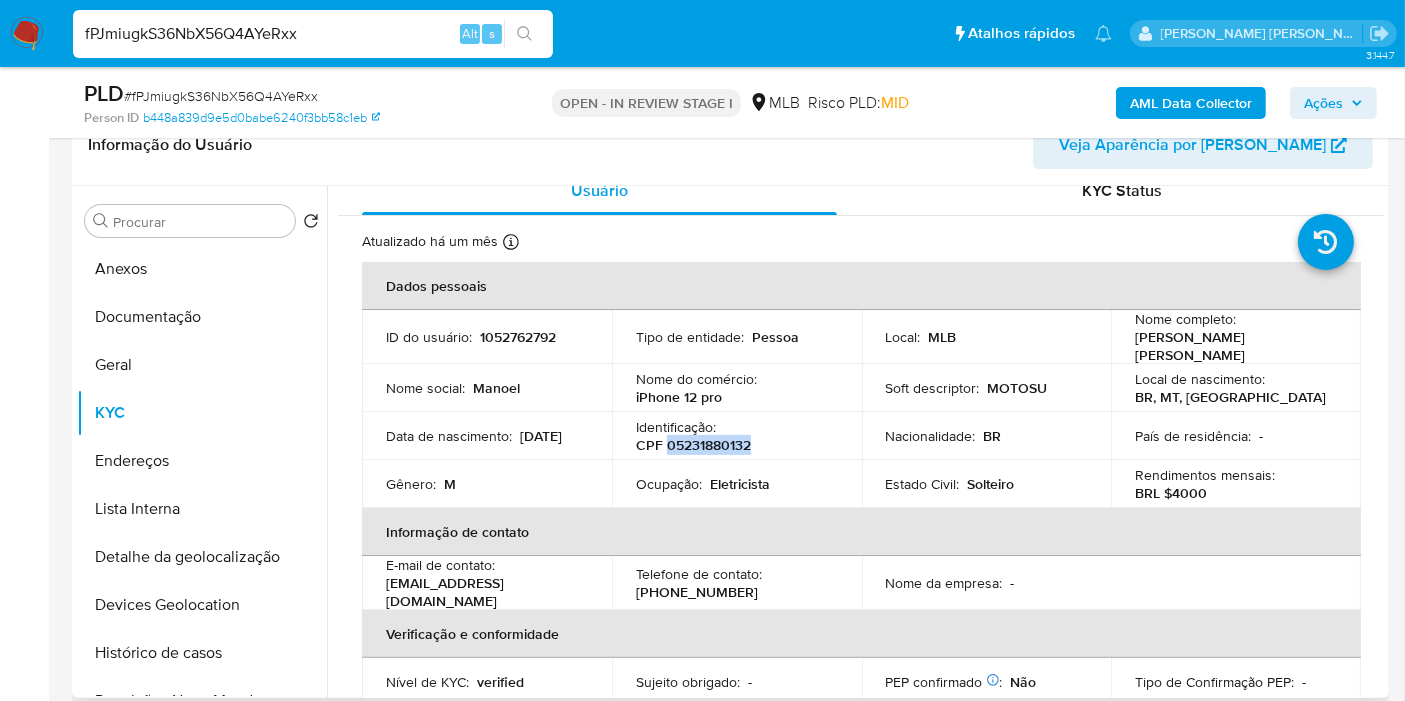 click on "CPF 05231880132" at bounding box center (693, 445) 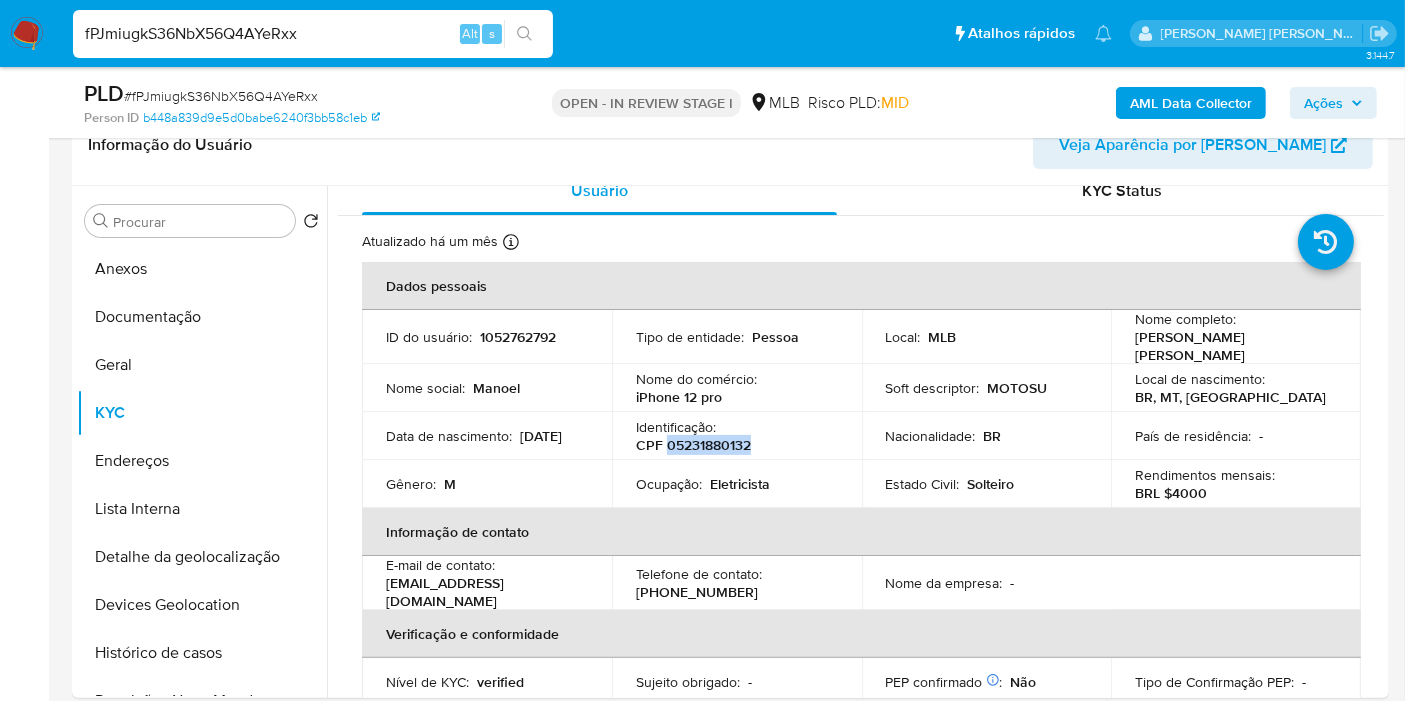 copy on "05231880132" 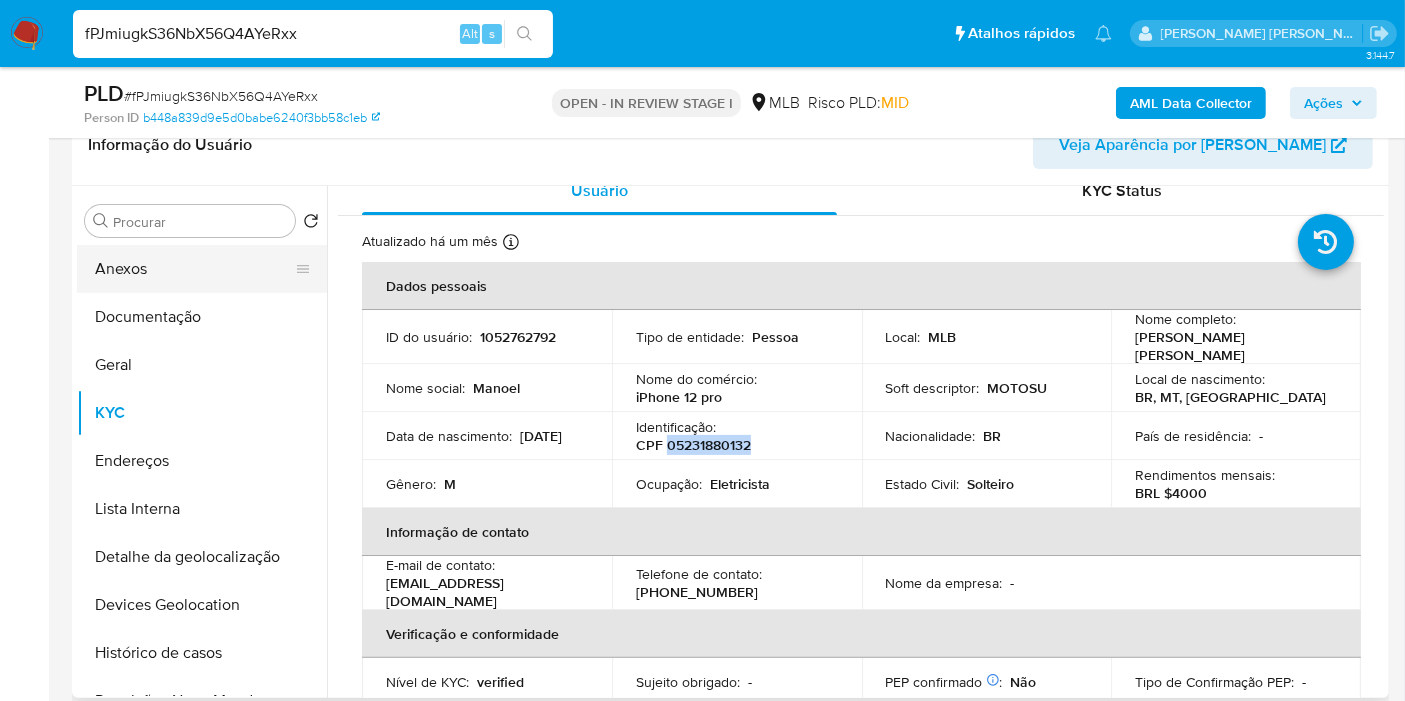 click on "Anexos" at bounding box center [194, 269] 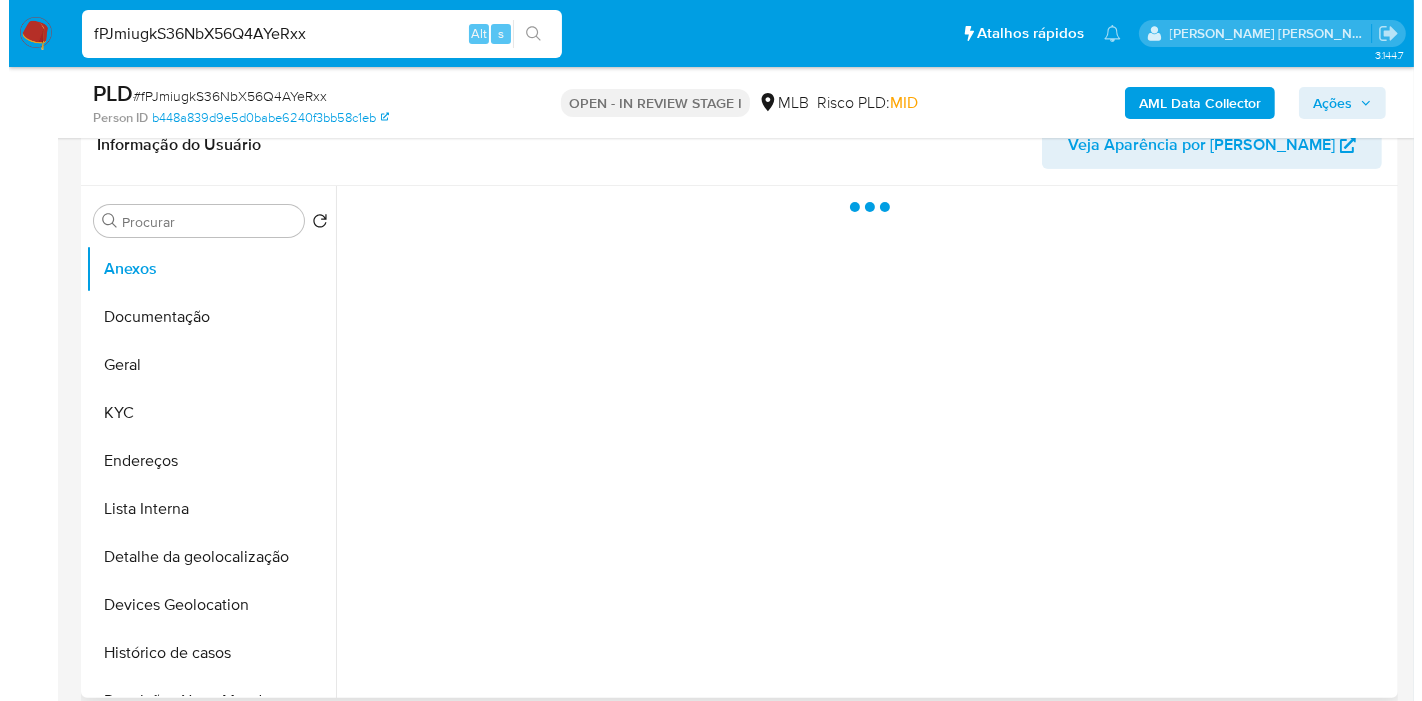 scroll, scrollTop: 0, scrollLeft: 0, axis: both 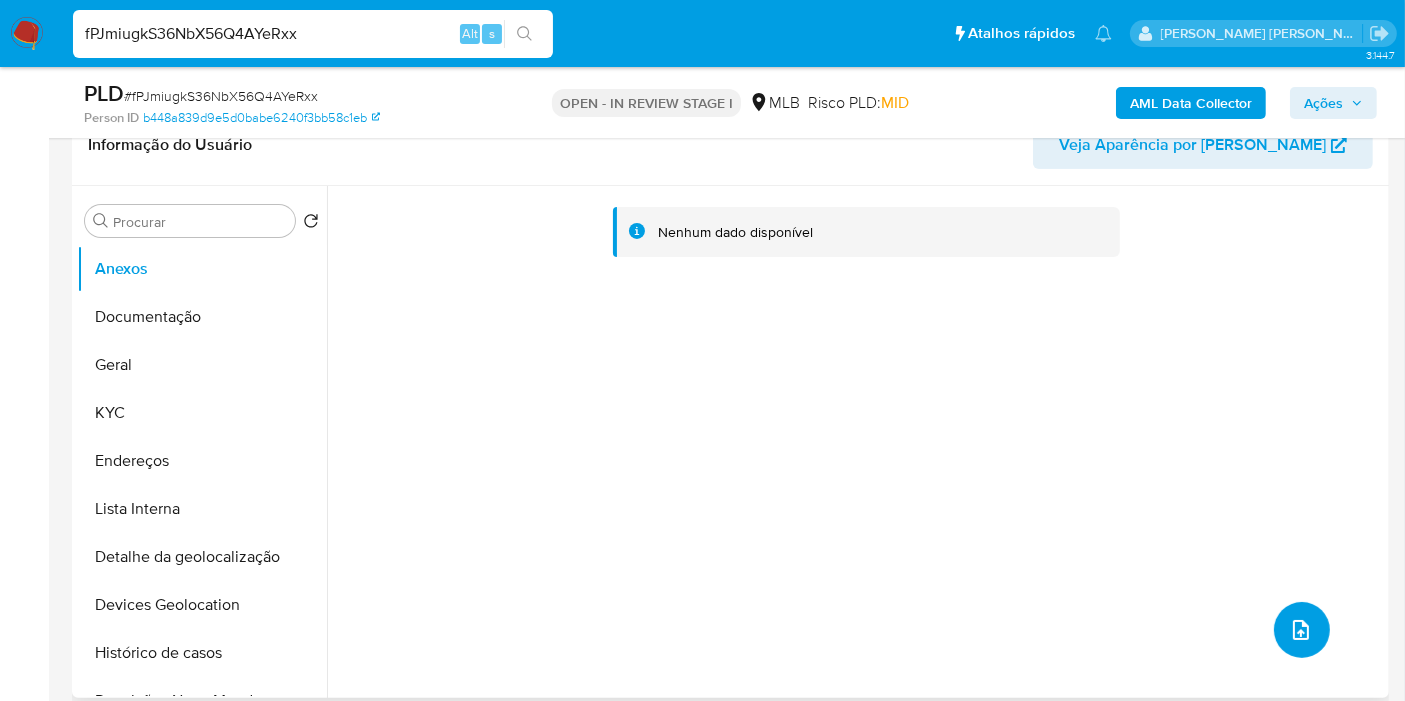 click 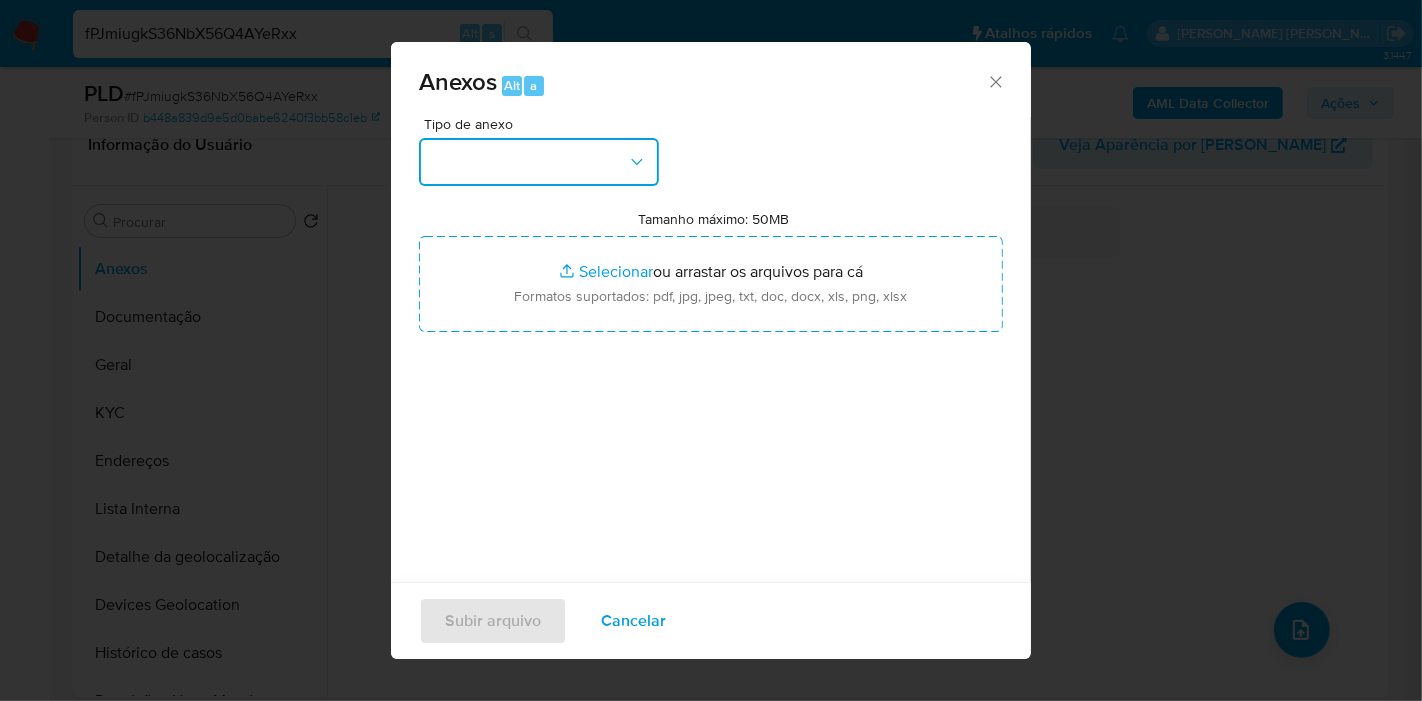 click at bounding box center (539, 162) 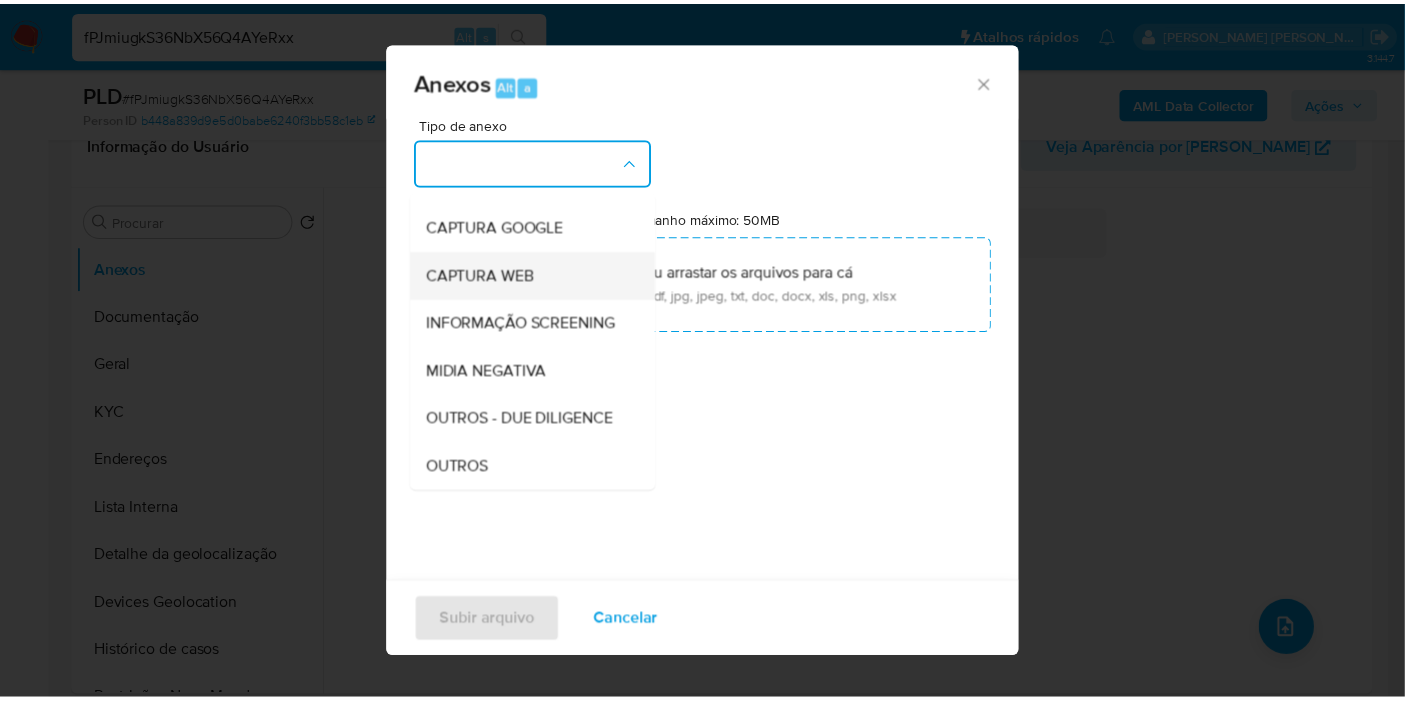 scroll, scrollTop: 222, scrollLeft: 0, axis: vertical 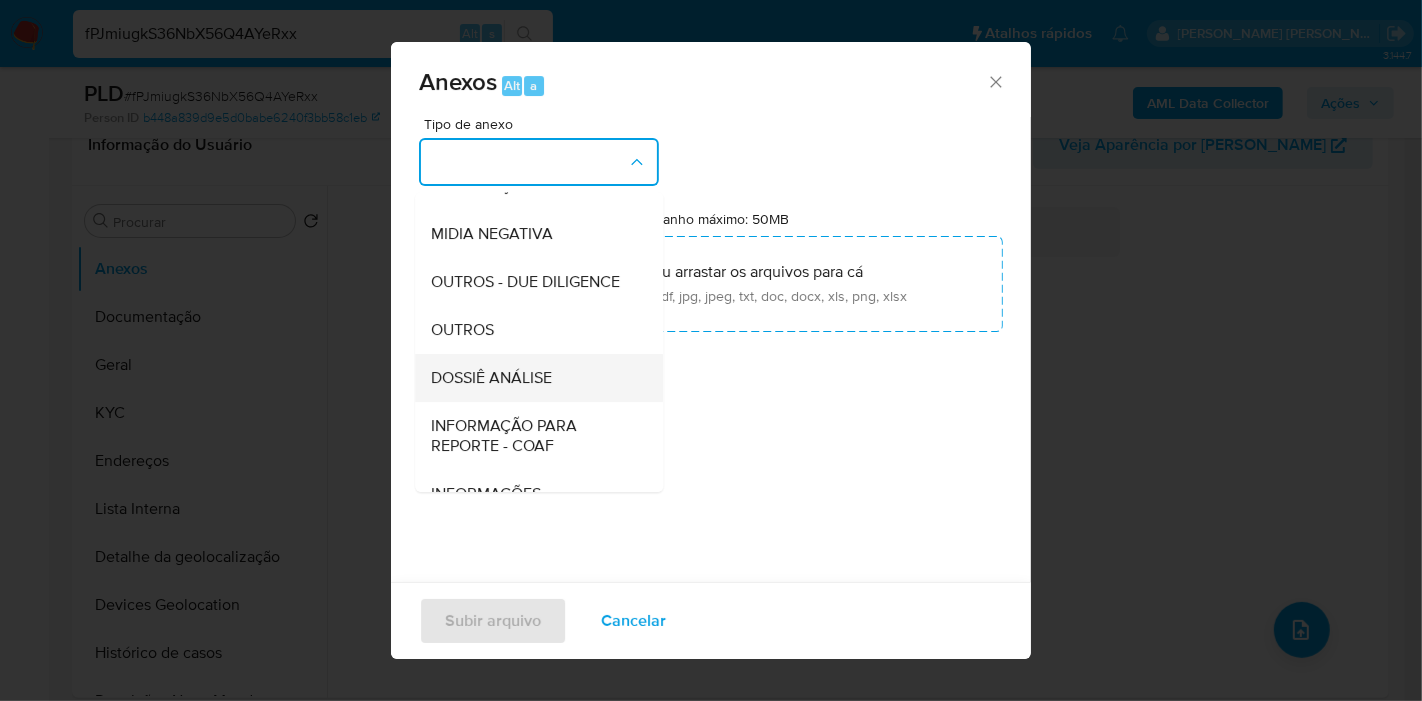 click on "DOSSIÊ ANÁLISE" at bounding box center [491, 378] 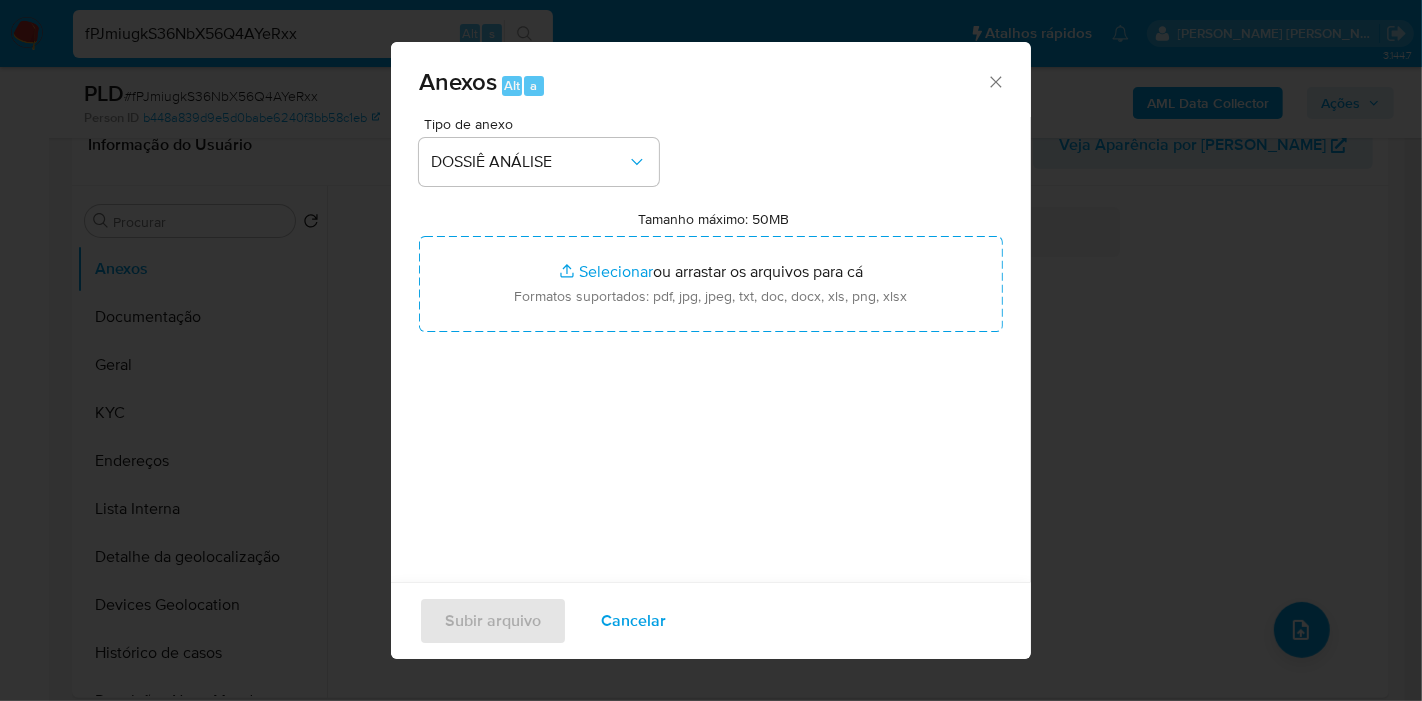 click on "Tipo de anexo DOSSIÊ ANÁLISE Tamanho máximo: 50MB Selecionar arquivos Selecionar  ou arrastar os arquivos para cá Formatos suportados: pdf, jpg, jpeg, txt, doc, docx, xls, png, xlsx" at bounding box center (711, 353) 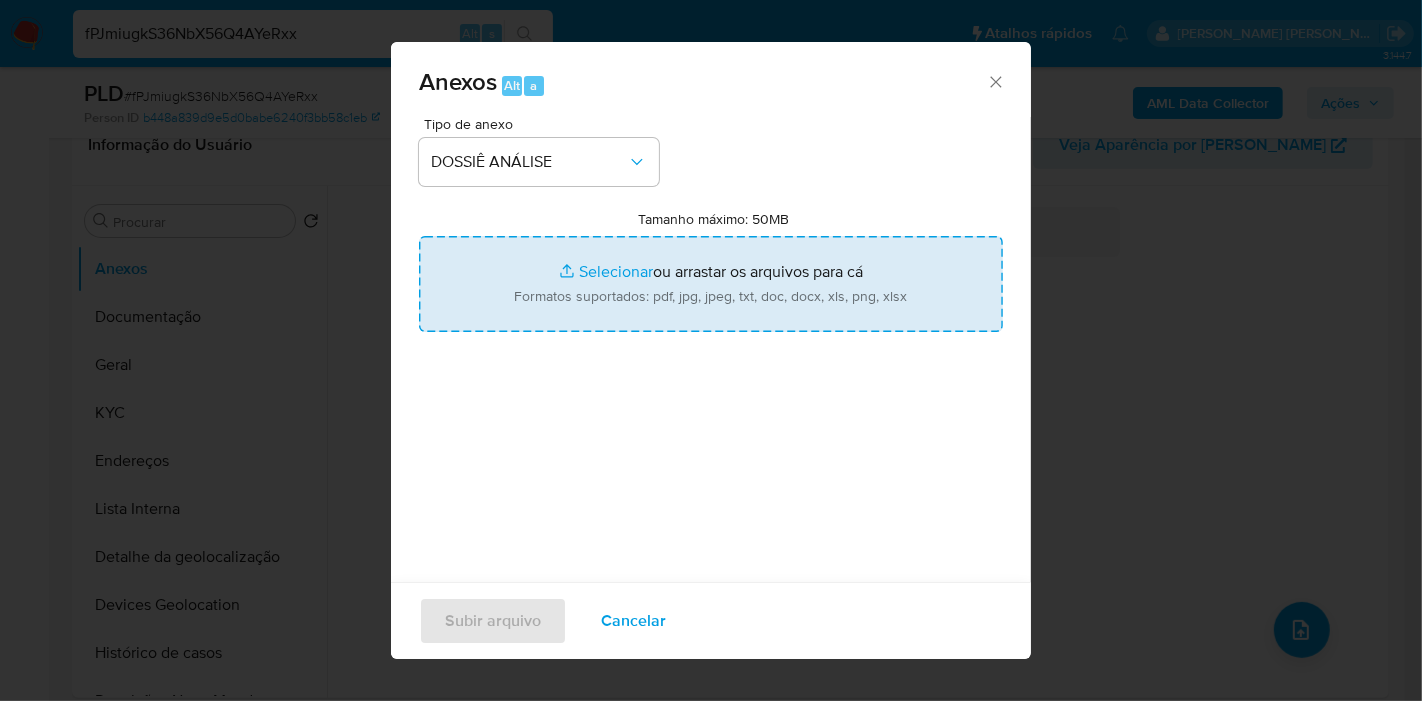 click on "Tamanho máximo: 50MB Selecionar arquivos" at bounding box center (711, 284) 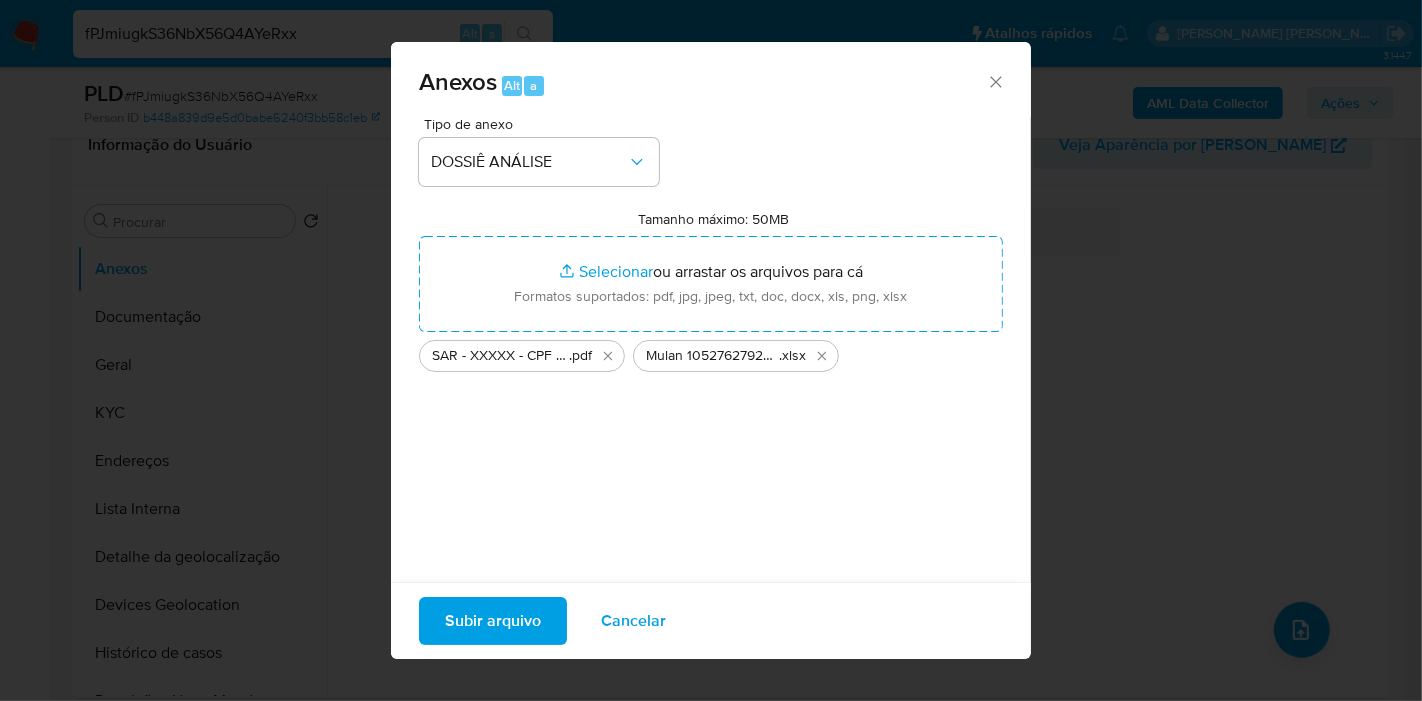 click on "Subir arquivo" at bounding box center [493, 621] 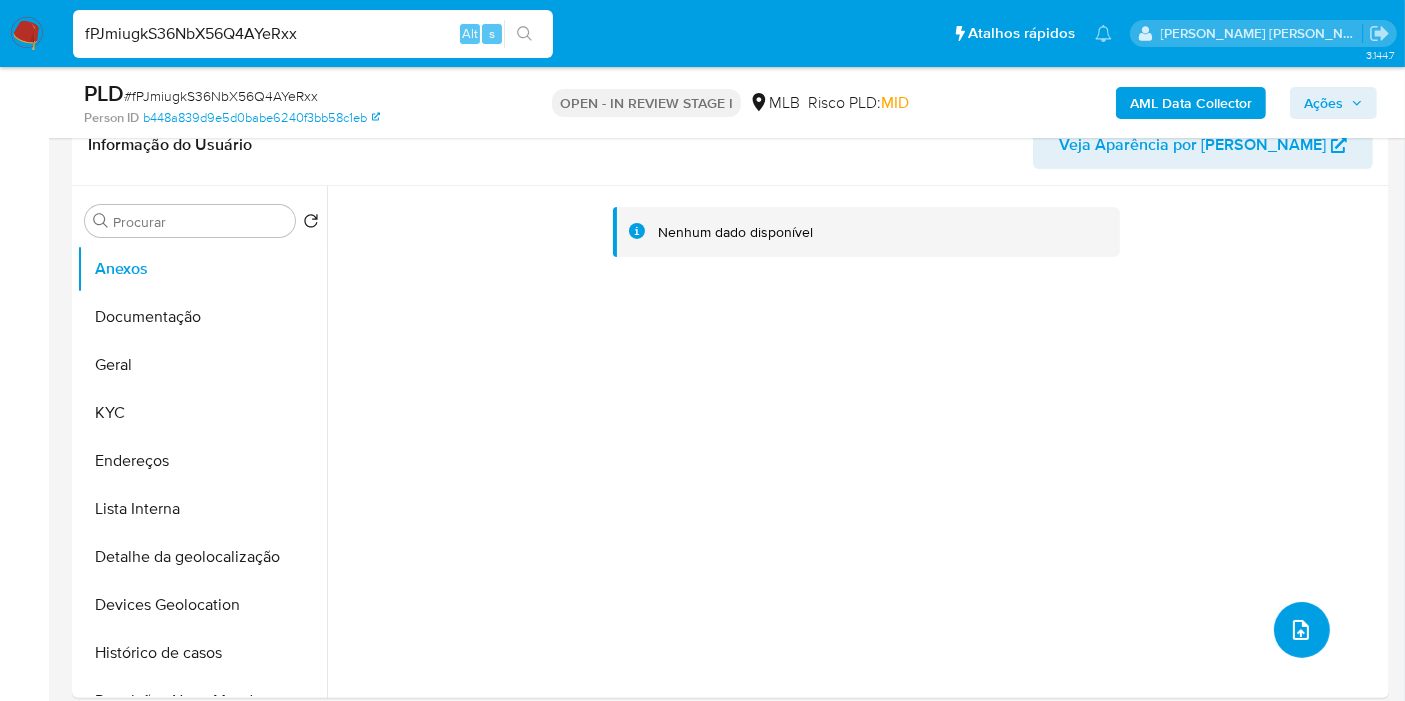 scroll, scrollTop: 0, scrollLeft: 0, axis: both 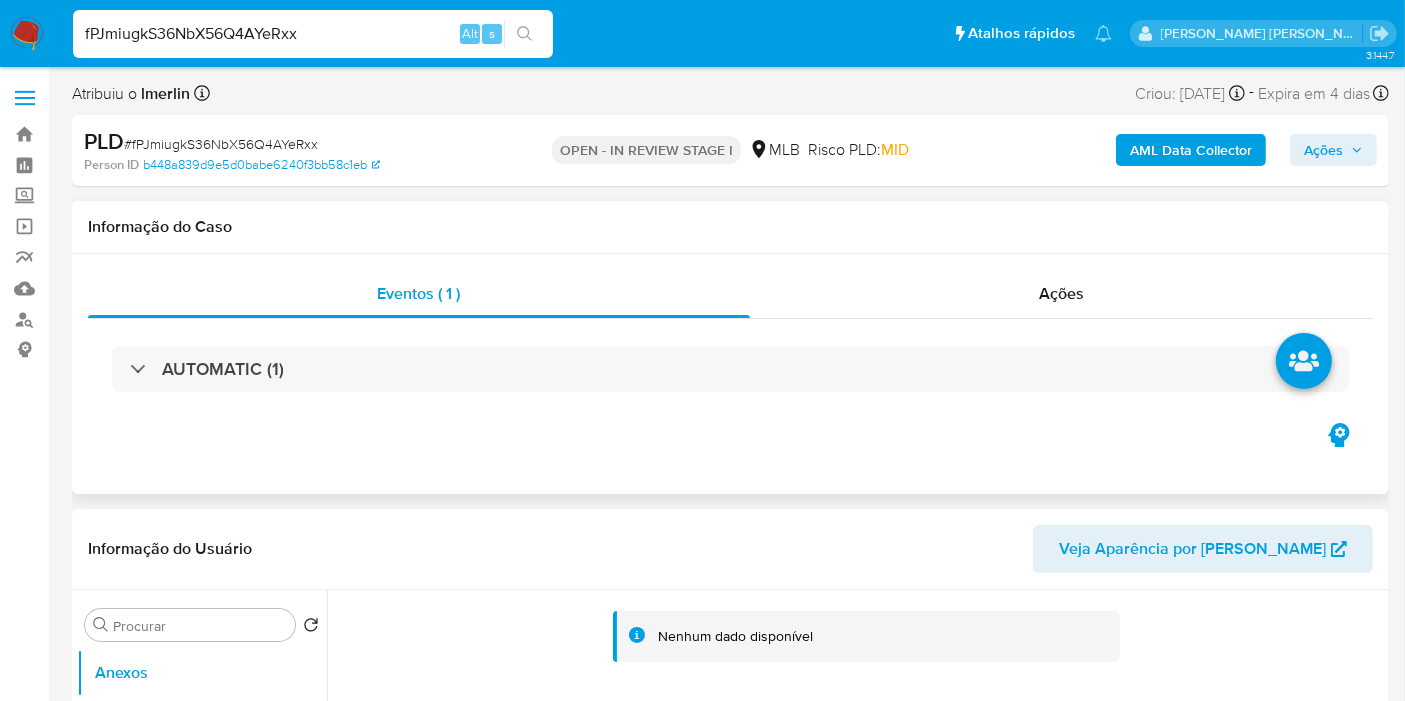 click on "AUTOMATIC (1)" at bounding box center [730, 369] 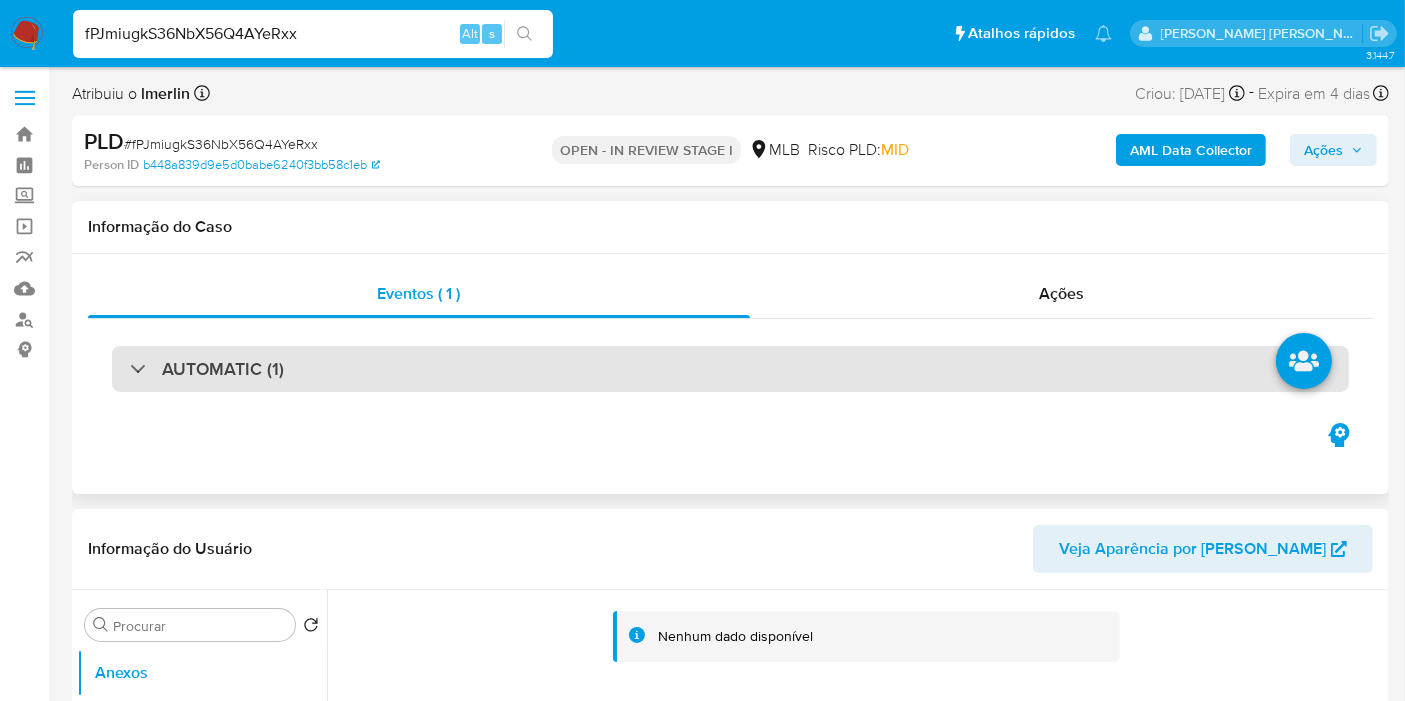 click on "AUTOMATIC (1)" at bounding box center [730, 369] 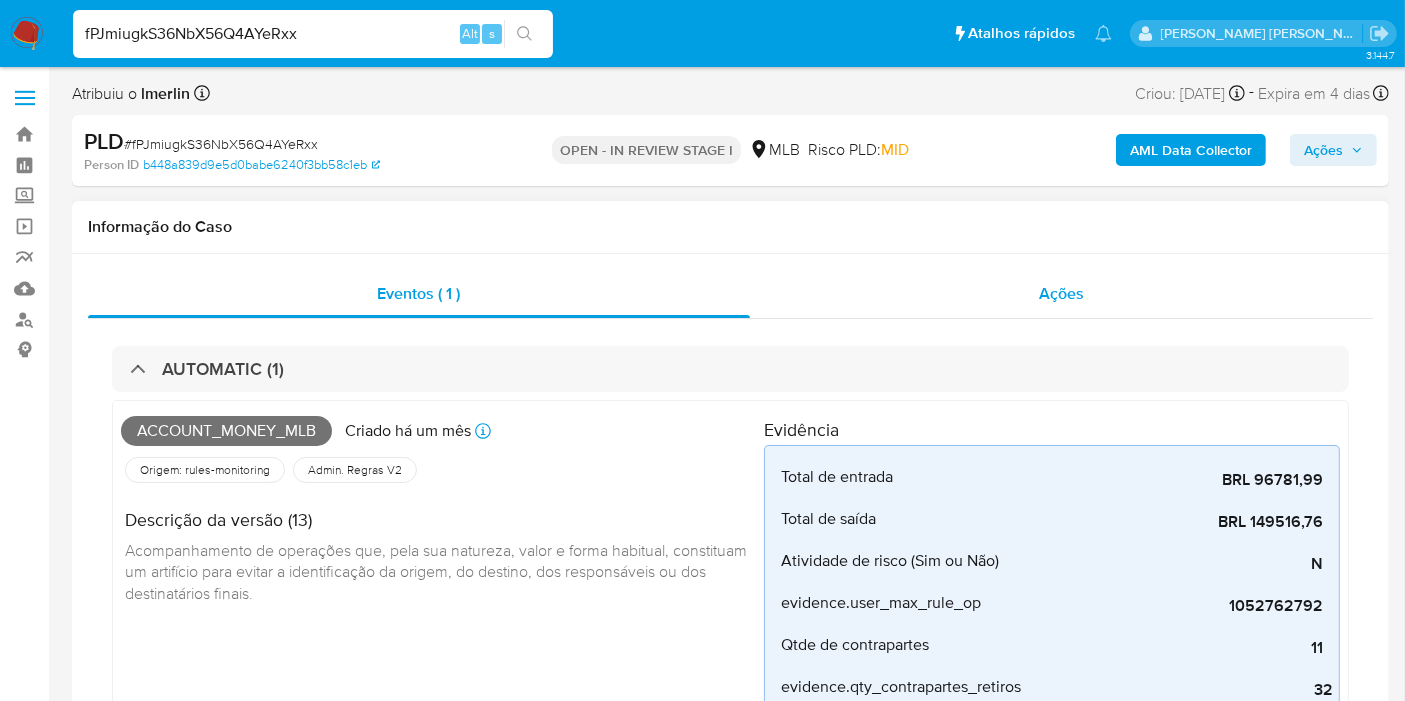 click on "Ações" at bounding box center [1062, 294] 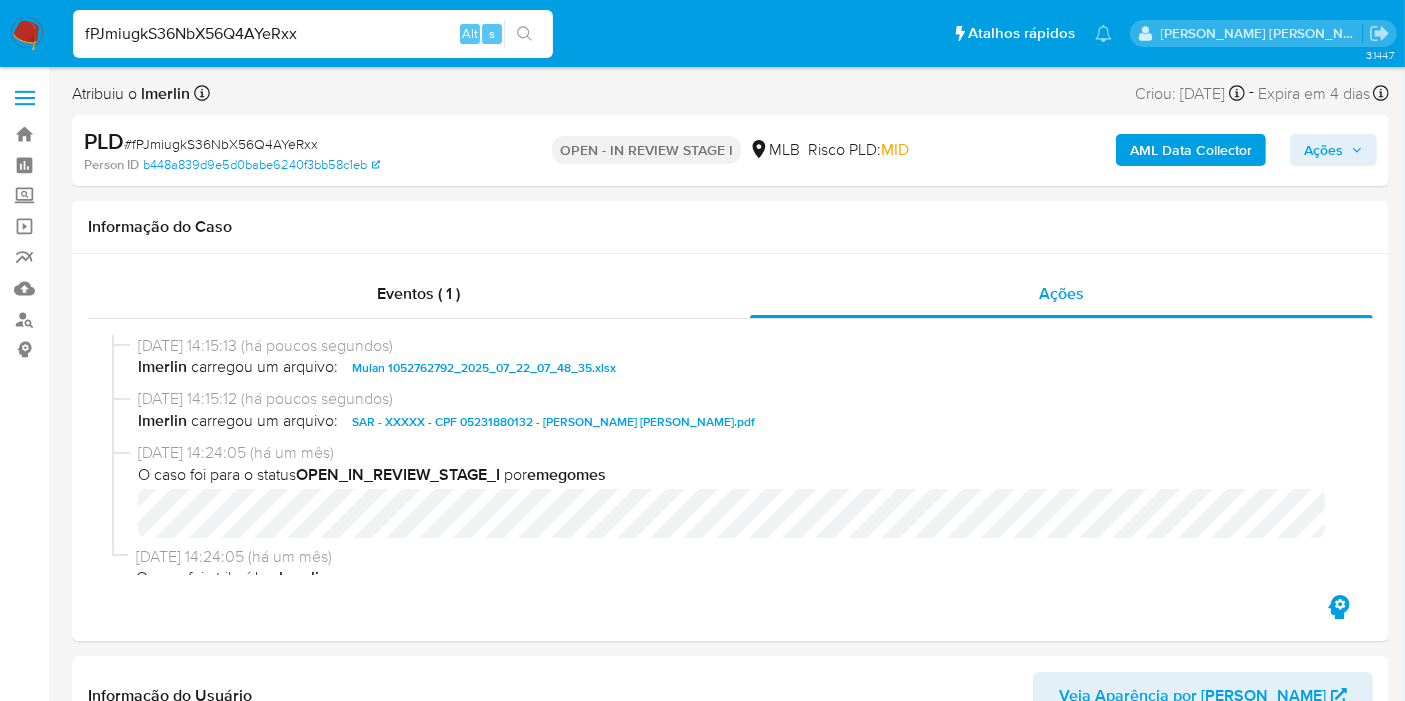 click on "Ações" at bounding box center (1333, 150) 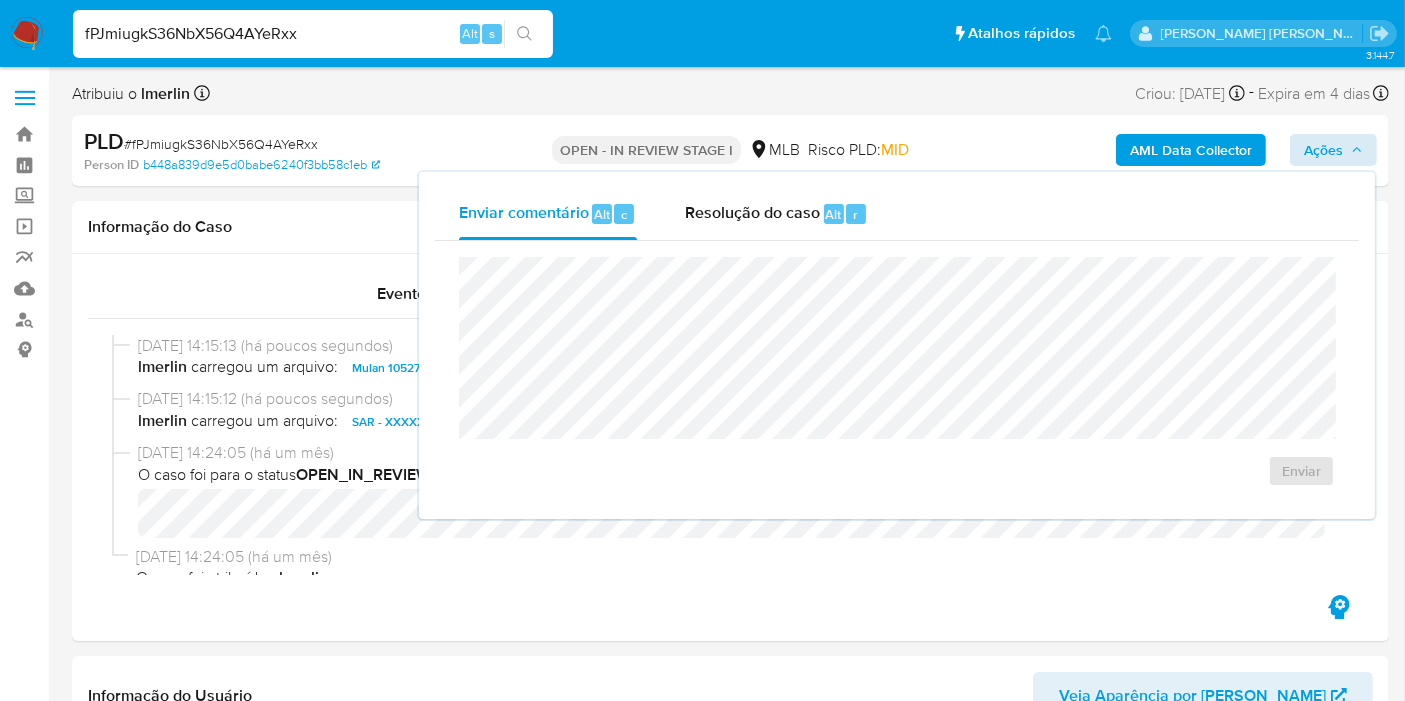 click on "Resolução do caso Alt r" at bounding box center [776, 214] 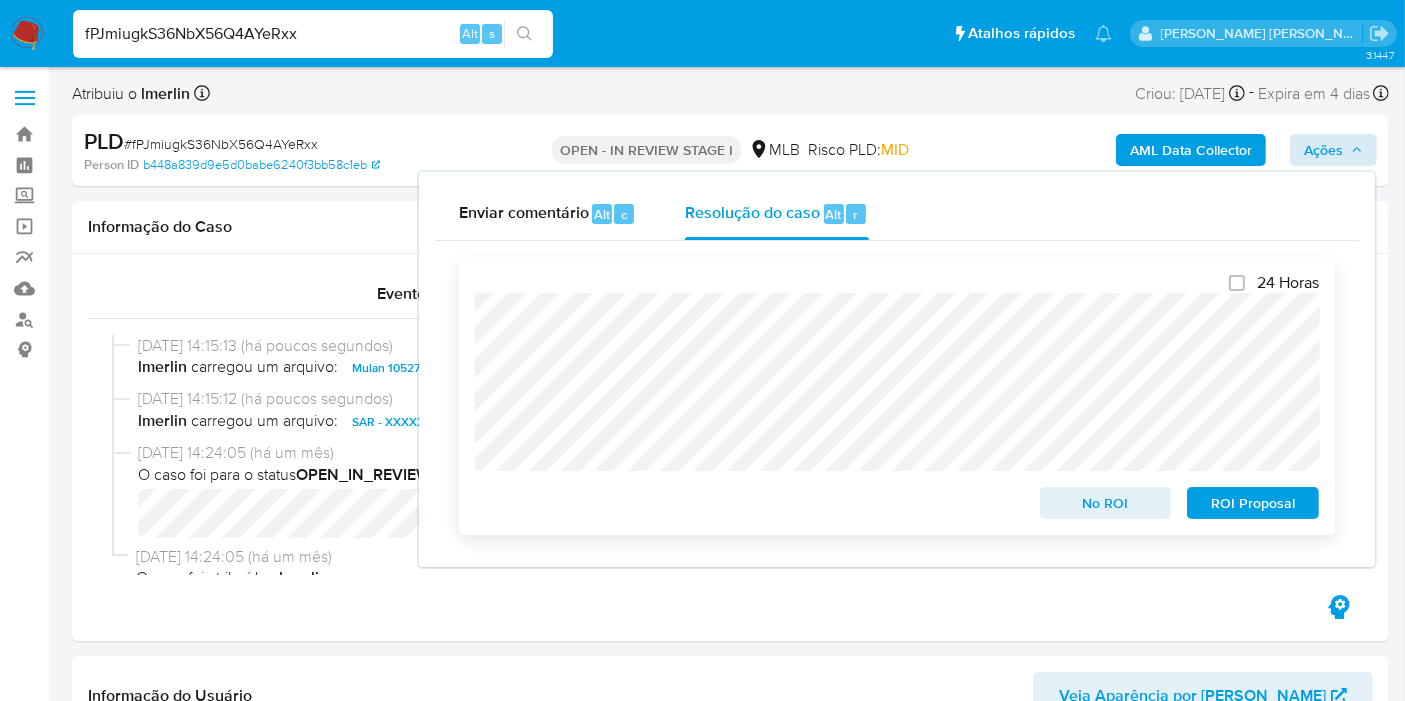 click on "ROI Proposal" at bounding box center [1253, 503] 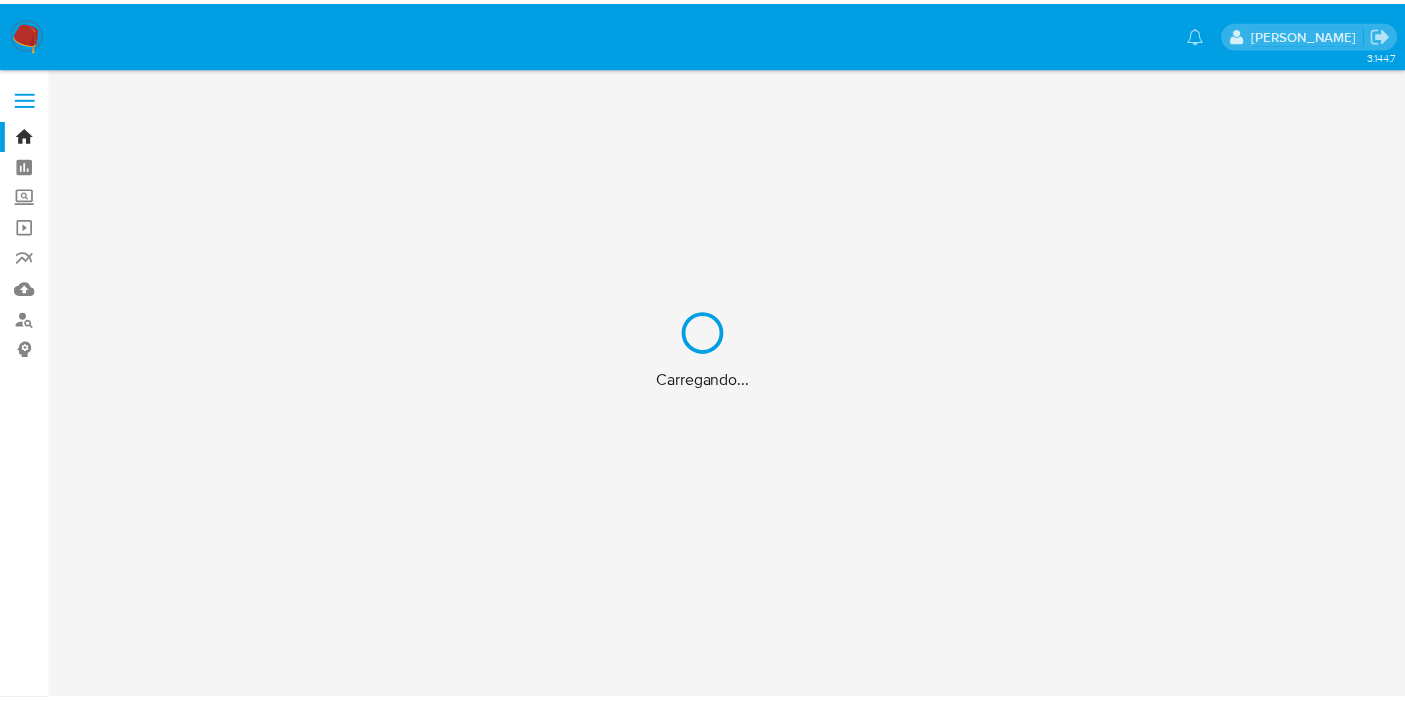scroll, scrollTop: 0, scrollLeft: 0, axis: both 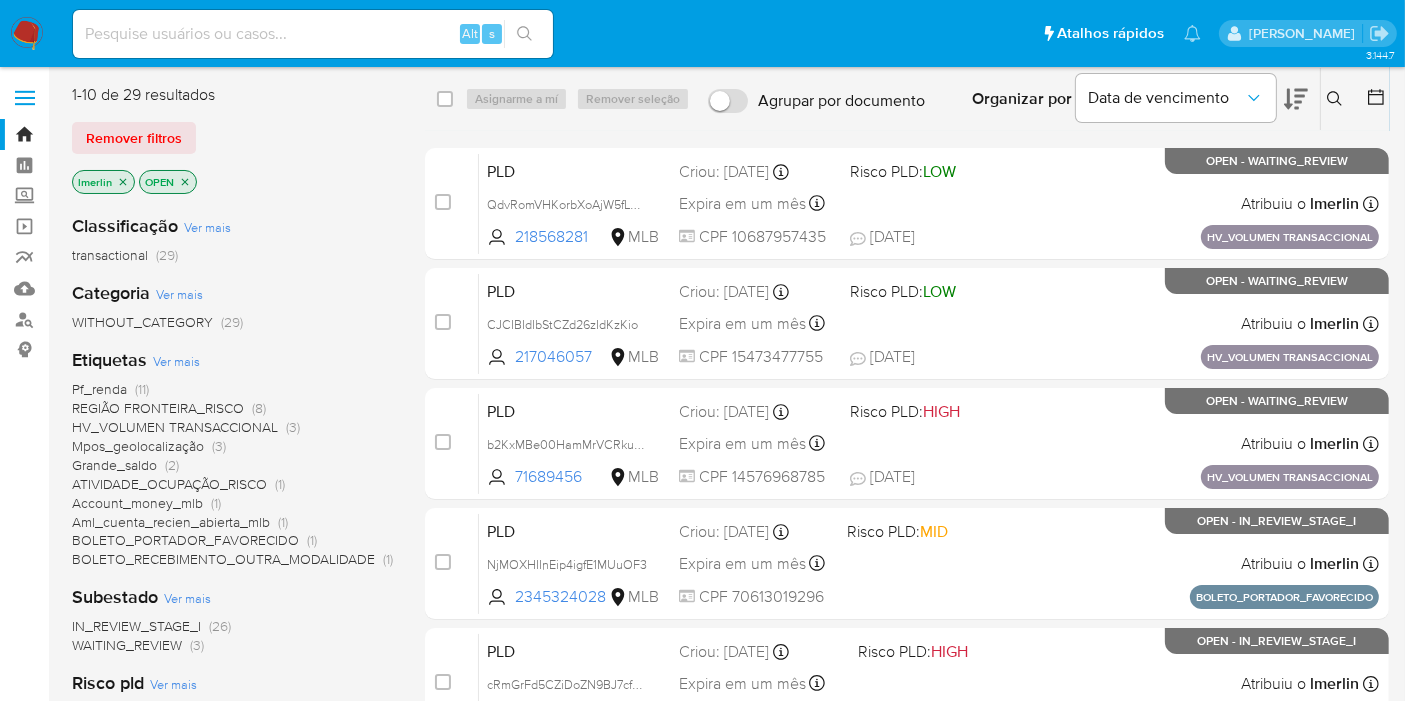 click 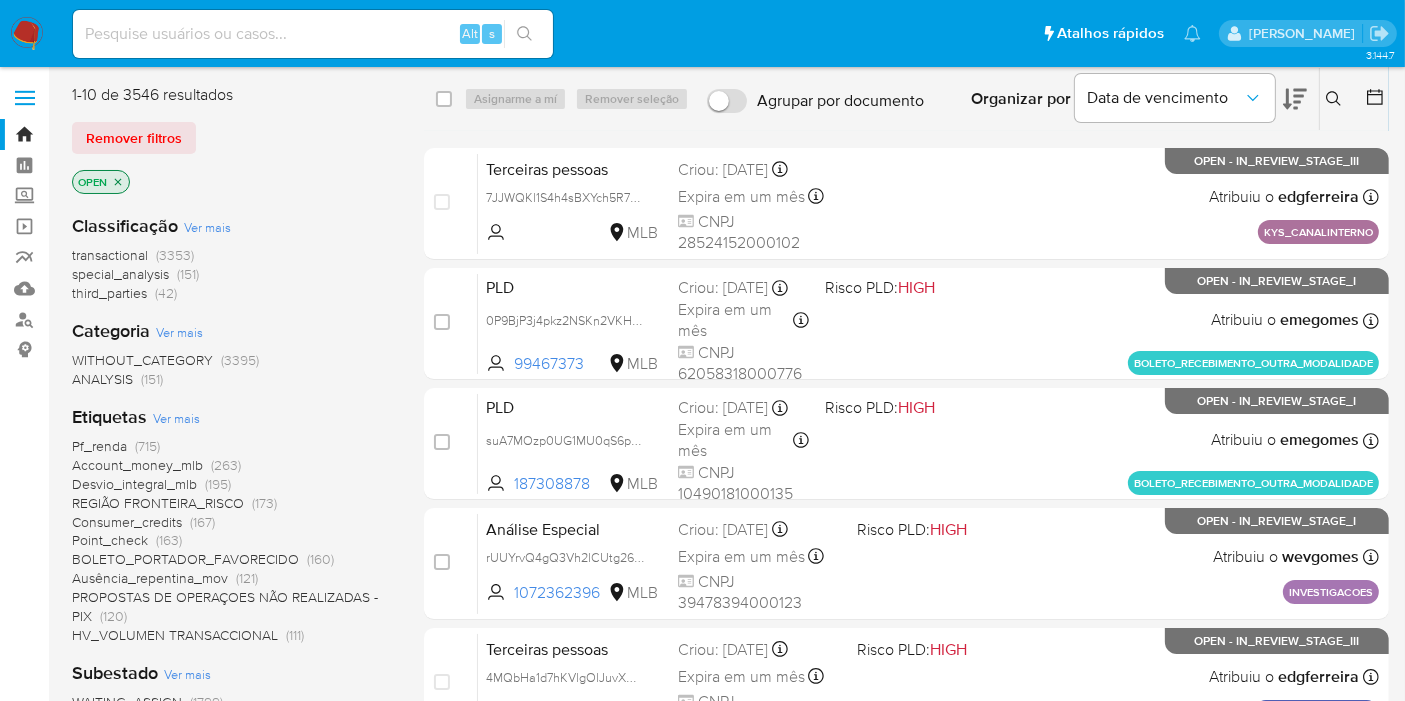 click 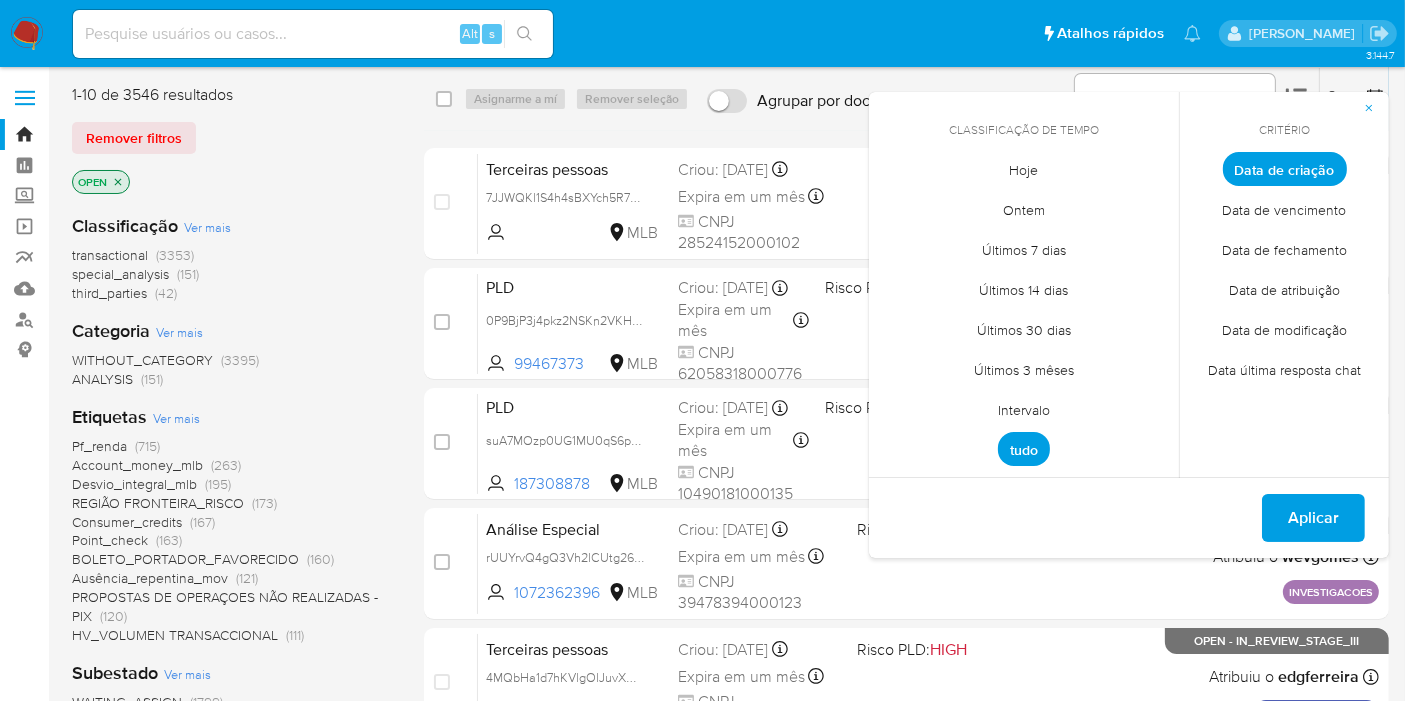 click on "Últimos 3 mêses" at bounding box center [1024, 370] 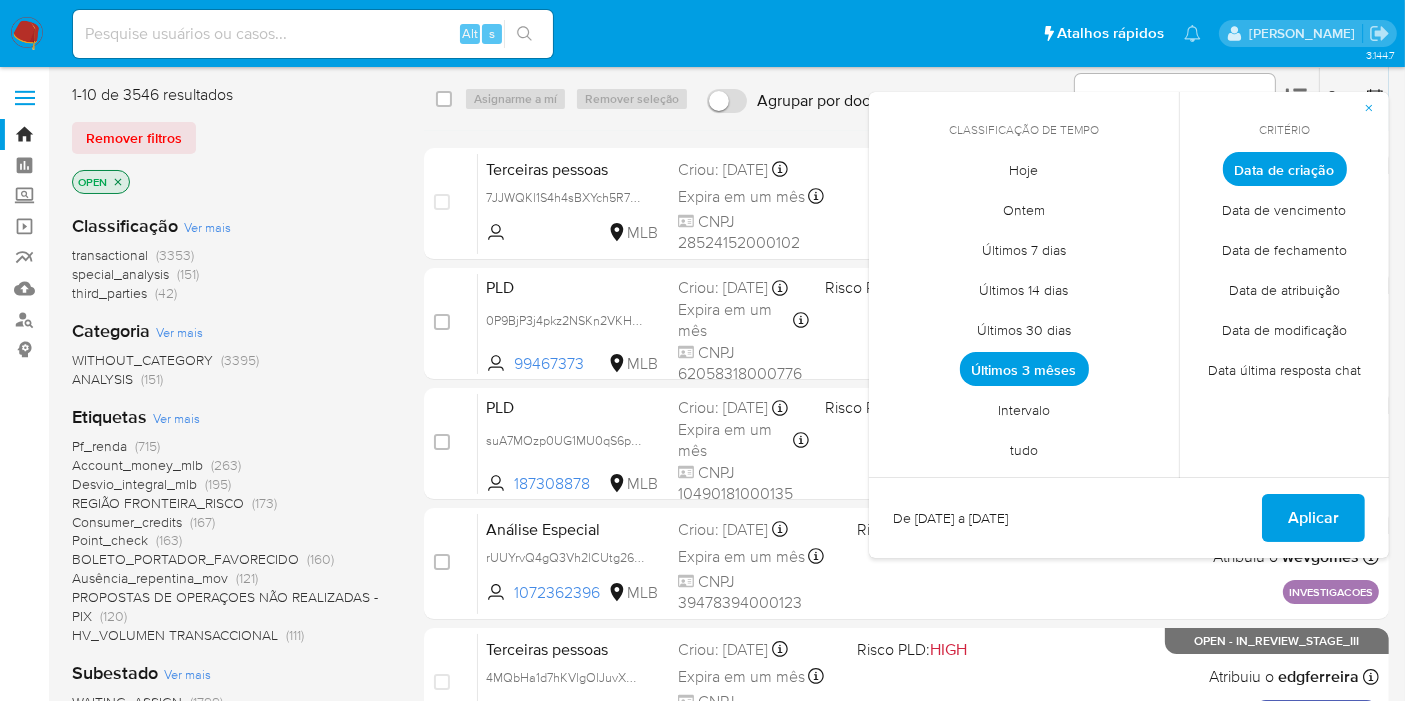 click on "Intervalo" at bounding box center (1024, 410) 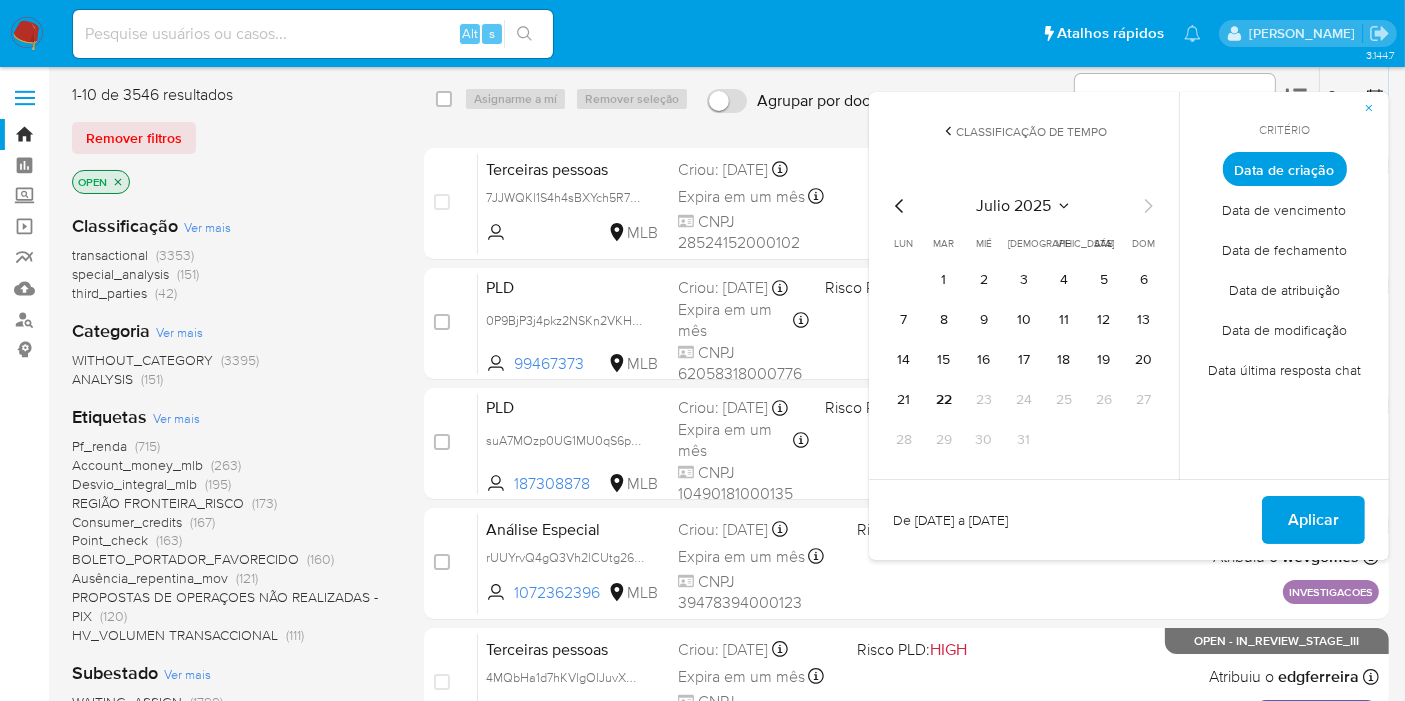click 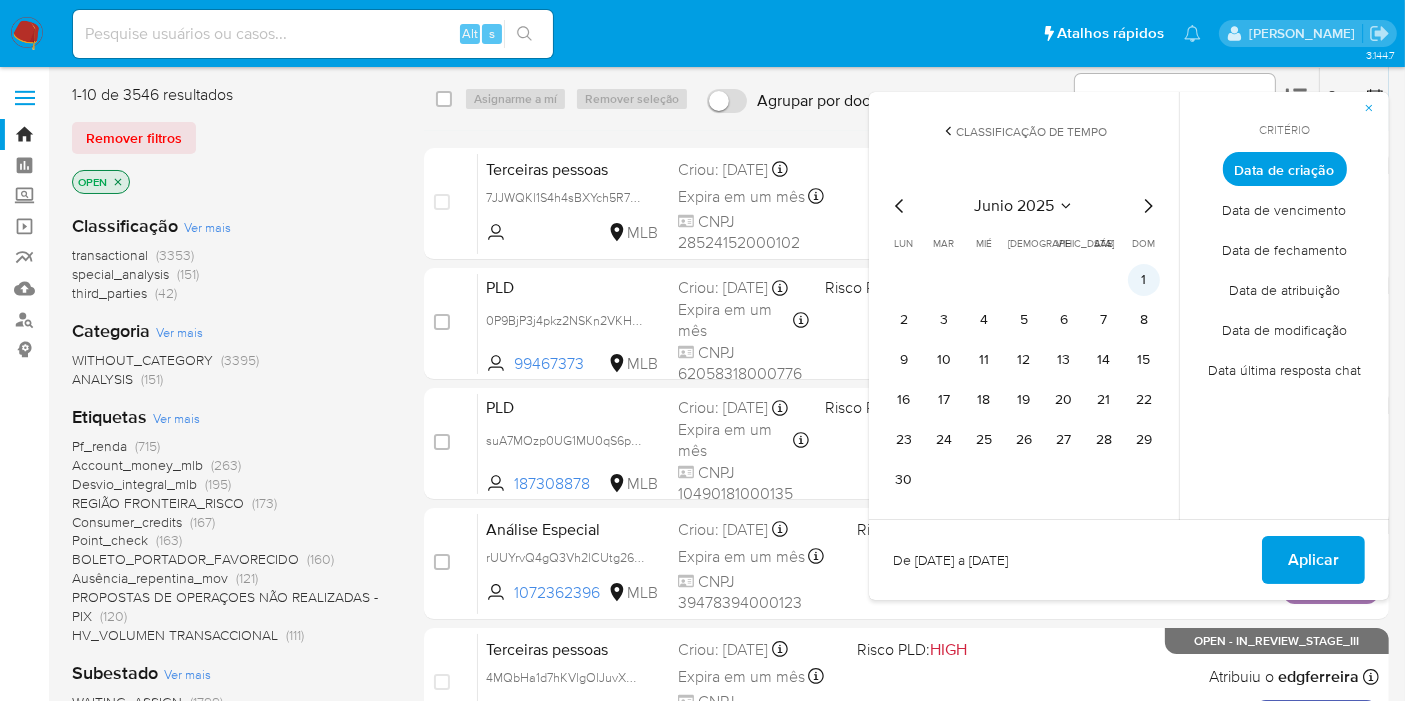click on "1" at bounding box center (1144, 280) 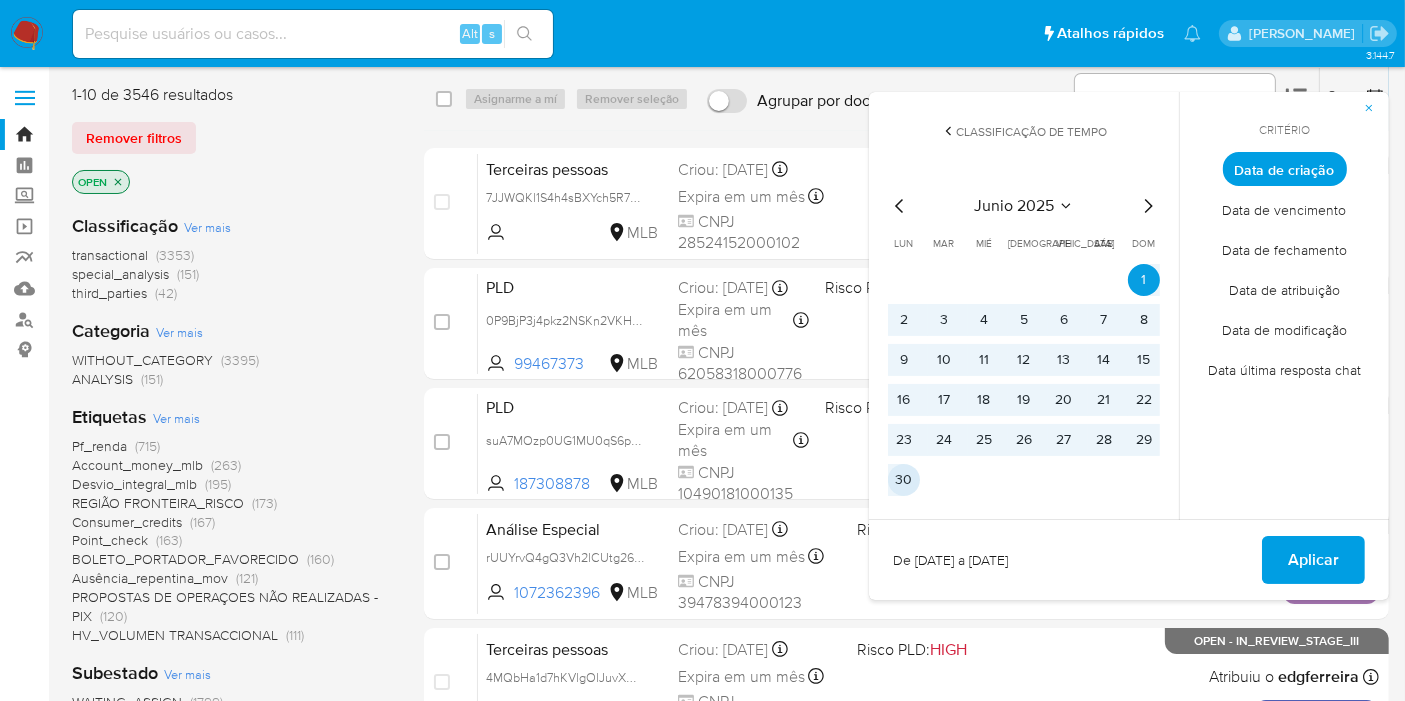 click on "30" at bounding box center (904, 480) 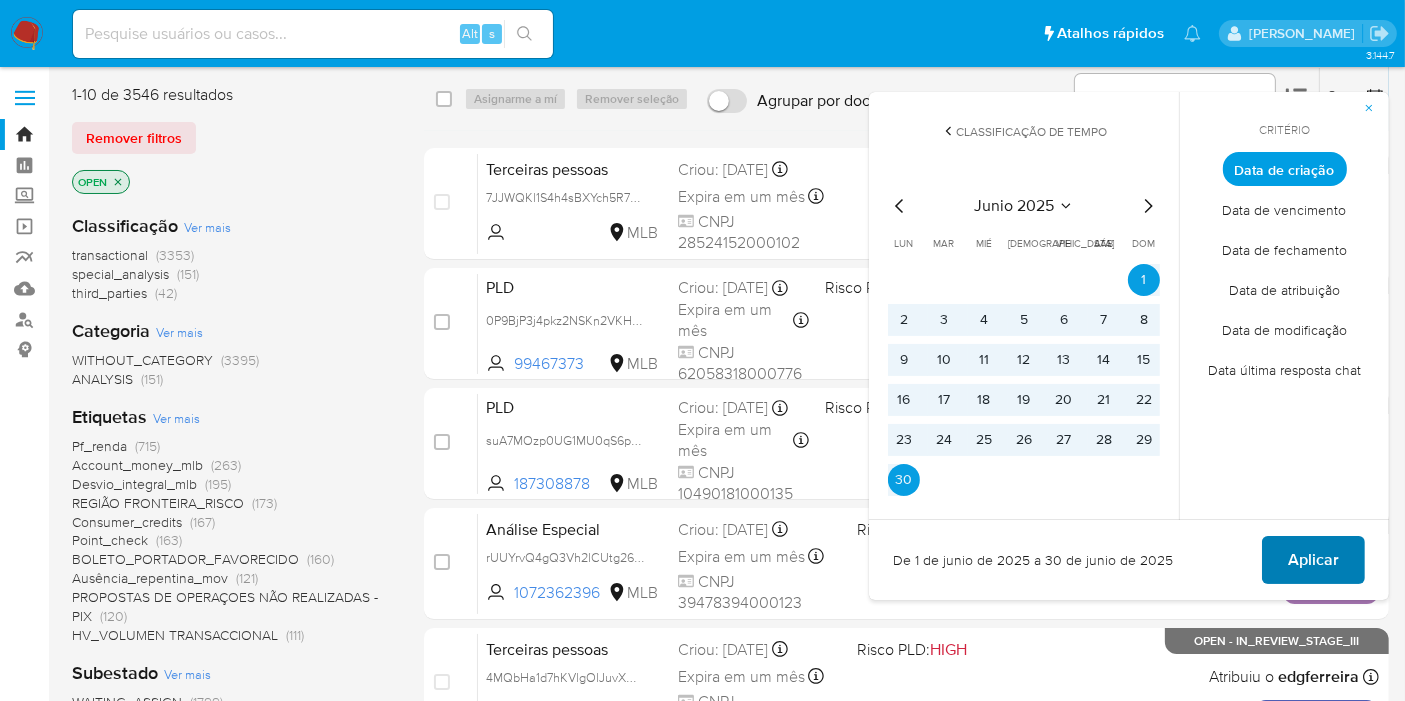 click on "Aplicar" at bounding box center (1313, 560) 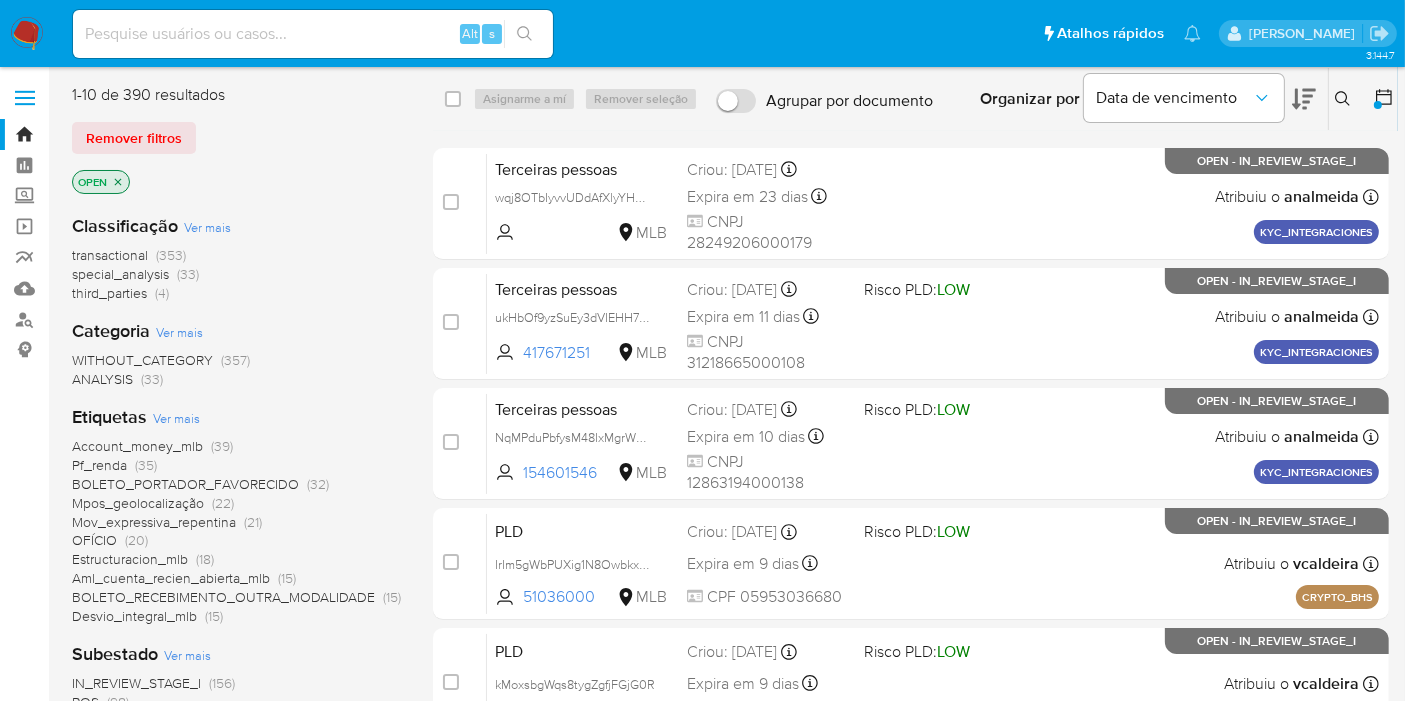 click on "(353)" at bounding box center (171, 255) 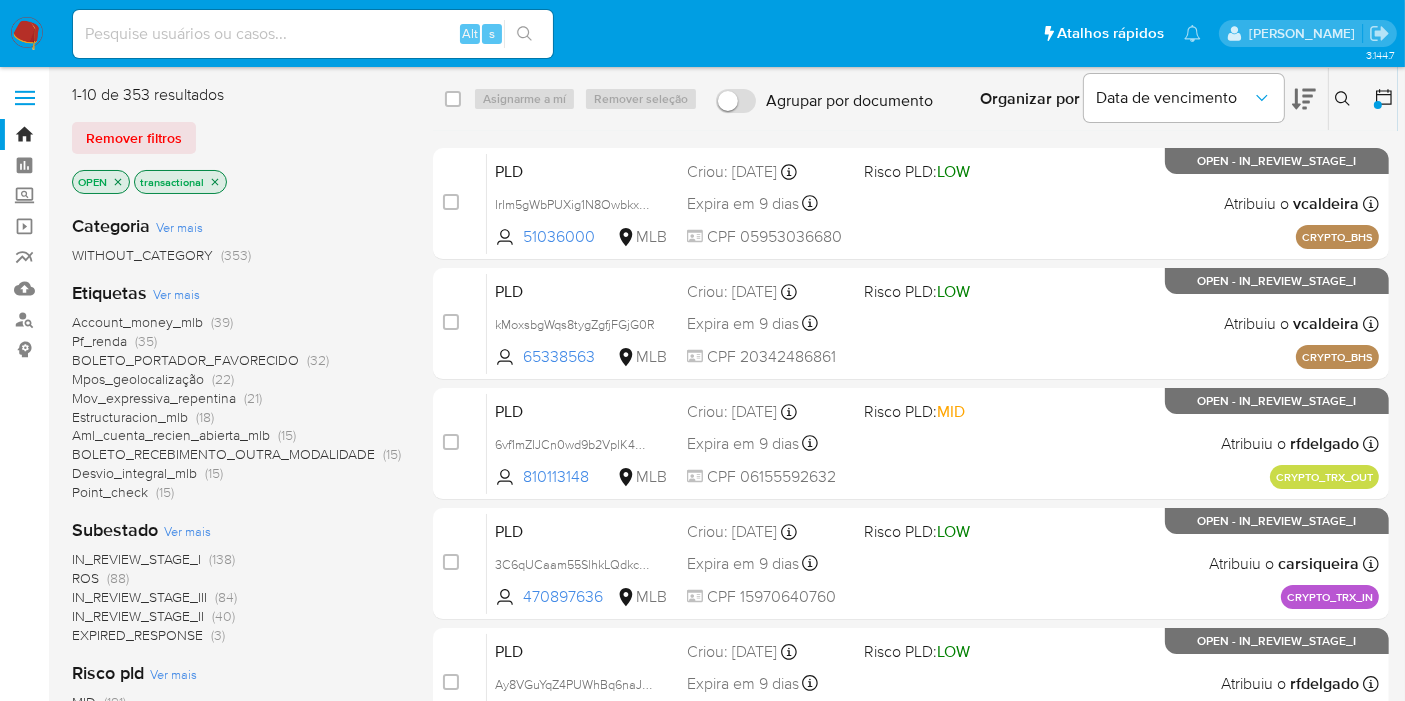 click at bounding box center (1386, 99) 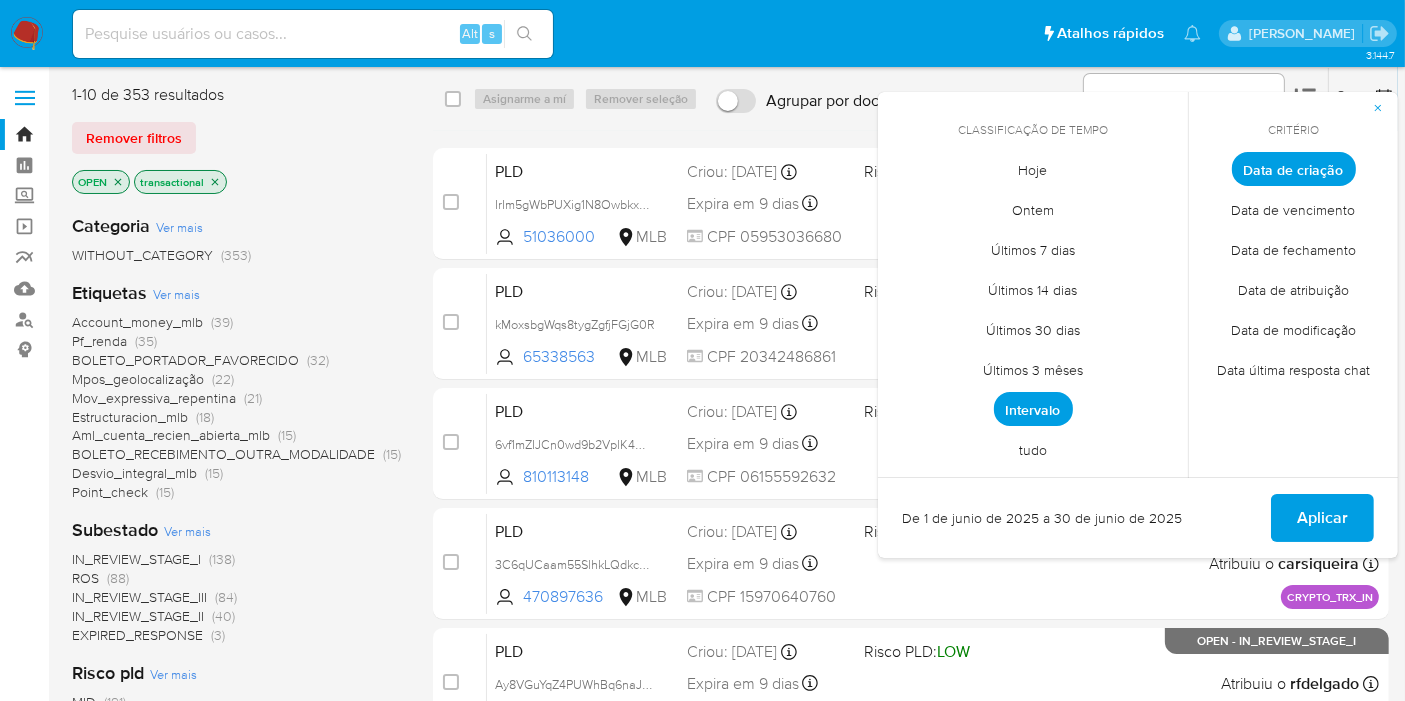 click on "Intervalo" at bounding box center (1033, 409) 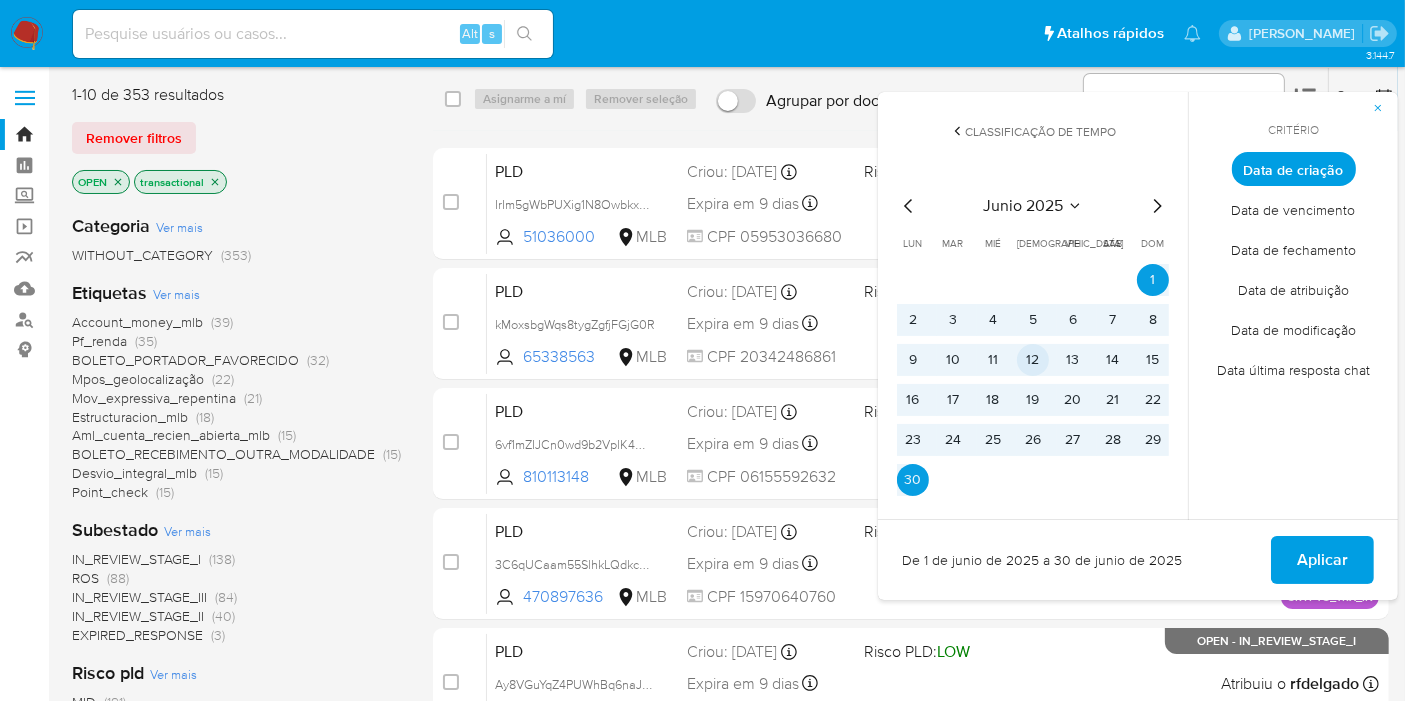click on "12" at bounding box center (1033, 360) 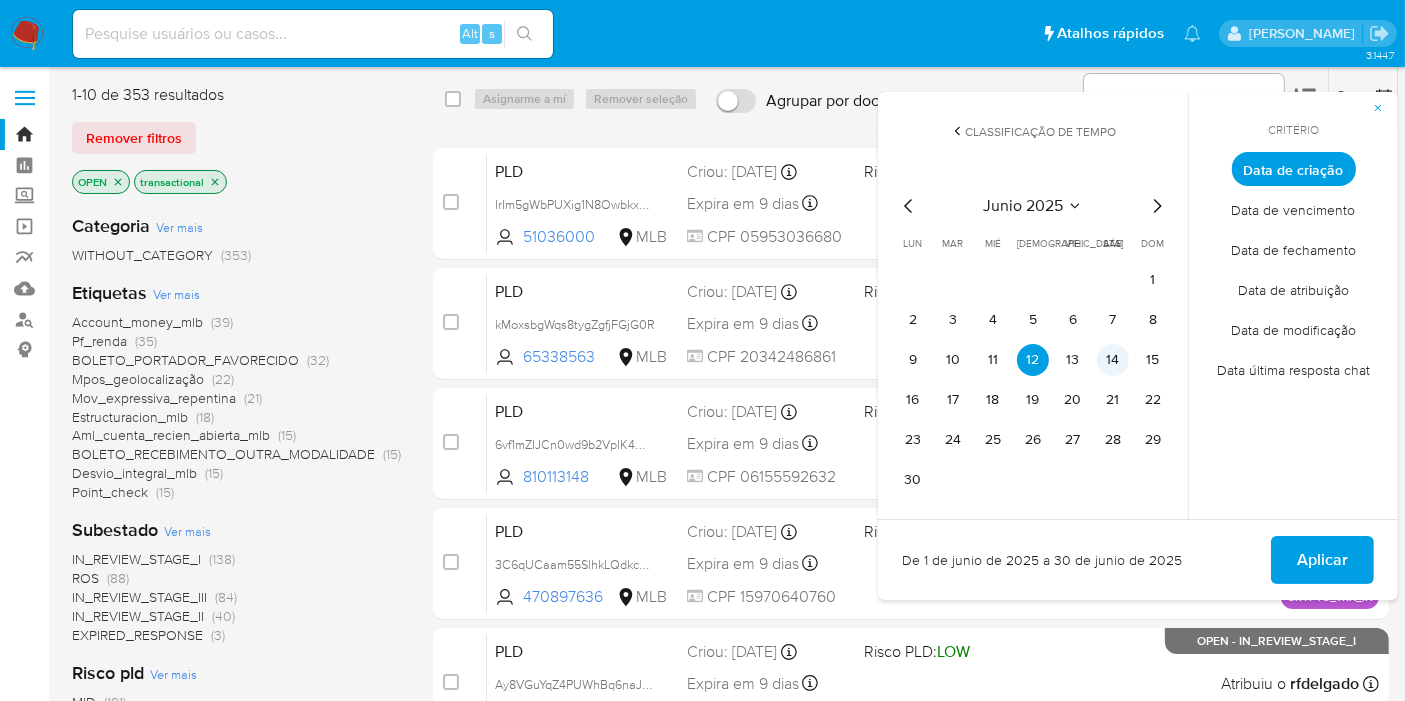 click on "14" at bounding box center (1113, 360) 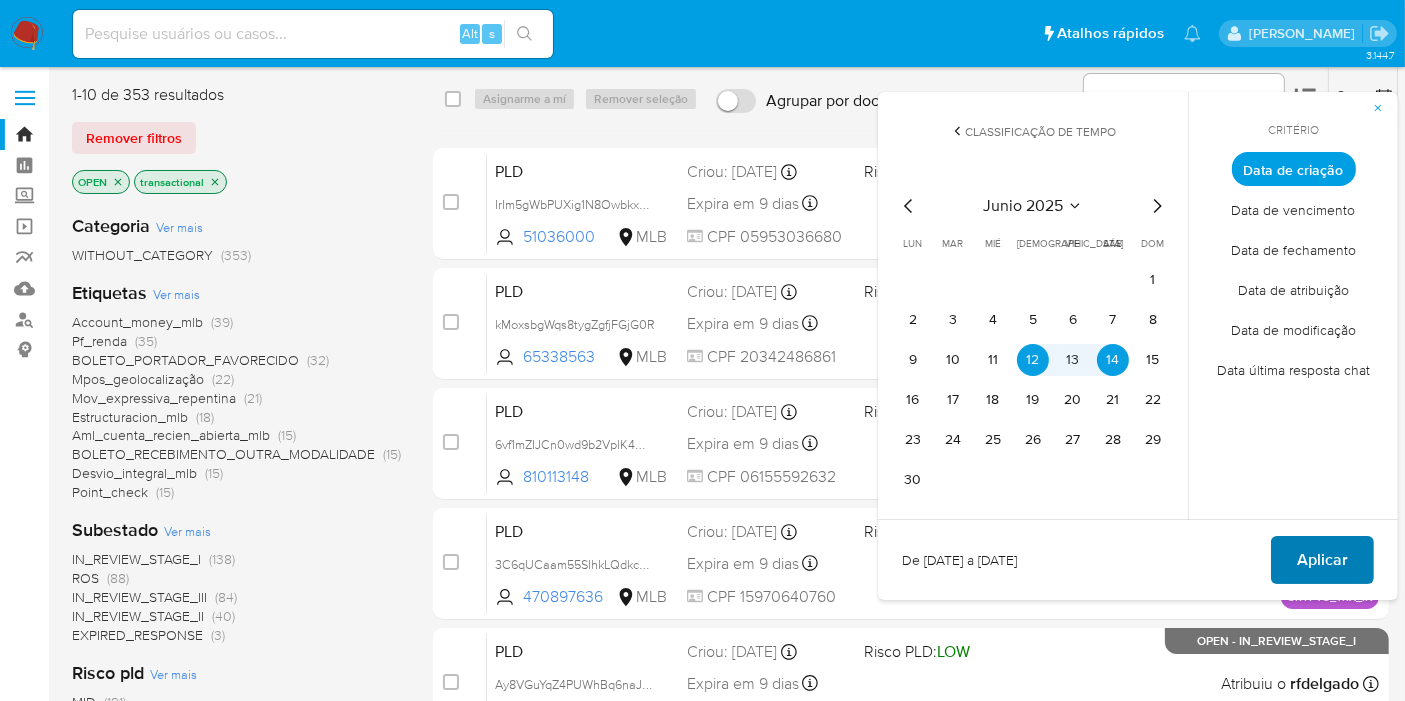 click on "Aplicar" at bounding box center [1322, 560] 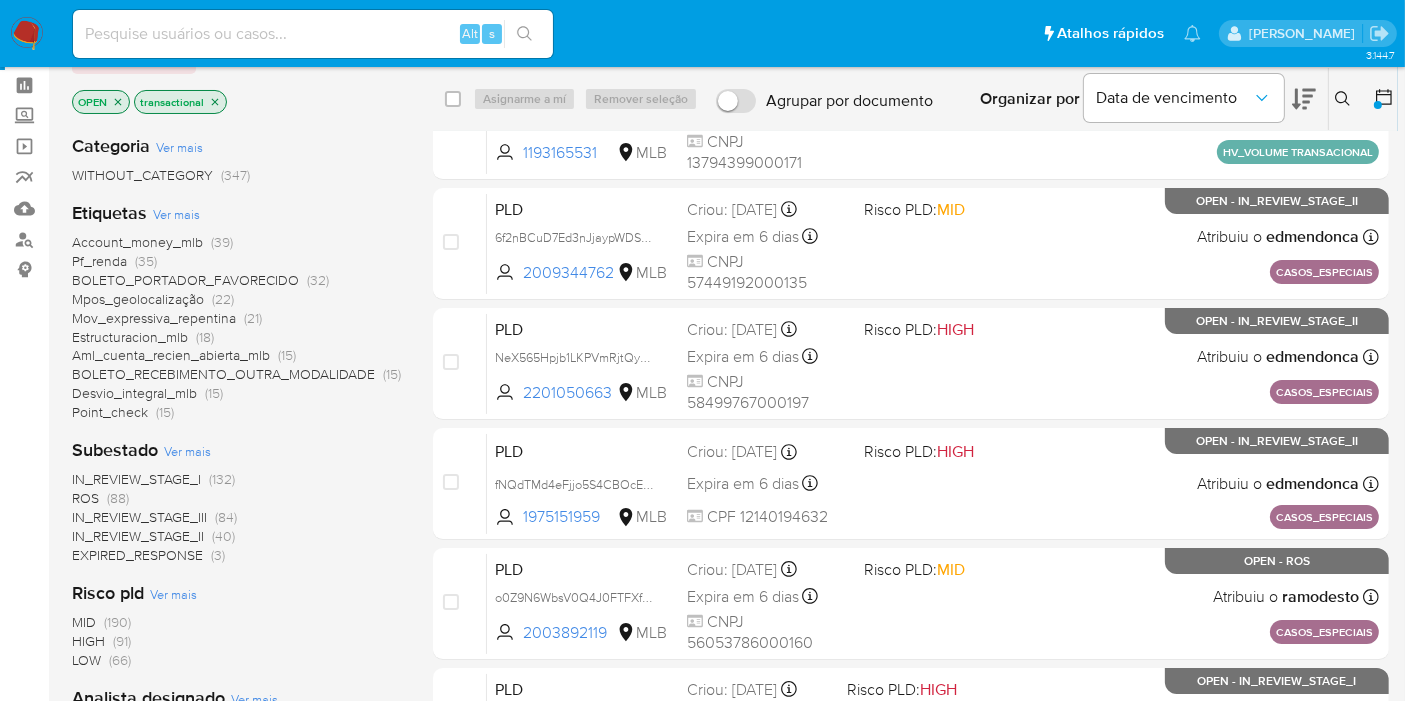 scroll, scrollTop: 111, scrollLeft: 0, axis: vertical 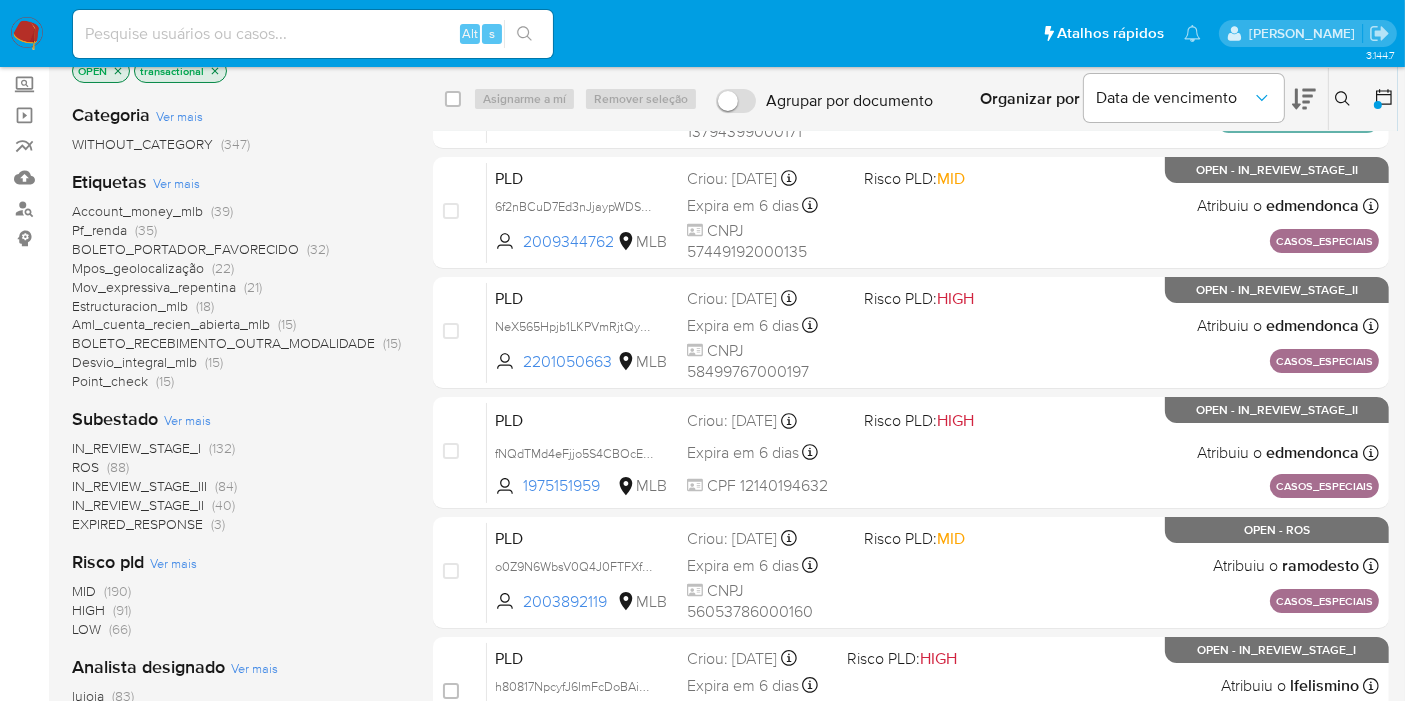 drag, startPoint x: 217, startPoint y: 445, endPoint x: 237, endPoint y: 418, distance: 33.600594 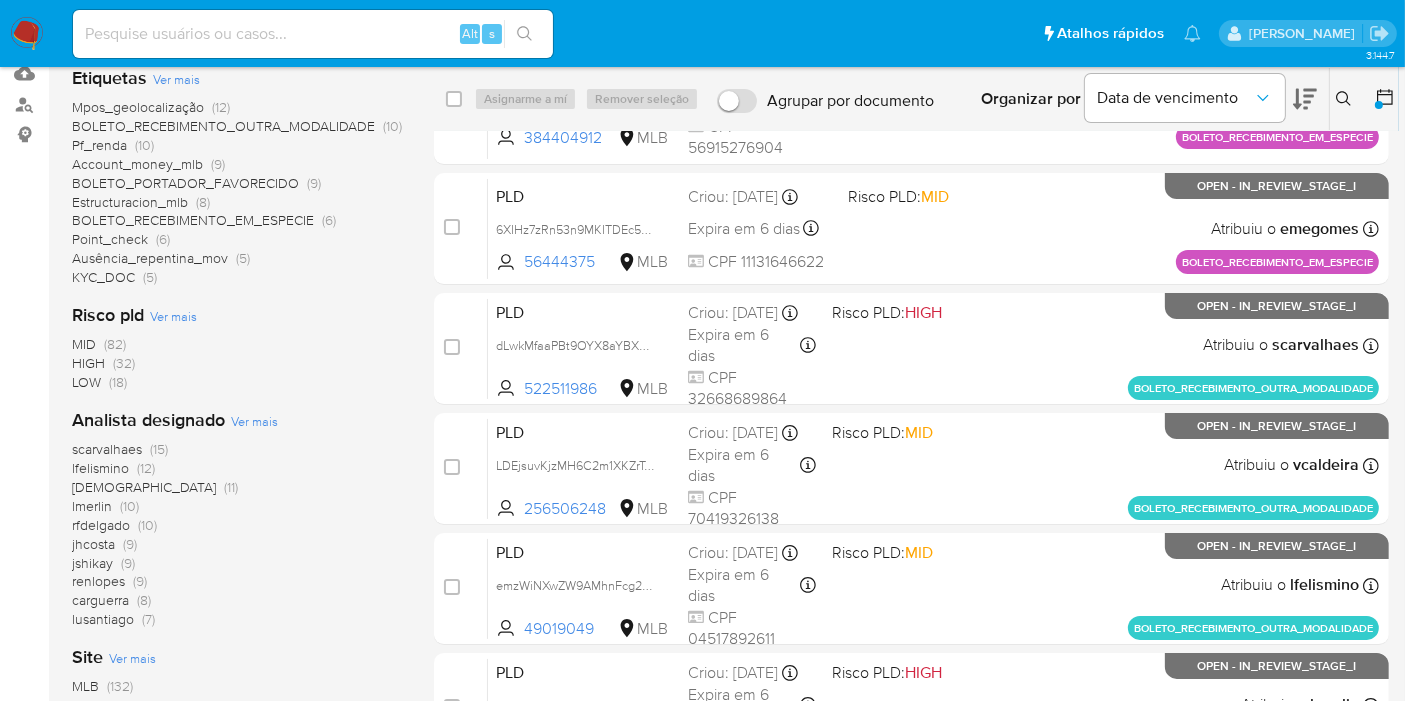 scroll, scrollTop: 222, scrollLeft: 0, axis: vertical 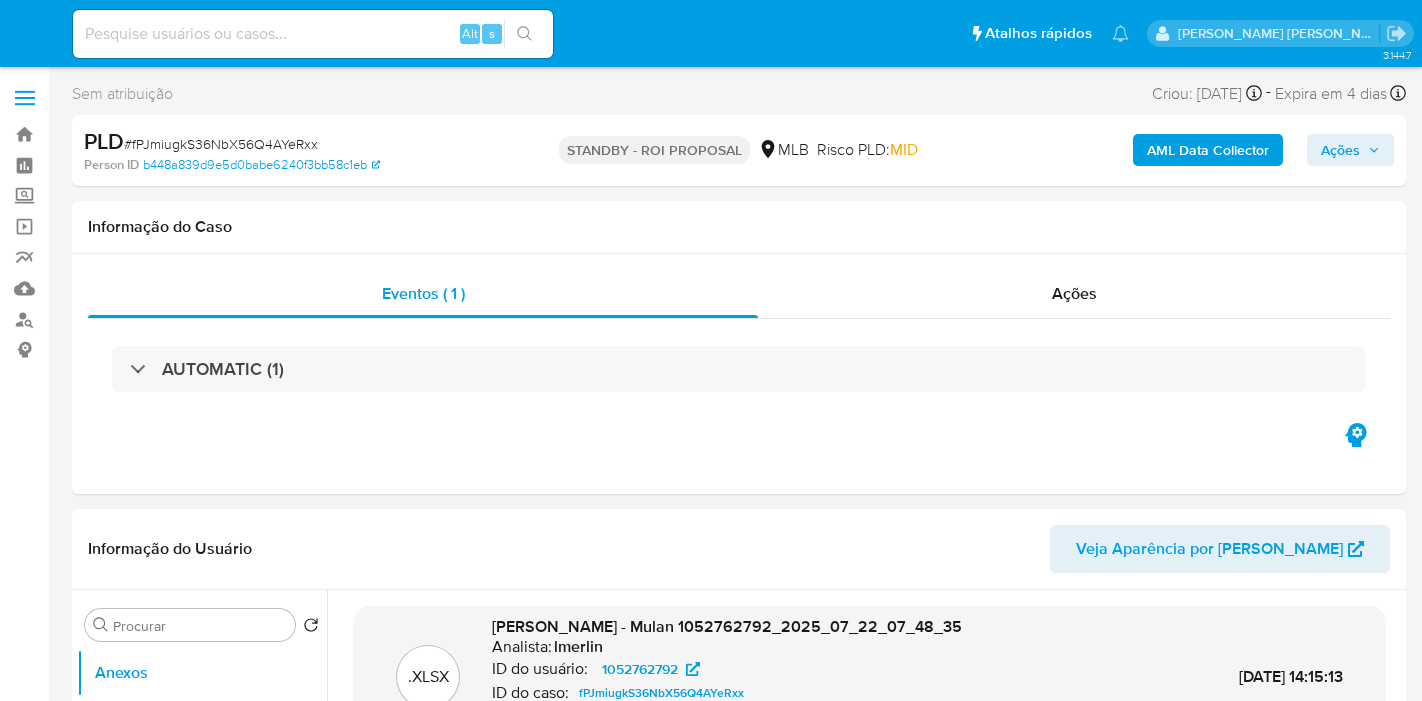 select on "10" 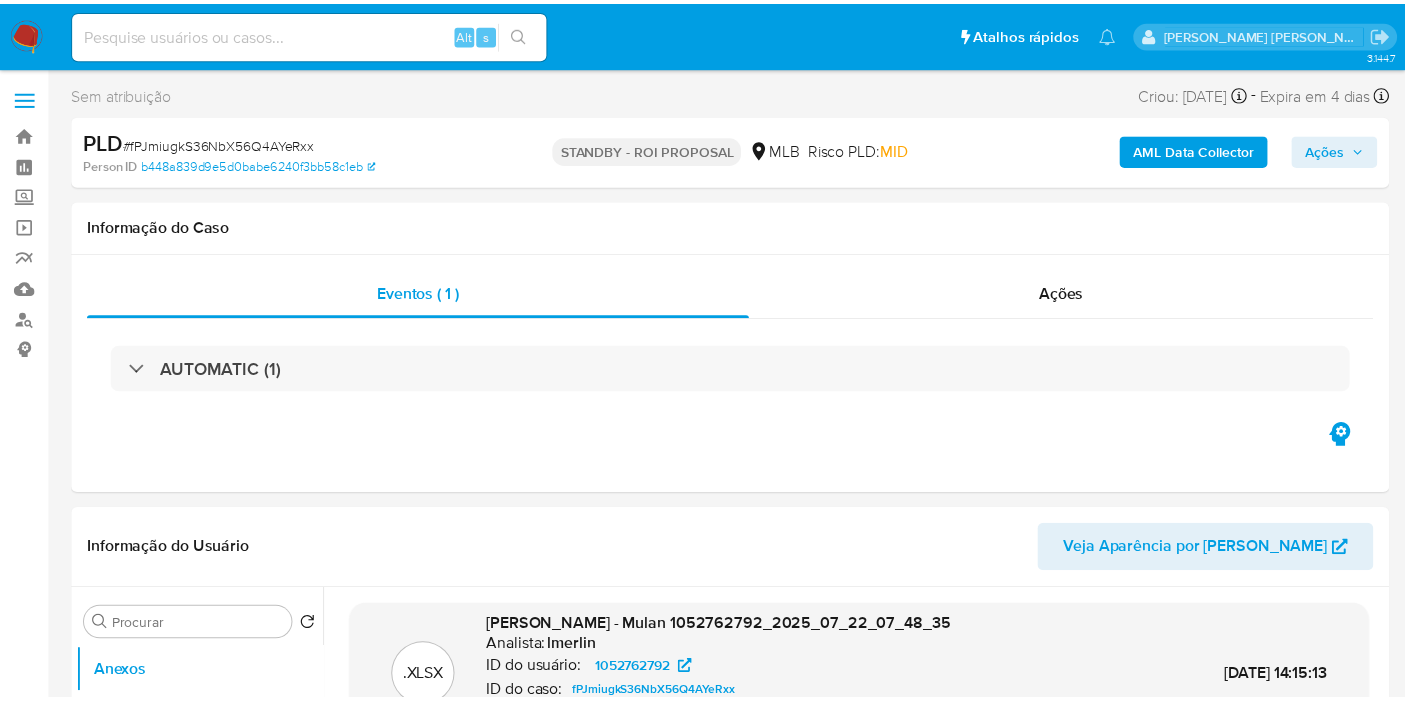 scroll, scrollTop: 0, scrollLeft: 0, axis: both 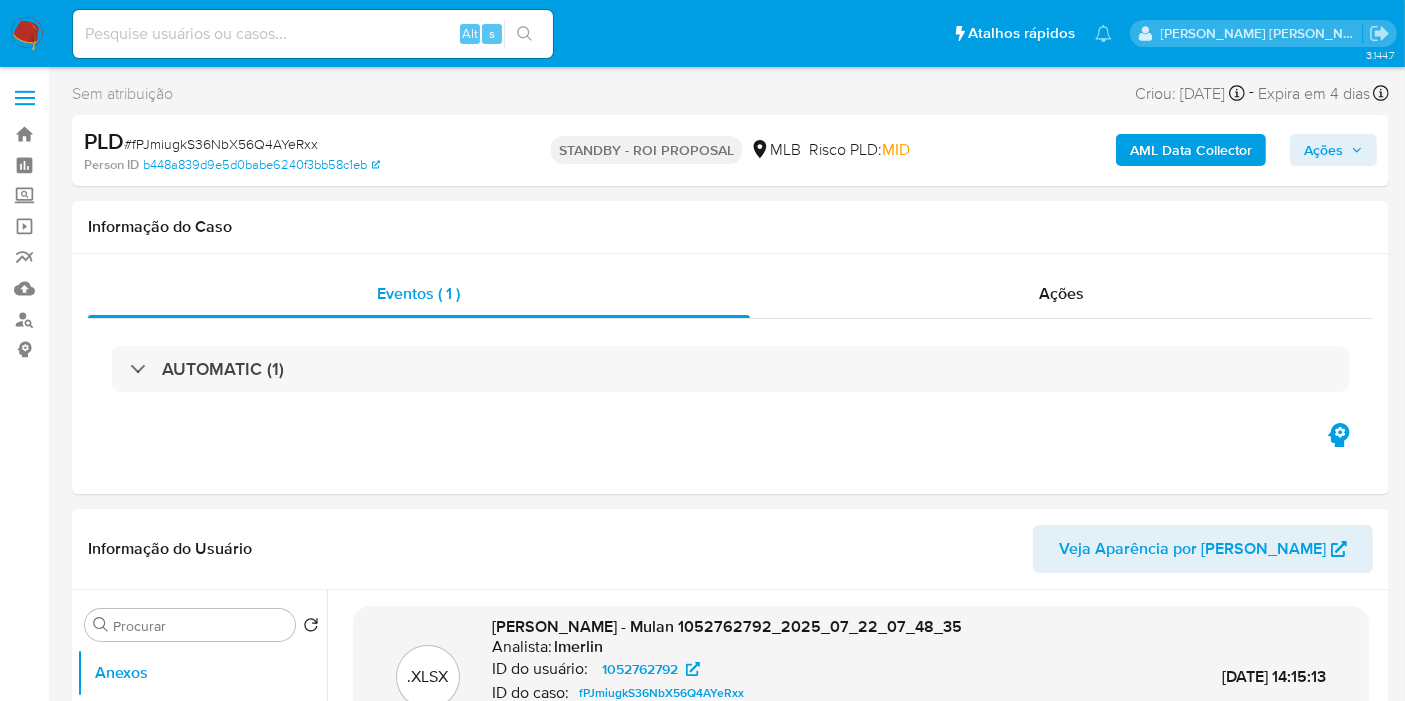 click at bounding box center [313, 34] 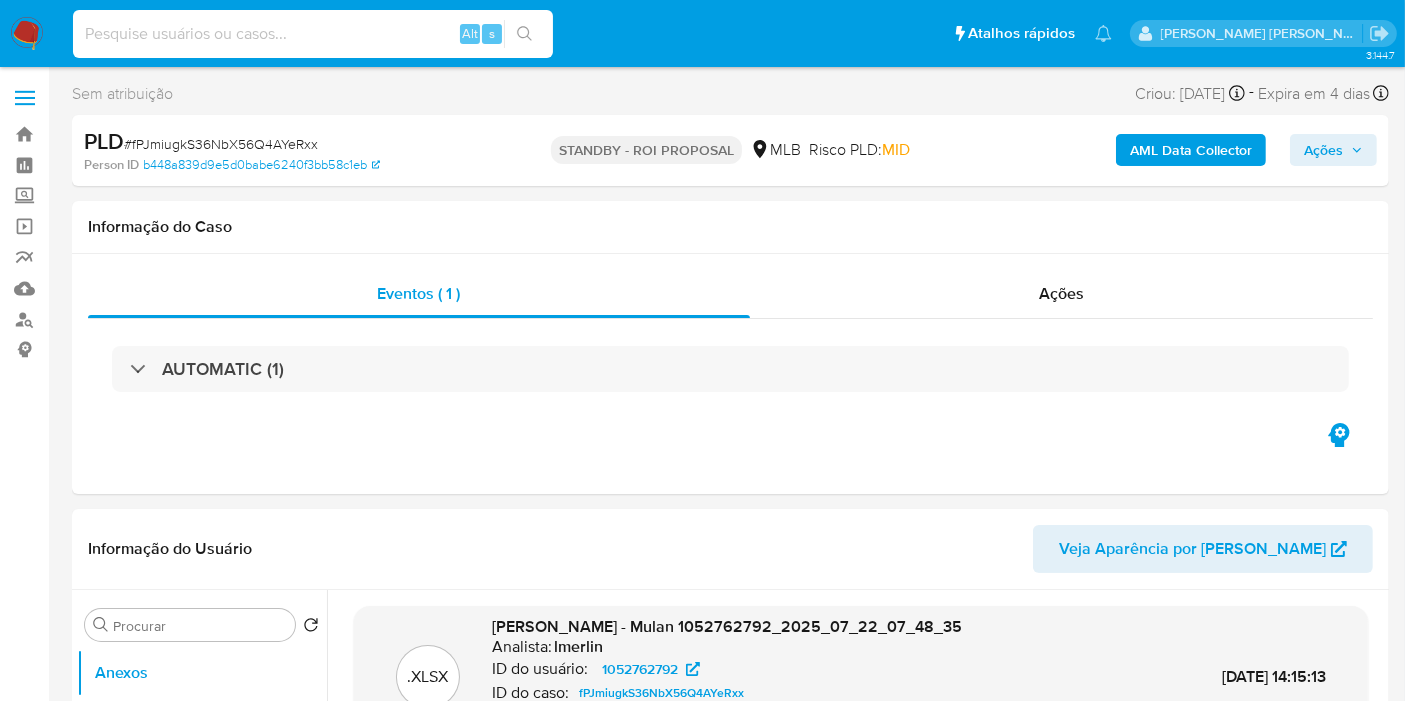 paste on "M8zfGkpUI0f9OqtqadwTctMK" 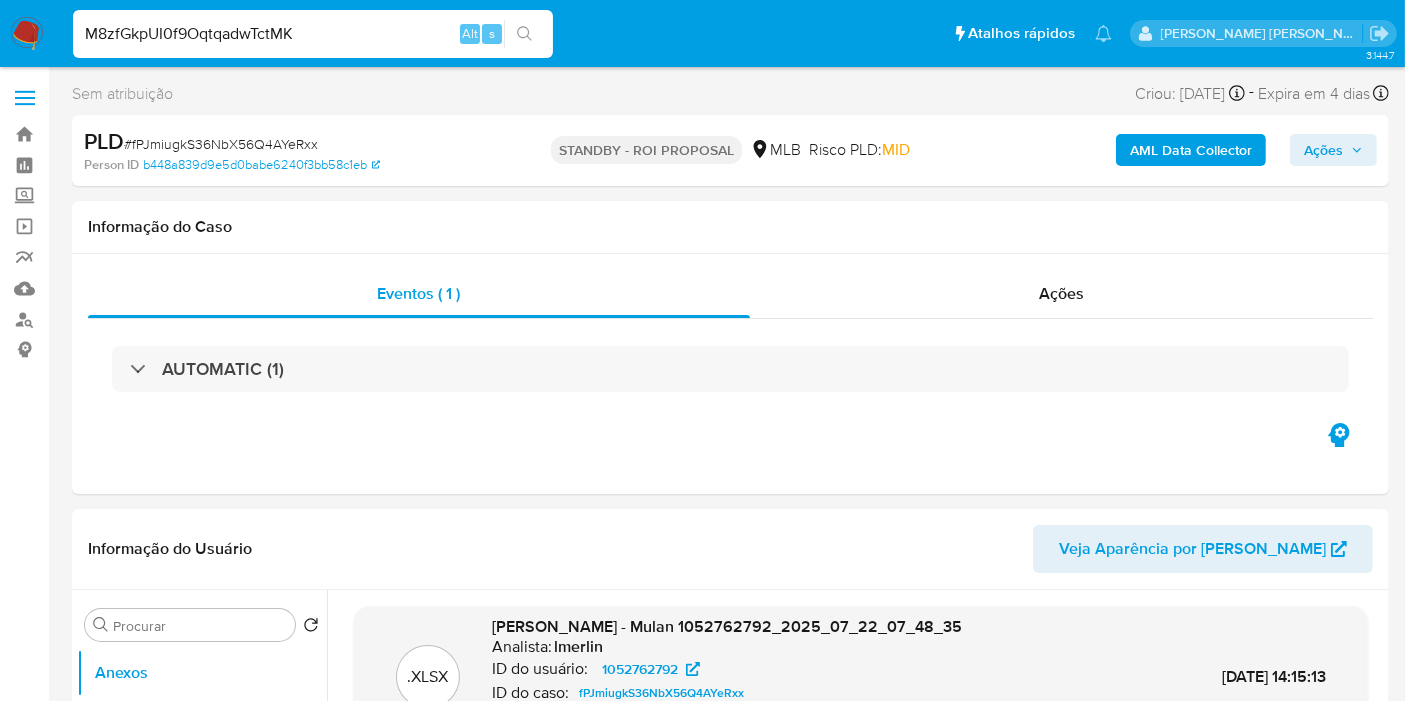 type on "M8zfGkpUI0f9OqtqadwTctMK" 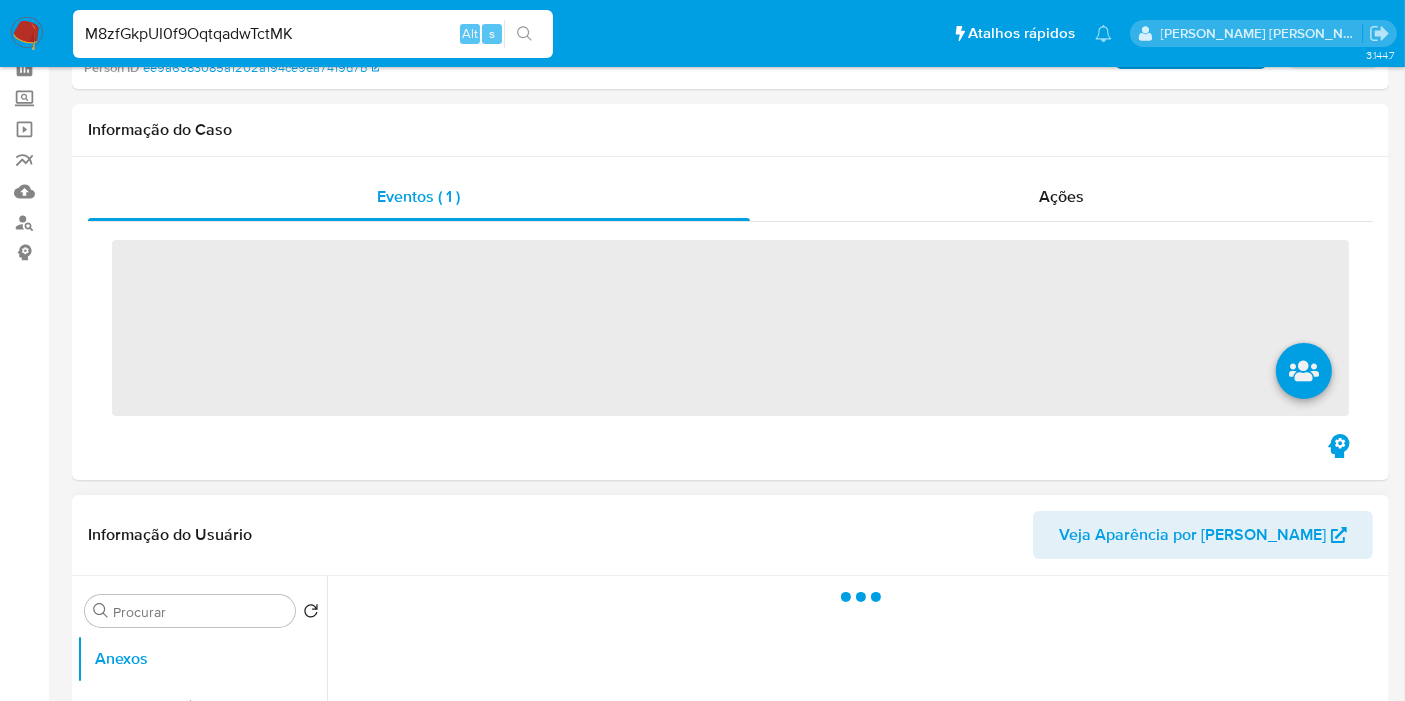 scroll, scrollTop: 333, scrollLeft: 0, axis: vertical 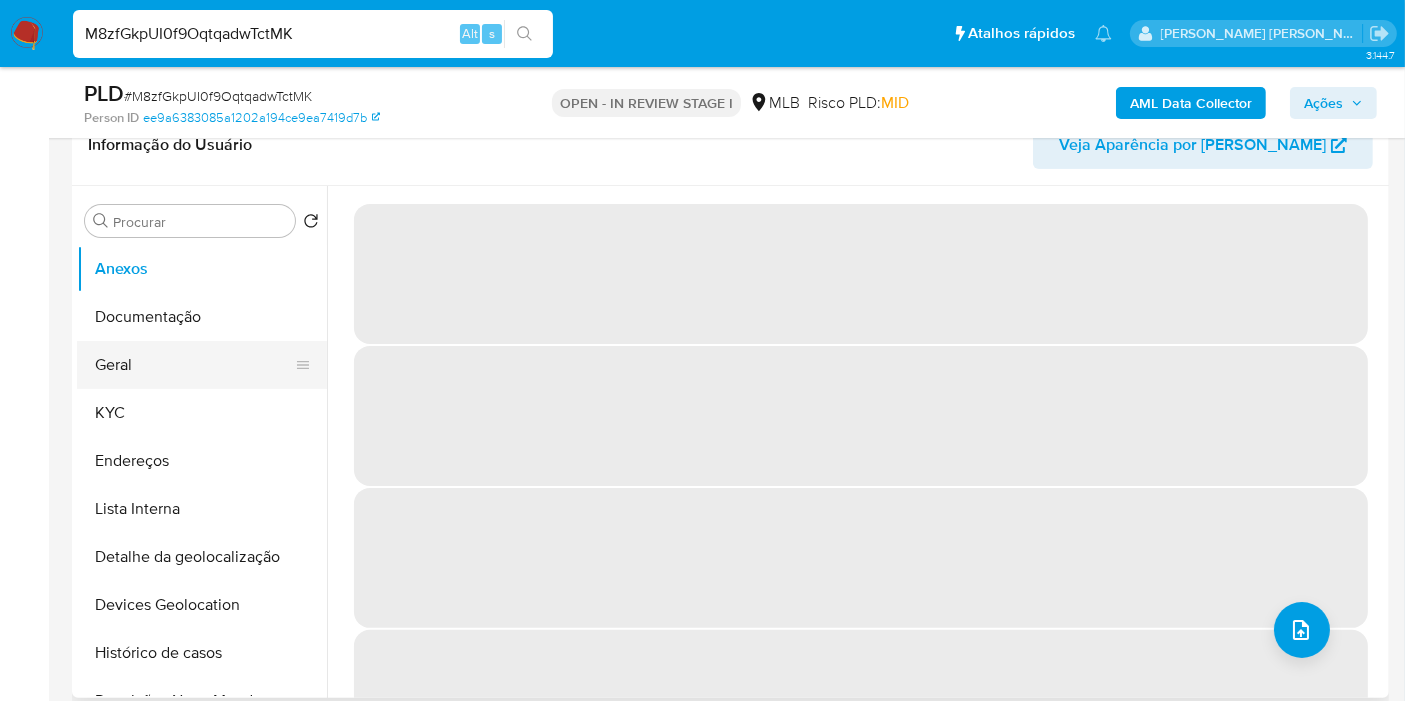 click on "Geral" at bounding box center [194, 365] 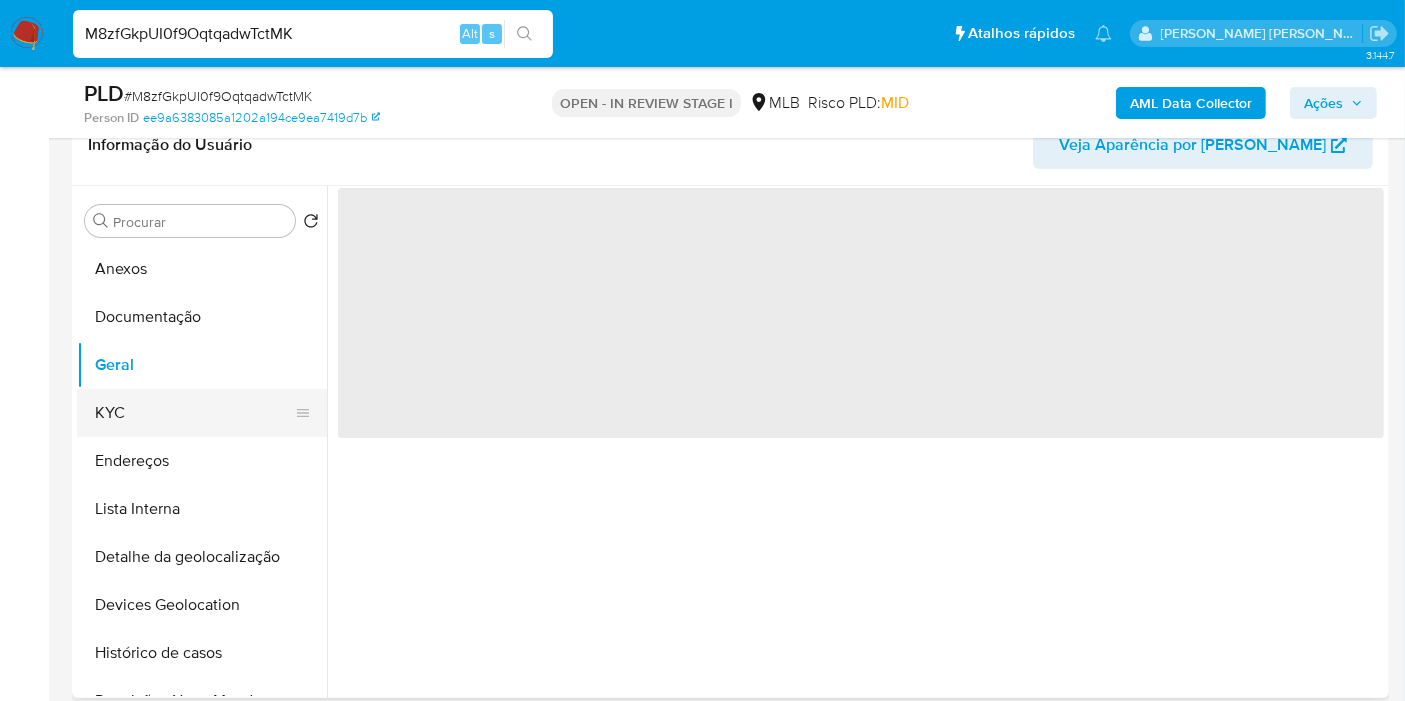 select on "10" 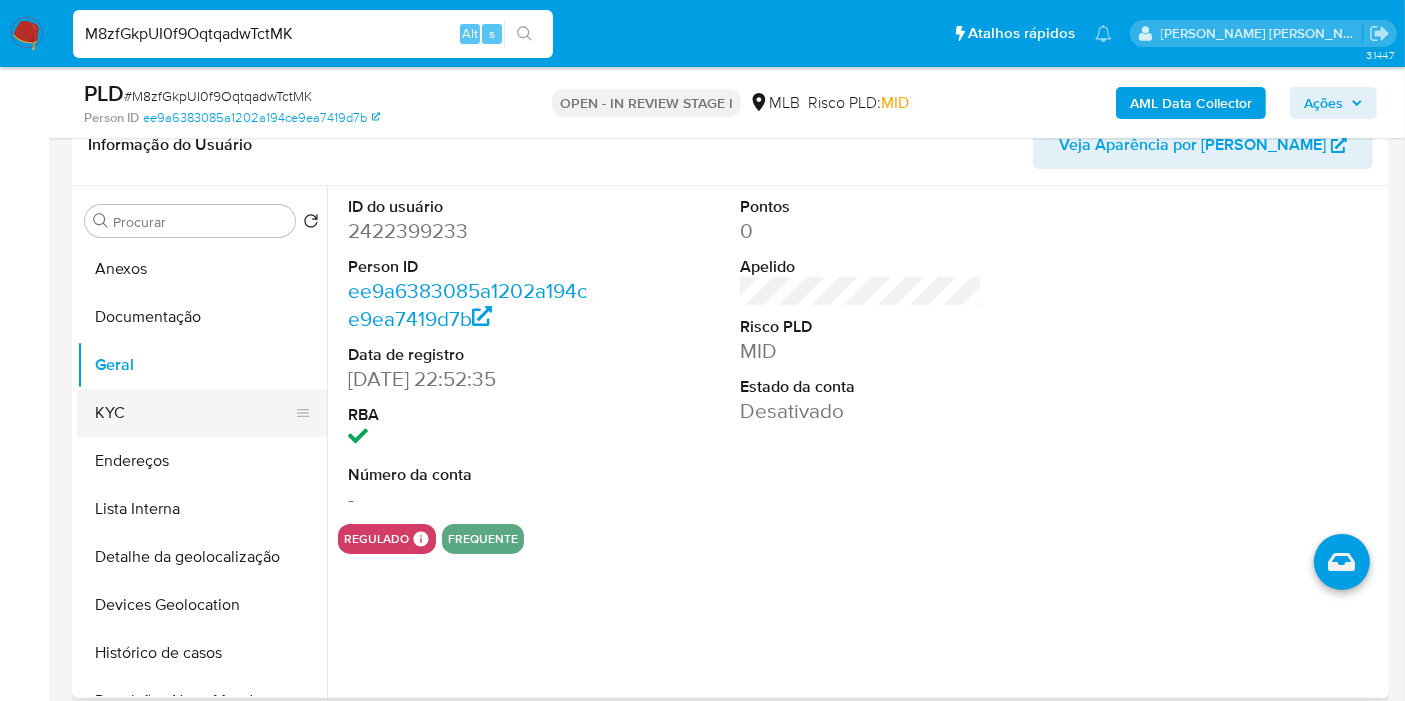 click on "KYC" at bounding box center [194, 413] 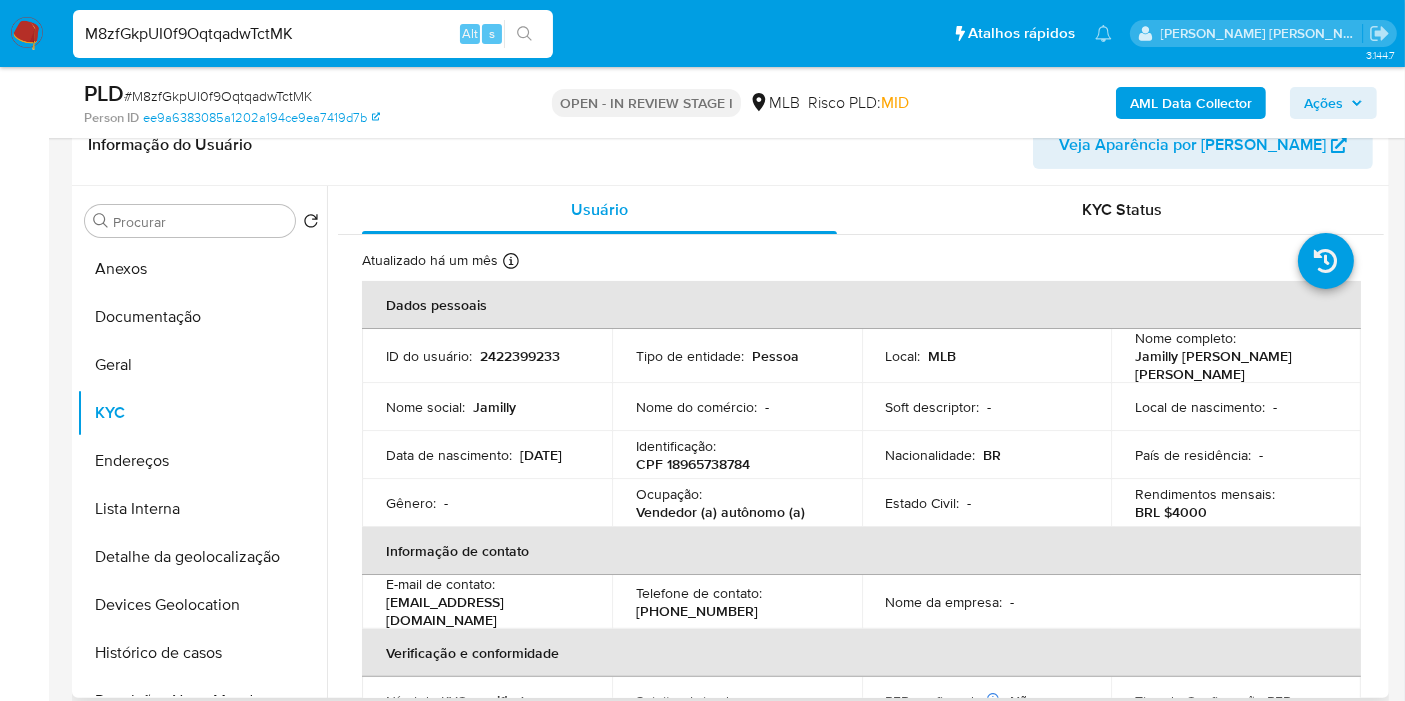 click on "CPF 18965738784" at bounding box center [693, 464] 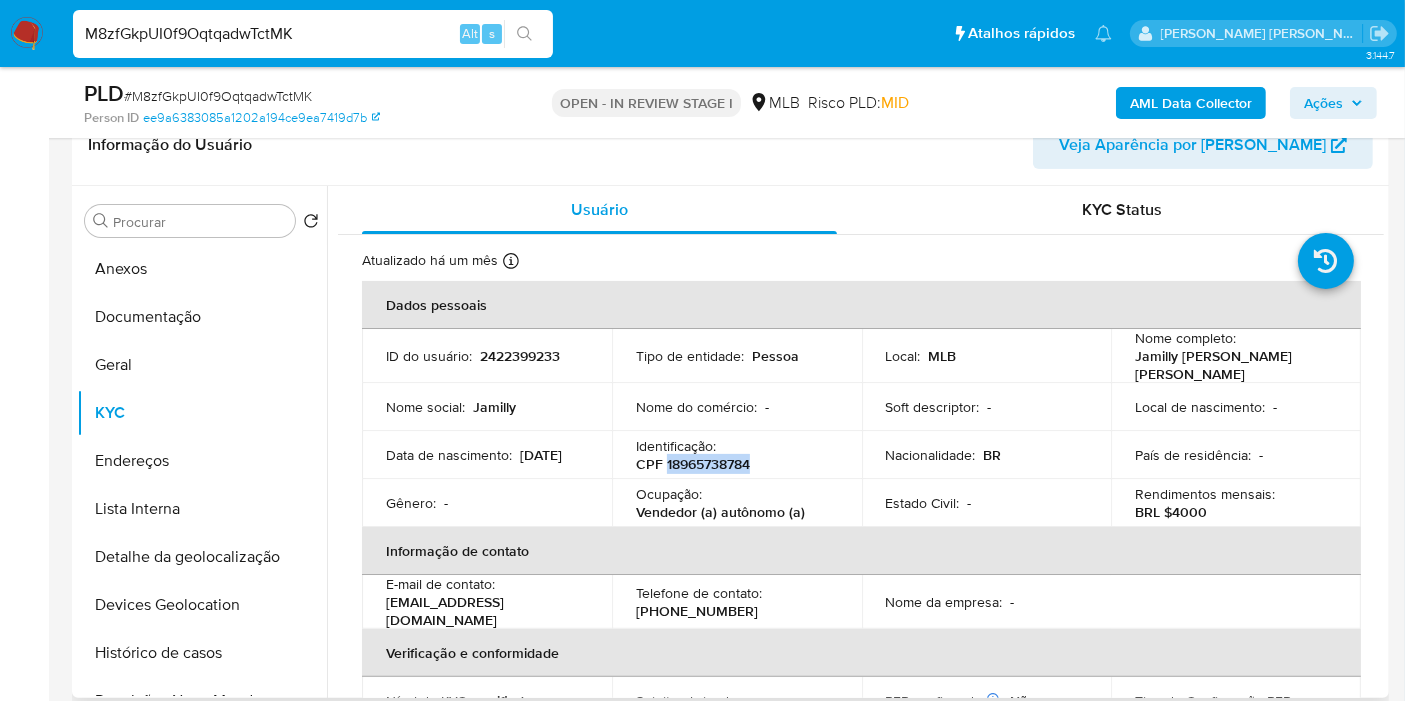 click on "CPF 18965738784" at bounding box center [693, 464] 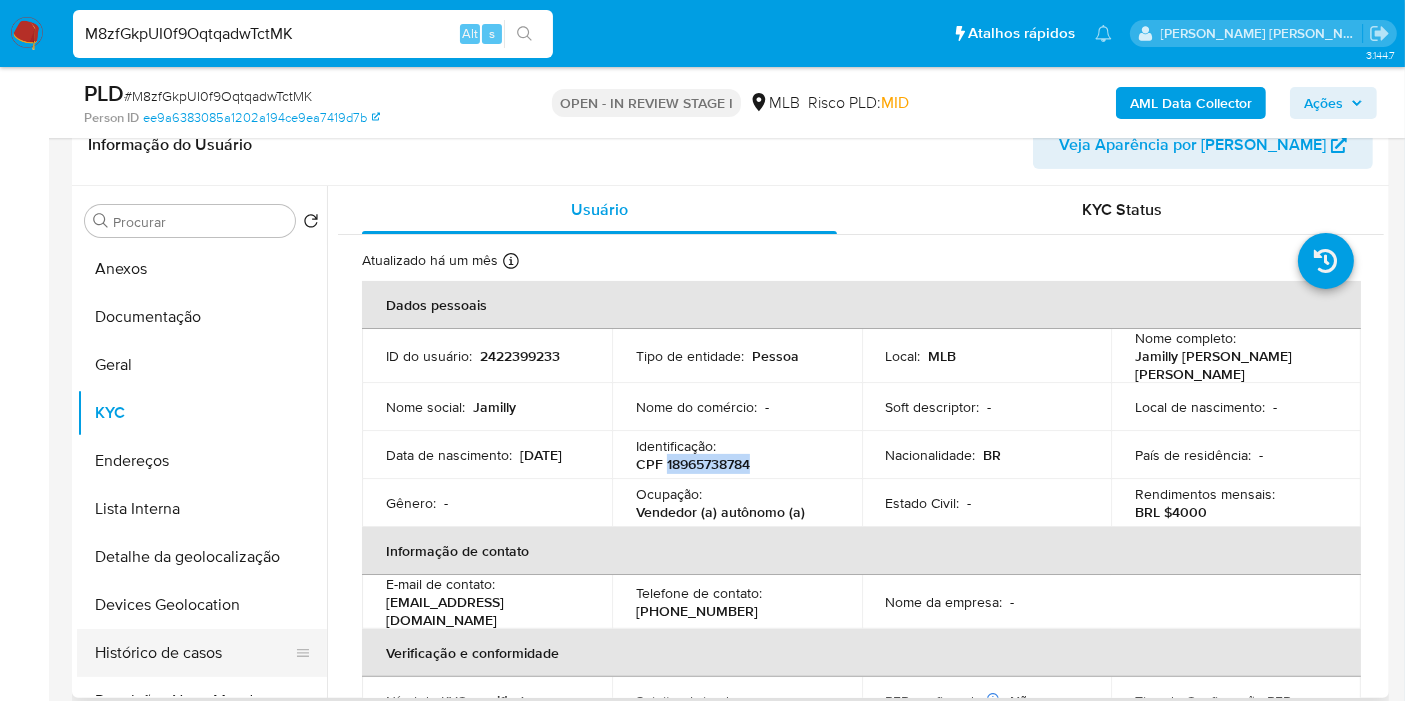 click on "Histórico de casos" at bounding box center (194, 653) 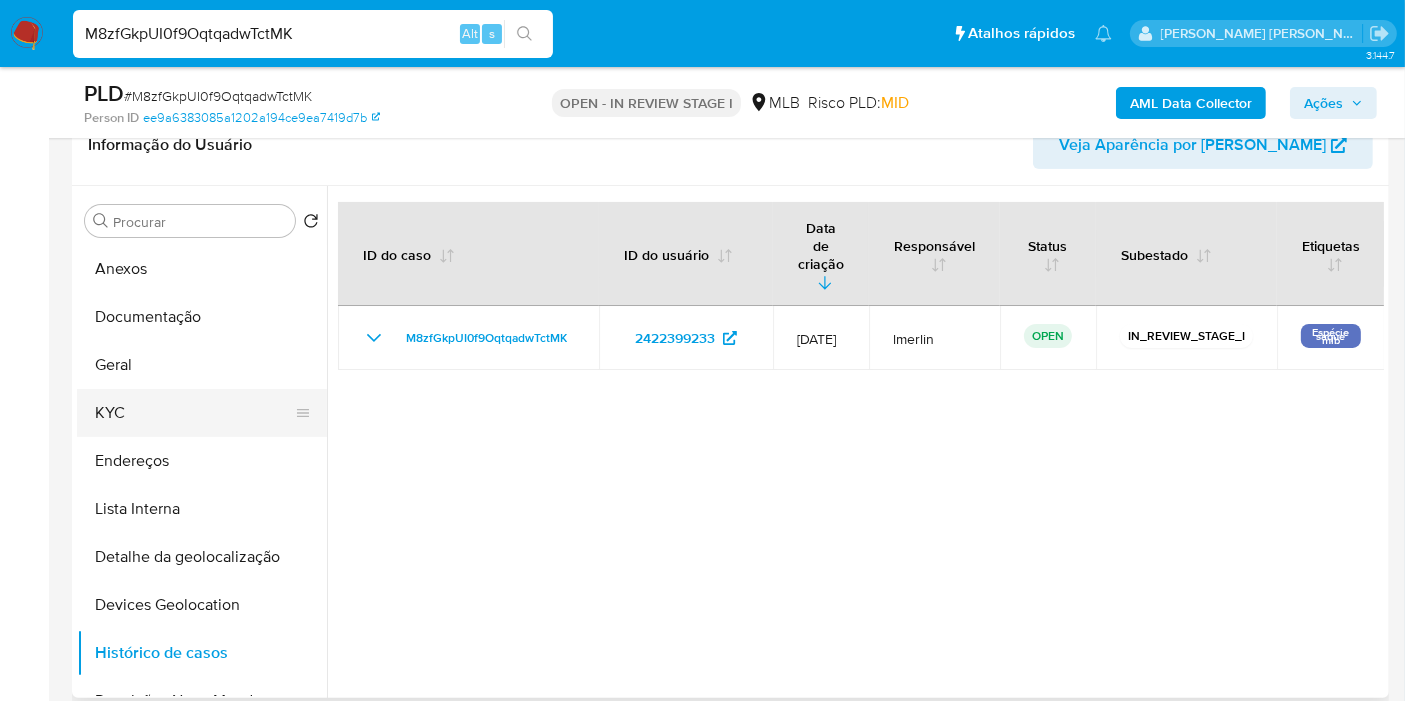 click on "KYC" at bounding box center [194, 413] 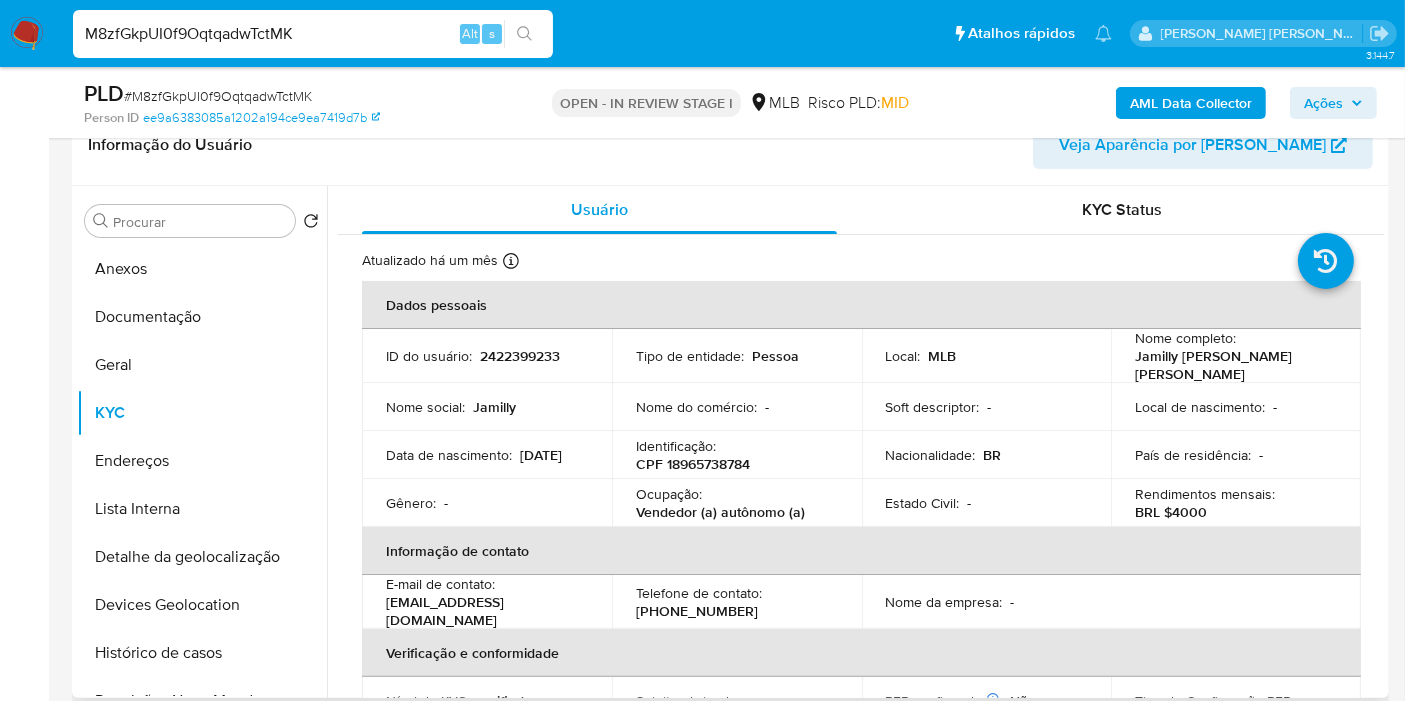 click on "2422399233" at bounding box center (520, 356) 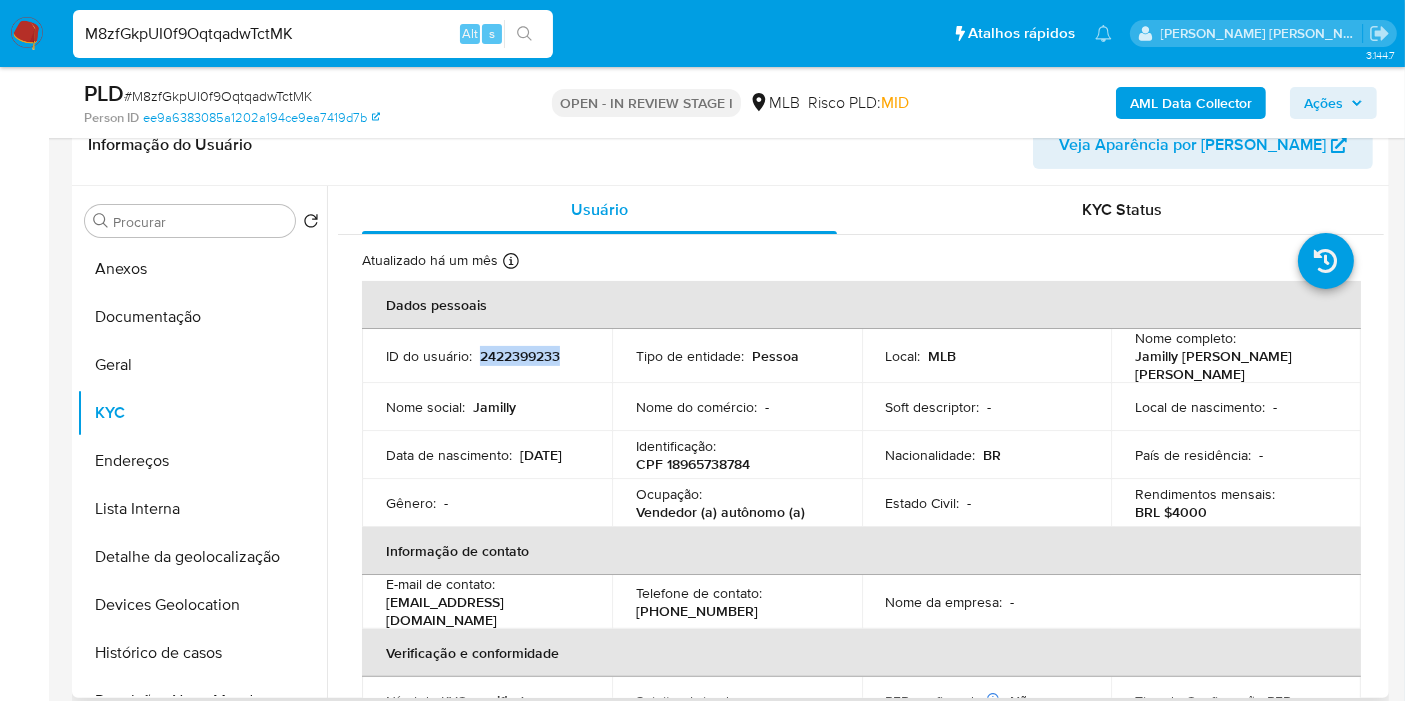 click on "2422399233" at bounding box center [520, 356] 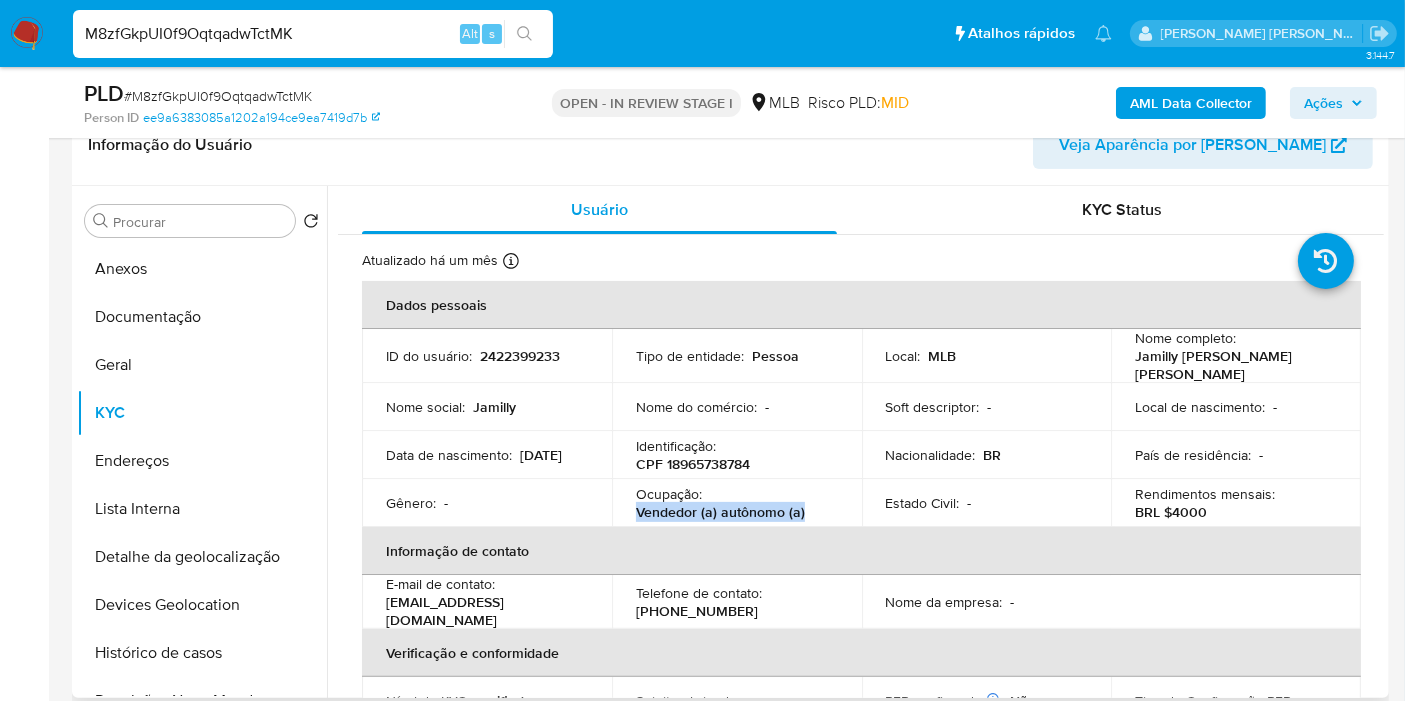 drag, startPoint x: 636, startPoint y: 502, endPoint x: 802, endPoint y: 501, distance: 166.003 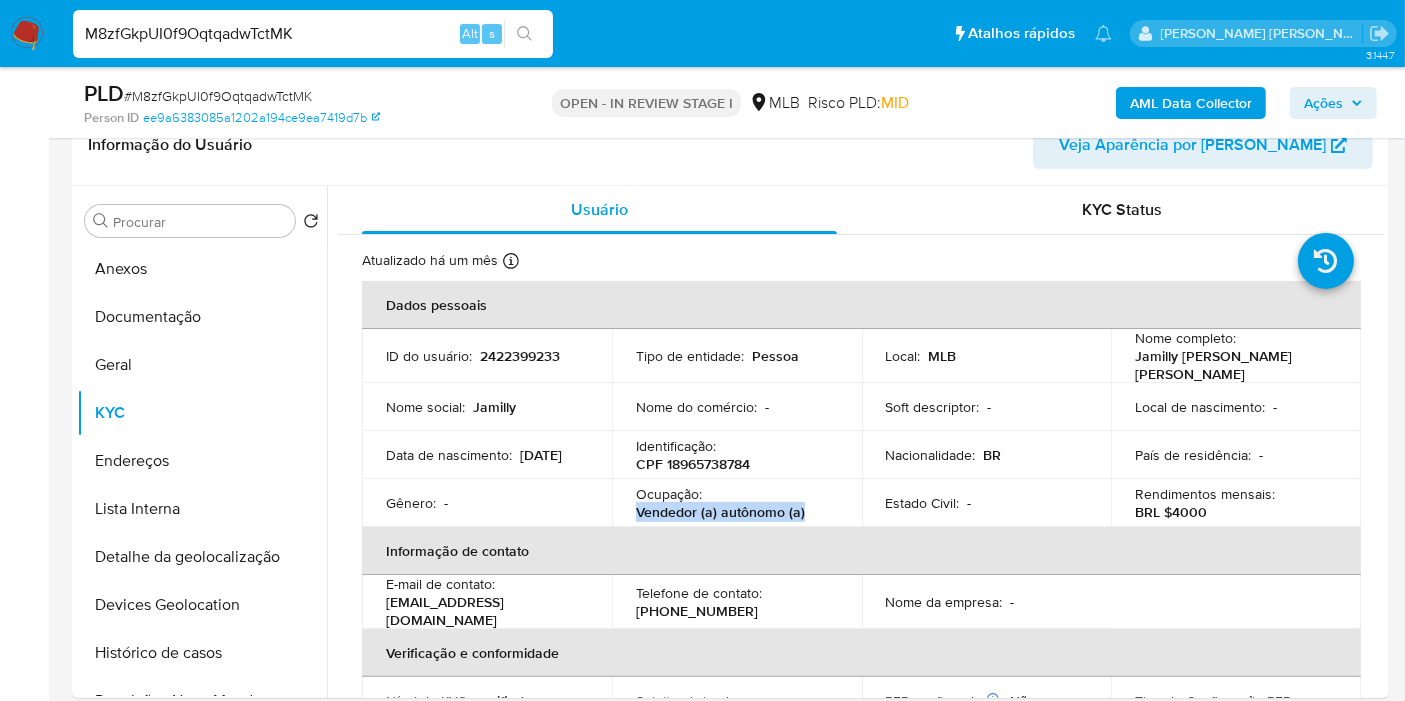 copy on "Vendedor (a) autônomo (a)" 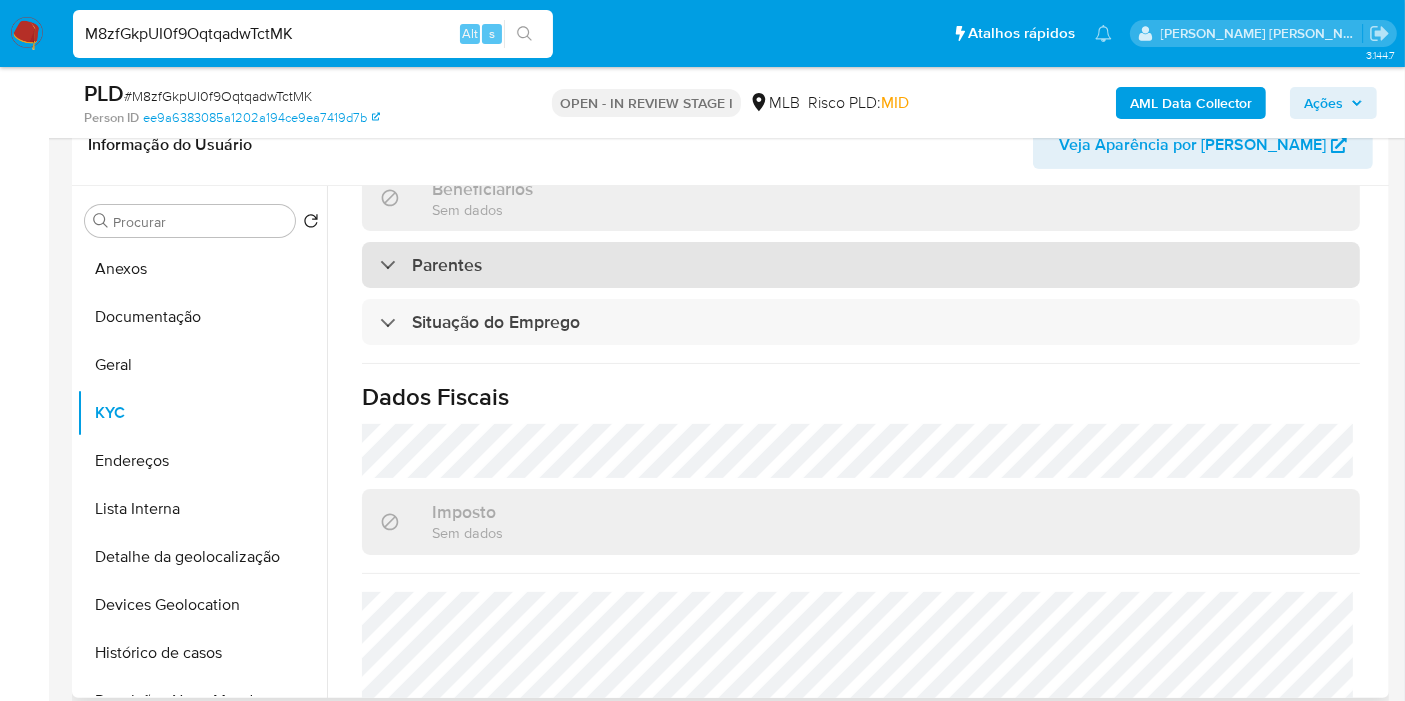scroll, scrollTop: 908, scrollLeft: 0, axis: vertical 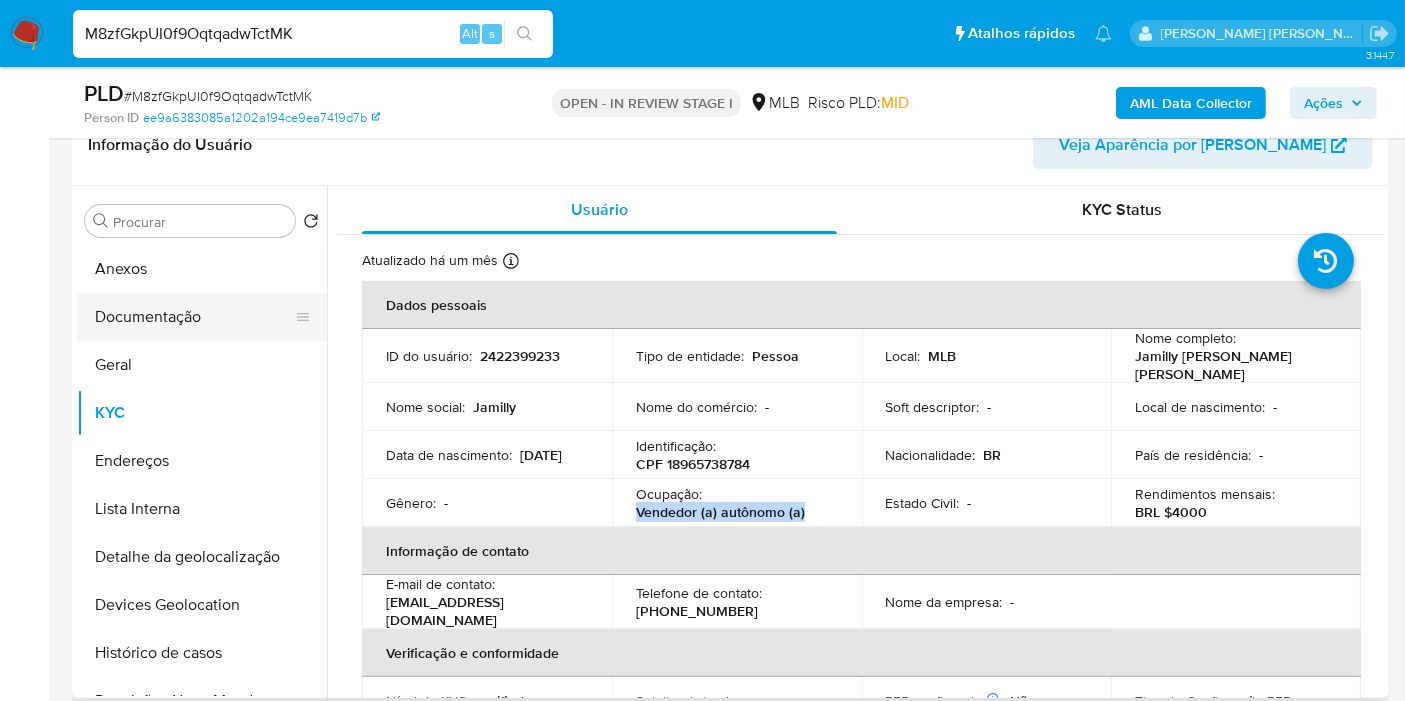 click on "Documentação" at bounding box center [194, 317] 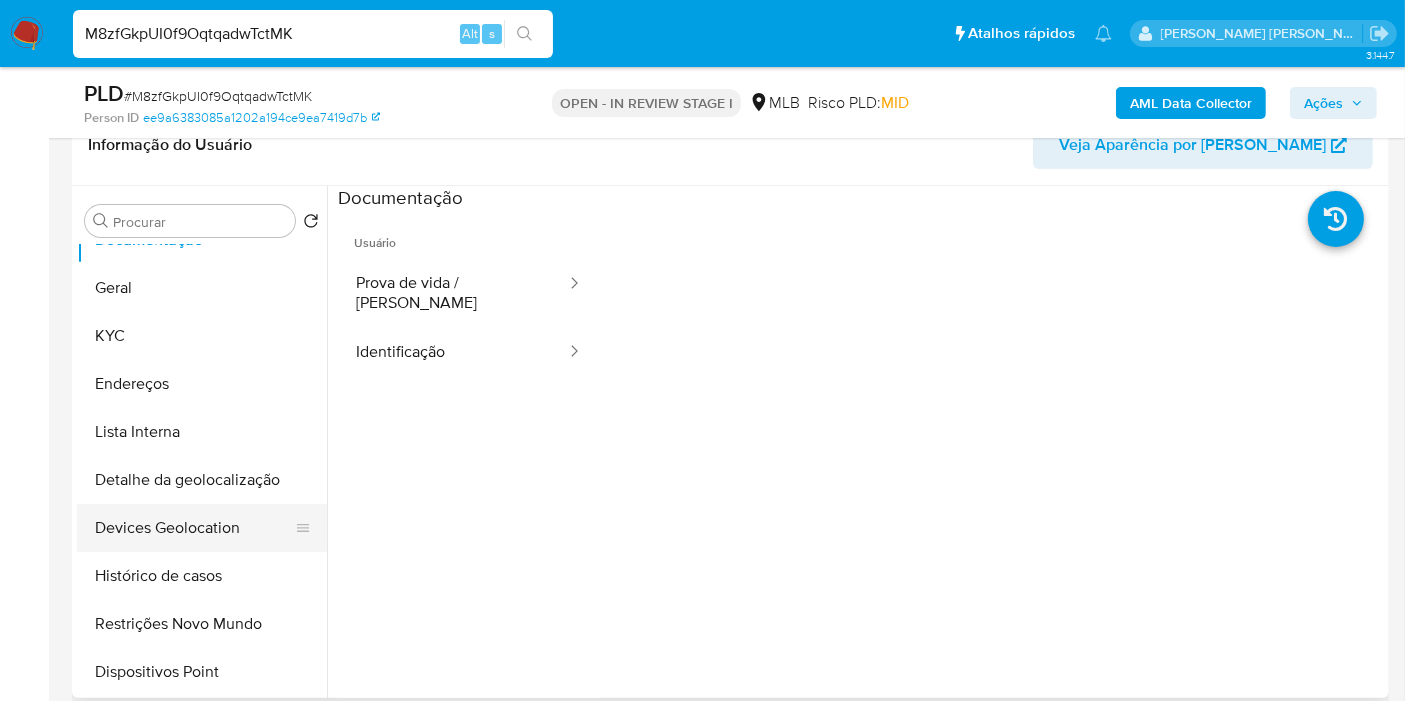 scroll, scrollTop: 111, scrollLeft: 0, axis: vertical 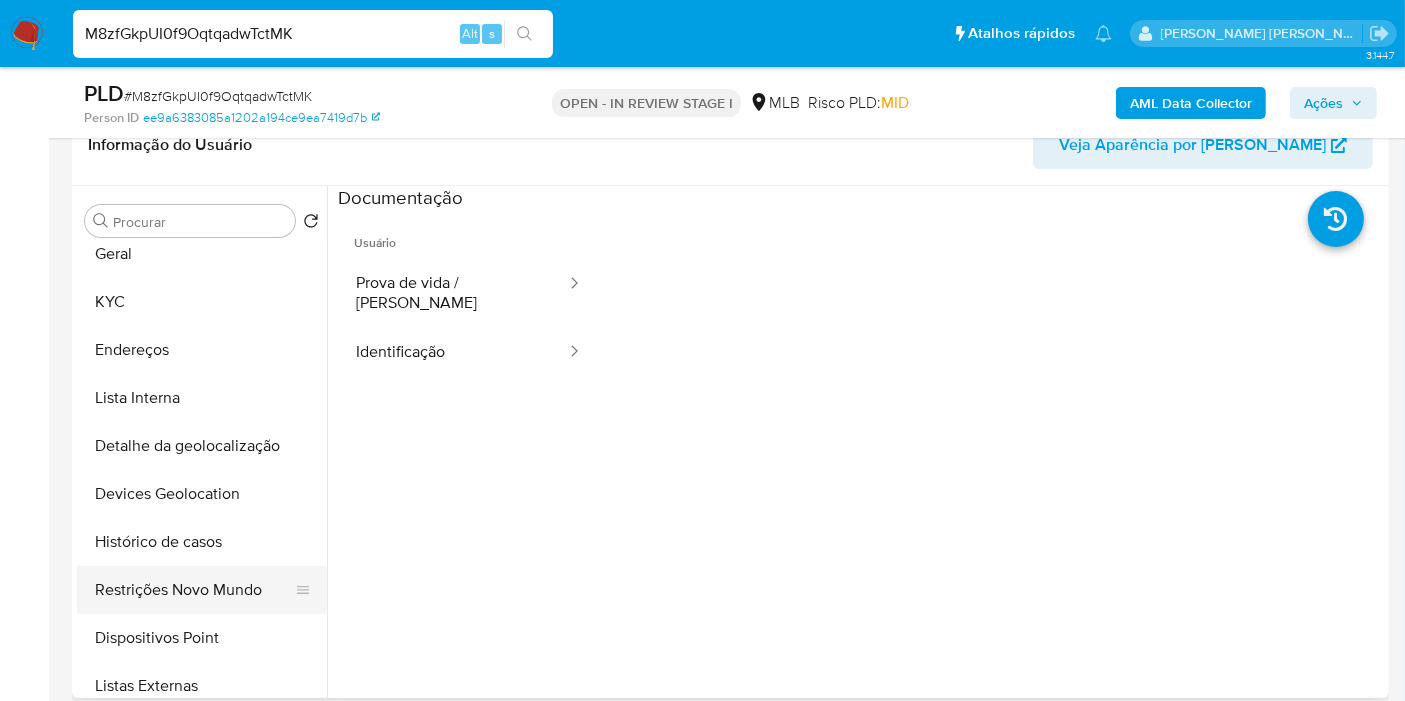 click on "Restrições Novo Mundo" at bounding box center (194, 590) 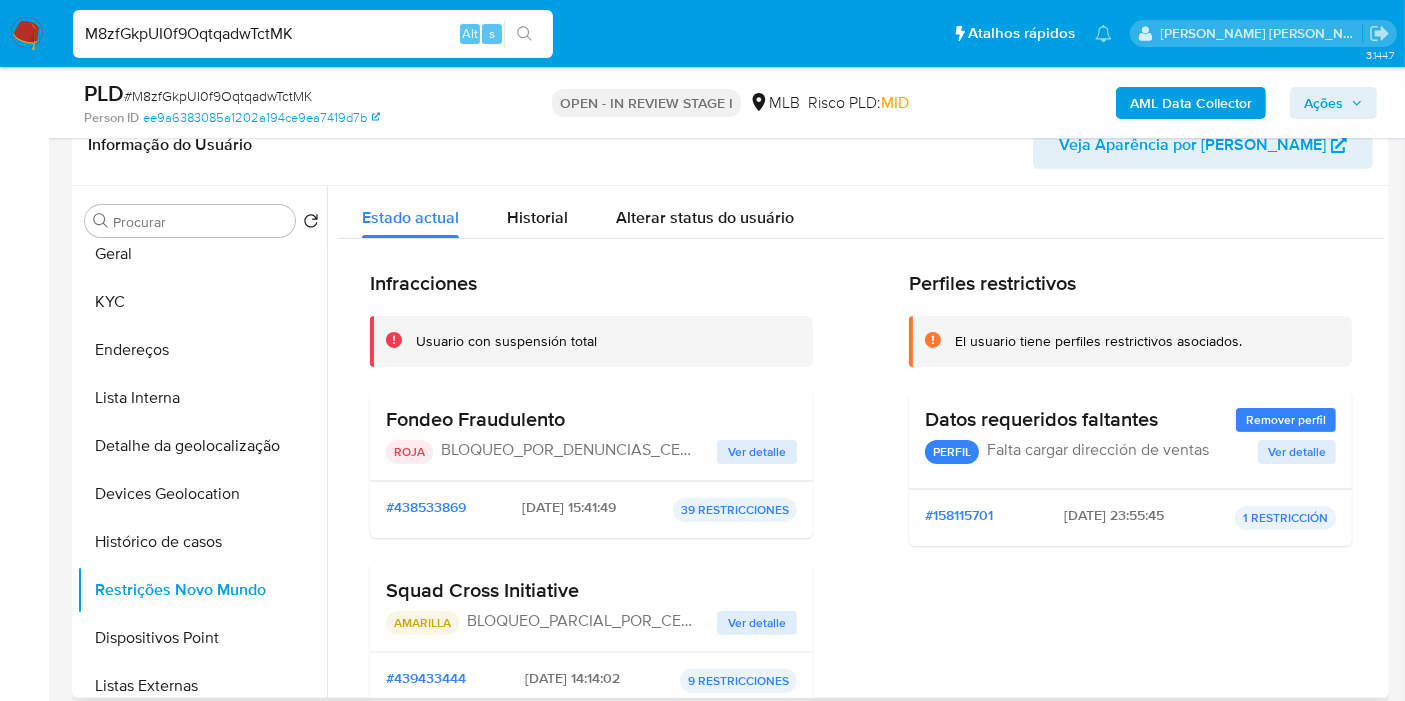 click on "Ver detalle" at bounding box center [757, 452] 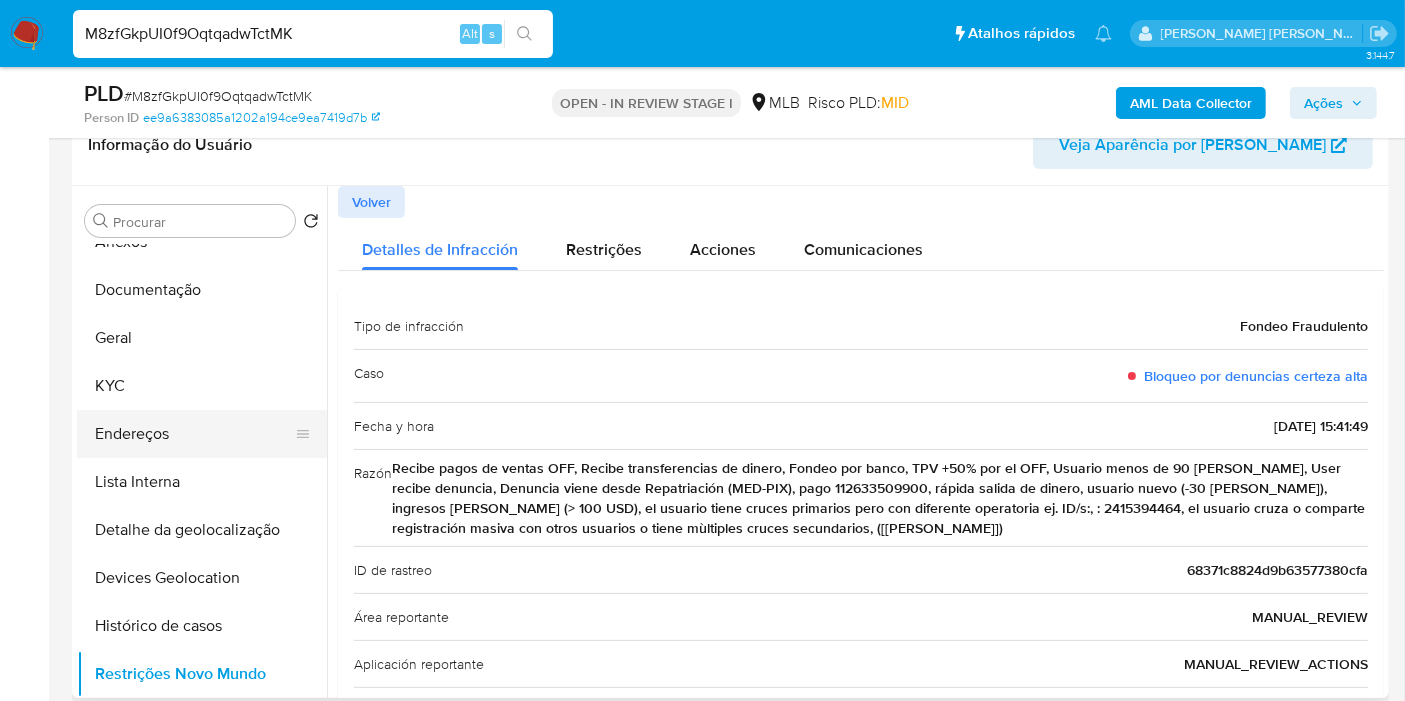 scroll, scrollTop: 0, scrollLeft: 0, axis: both 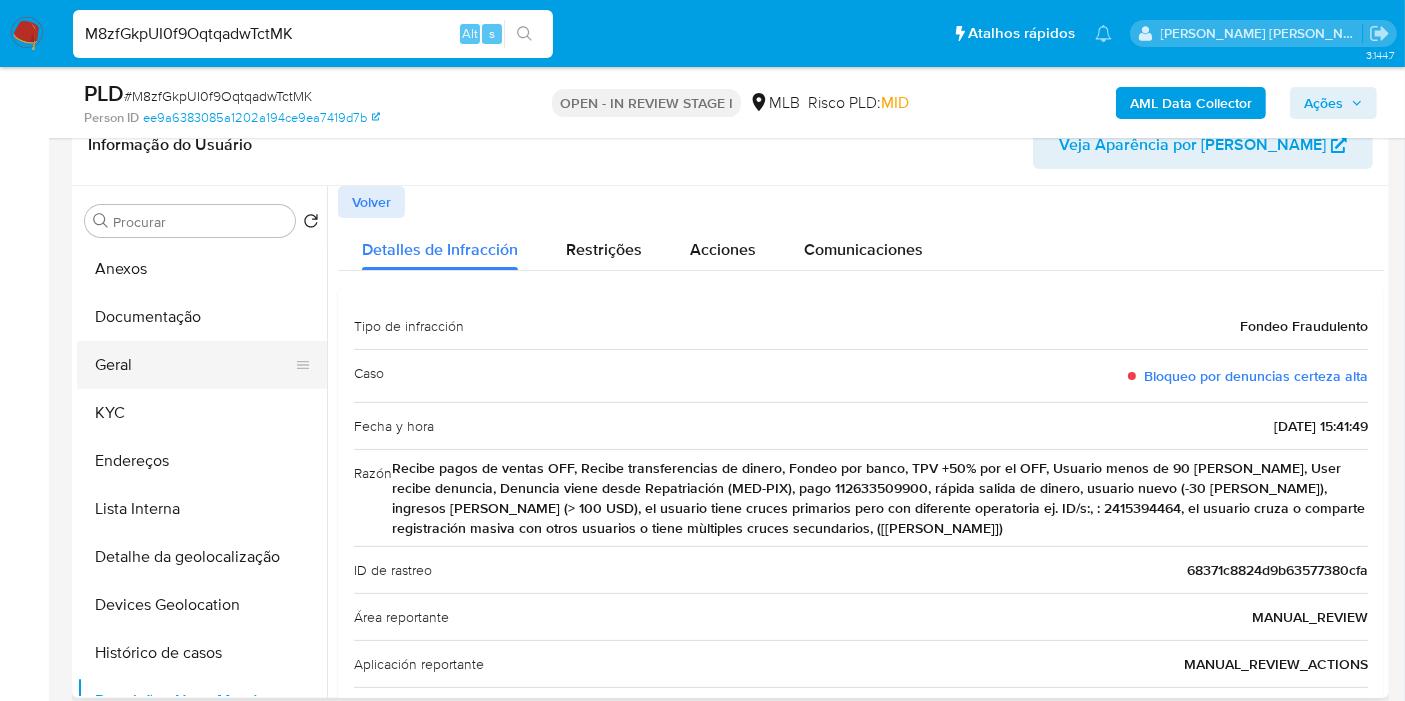 click on "Geral" at bounding box center (194, 365) 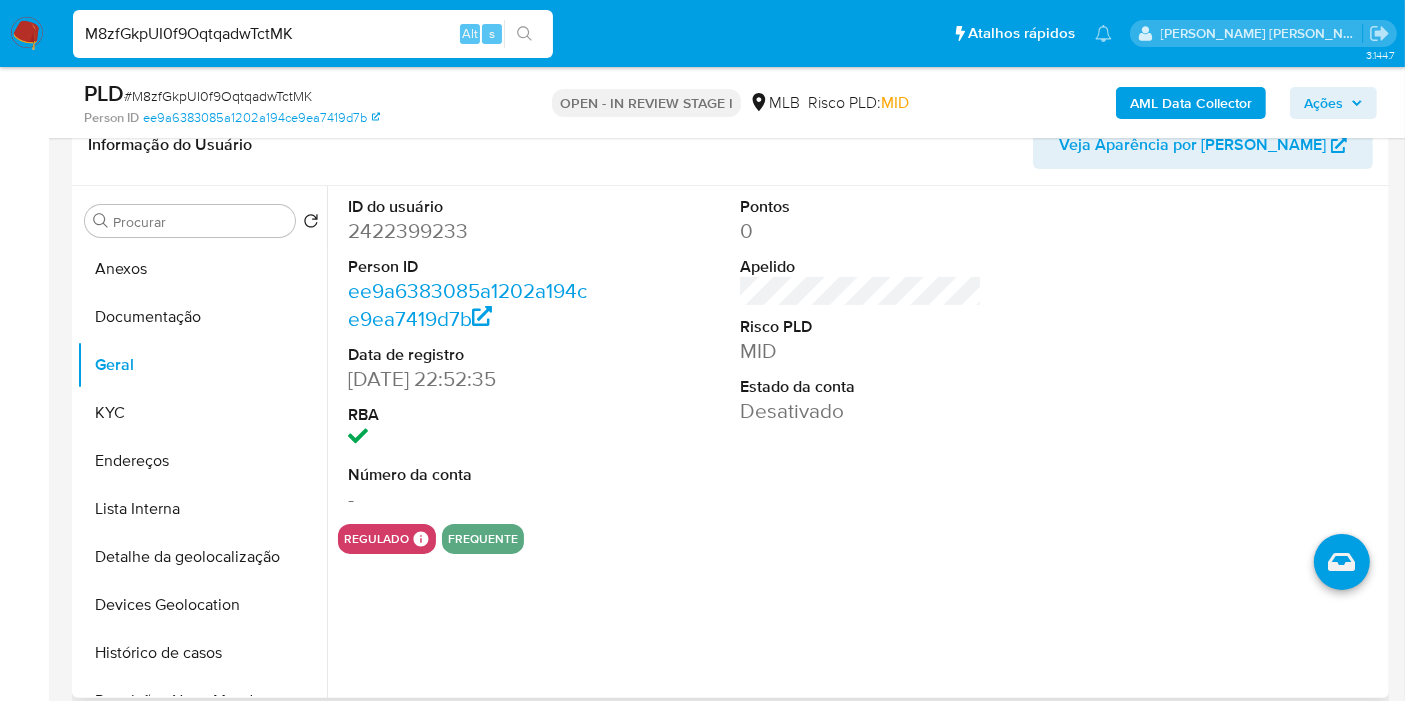 type 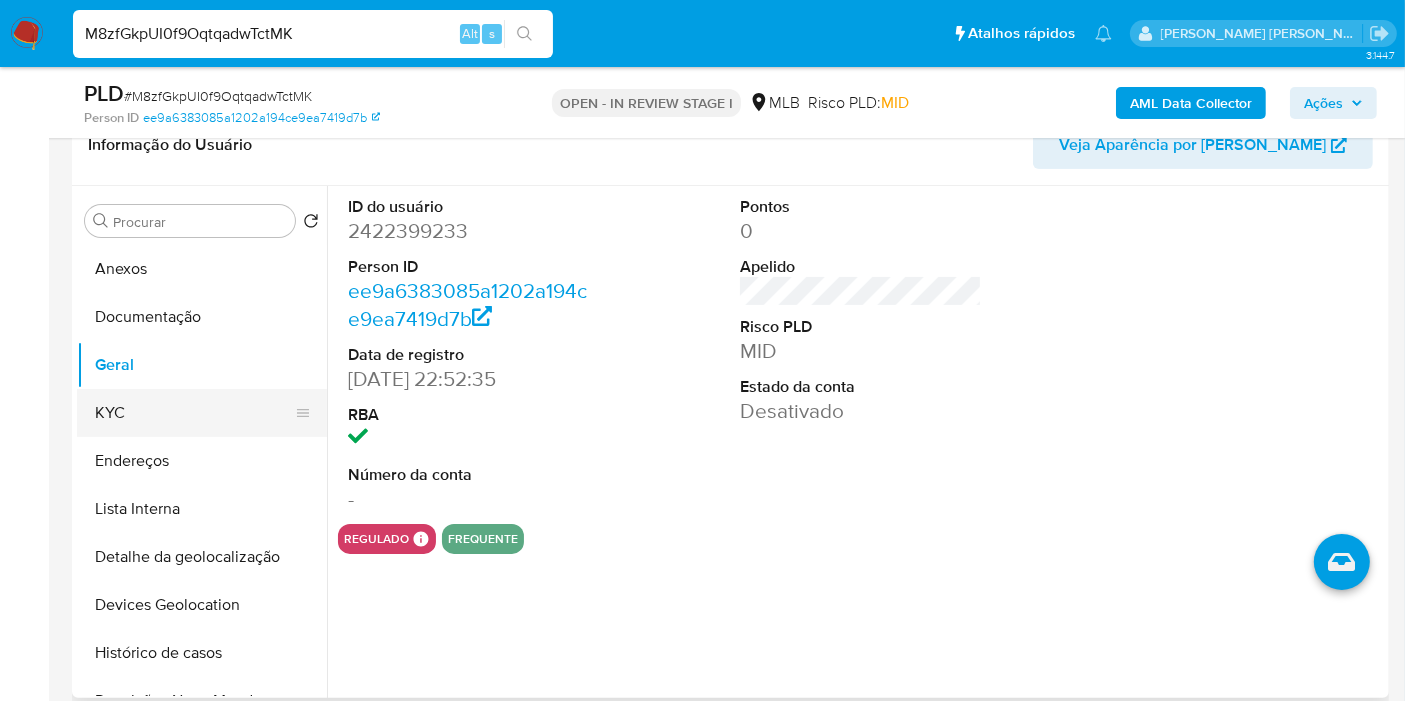 click on "KYC" at bounding box center (194, 413) 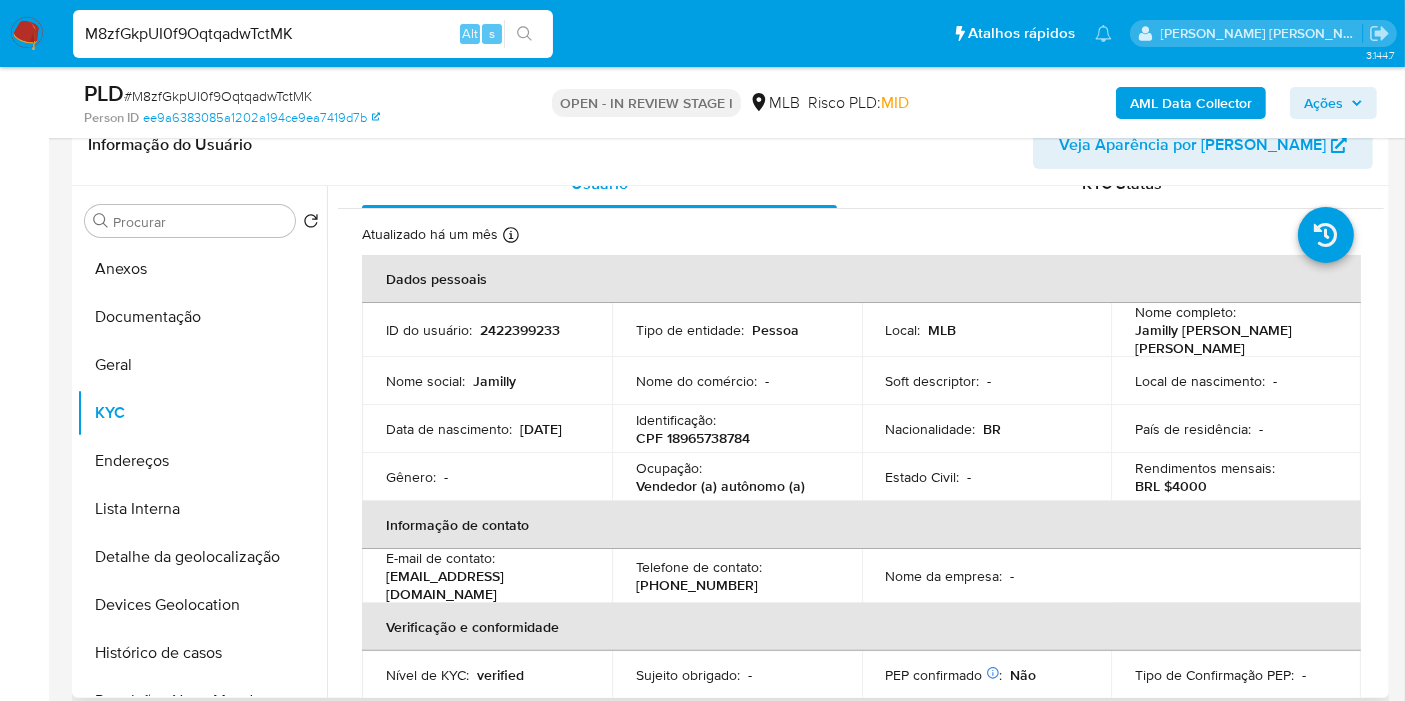 scroll, scrollTop: 22, scrollLeft: 0, axis: vertical 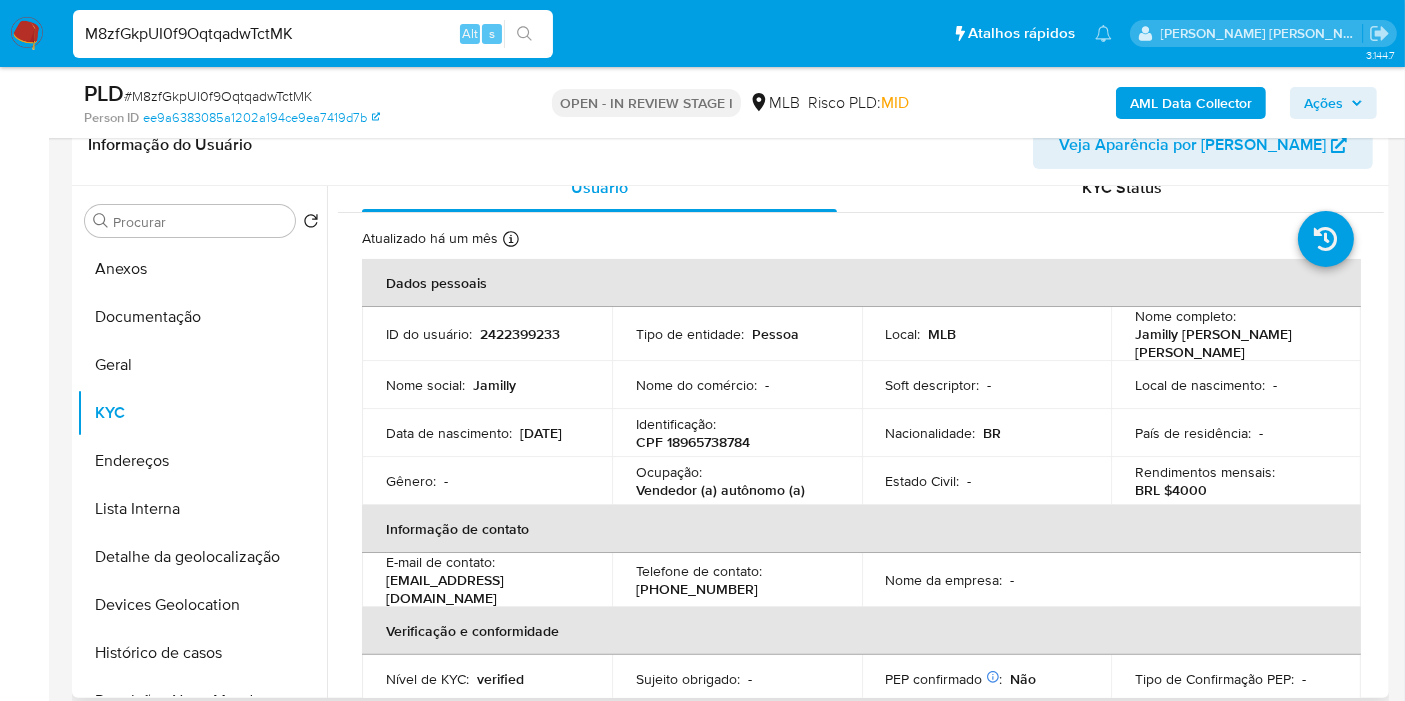 type 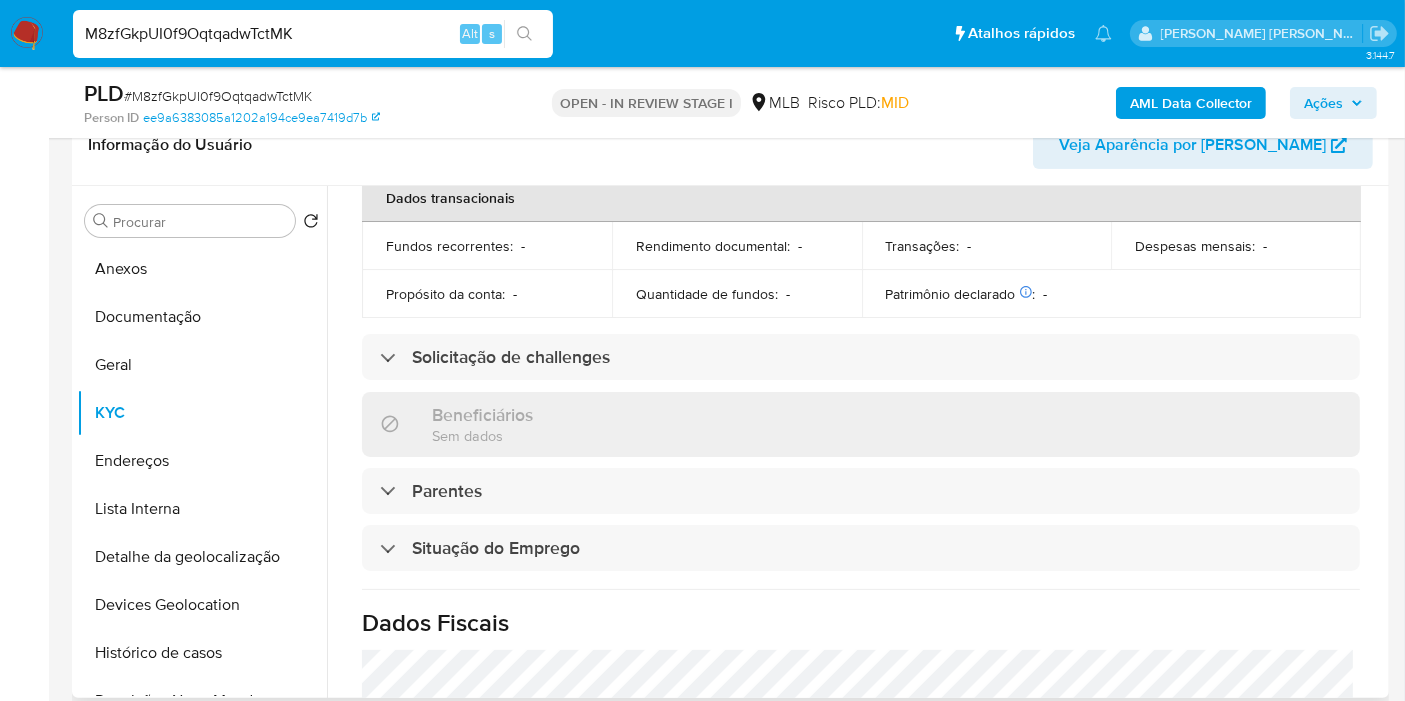 scroll, scrollTop: 800, scrollLeft: 0, axis: vertical 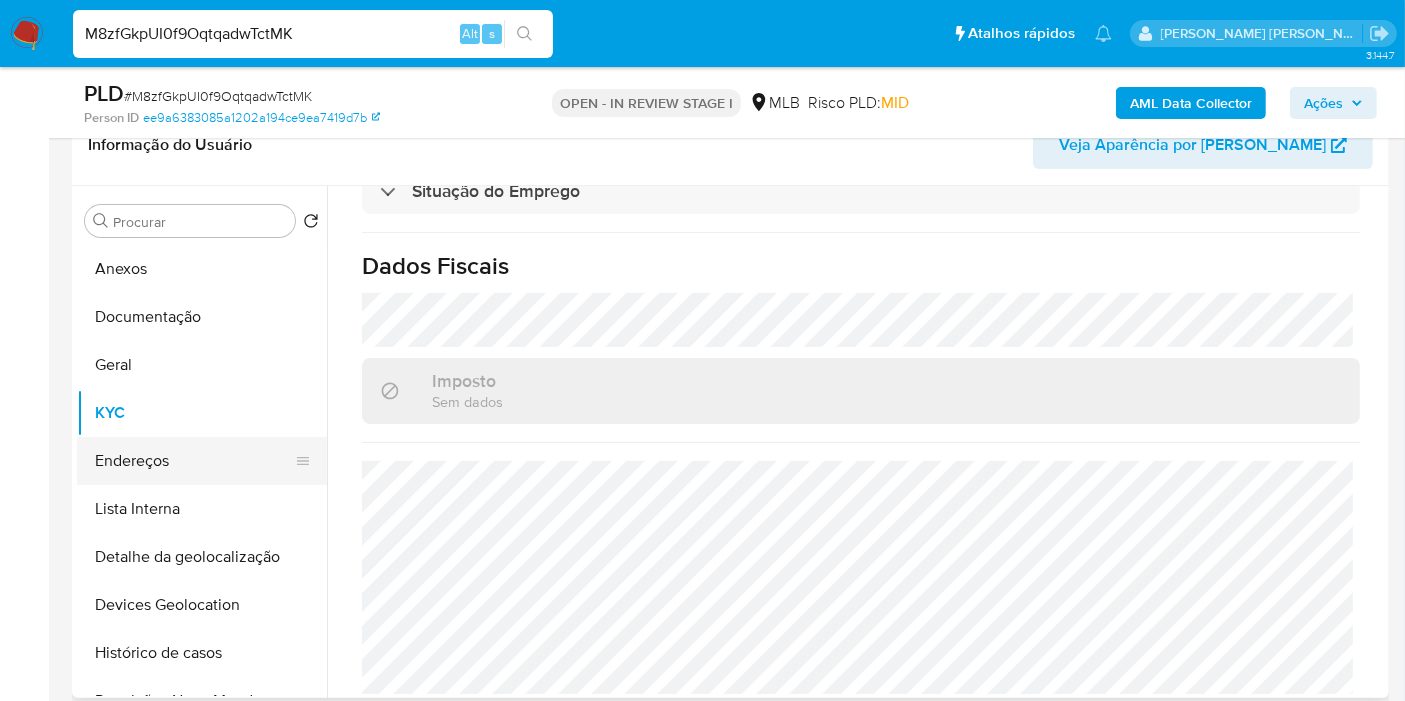click on "Endereços" at bounding box center [194, 461] 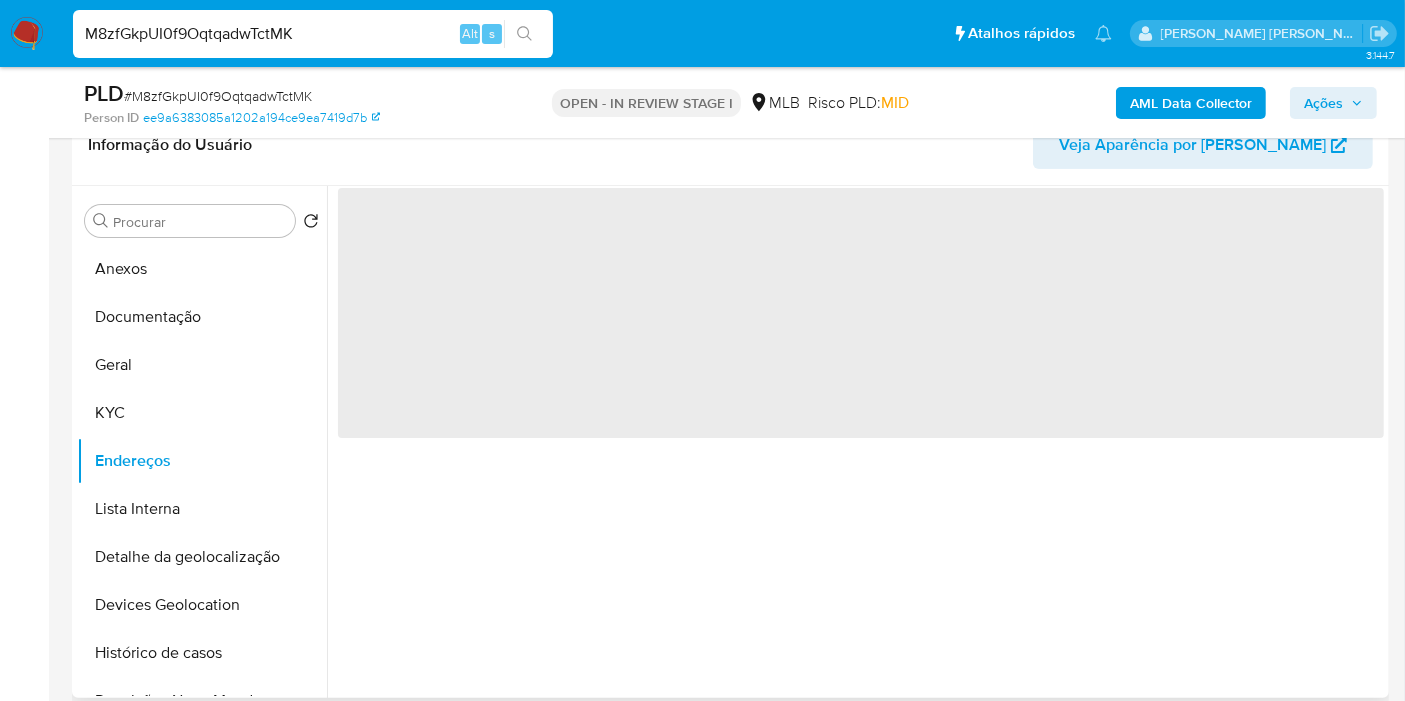 scroll, scrollTop: 0, scrollLeft: 0, axis: both 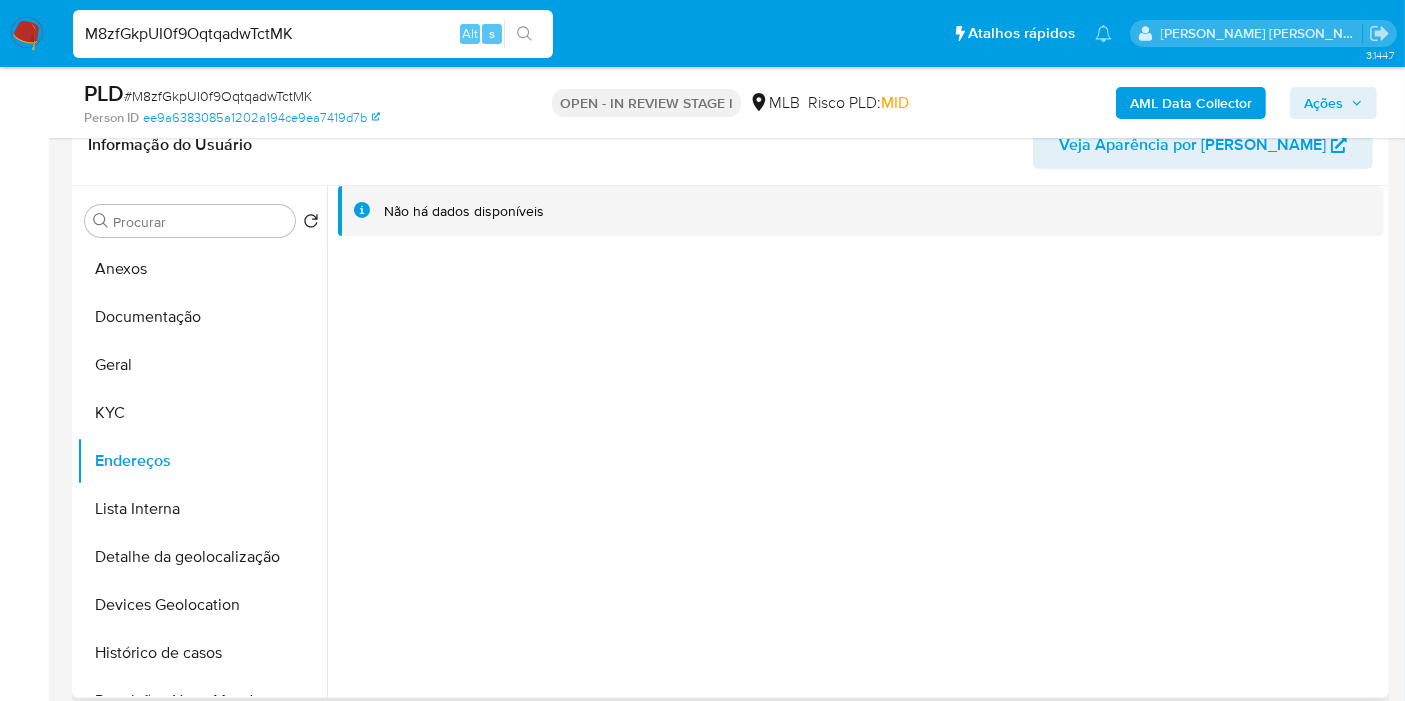 type 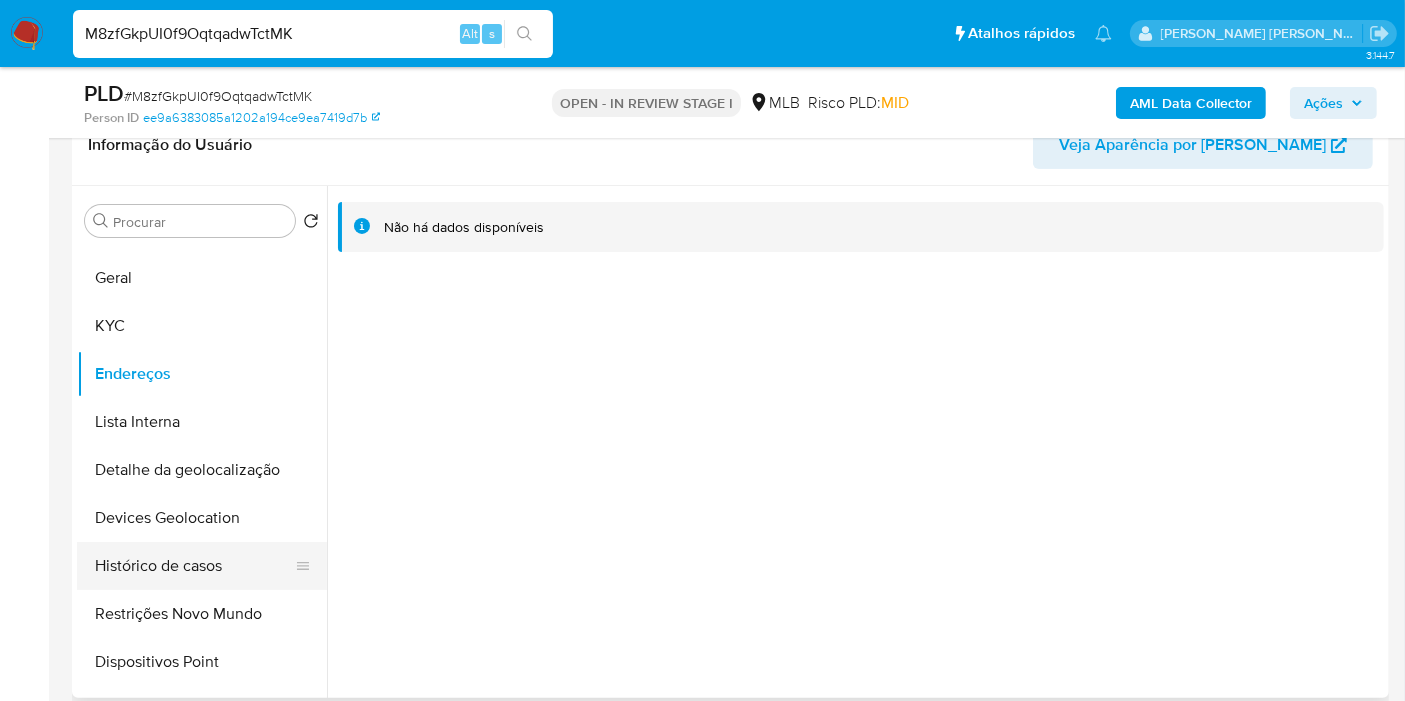 scroll, scrollTop: 222, scrollLeft: 0, axis: vertical 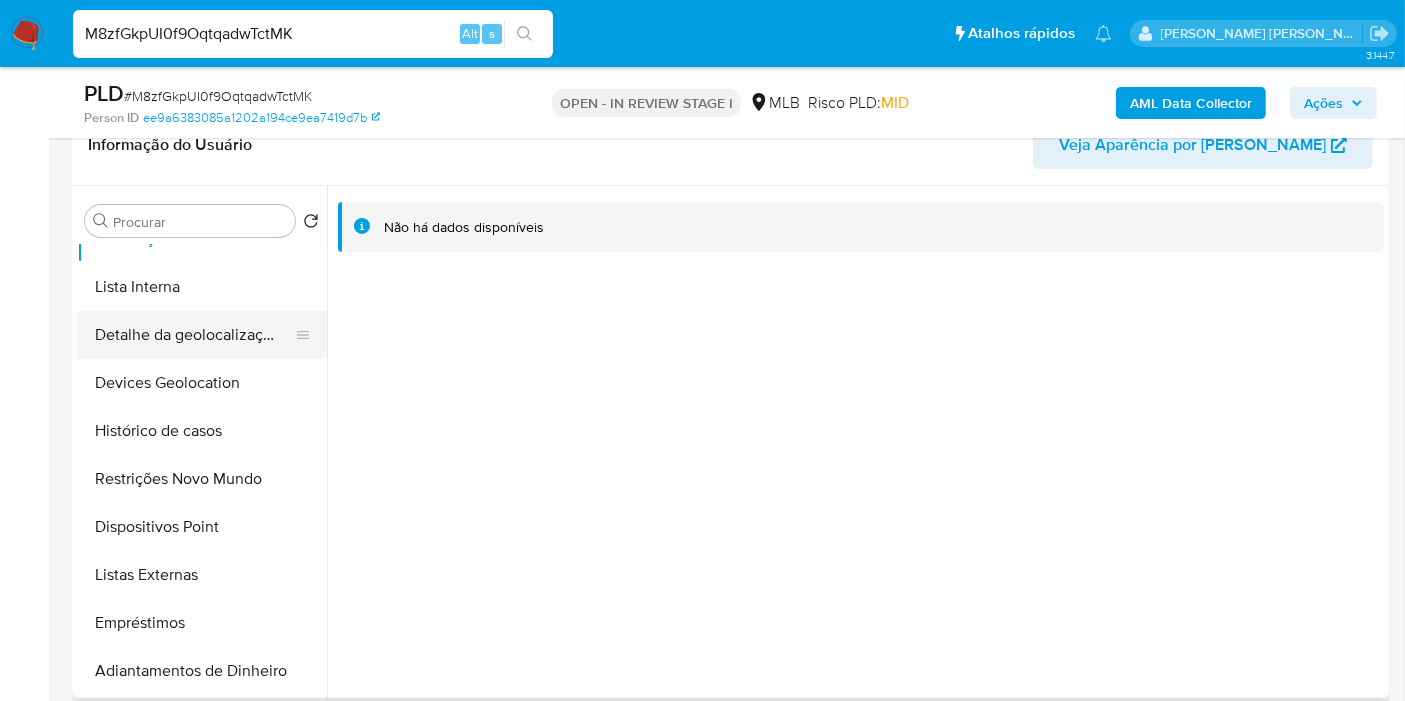 click on "Detalhe da geolocalização" at bounding box center [194, 335] 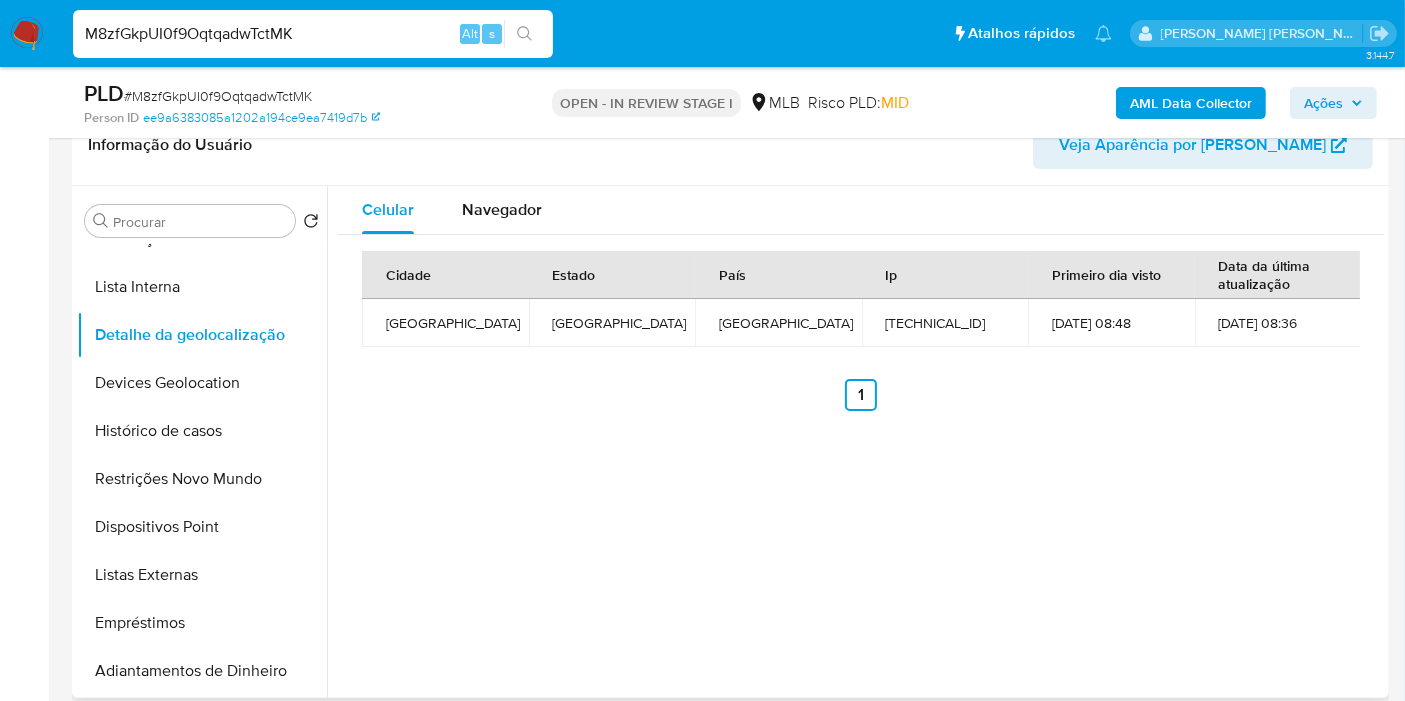 type 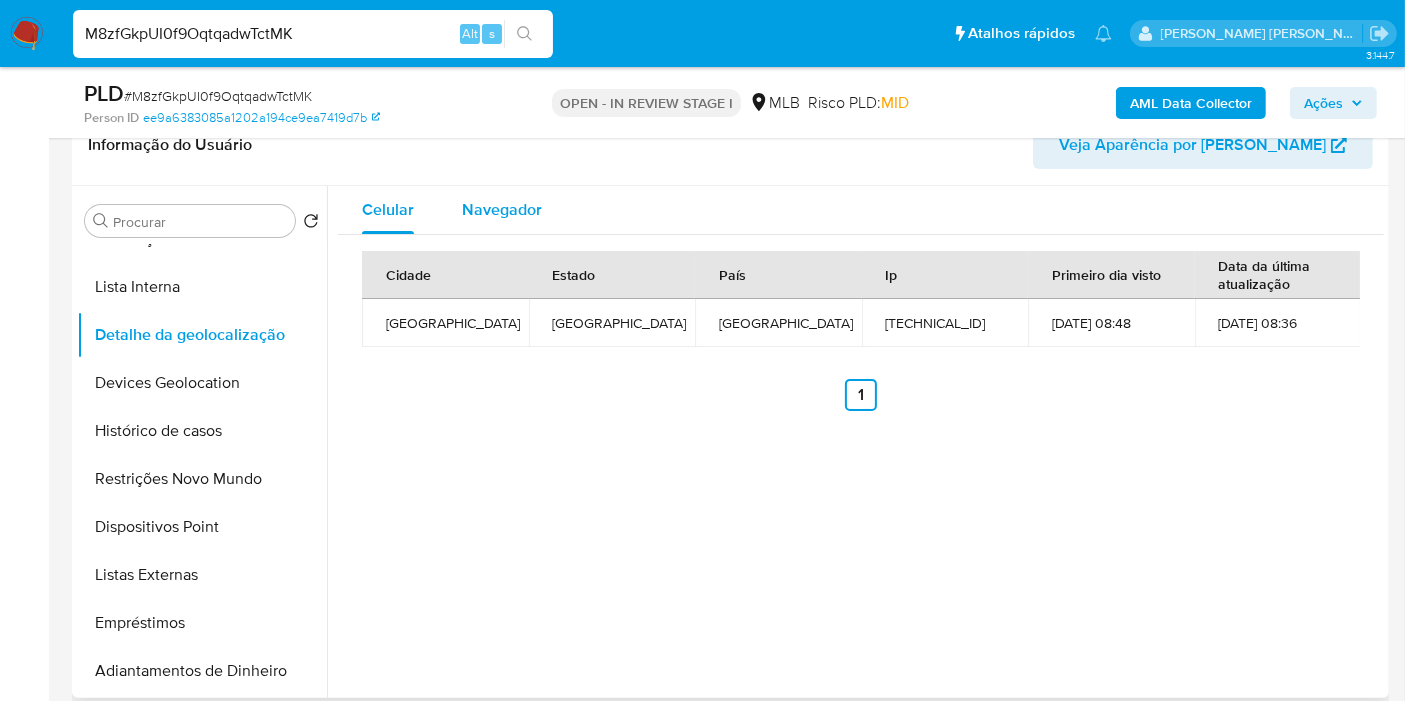 click on "Navegador" at bounding box center (502, 210) 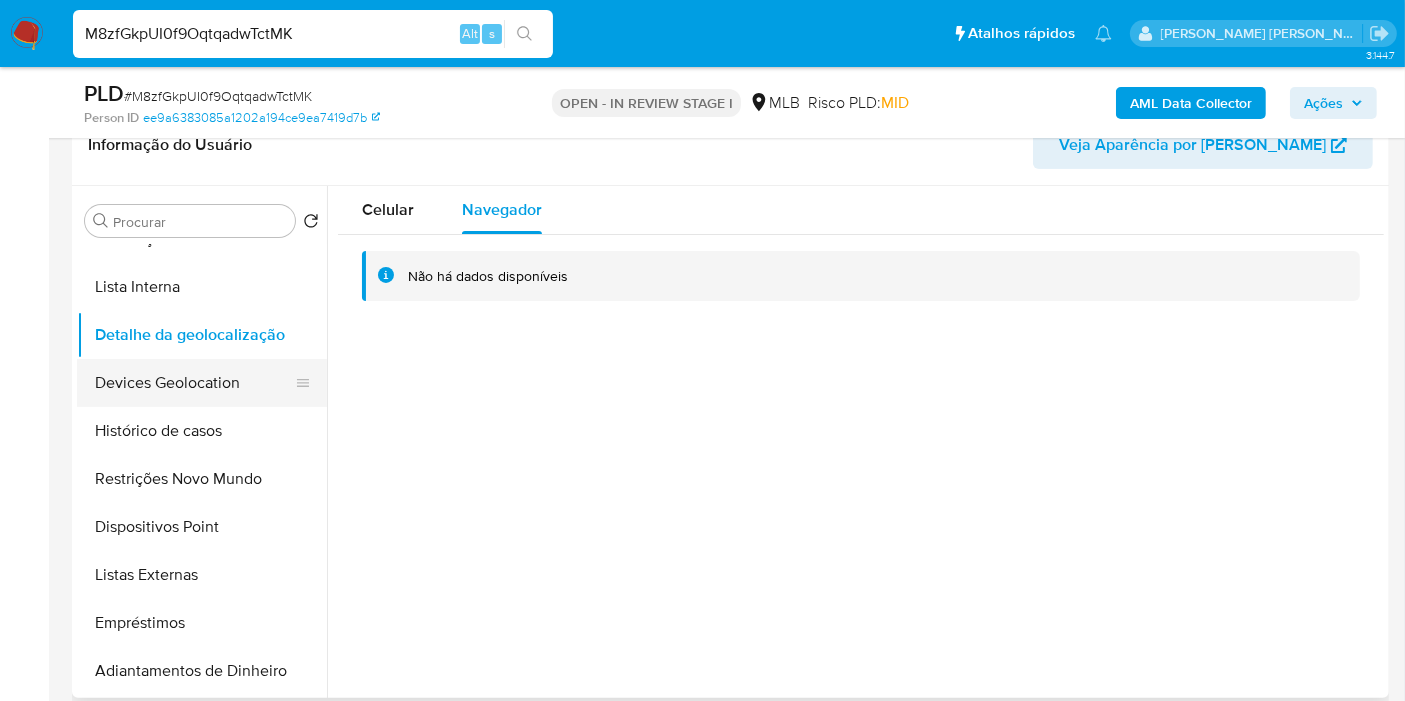 click on "Devices Geolocation" at bounding box center (194, 383) 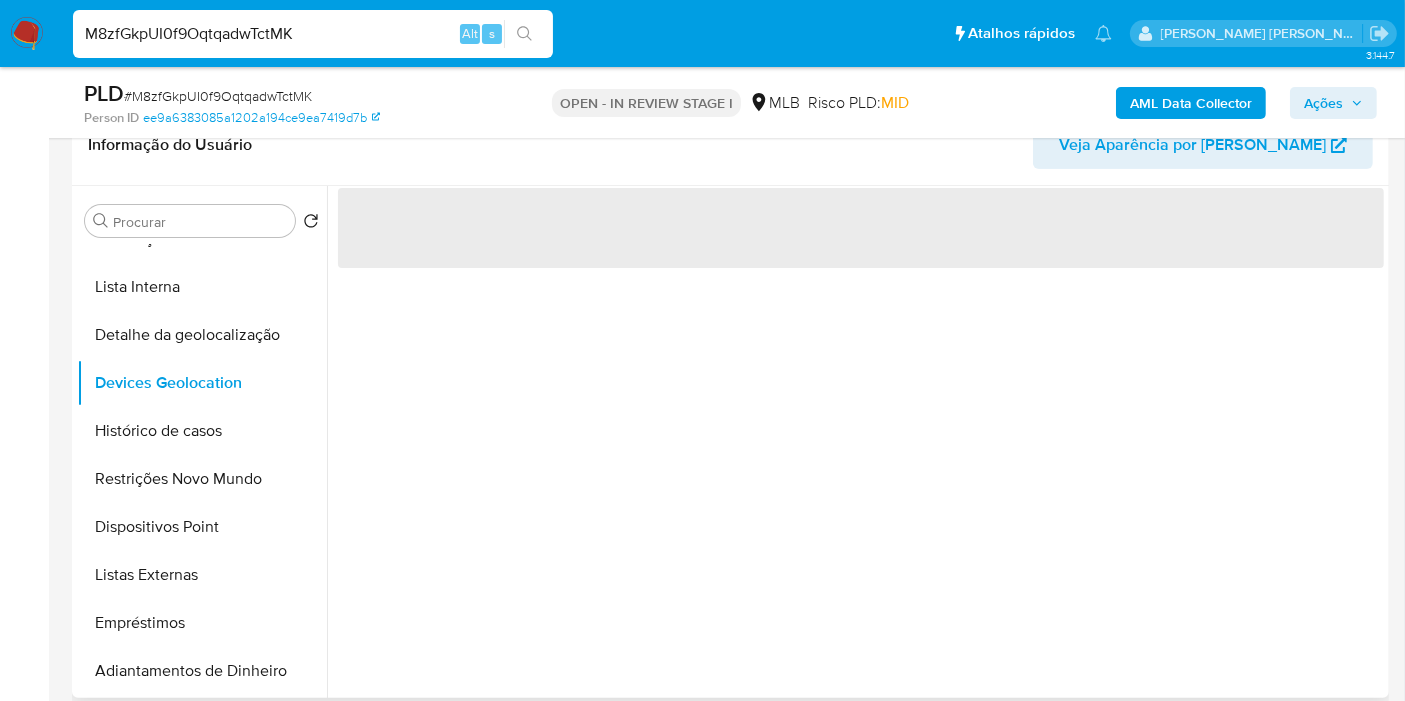 type 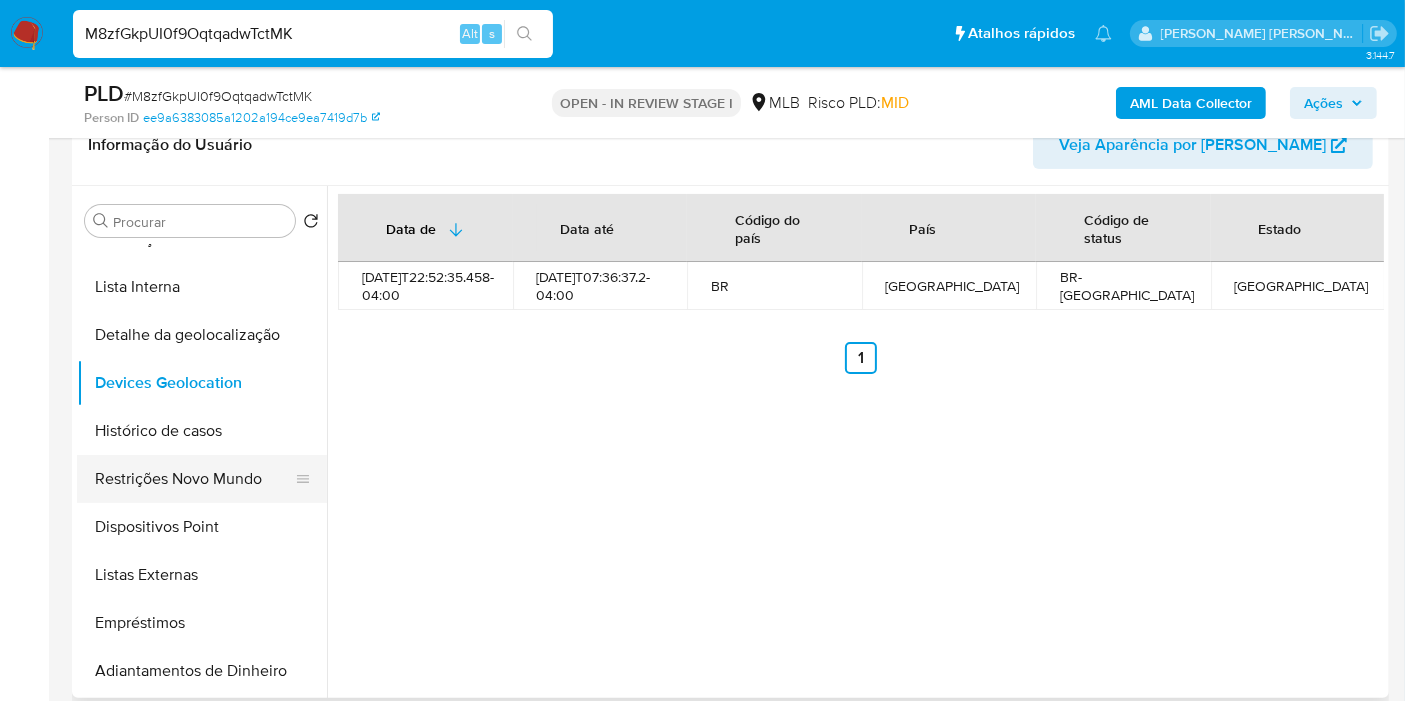 click on "Restrições Novo Mundo" at bounding box center [194, 479] 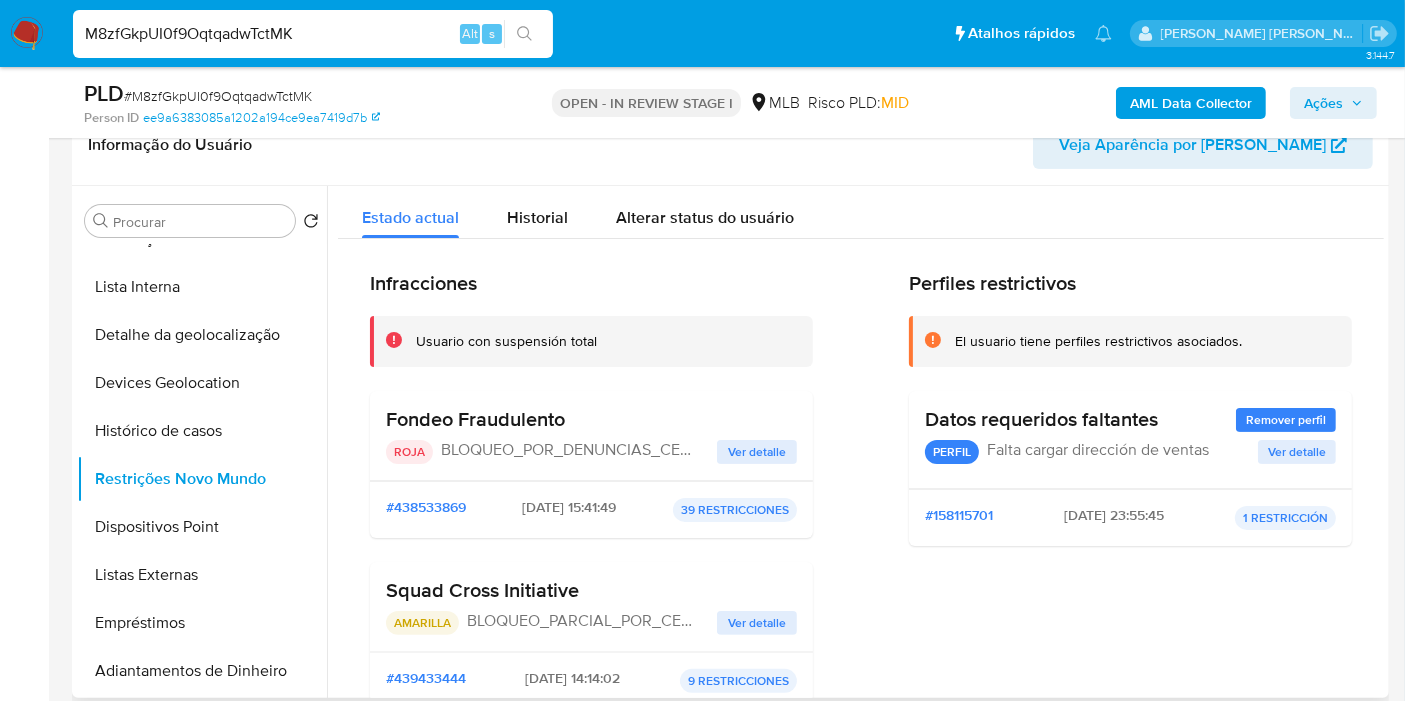 type 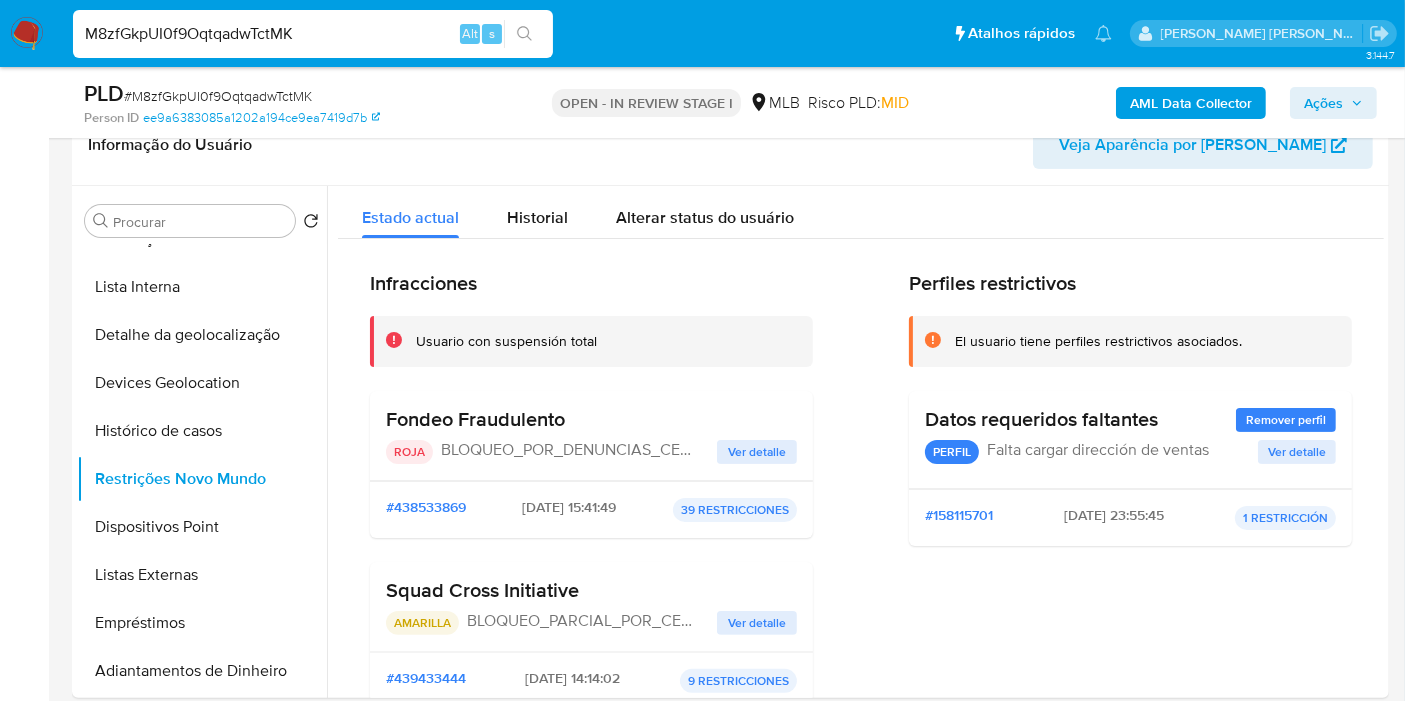click on "Ver detalle" at bounding box center [757, 452] 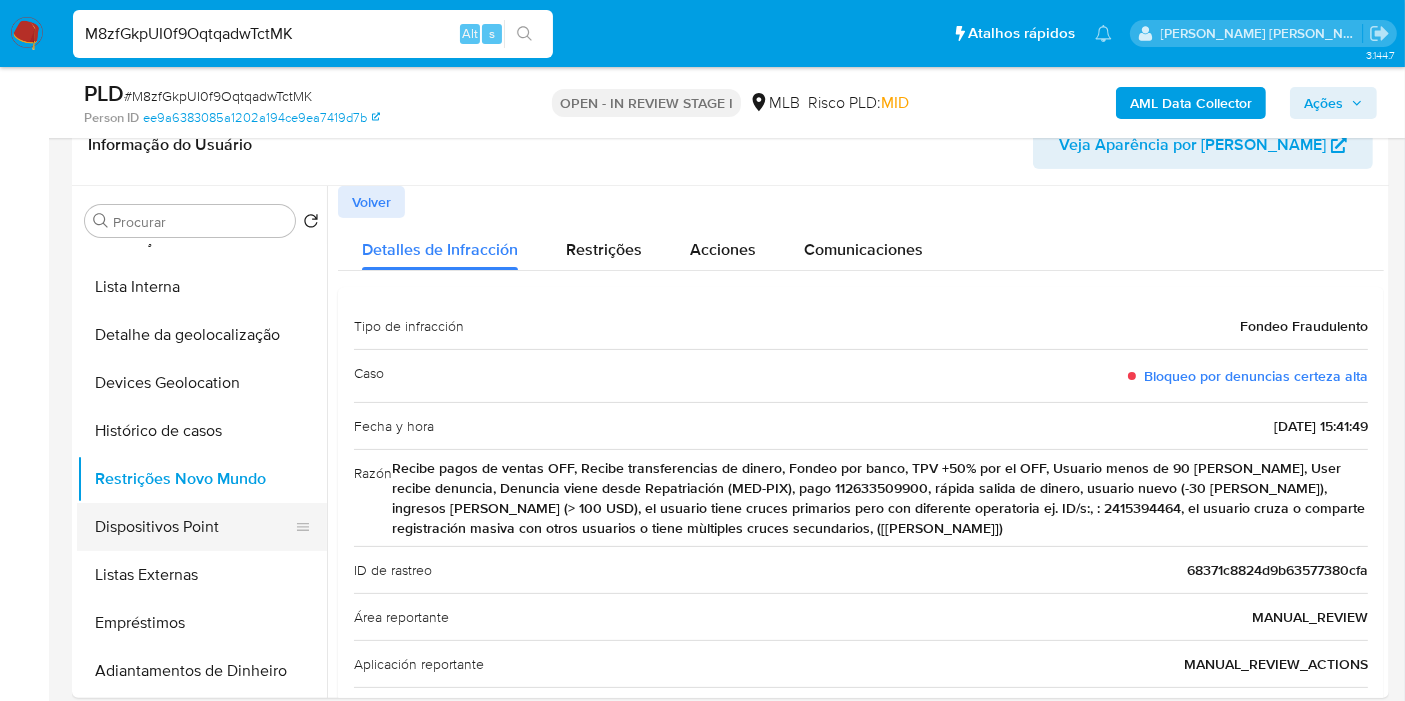 click on "Dispositivos Point" at bounding box center [194, 527] 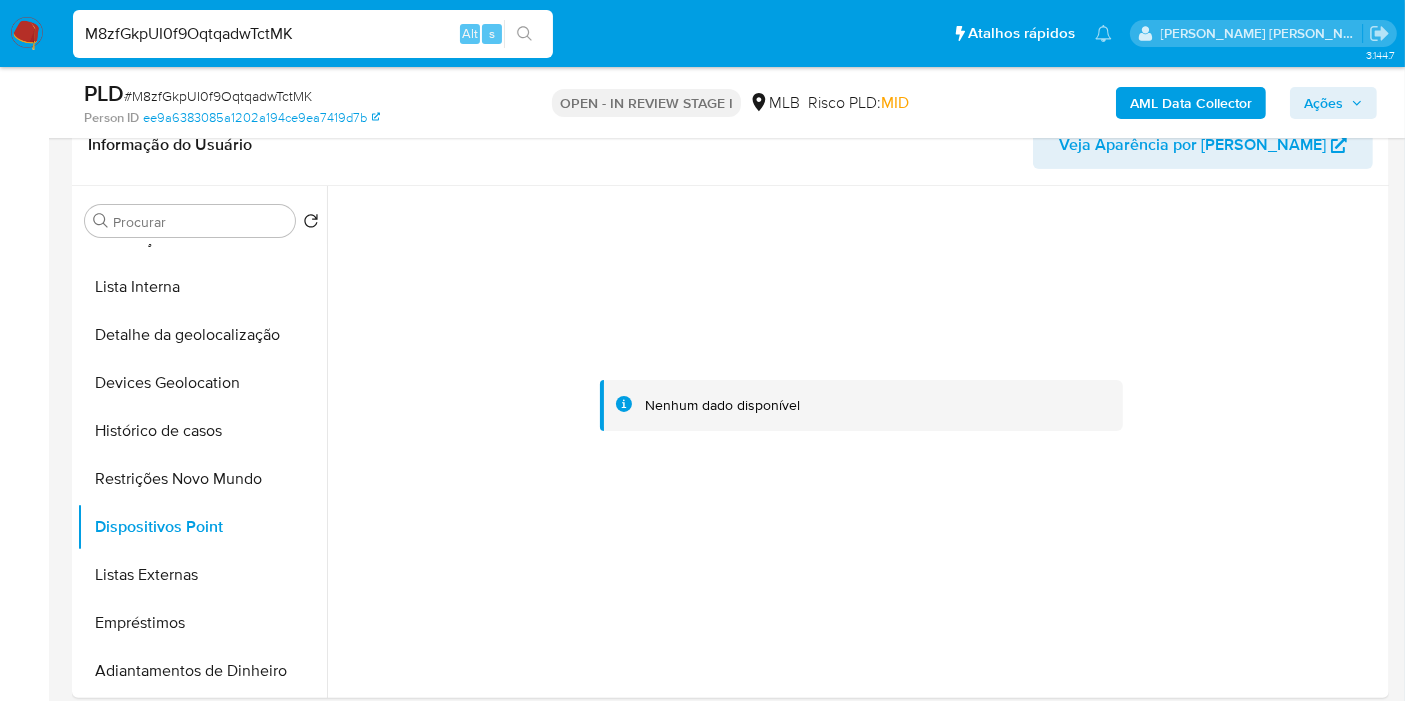 type 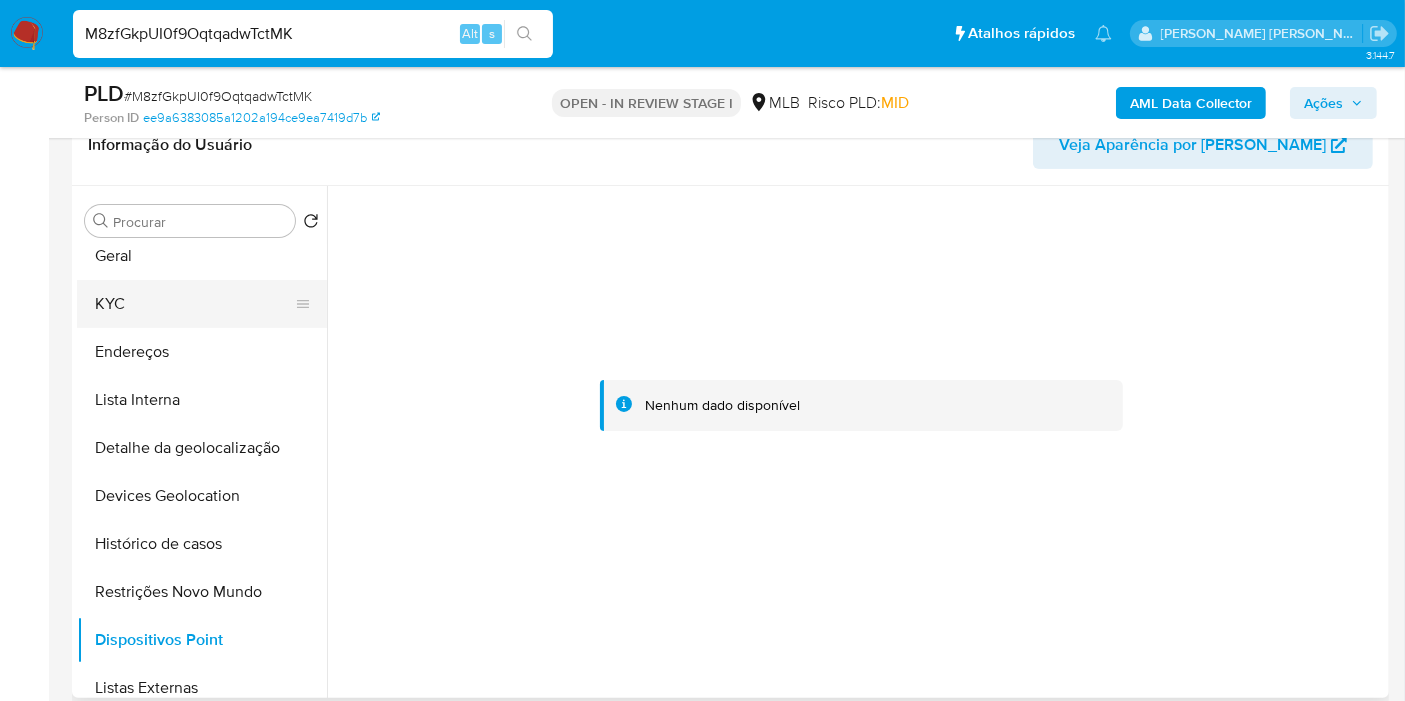 scroll, scrollTop: 0, scrollLeft: 0, axis: both 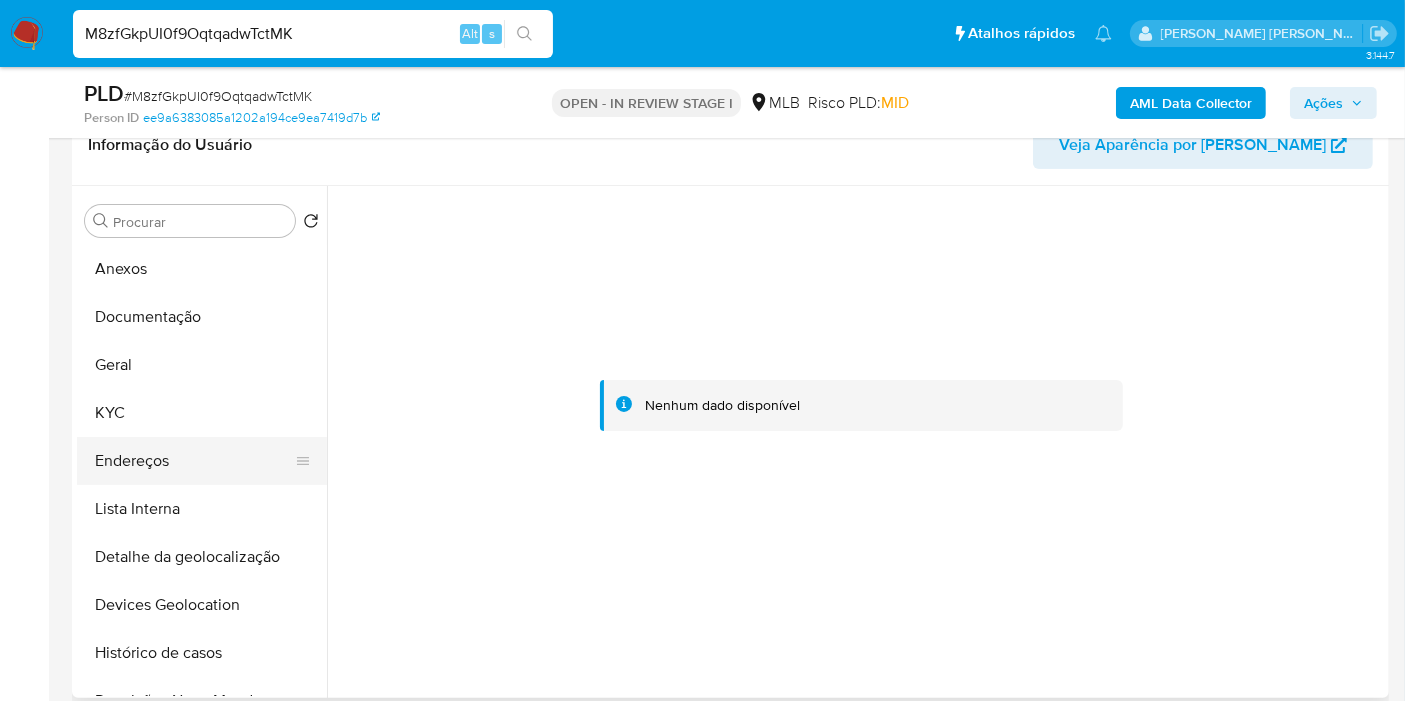 click on "Endereços" at bounding box center [194, 461] 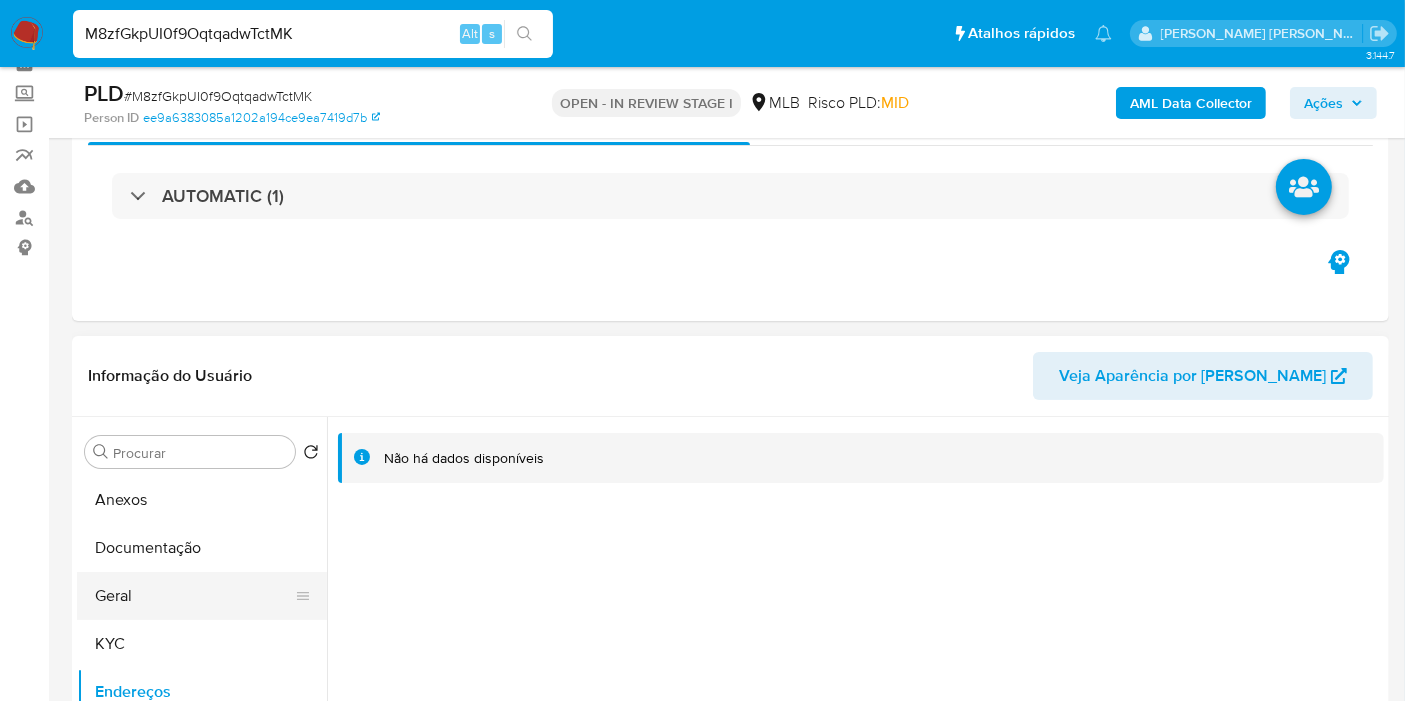 scroll, scrollTop: 333, scrollLeft: 0, axis: vertical 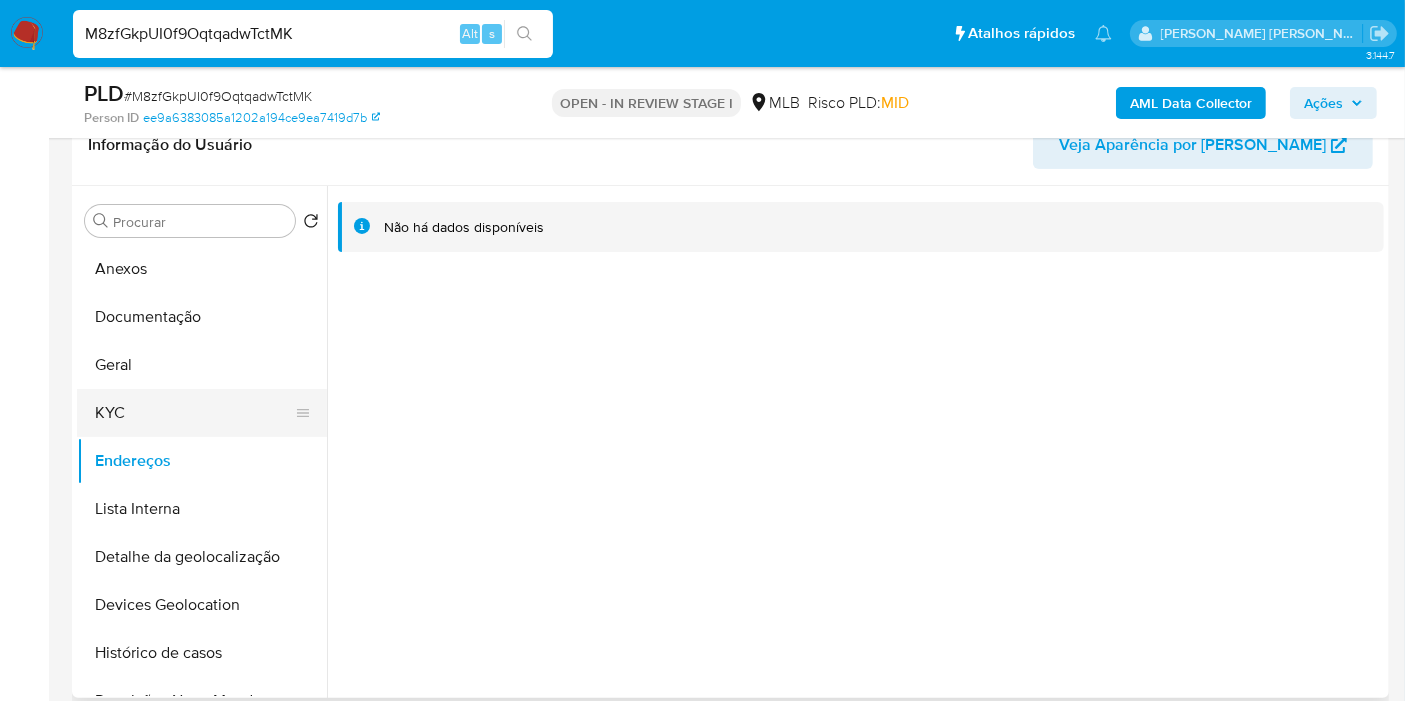 click on "KYC" at bounding box center [194, 413] 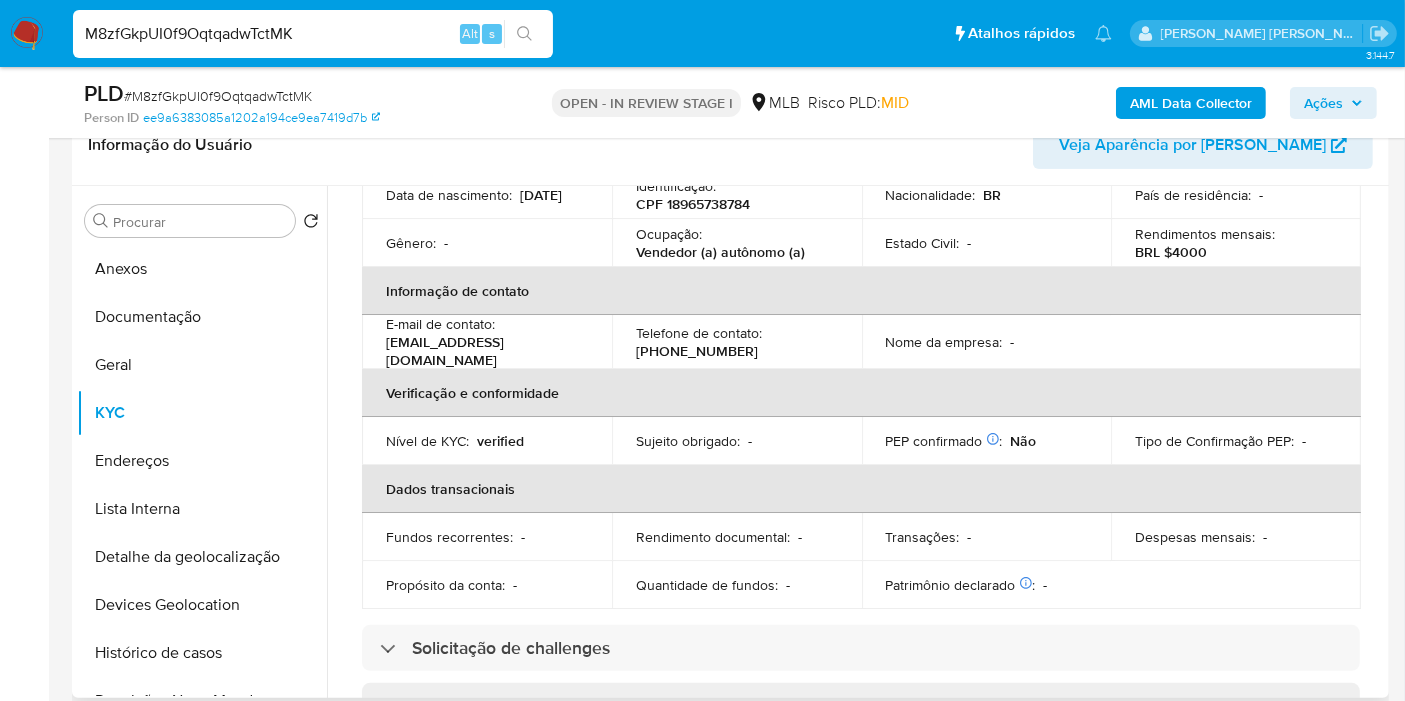 scroll, scrollTop: 19, scrollLeft: 0, axis: vertical 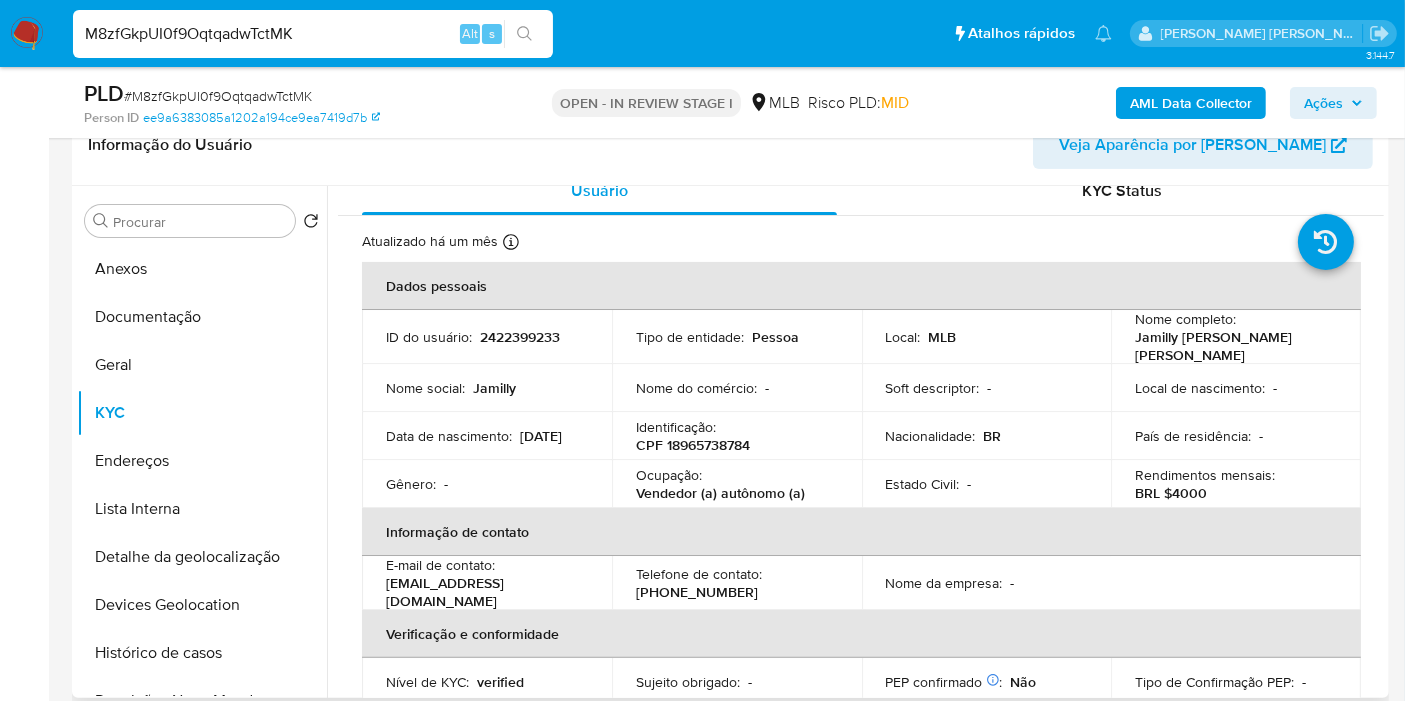 click on "CPF 18965738784" at bounding box center (693, 445) 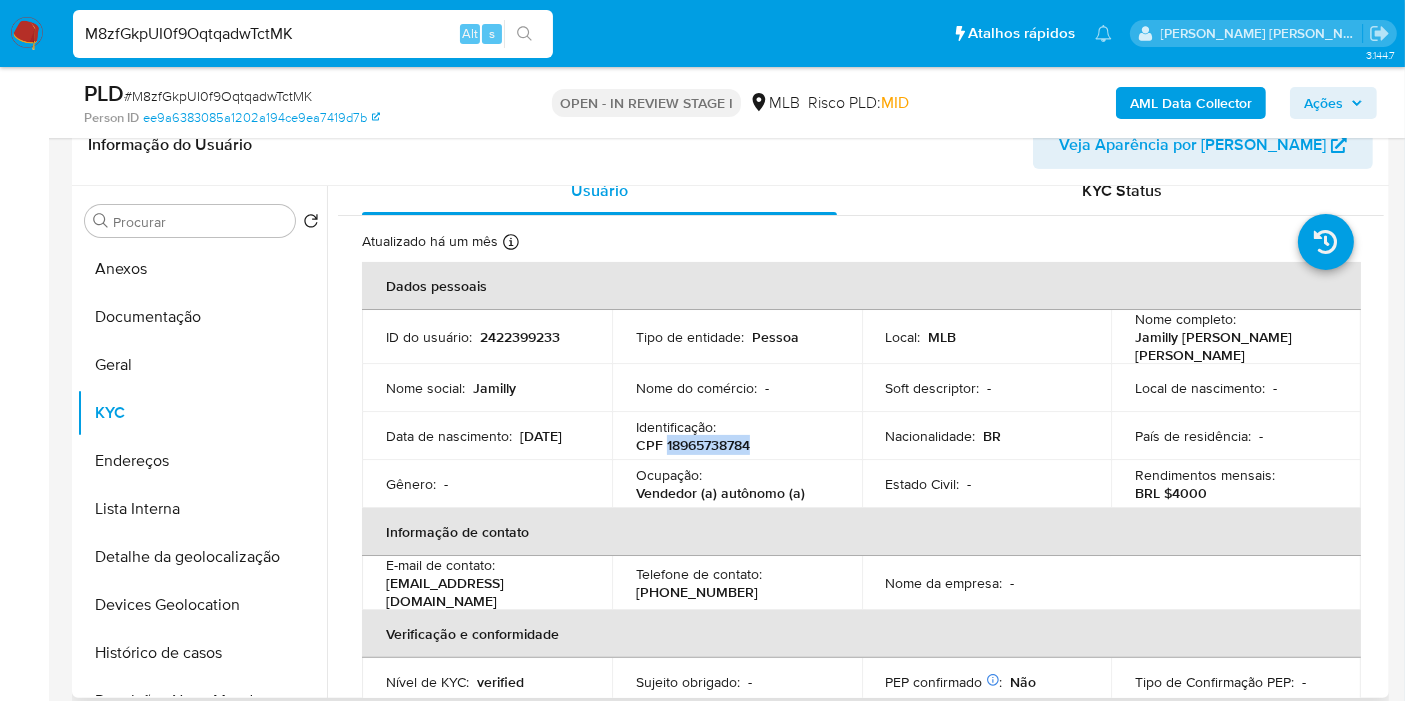 click on "CPF 18965738784" at bounding box center (693, 445) 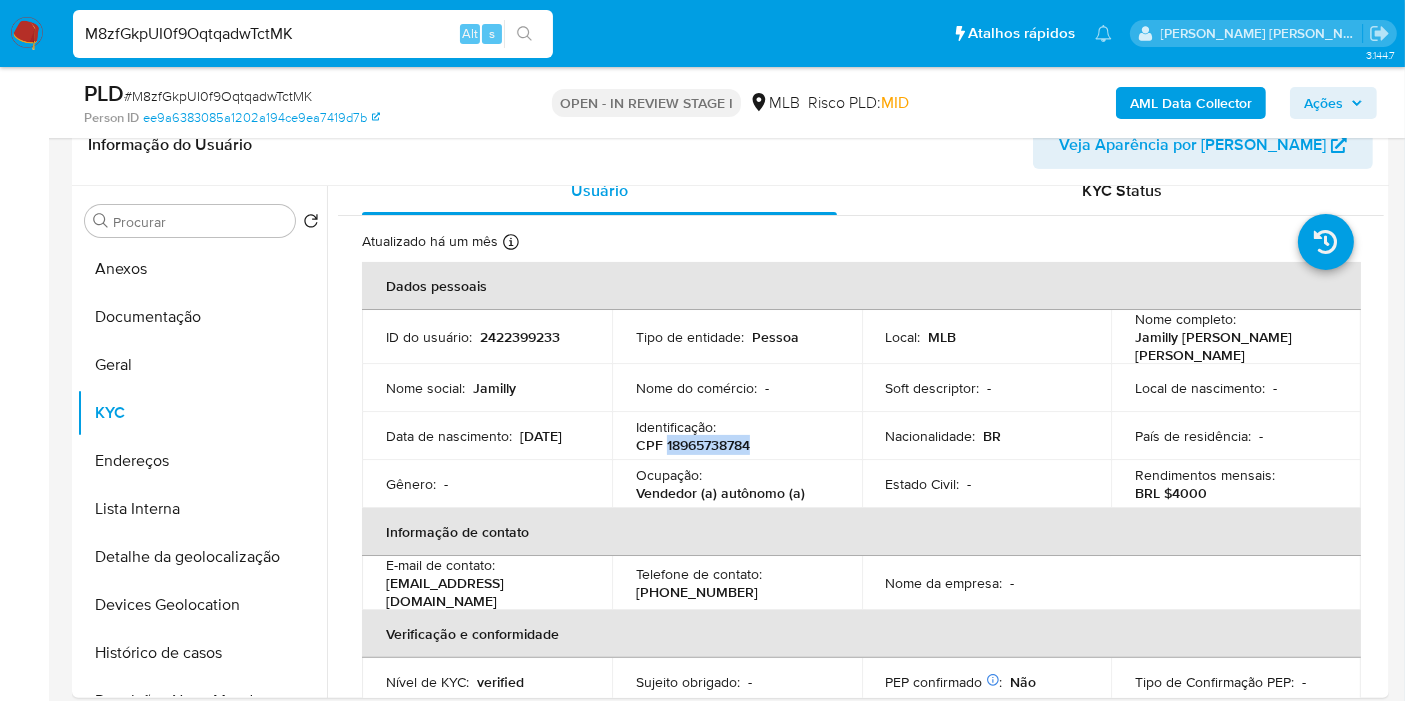 copy on "18965738784" 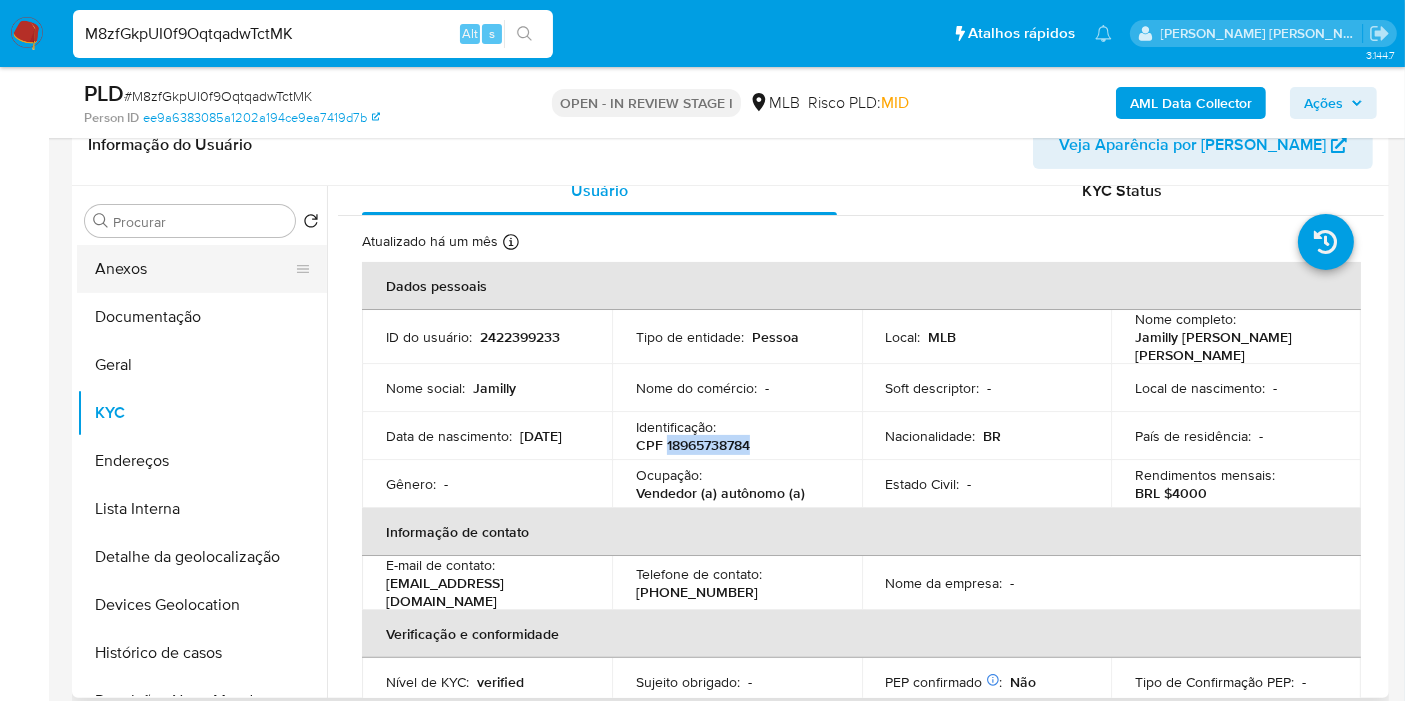 click on "Anexos" at bounding box center (194, 269) 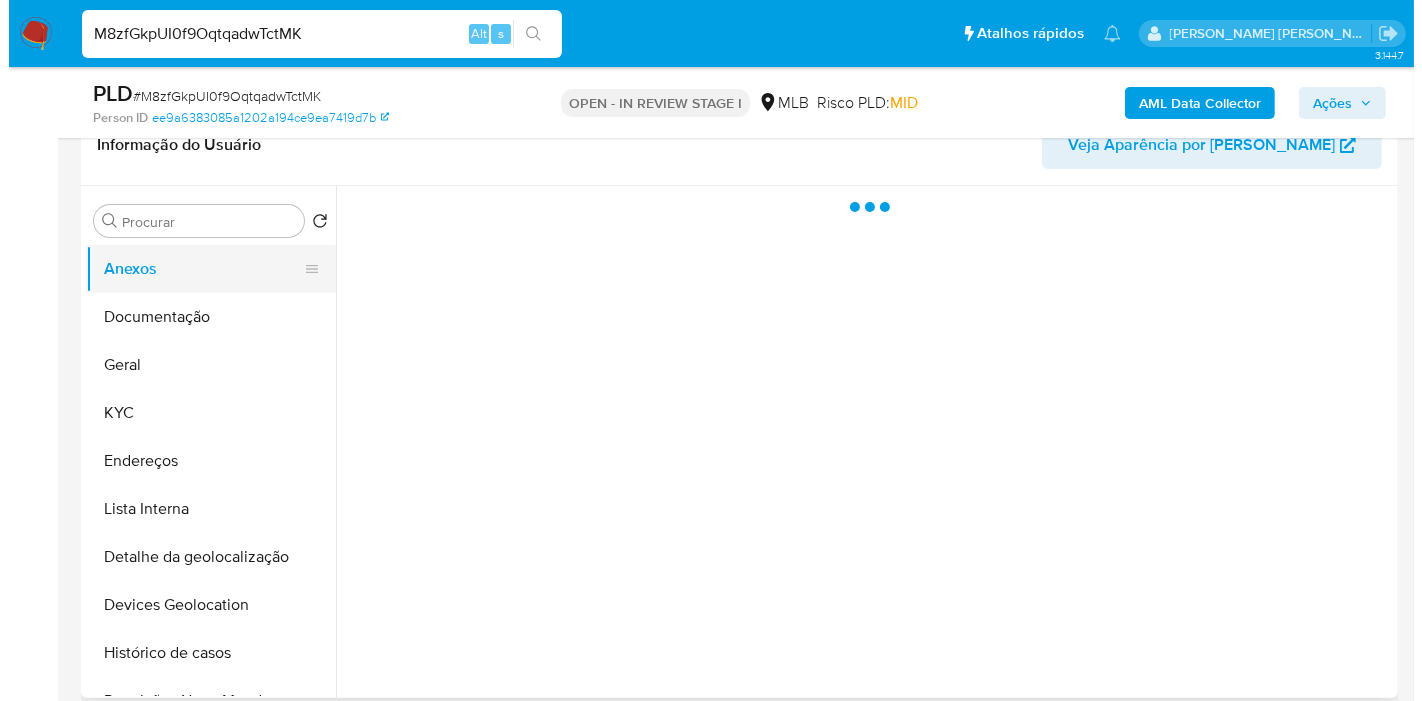 scroll, scrollTop: 0, scrollLeft: 0, axis: both 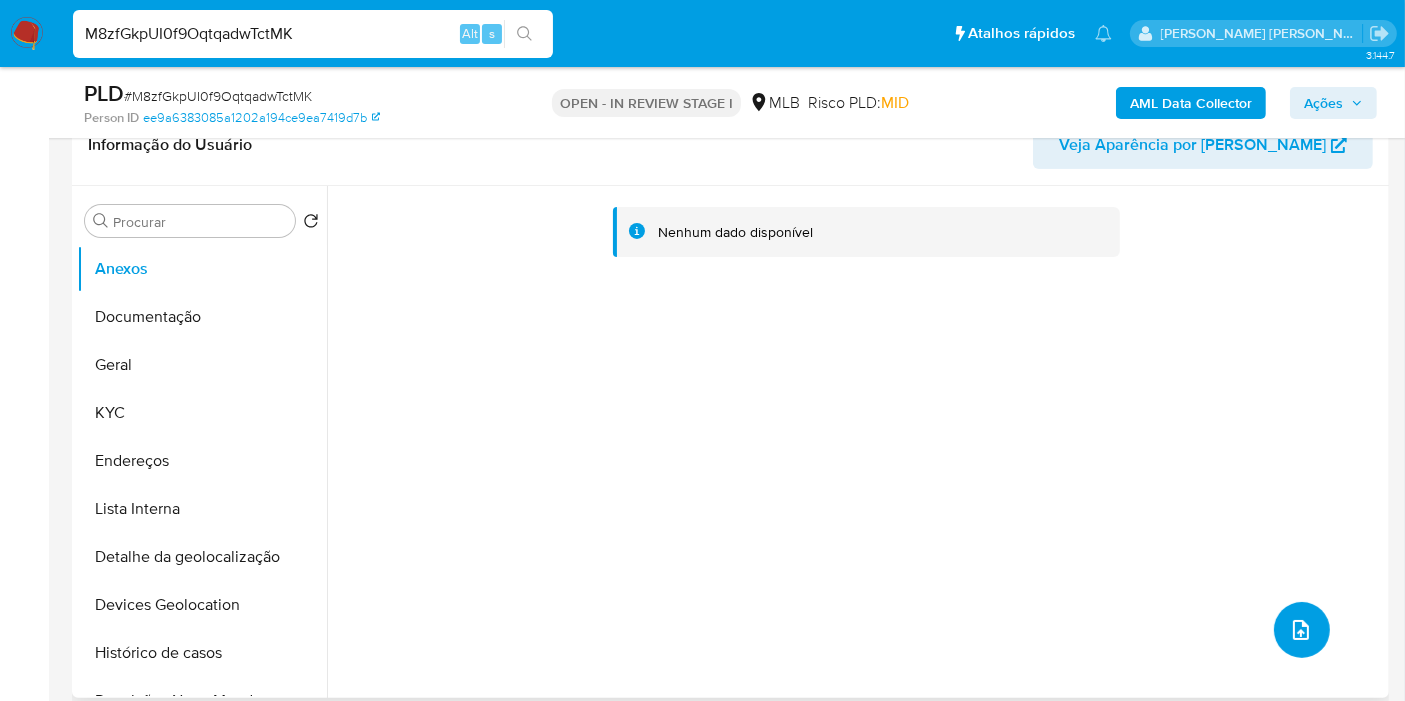 click at bounding box center [1301, 630] 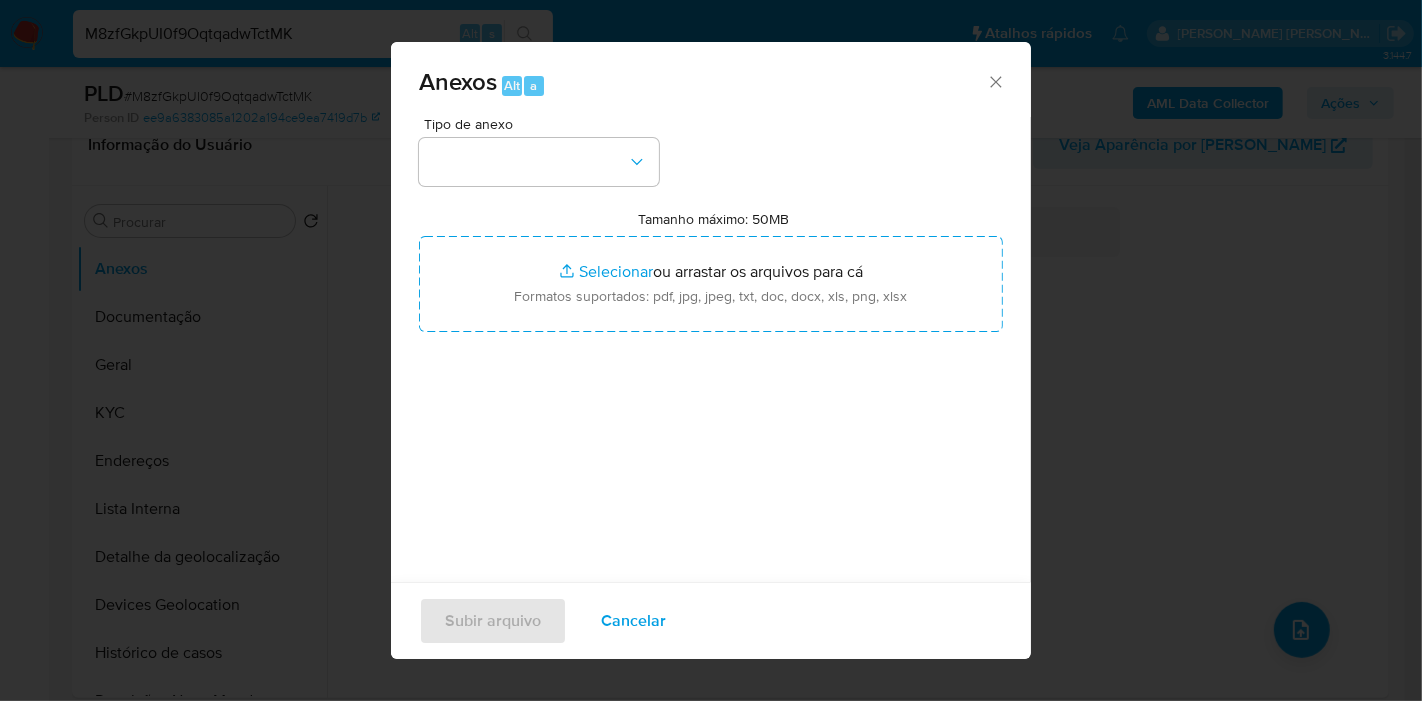 click on "Tipo de anexo Tamanho máximo: 50MB Selecionar arquivos Selecionar  ou arrastar os arquivos para cá Formatos suportados: pdf, jpg, jpeg, txt, doc, docx, xls, png, xlsx" at bounding box center (711, 353) 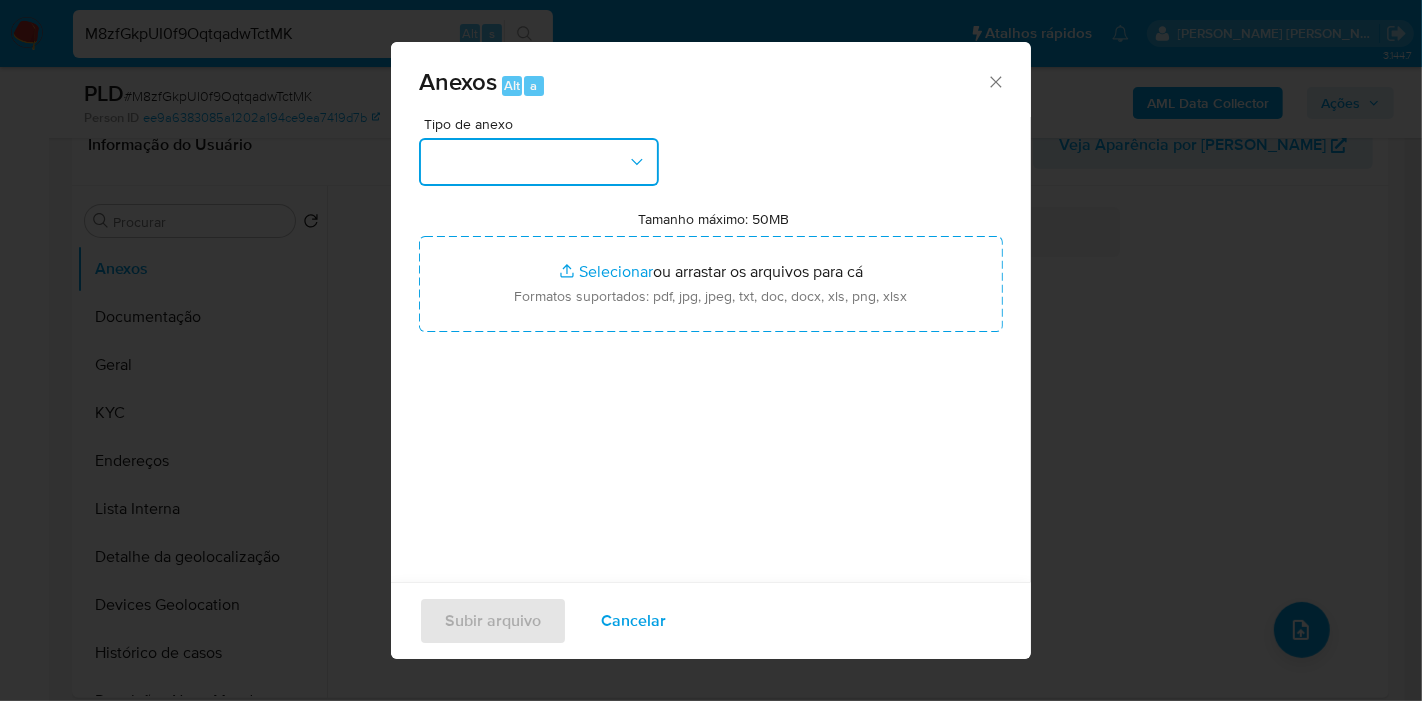 click at bounding box center [539, 162] 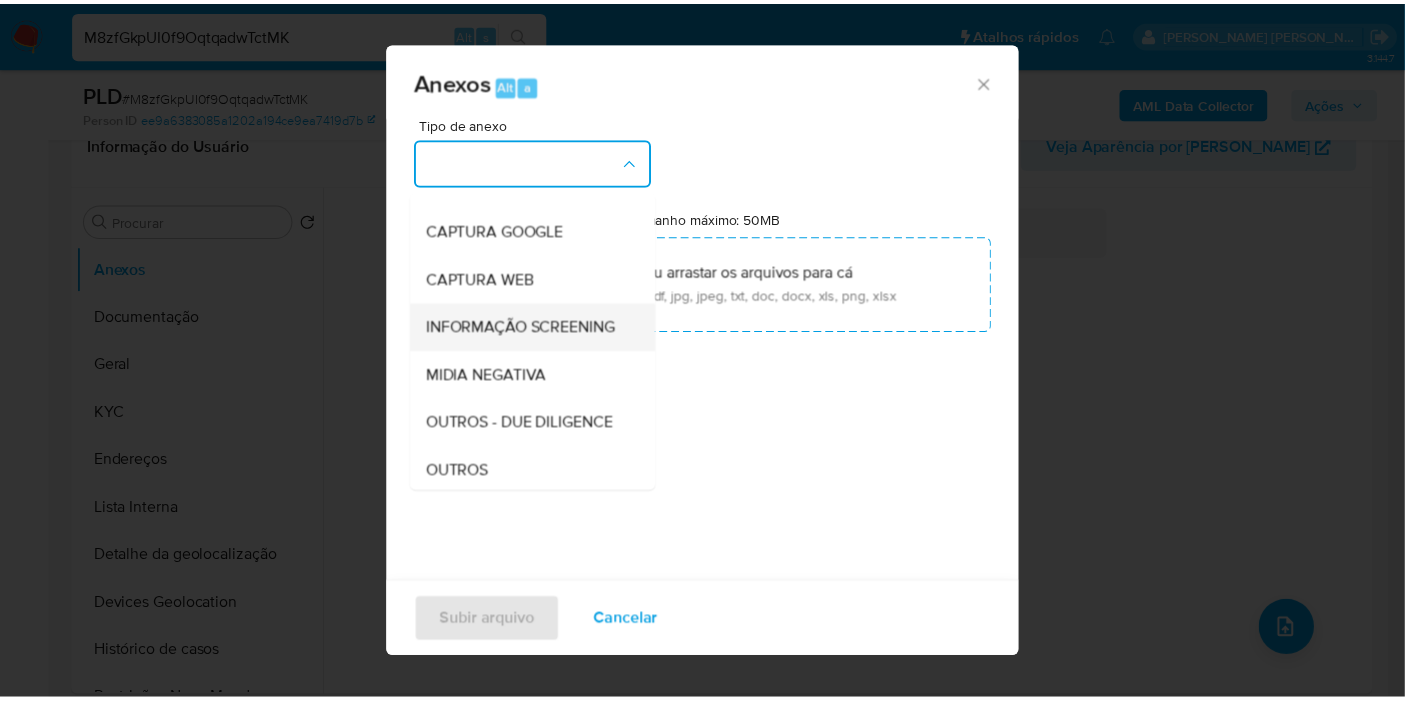scroll, scrollTop: 222, scrollLeft: 0, axis: vertical 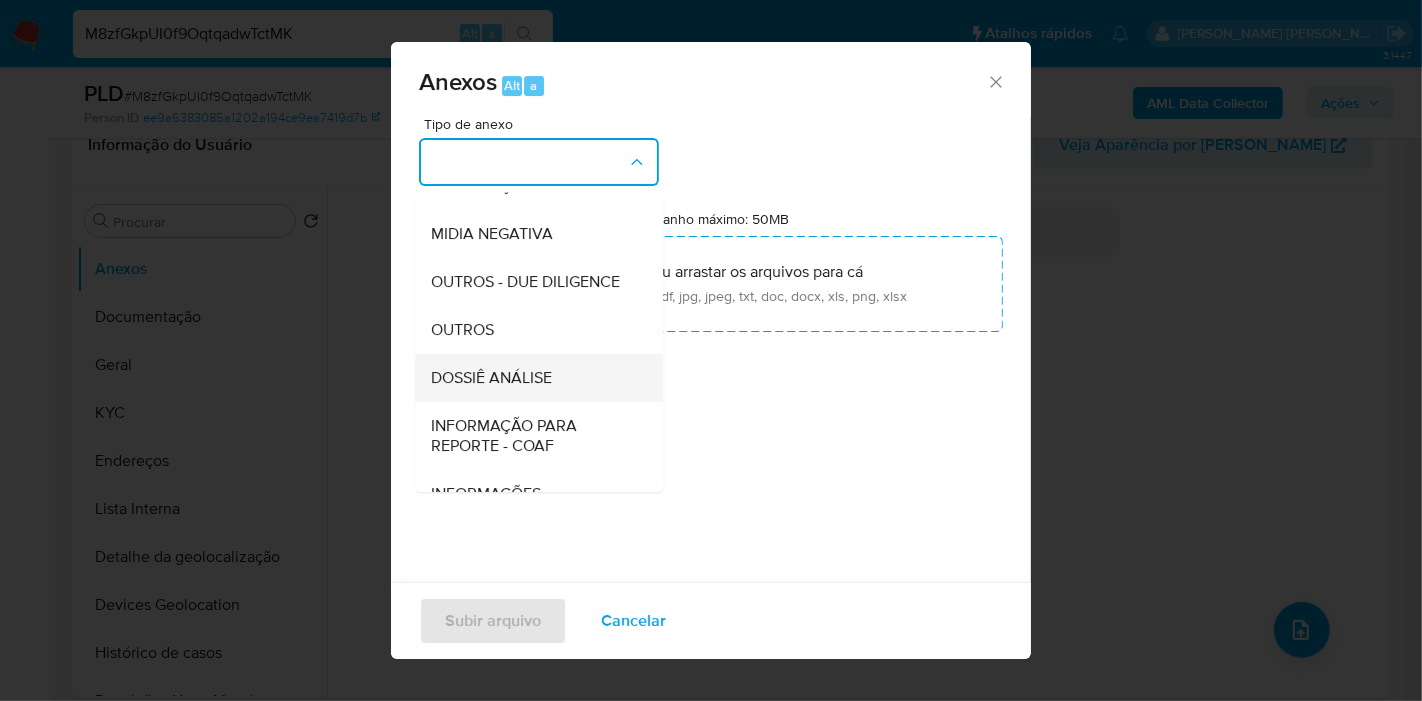 click on "DOSSIÊ ANÁLISE" at bounding box center (533, 378) 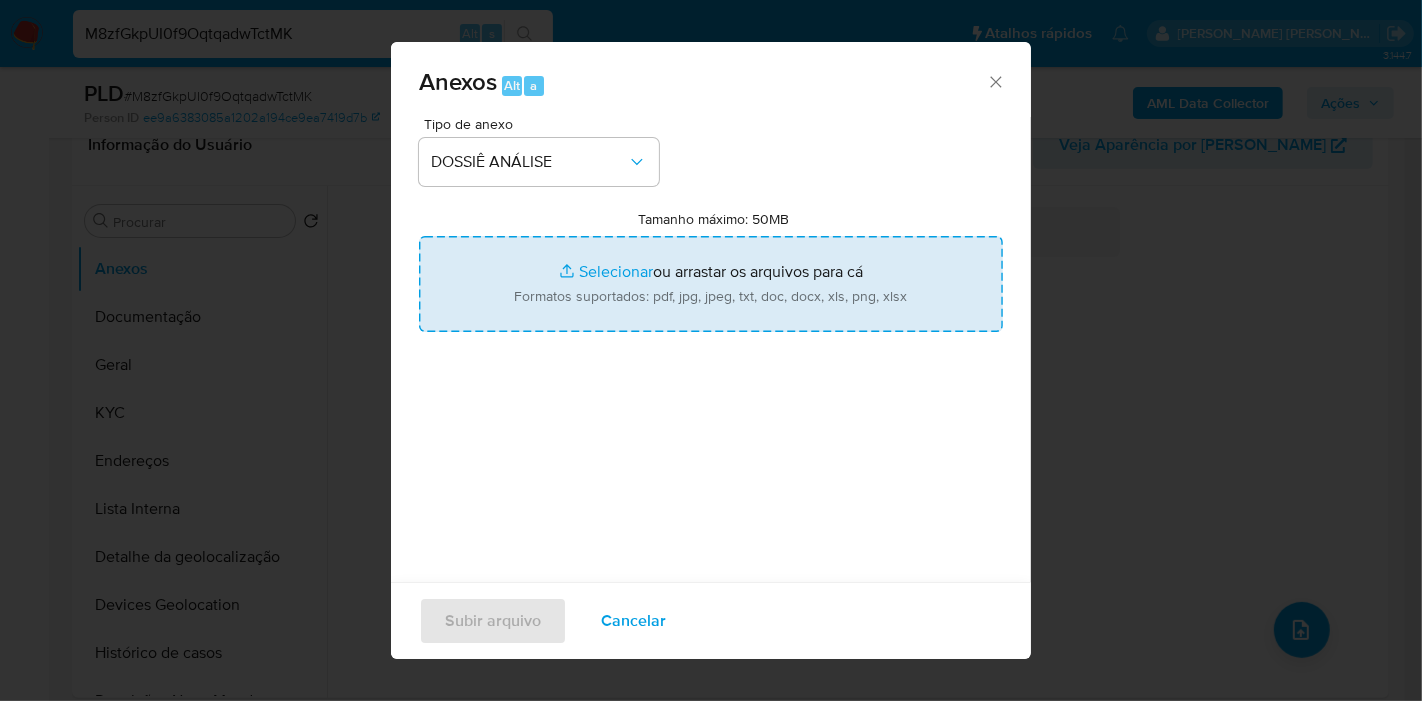 click on "Tamanho máximo: 50MB Selecionar arquivos" at bounding box center [711, 284] 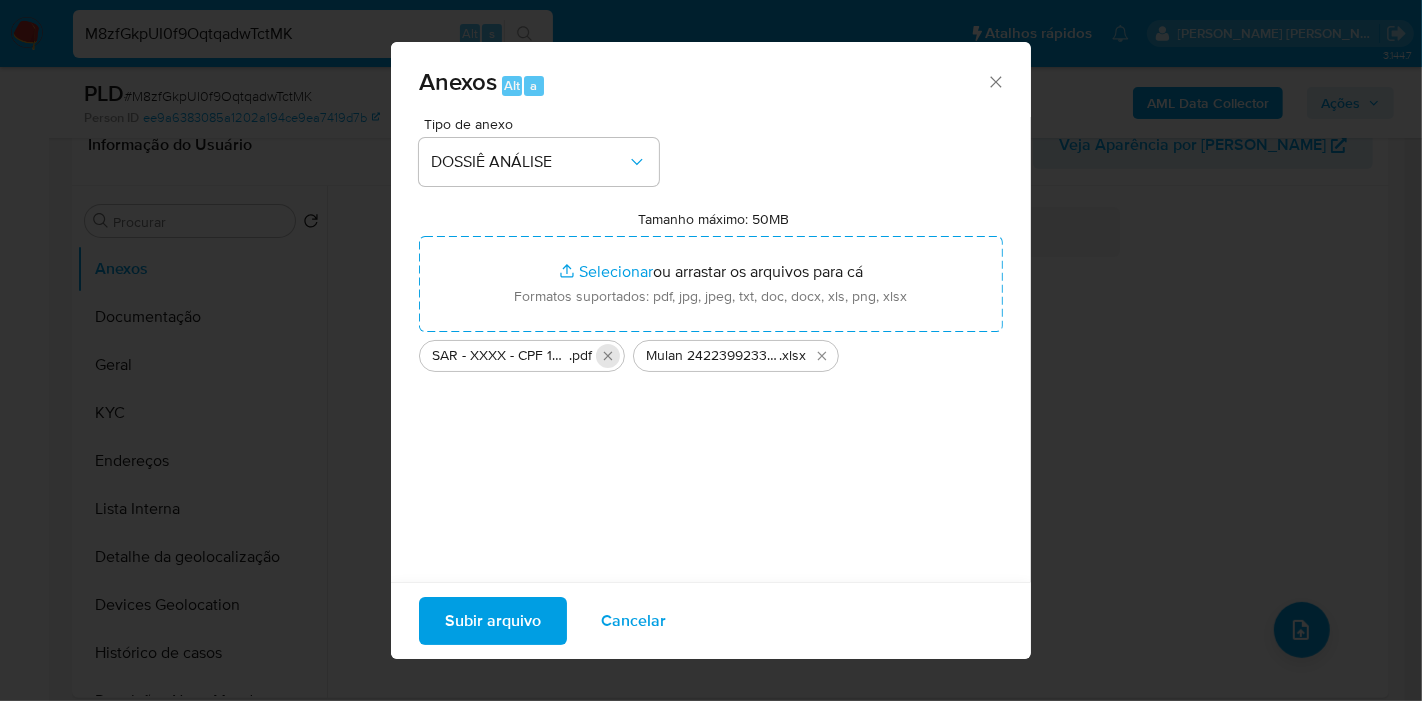 click 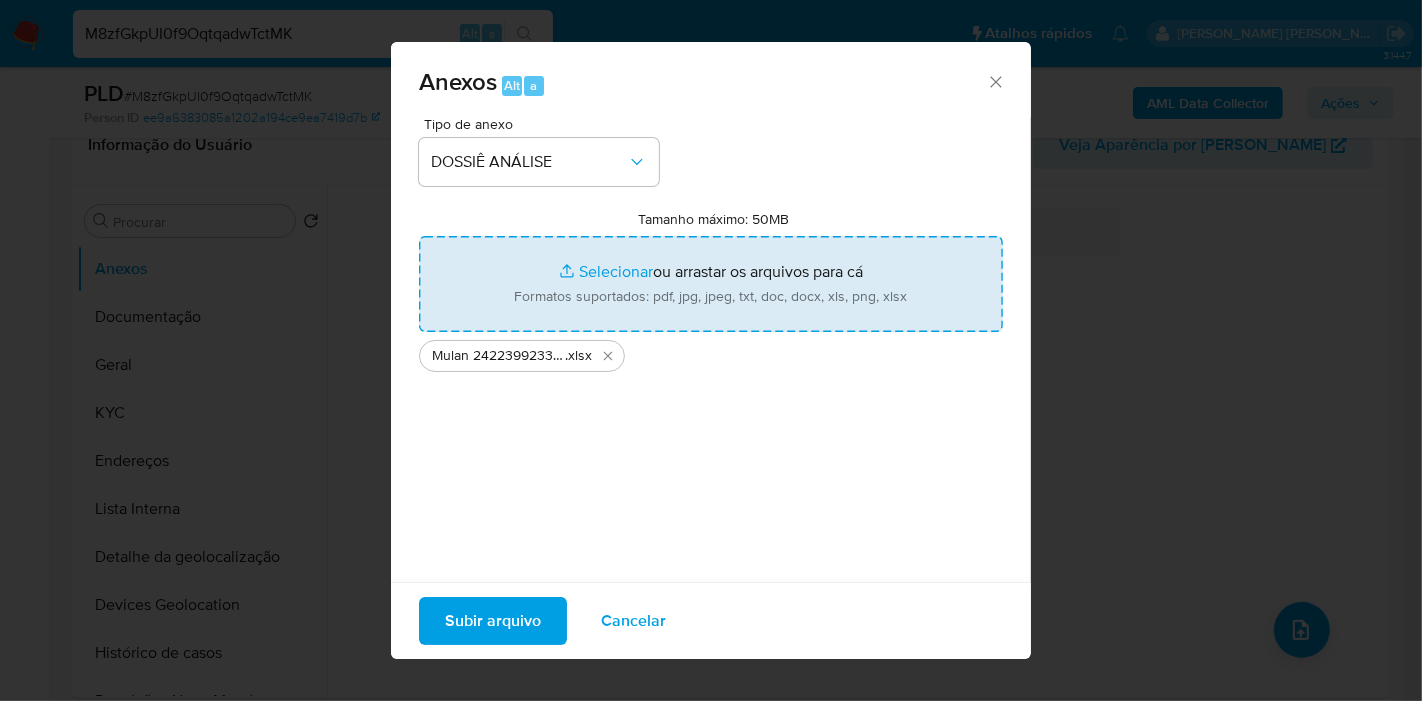 click on "Tamanho máximo: 50MB Selecionar arquivos" at bounding box center (711, 284) 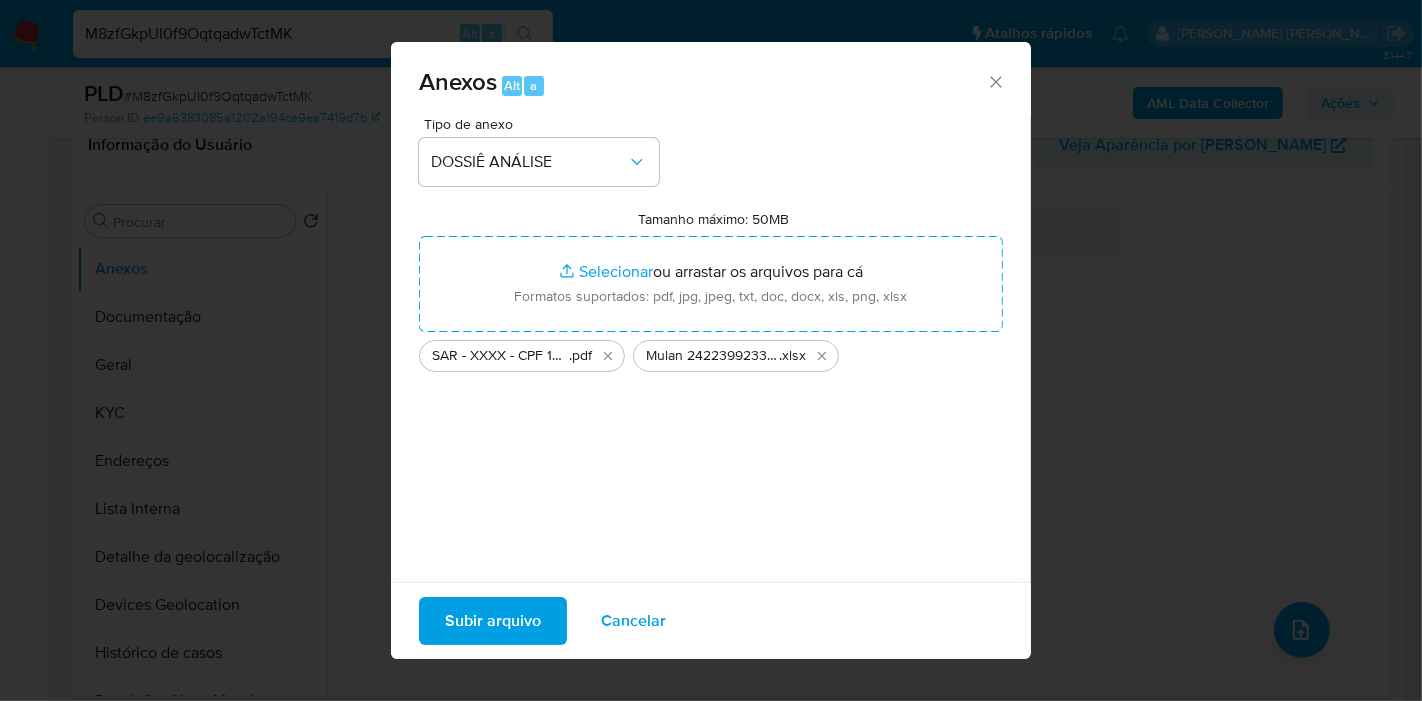 click on "Subir arquivo" at bounding box center [493, 621] 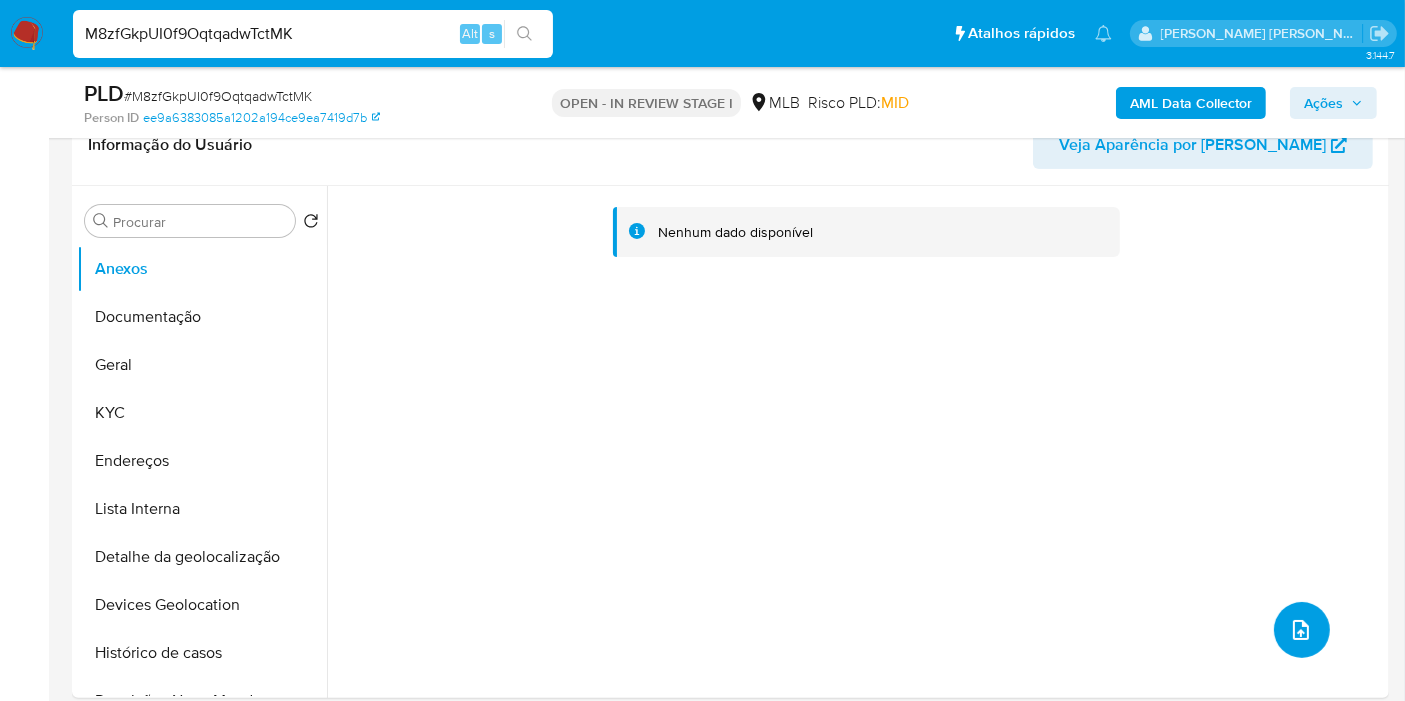 scroll, scrollTop: 0, scrollLeft: 0, axis: both 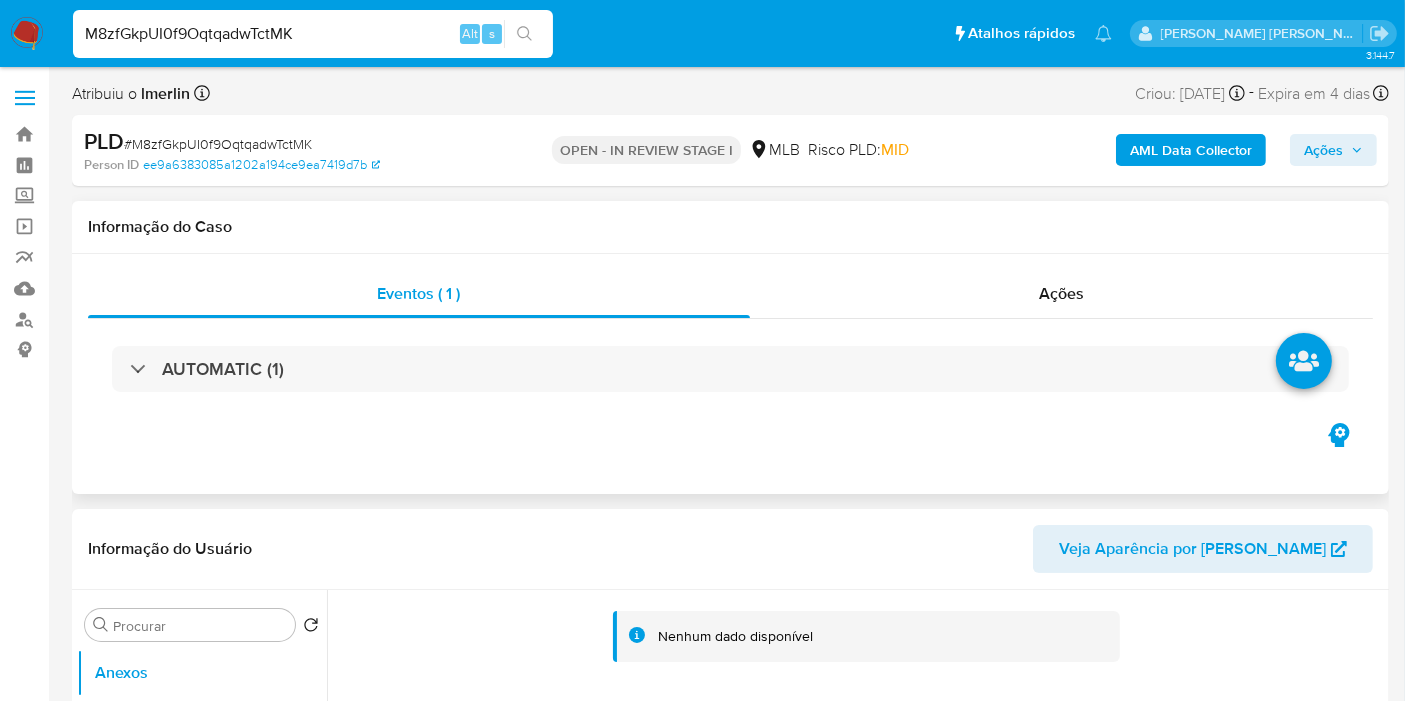 drag, startPoint x: 1082, startPoint y: 290, endPoint x: 1168, endPoint y: 227, distance: 106.60675 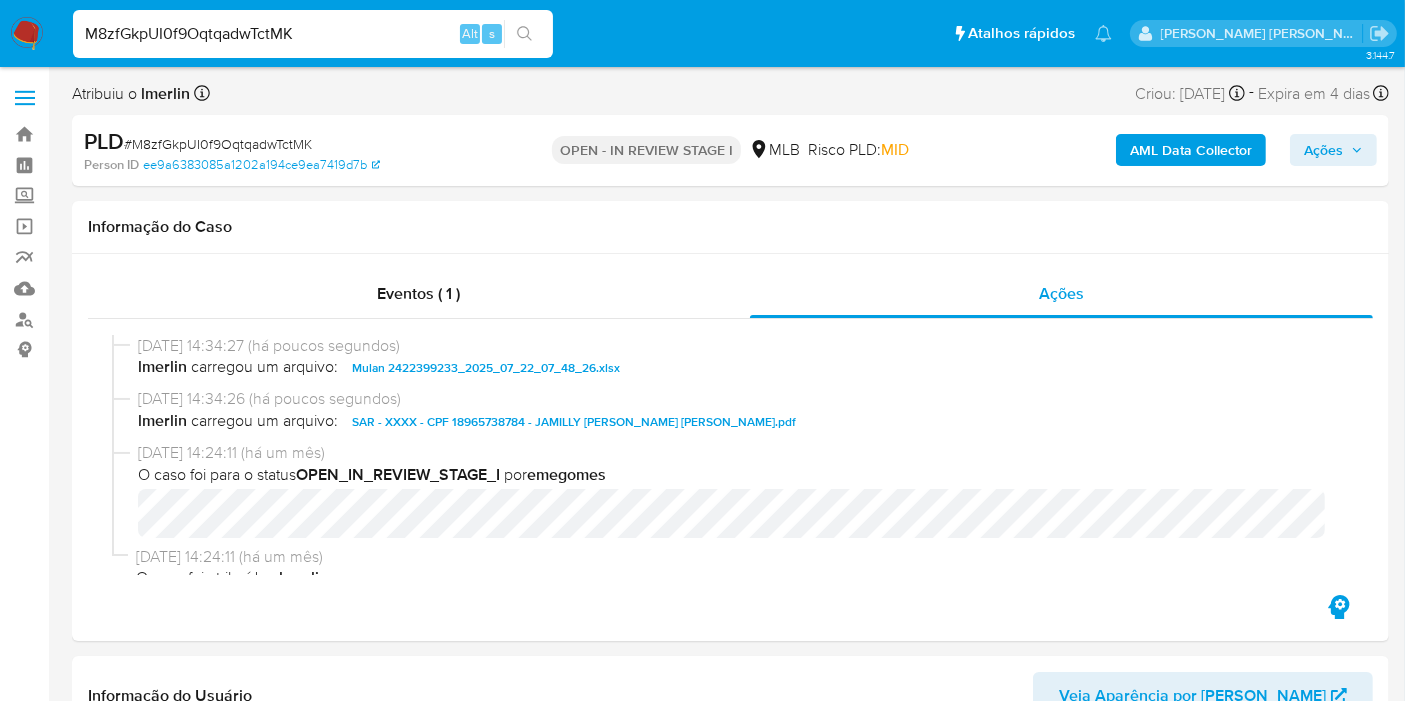 click on "Ações" at bounding box center (1323, 150) 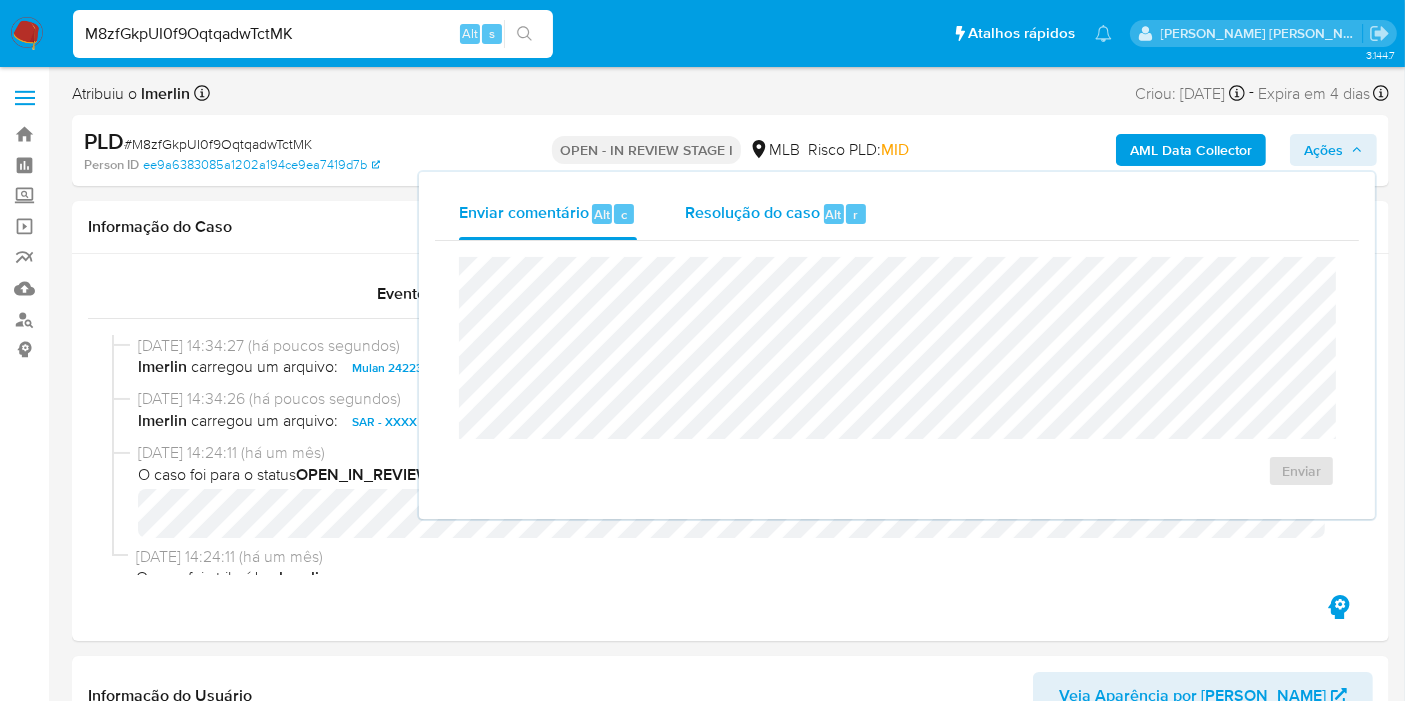 click on "Alt" at bounding box center [834, 214] 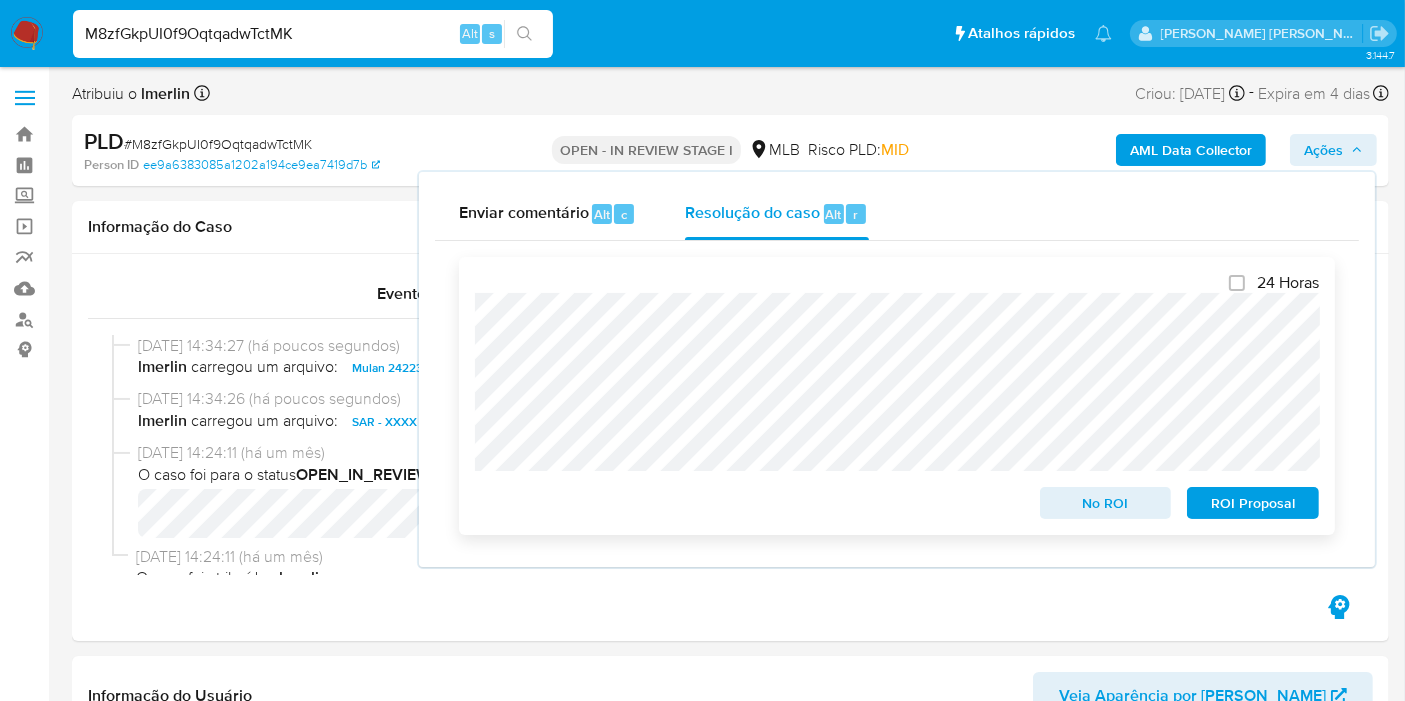 click on "ROI Proposal" at bounding box center [1253, 503] 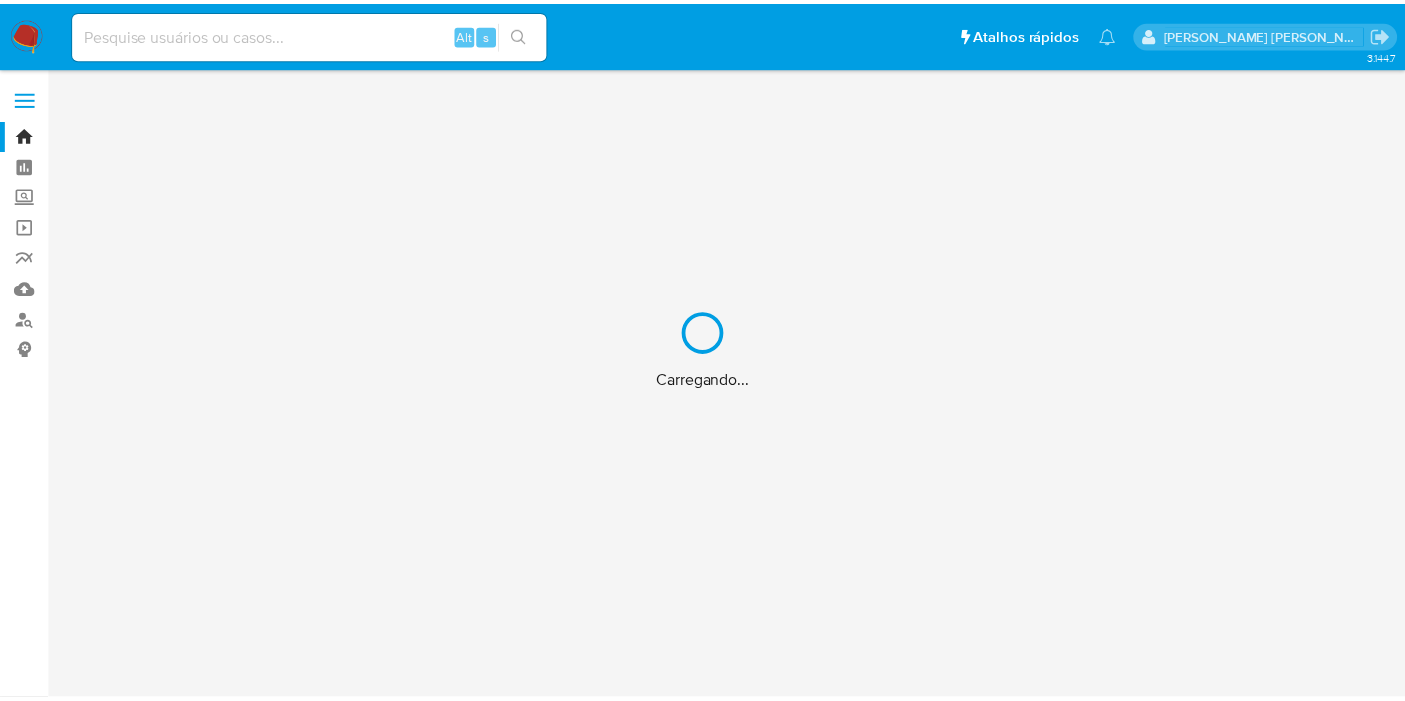 scroll, scrollTop: 0, scrollLeft: 0, axis: both 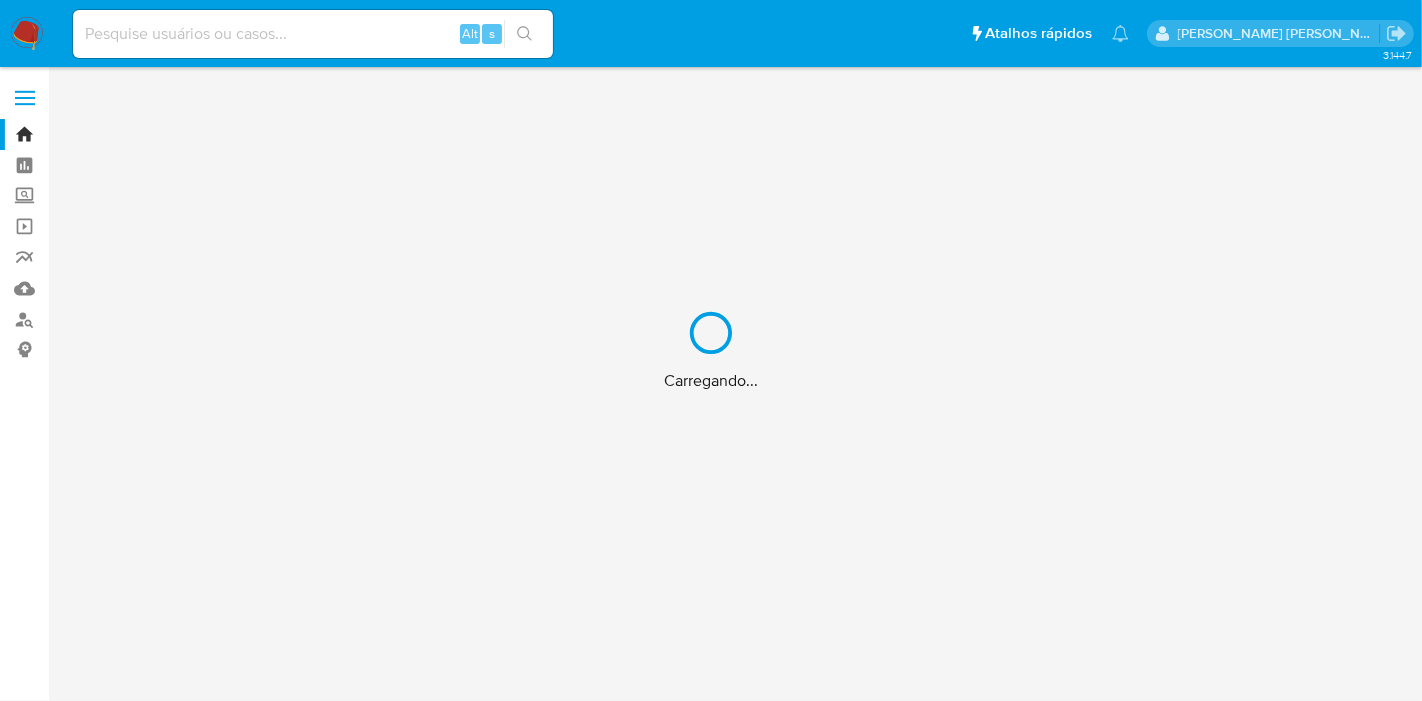 click on "Carregando..." at bounding box center [711, 350] 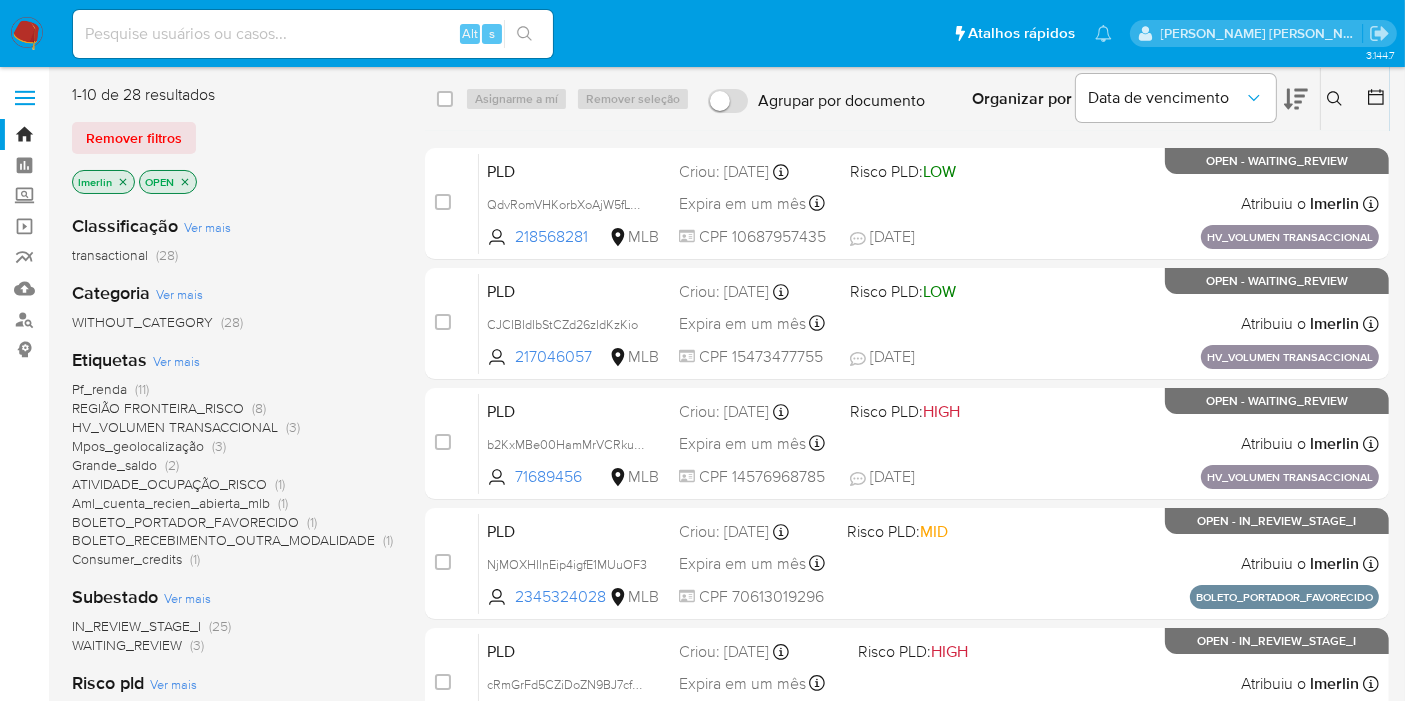 click at bounding box center [313, 34] 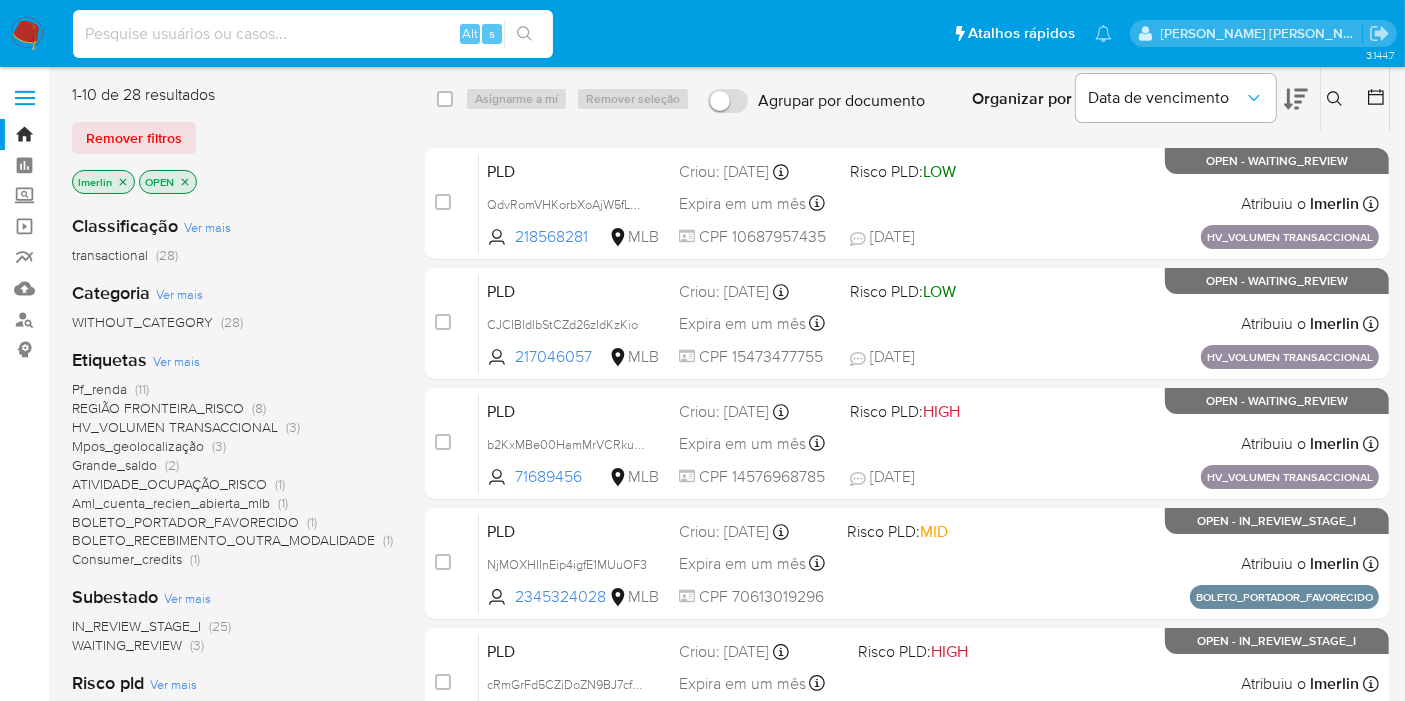 paste on "8BOH36hRYPQKsnR5Wycb7vNg" 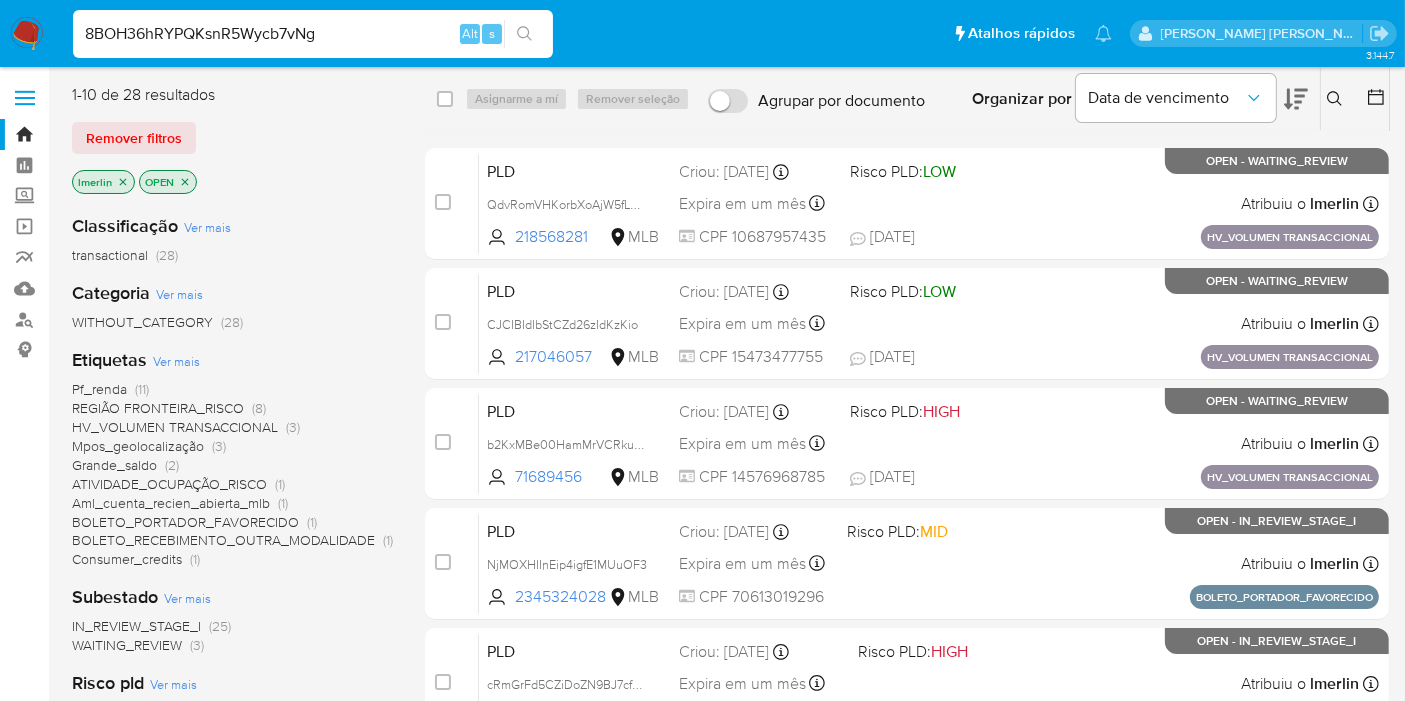 type on "8BOH36hRYPQKsnR5Wycb7vNg" 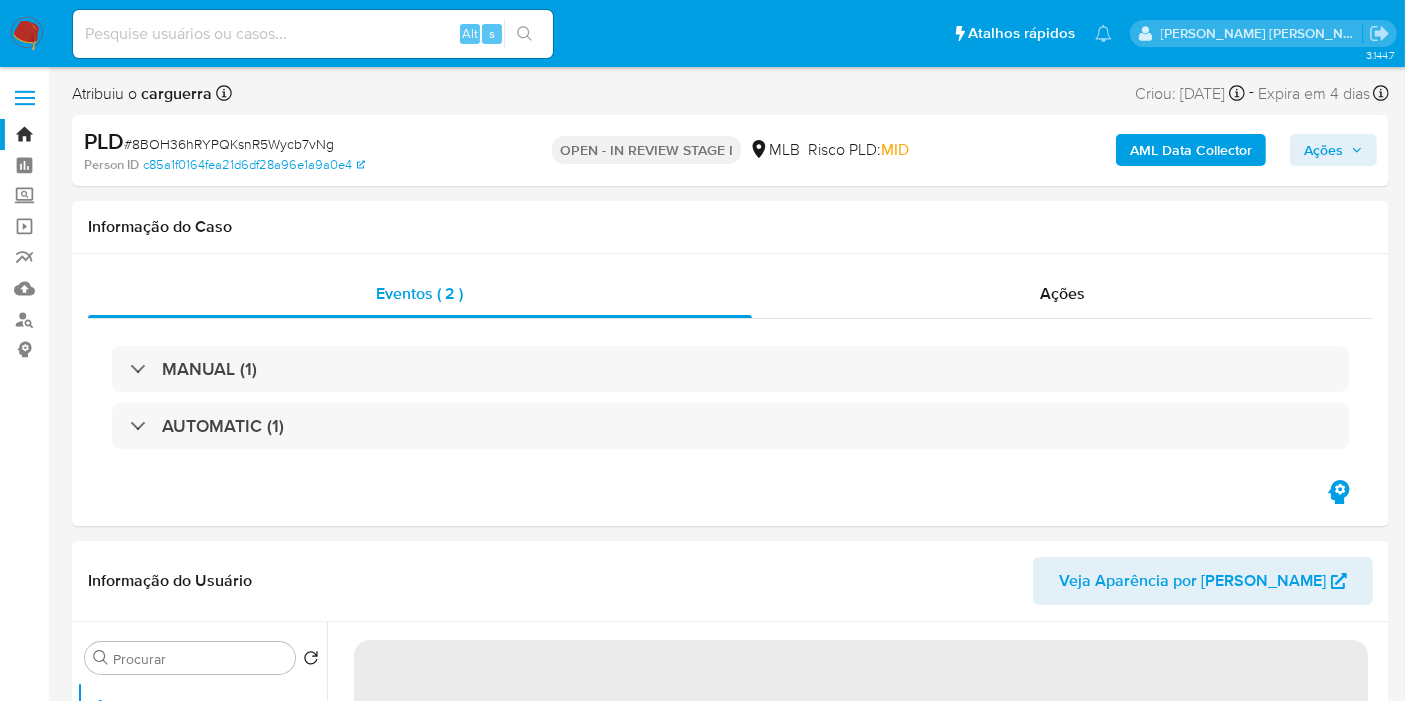 select on "10" 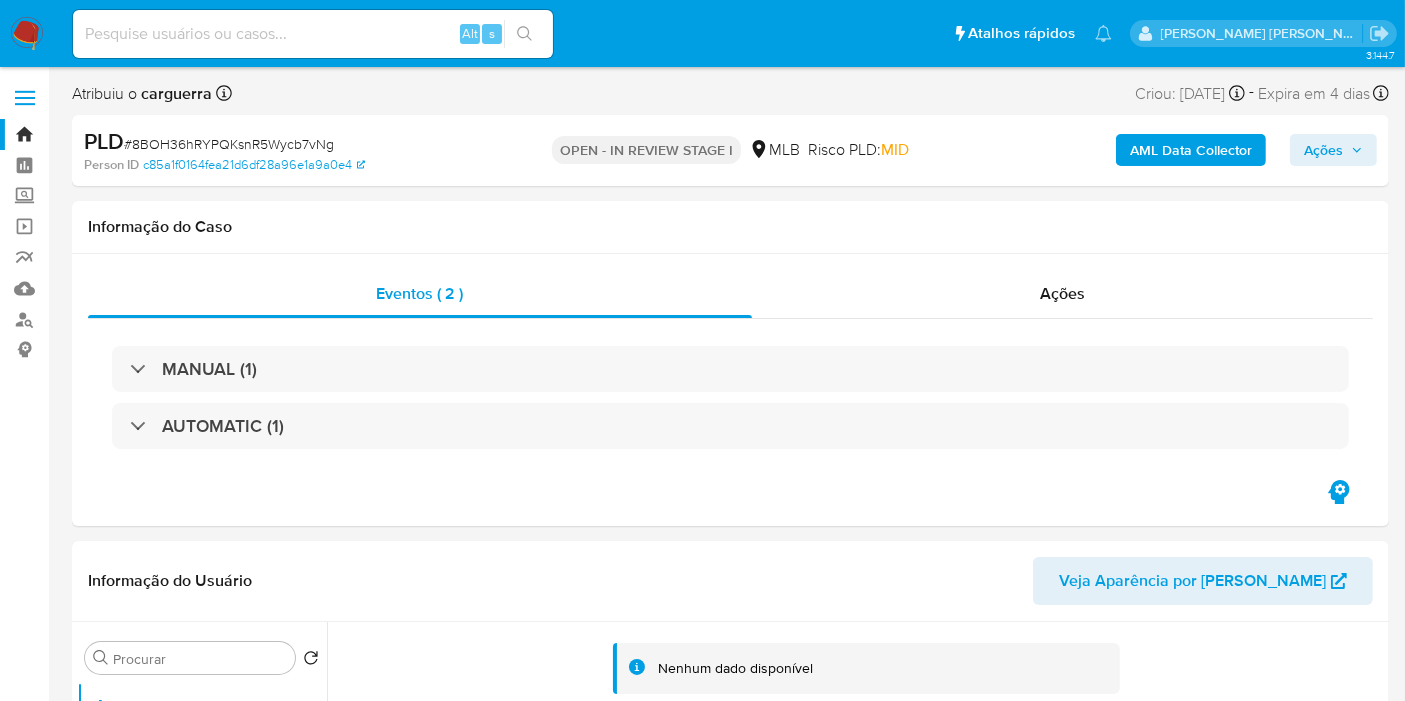 click at bounding box center (313, 34) 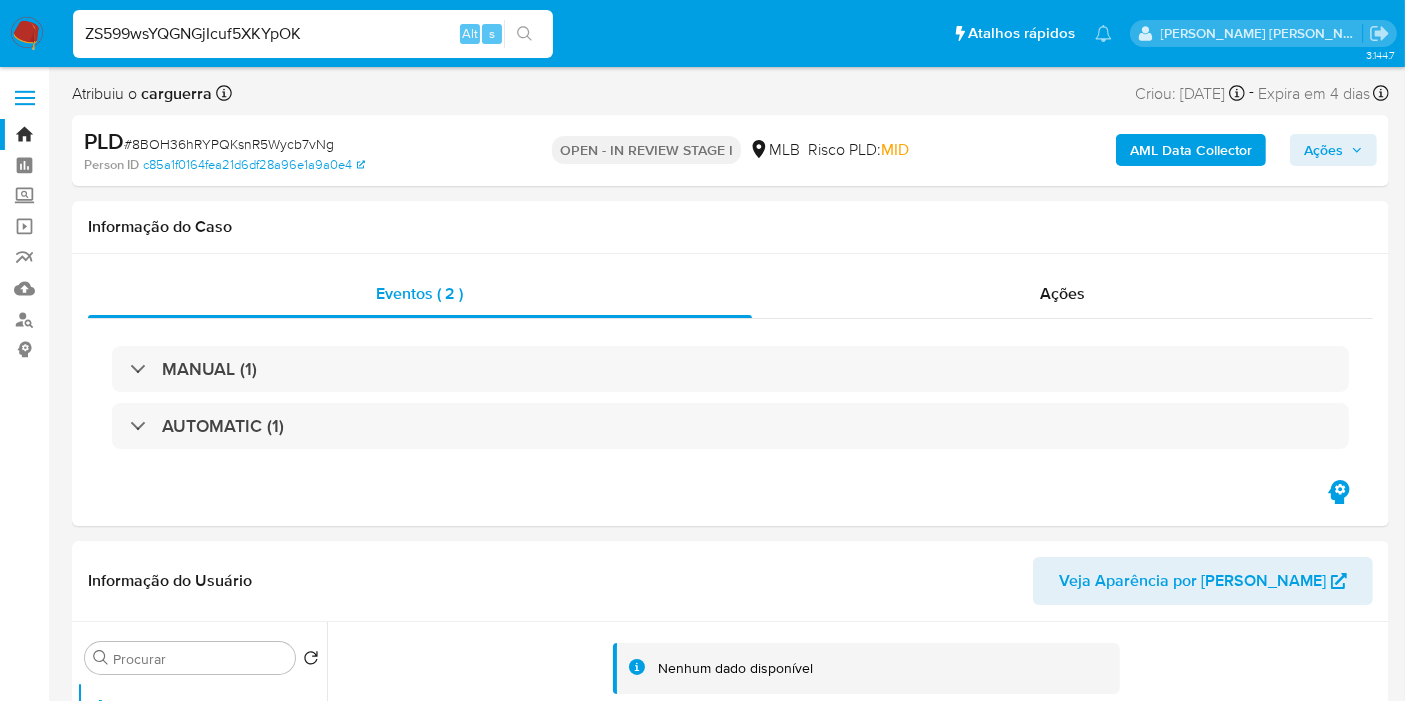 type on "ZS599wsYQGNGjIcuf5XKYpOK" 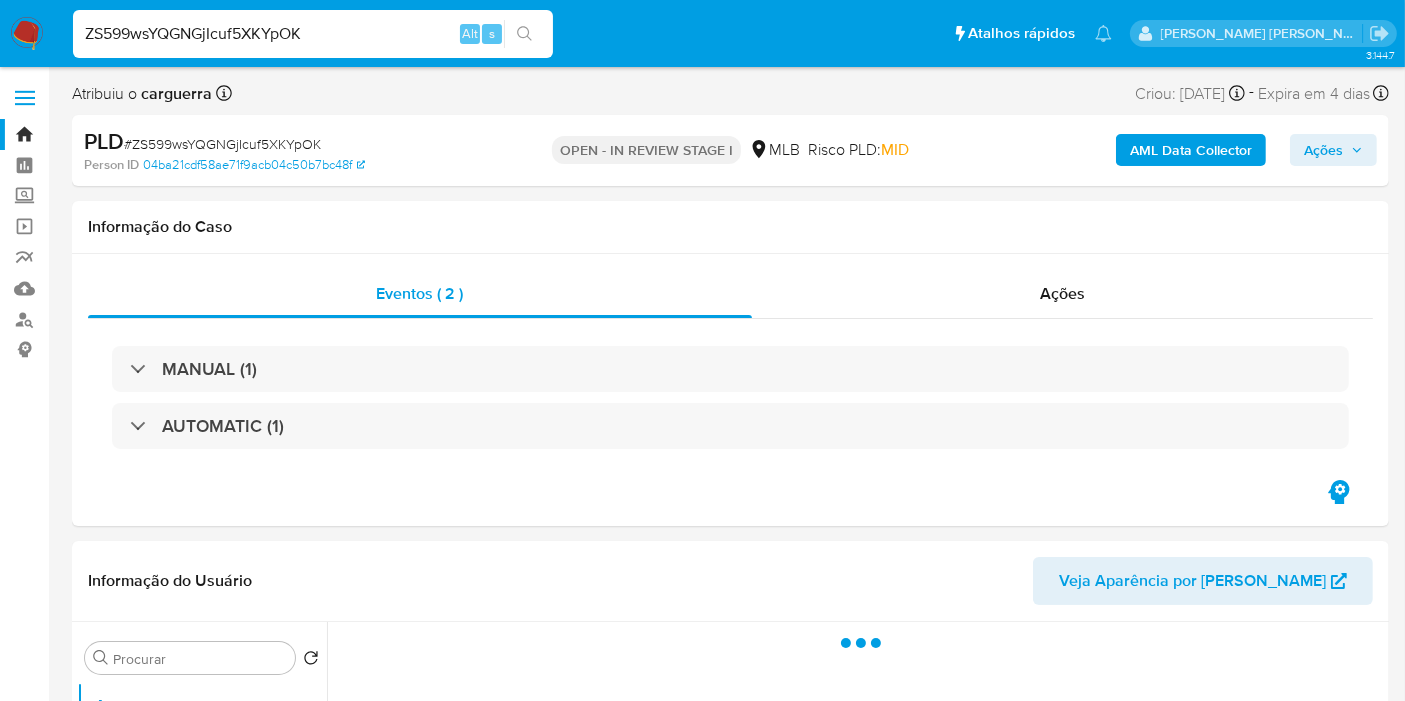 select on "10" 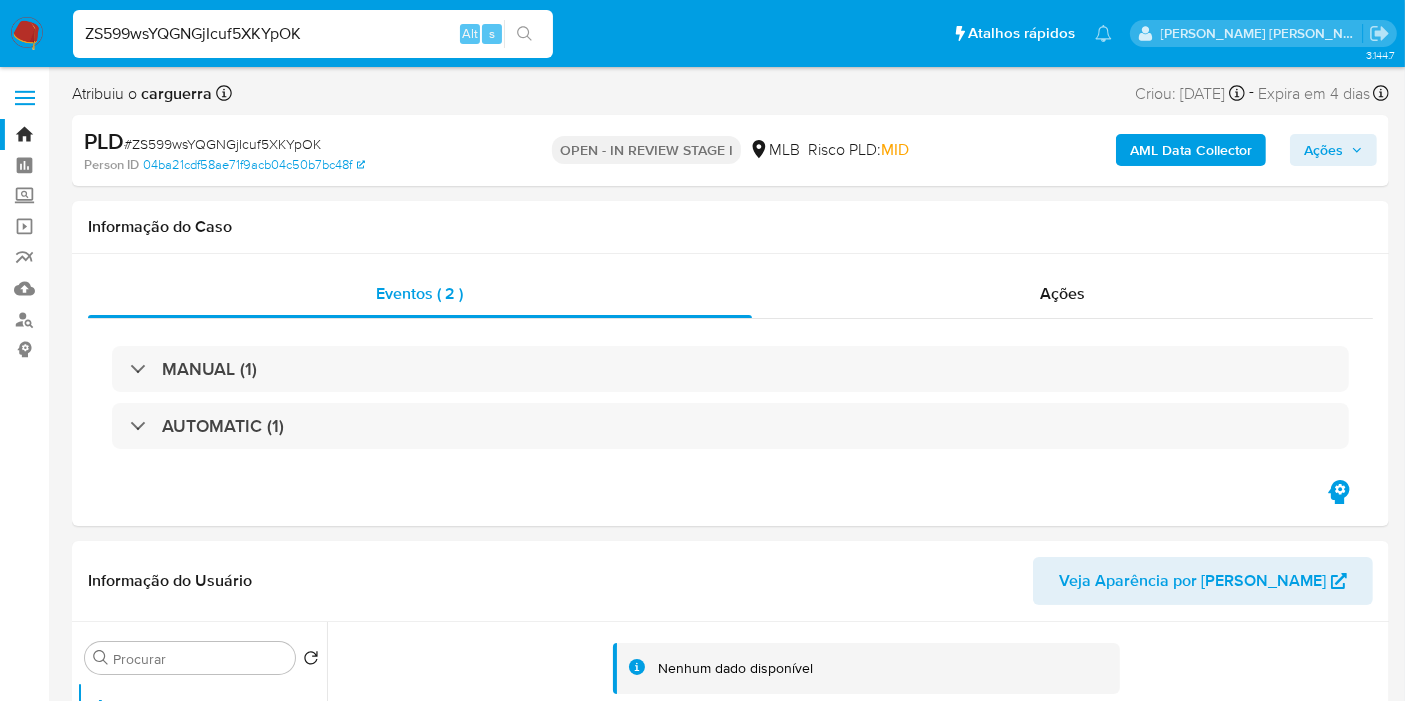 click on "Pausado Ver notificaciones ZS599wsYQGNGjIcuf5XKYpOK Alt s Atalhos rápidos   Presiona las siguientes teclas para acceder a algunas de las funciones Pesquisar caso ou usuário Alt s Voltar para casa Alt h Adicione um comentário Alt c Adicionar um anexo Alt a [PERSON_NAME] [PERSON_NAME]" at bounding box center [702, 33] 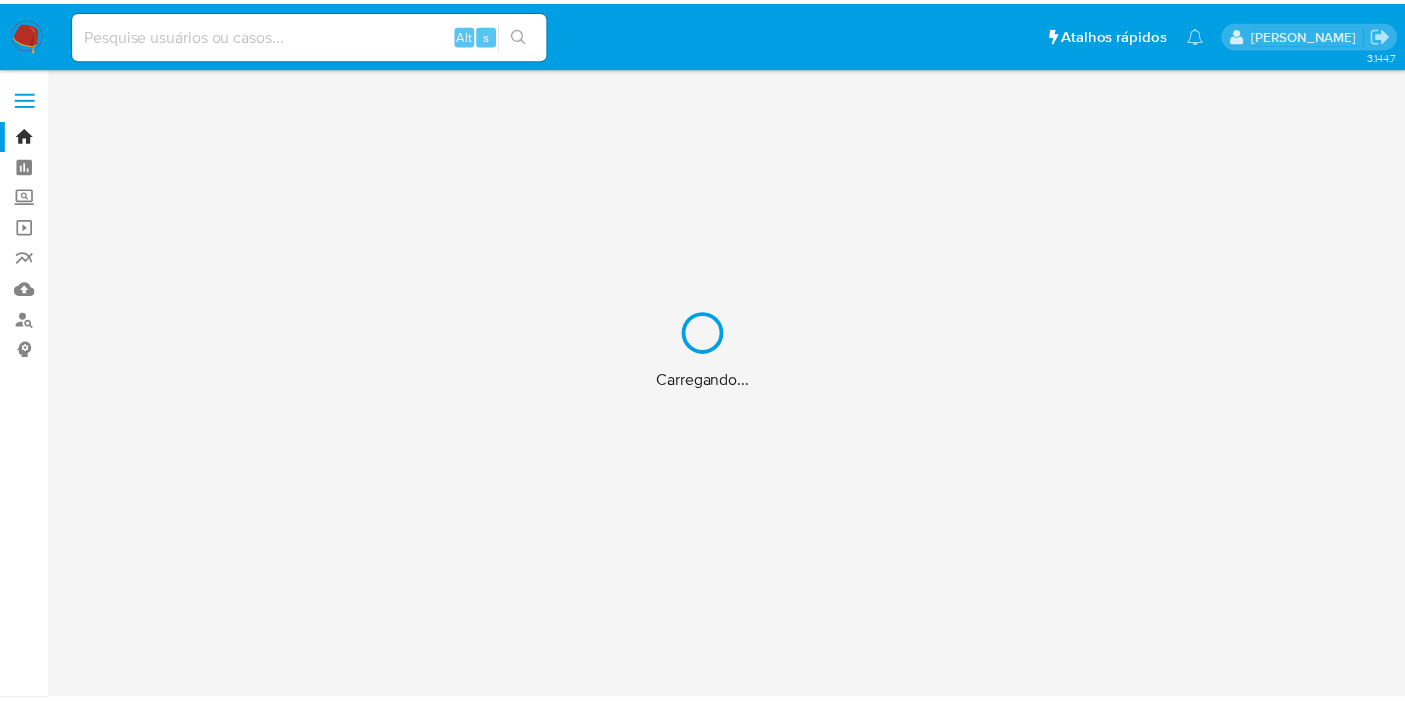 scroll, scrollTop: 0, scrollLeft: 0, axis: both 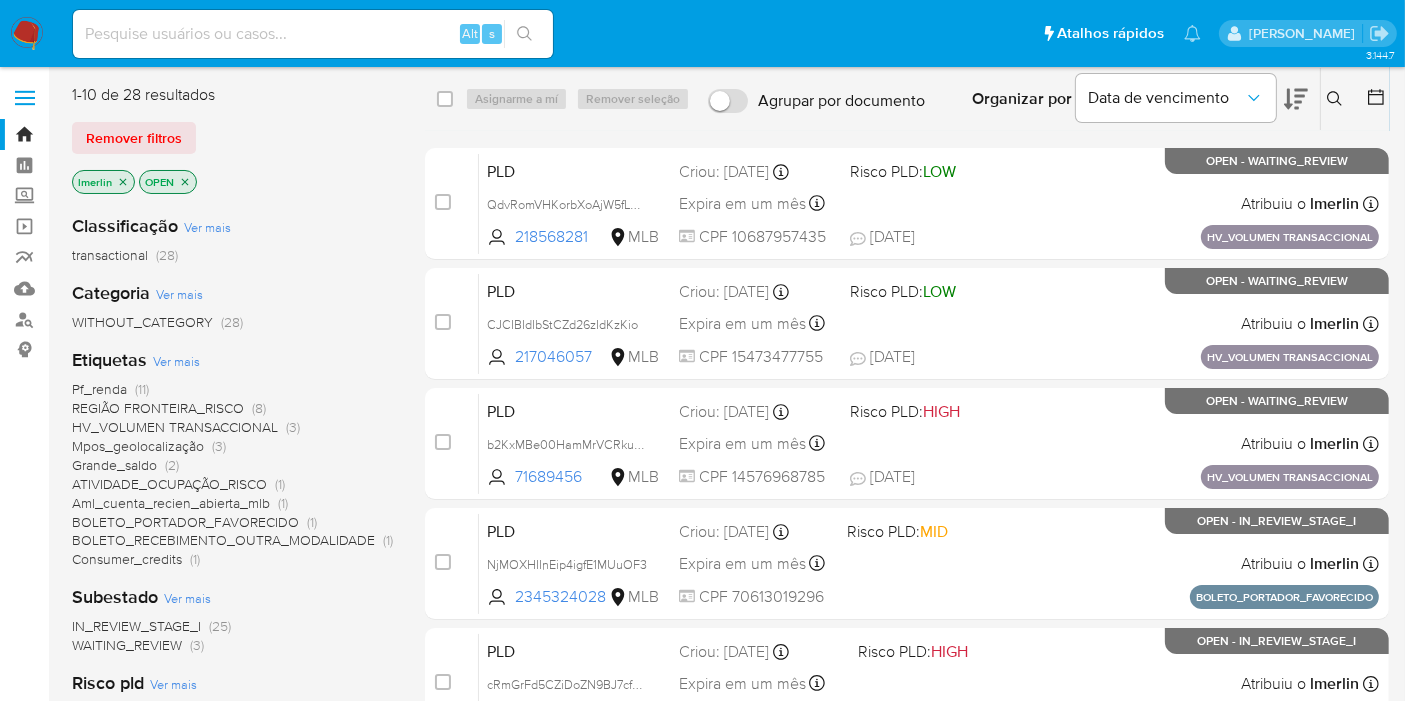 click 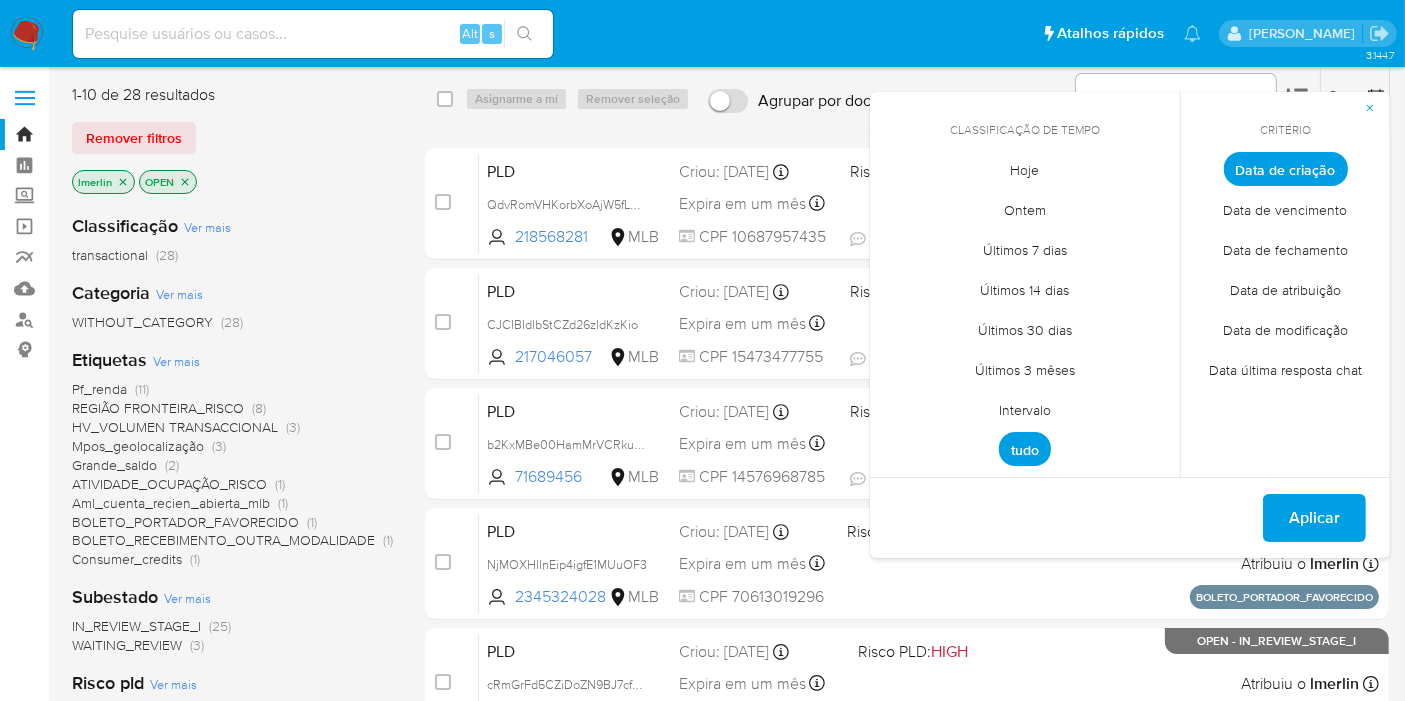 click on "Intervalo" at bounding box center [1025, 410] 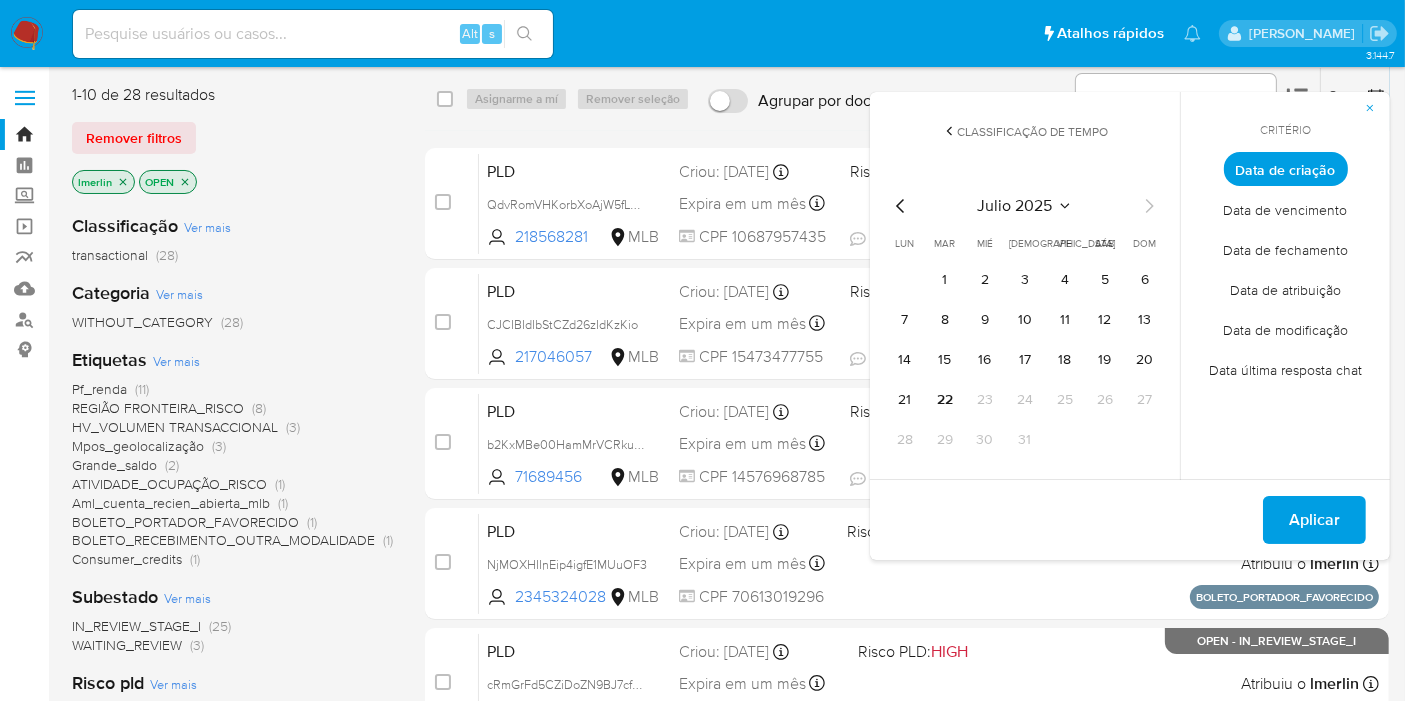 click 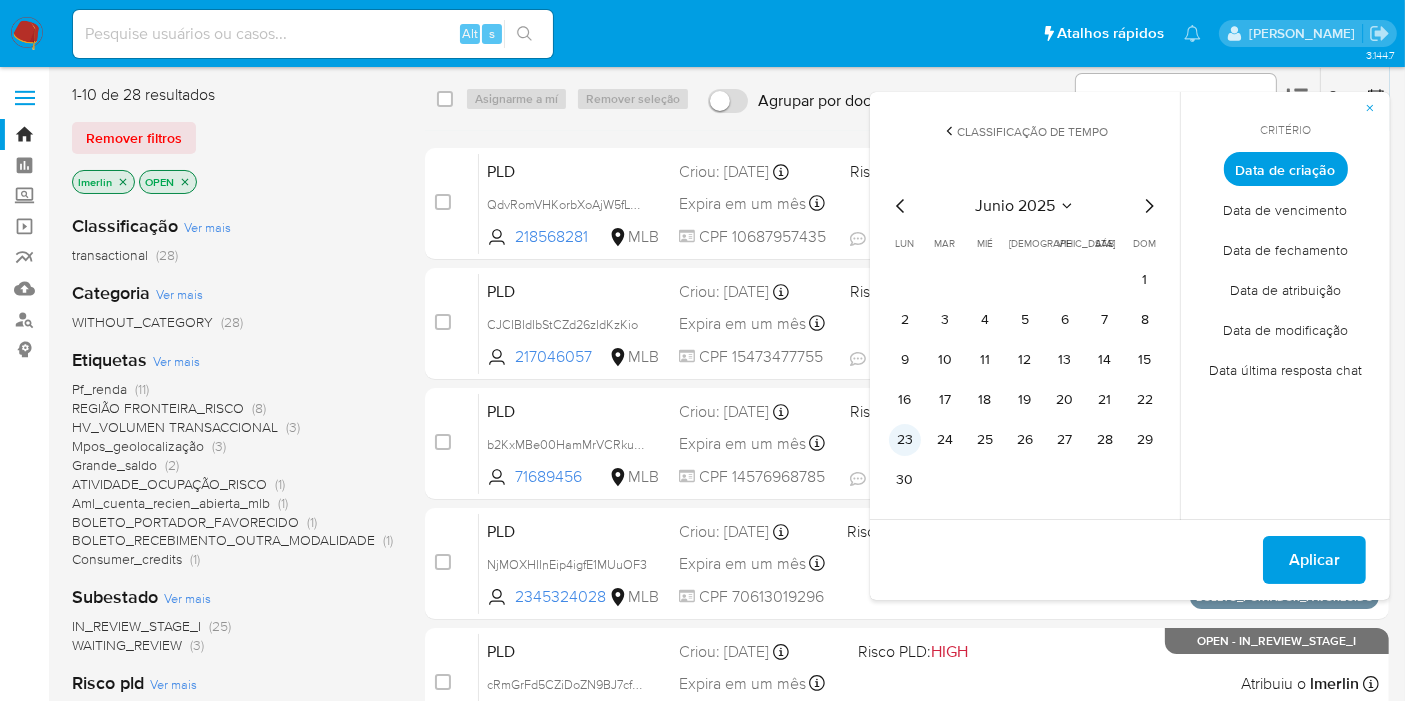 drag, startPoint x: 1139, startPoint y: 275, endPoint x: 901, endPoint y: 428, distance: 282.9364 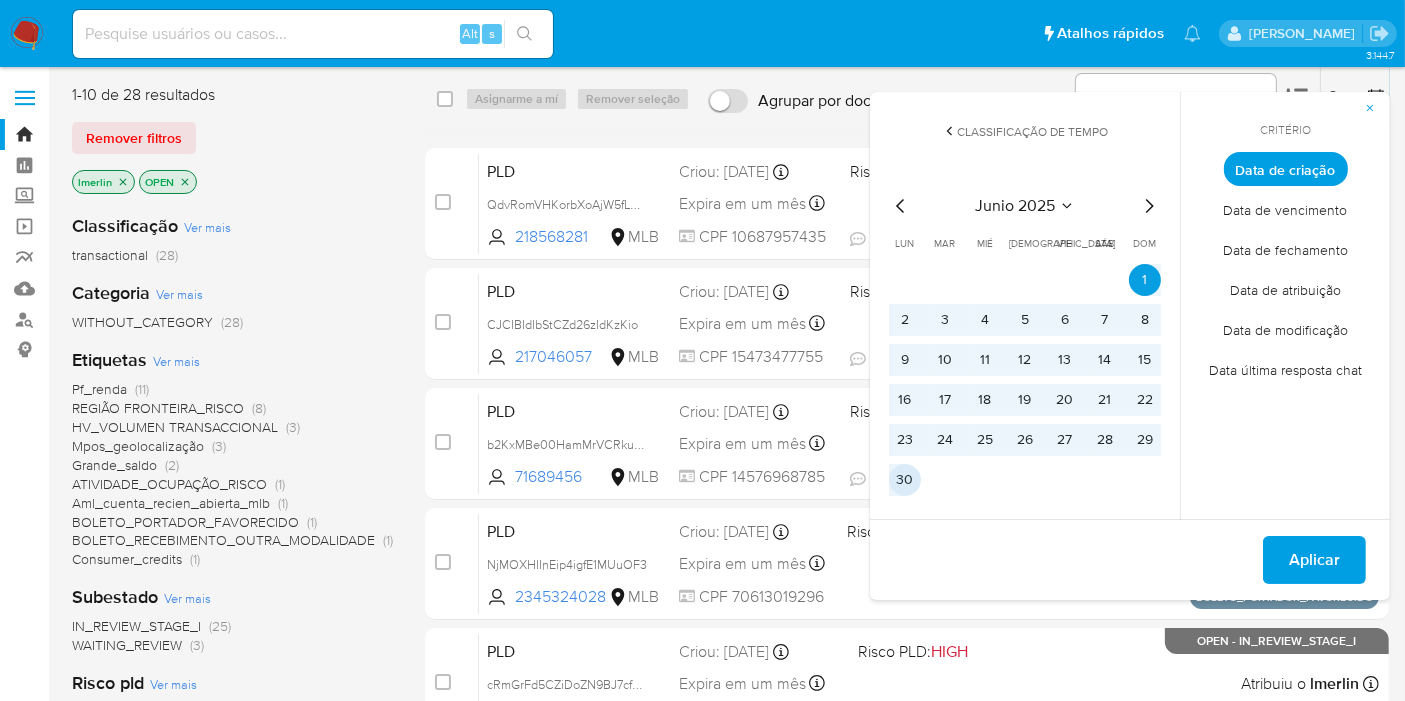 click on "30" at bounding box center (905, 480) 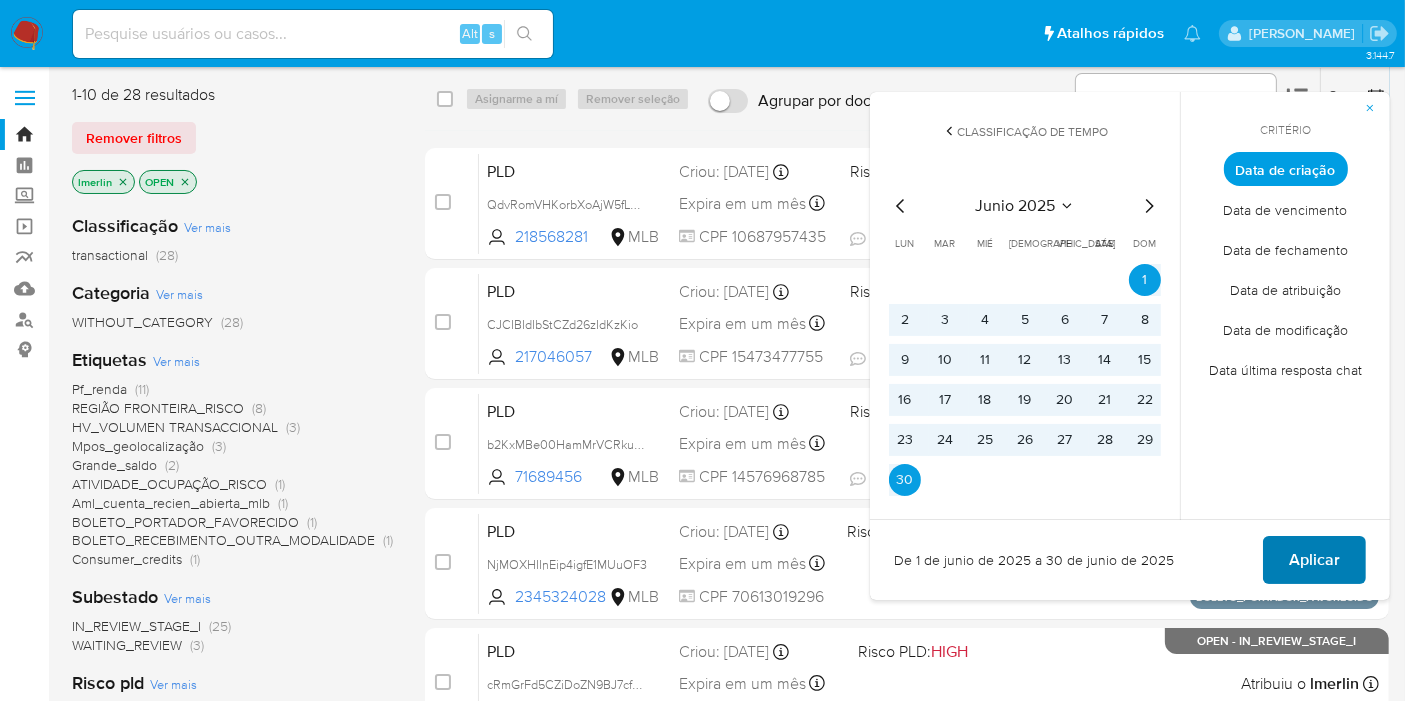 click on "Aplicar" at bounding box center [1314, 560] 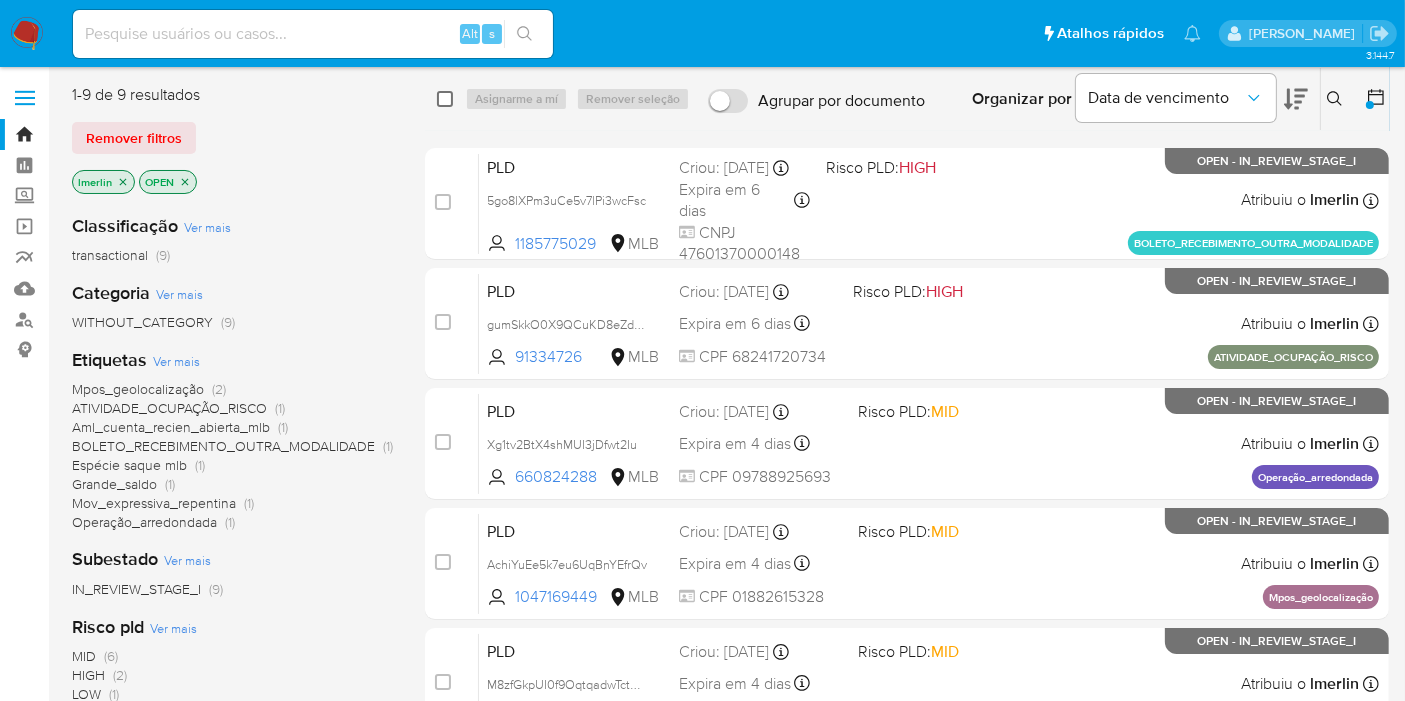 click at bounding box center [445, 99] 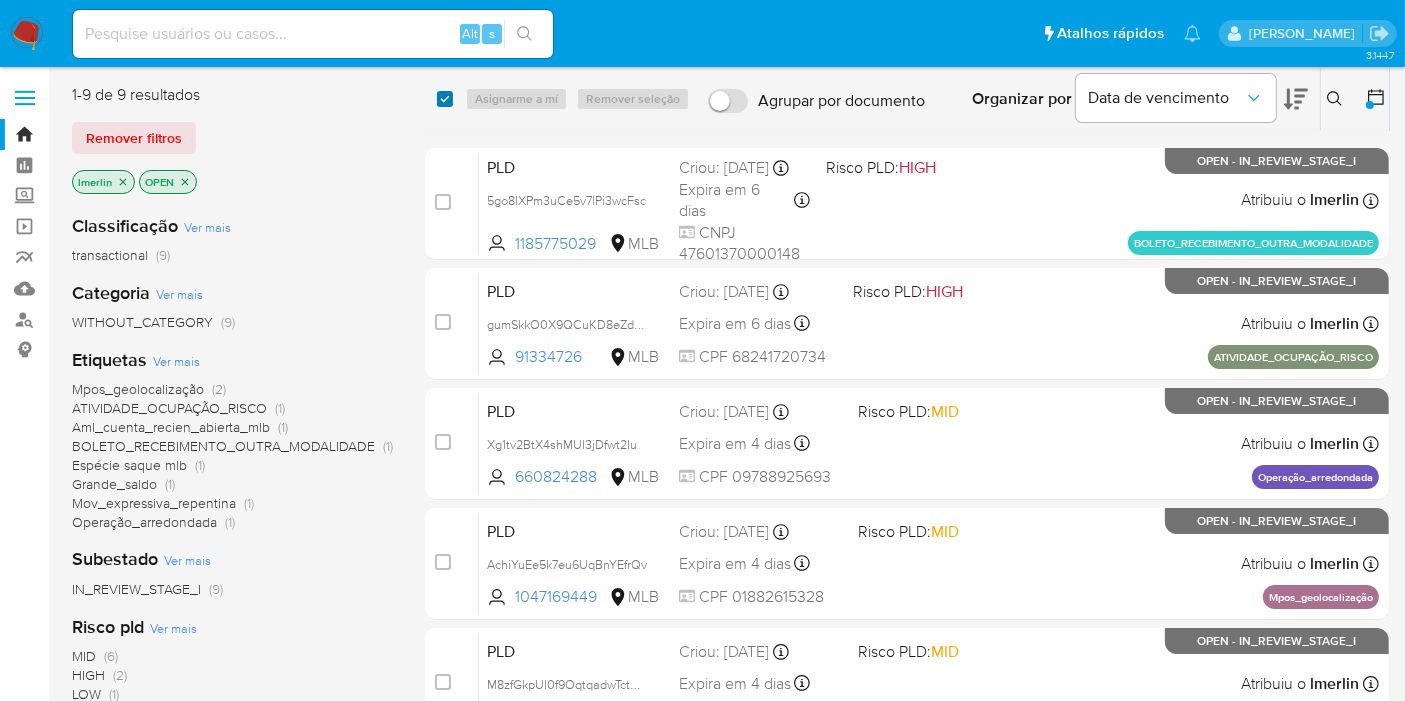 checkbox on "true" 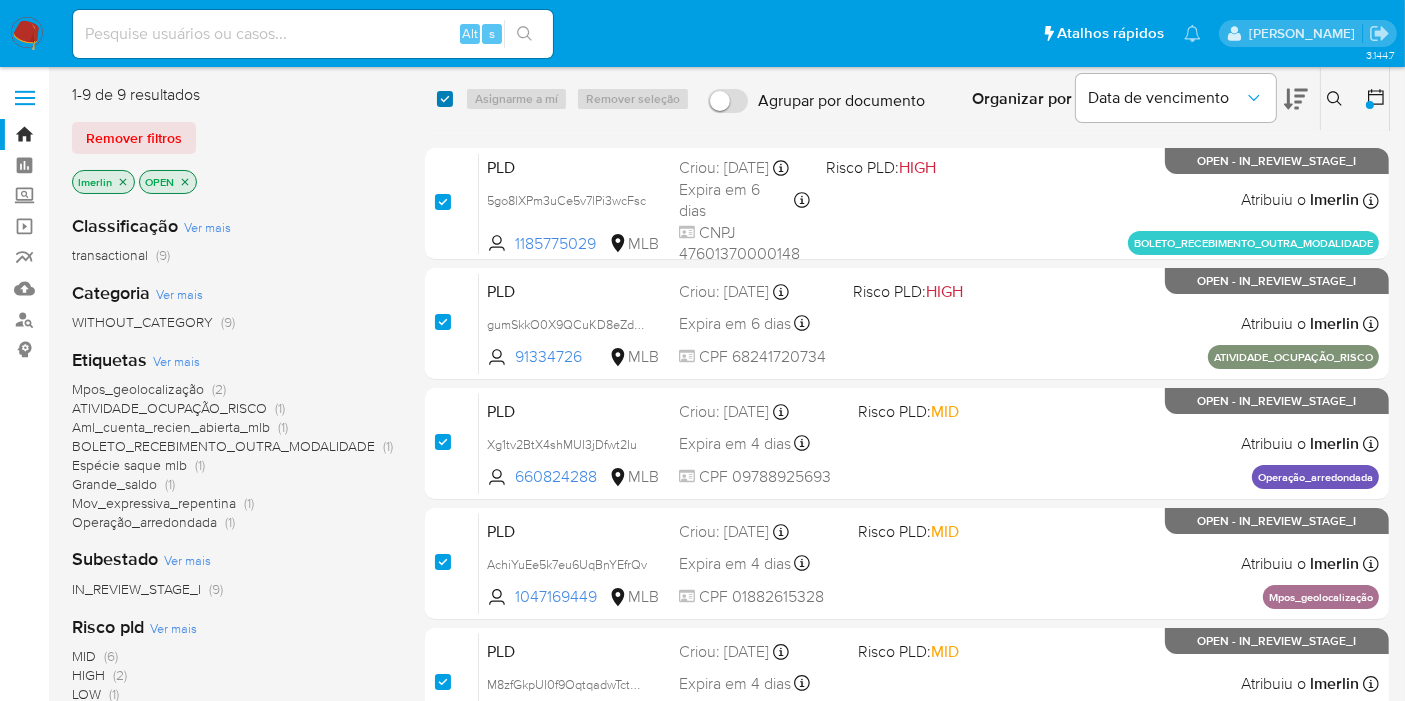 checkbox on "true" 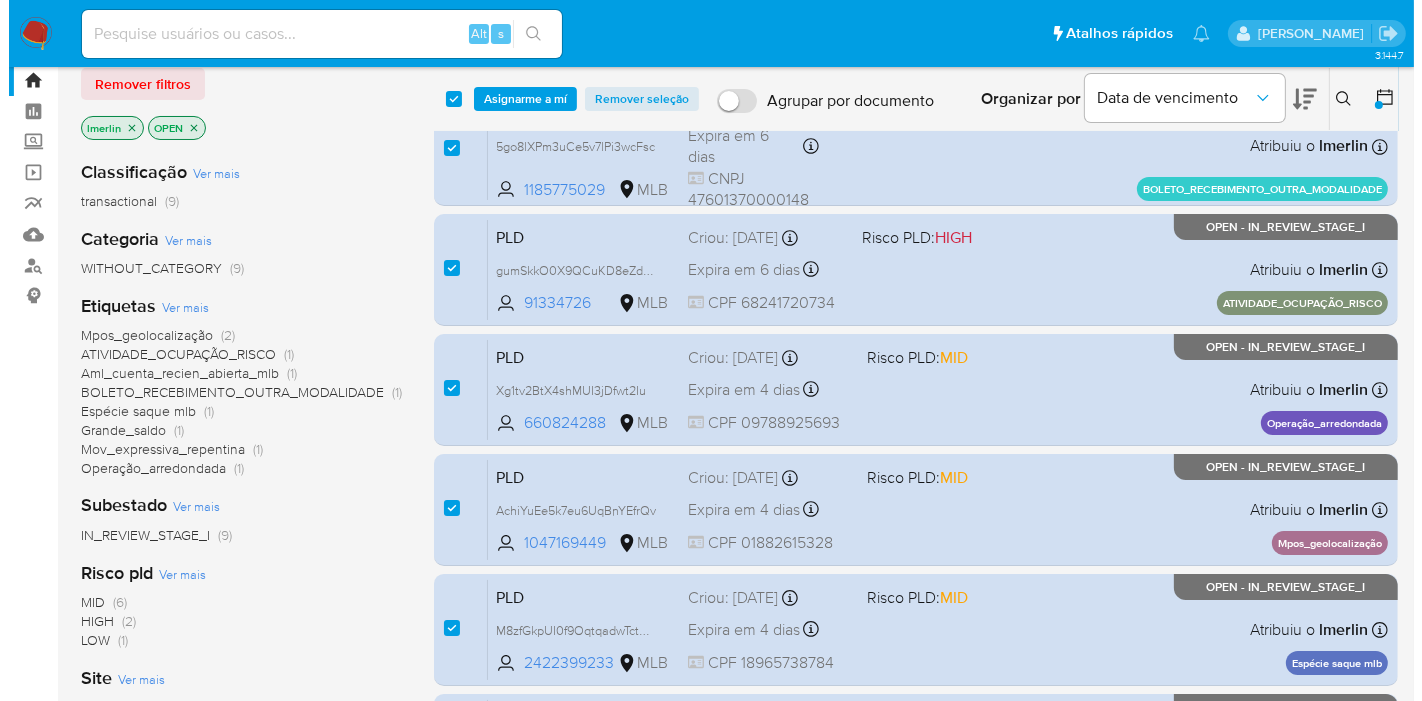 scroll, scrollTop: 47, scrollLeft: 0, axis: vertical 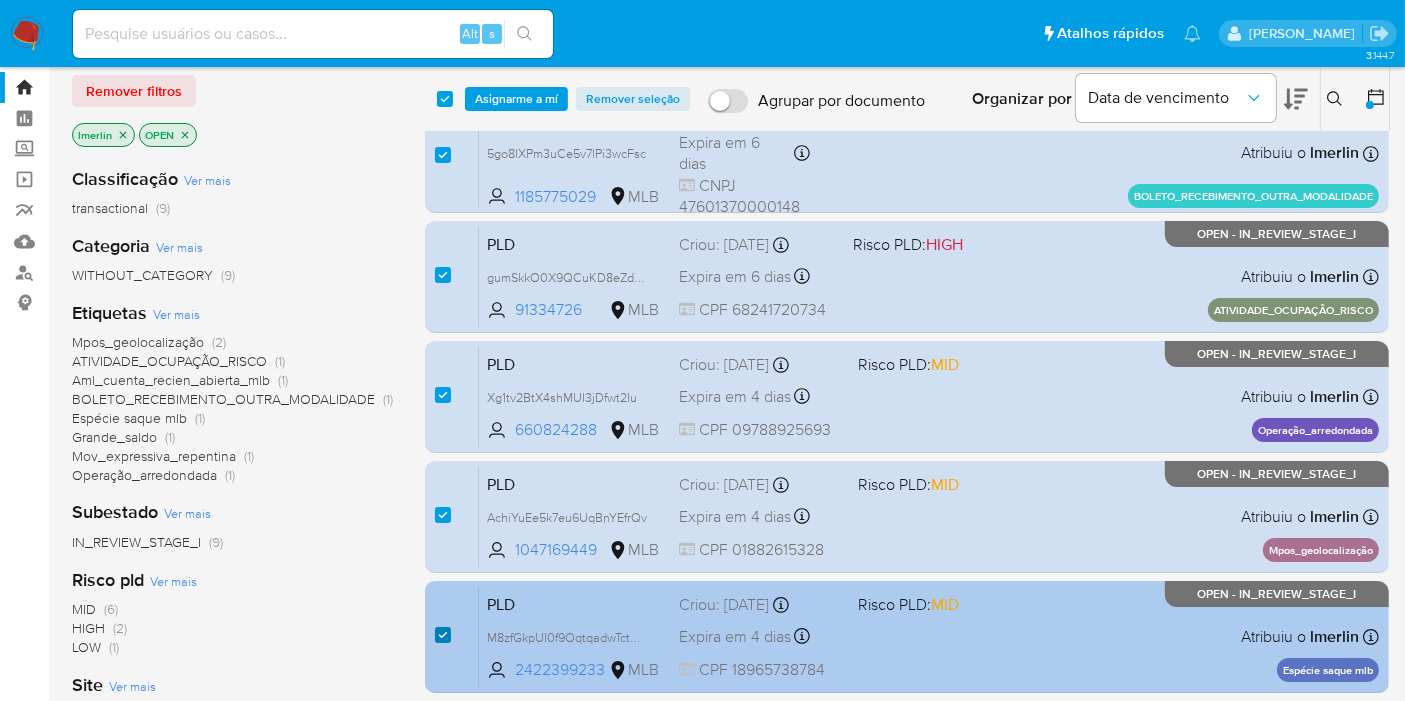 click at bounding box center [443, 635] 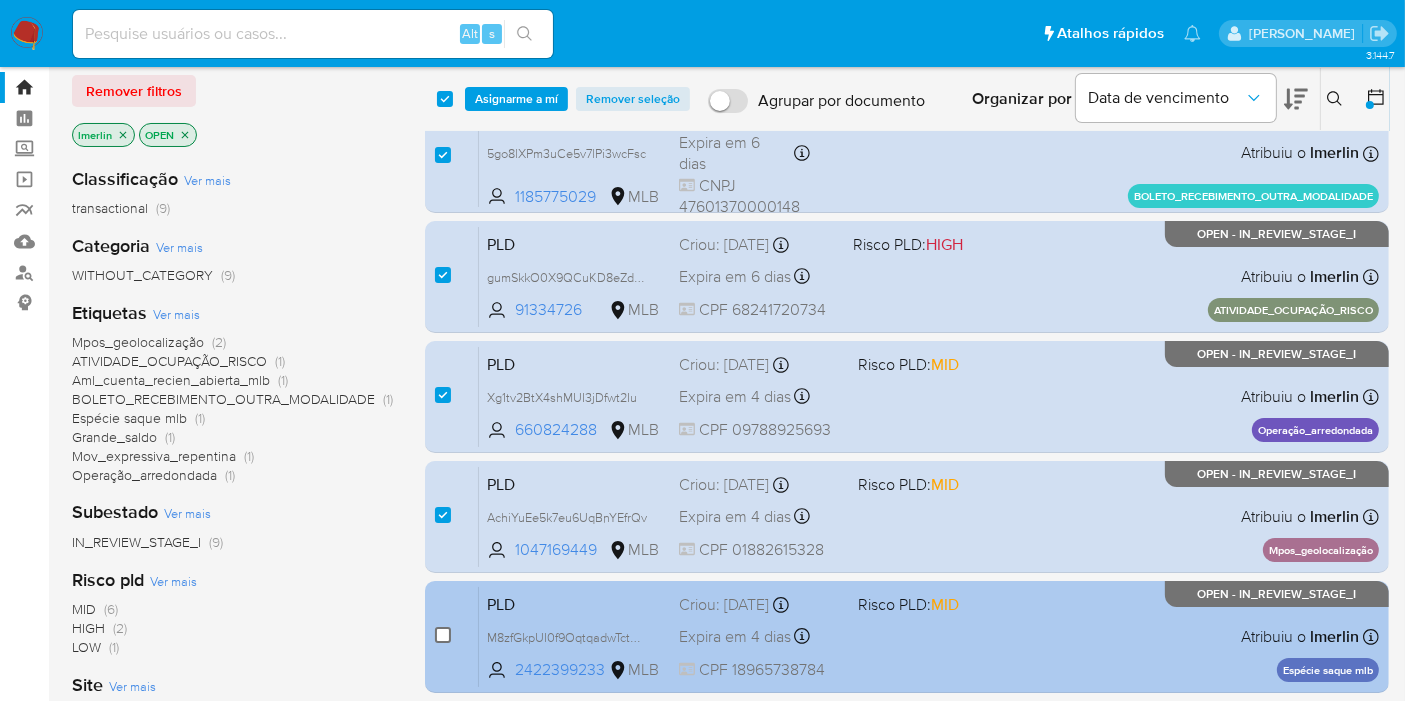 checkbox on "false" 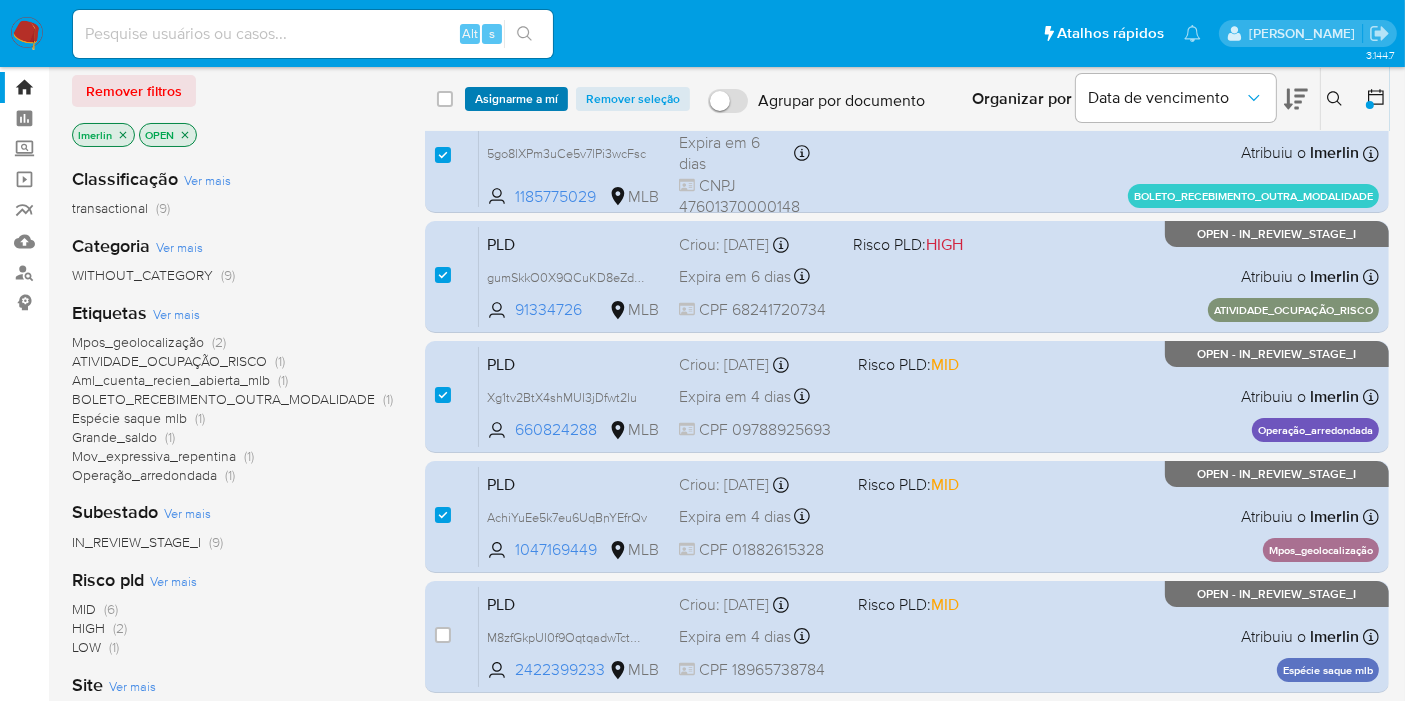 checkbox on "false" 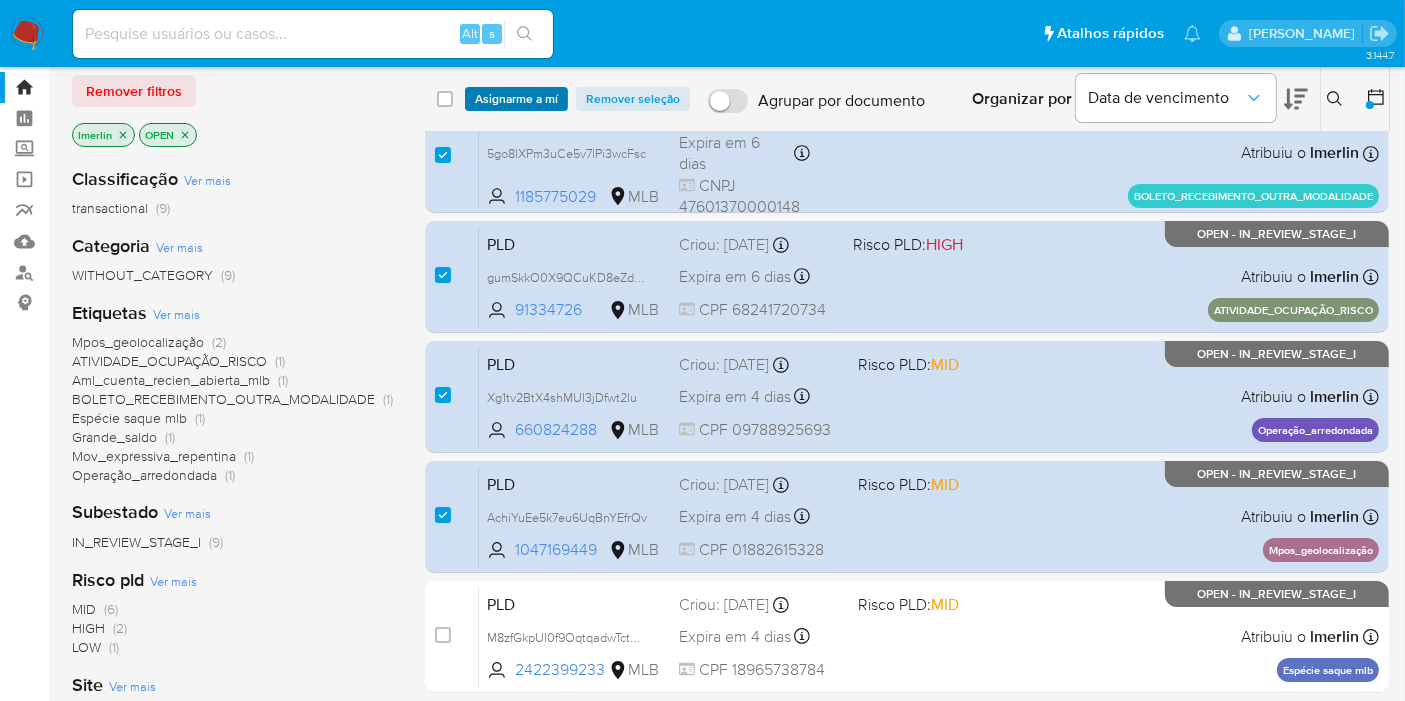 click on "Asignarme a mí" at bounding box center (516, 99) 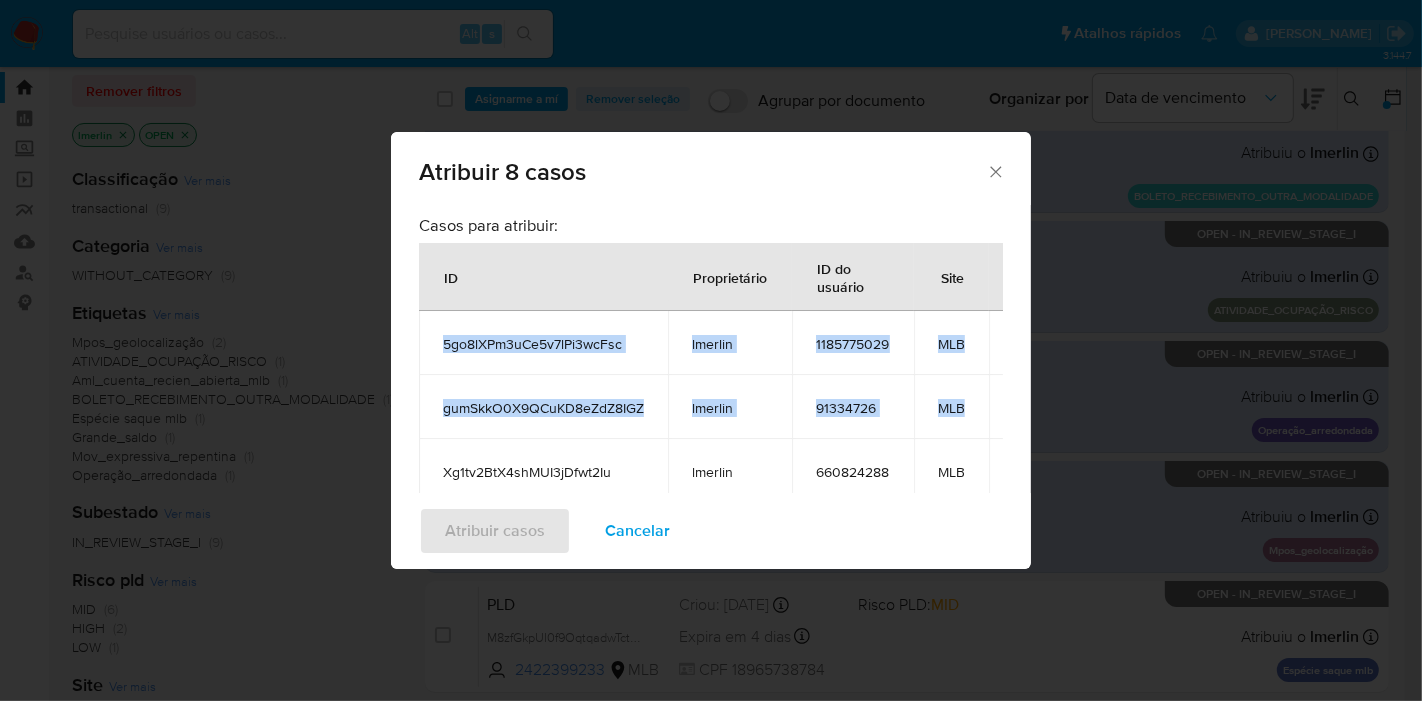 scroll, scrollTop: 0, scrollLeft: 93, axis: horizontal 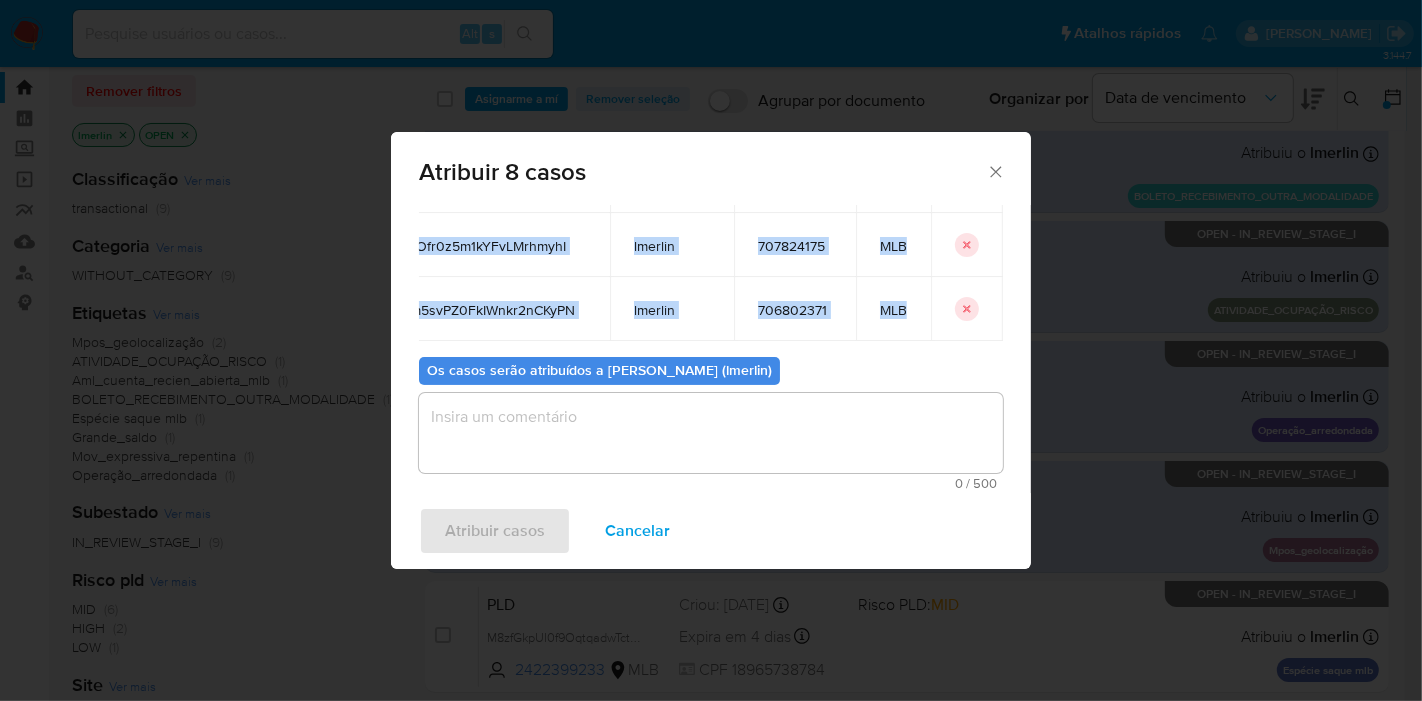 drag, startPoint x: 443, startPoint y: 335, endPoint x: 935, endPoint y: 303, distance: 493.03955 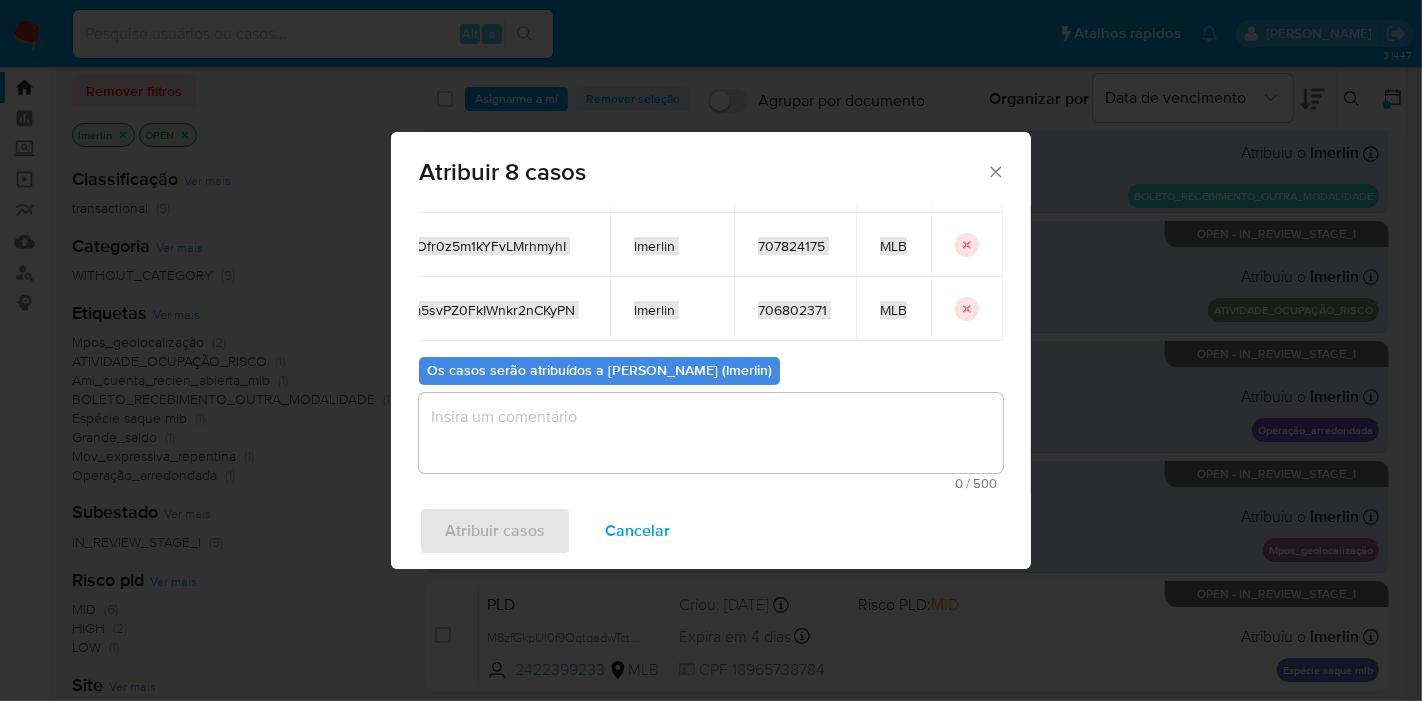 click on "Cancelar" at bounding box center [637, 531] 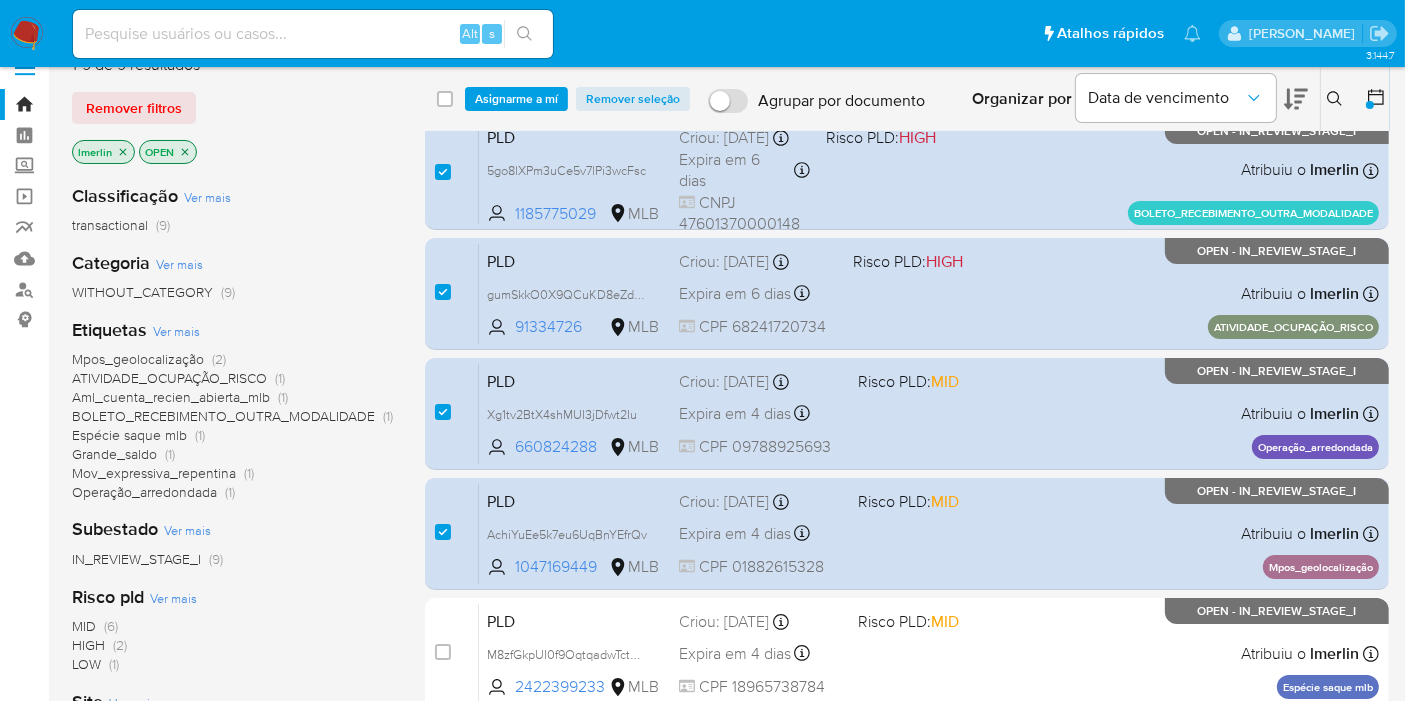 scroll, scrollTop: 0, scrollLeft: 0, axis: both 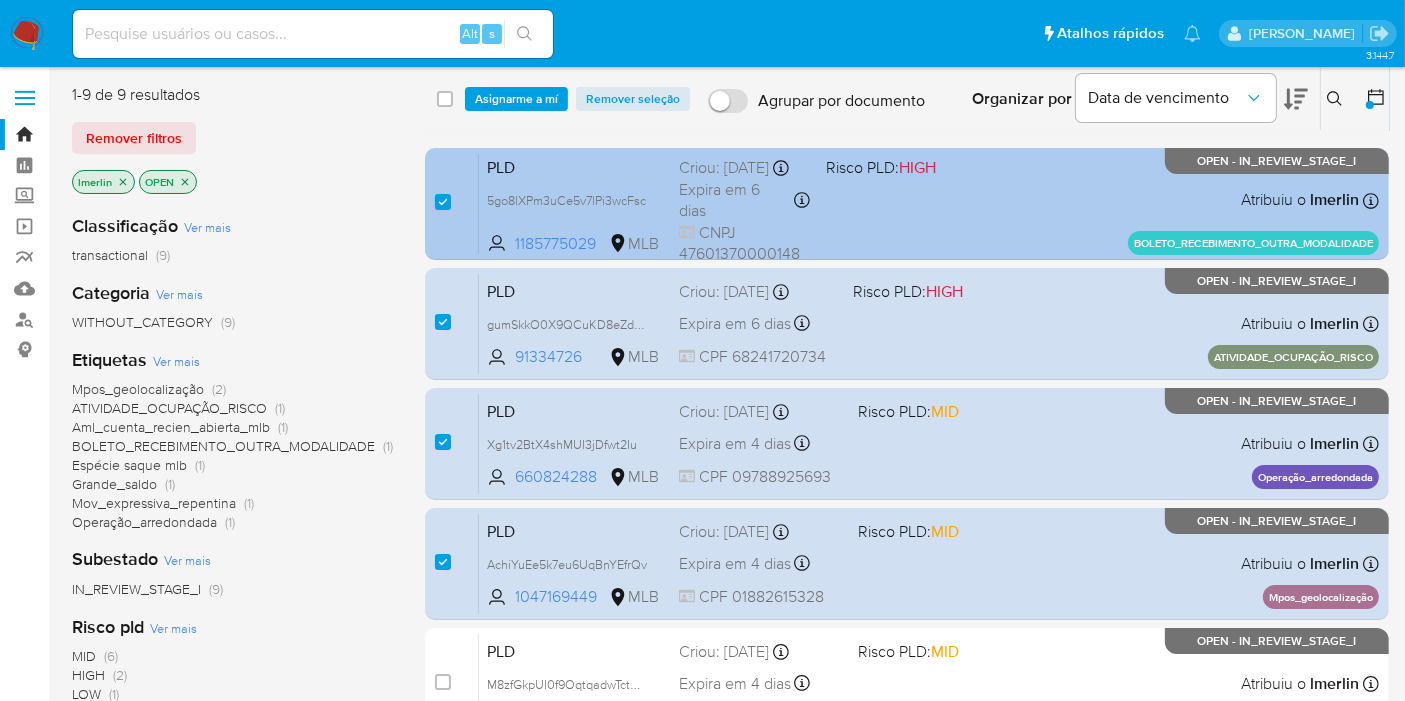 drag, startPoint x: 433, startPoint y: 205, endPoint x: 441, endPoint y: 251, distance: 46.69047 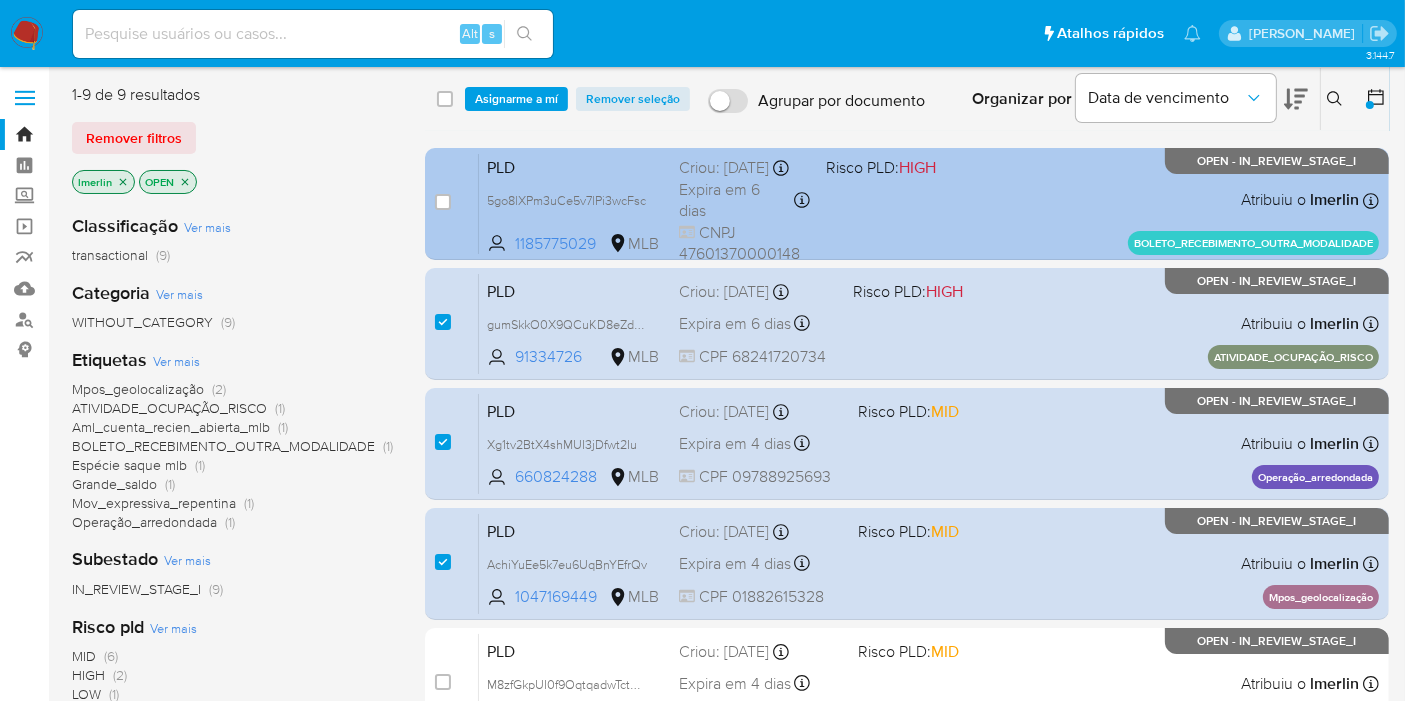 checkbox on "false" 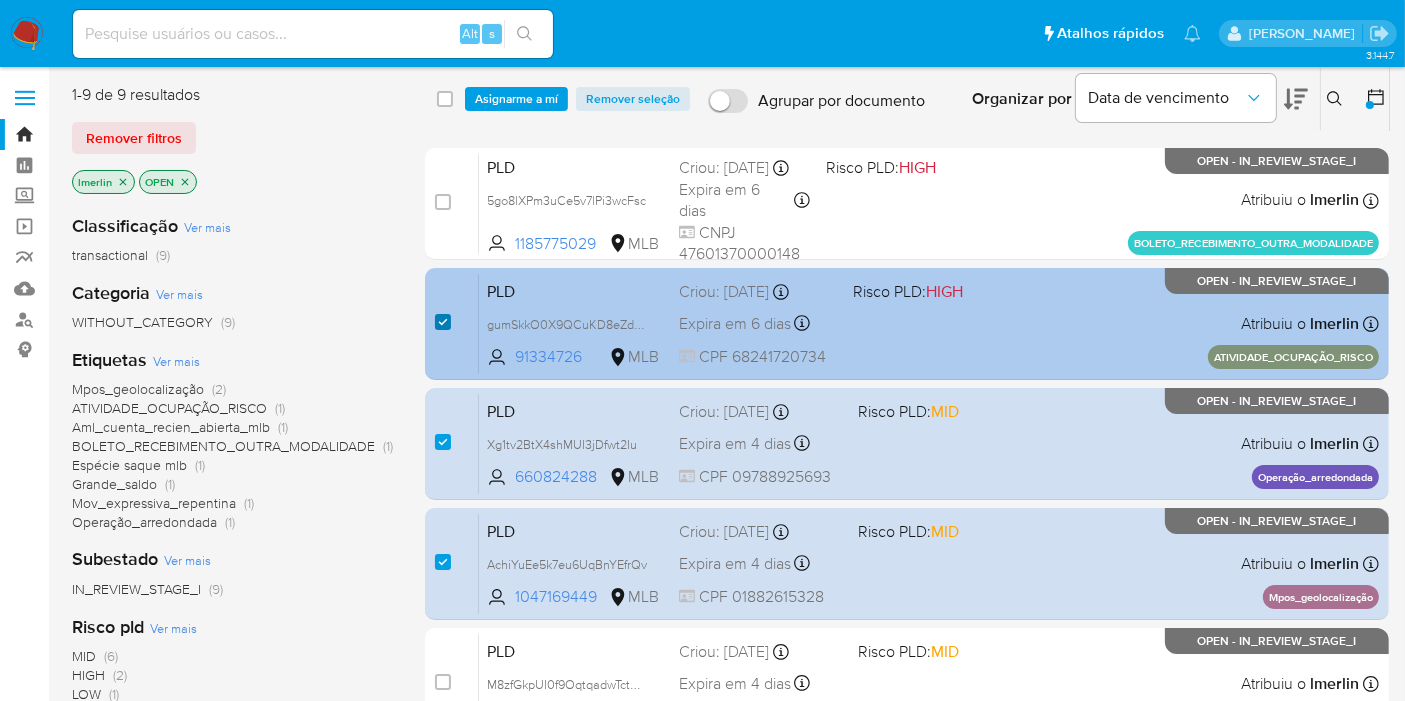 click at bounding box center [443, 322] 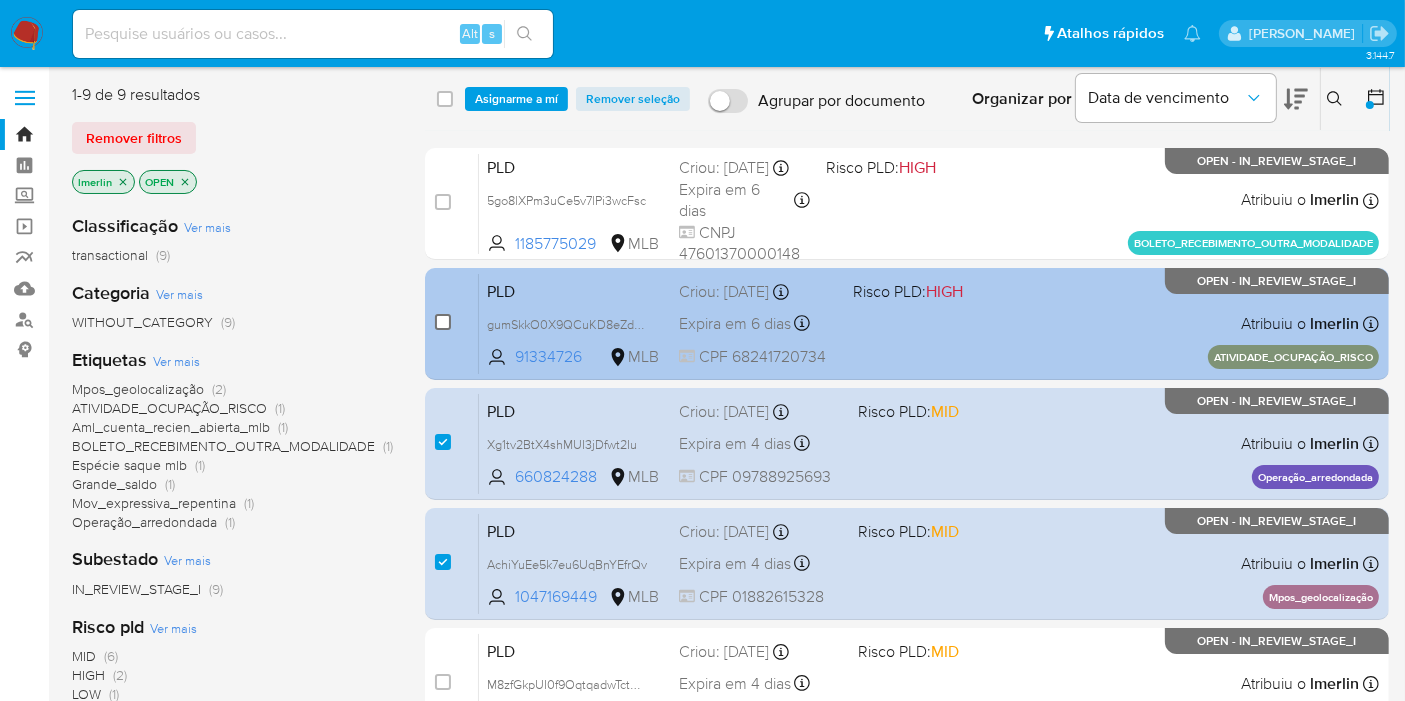 checkbox on "false" 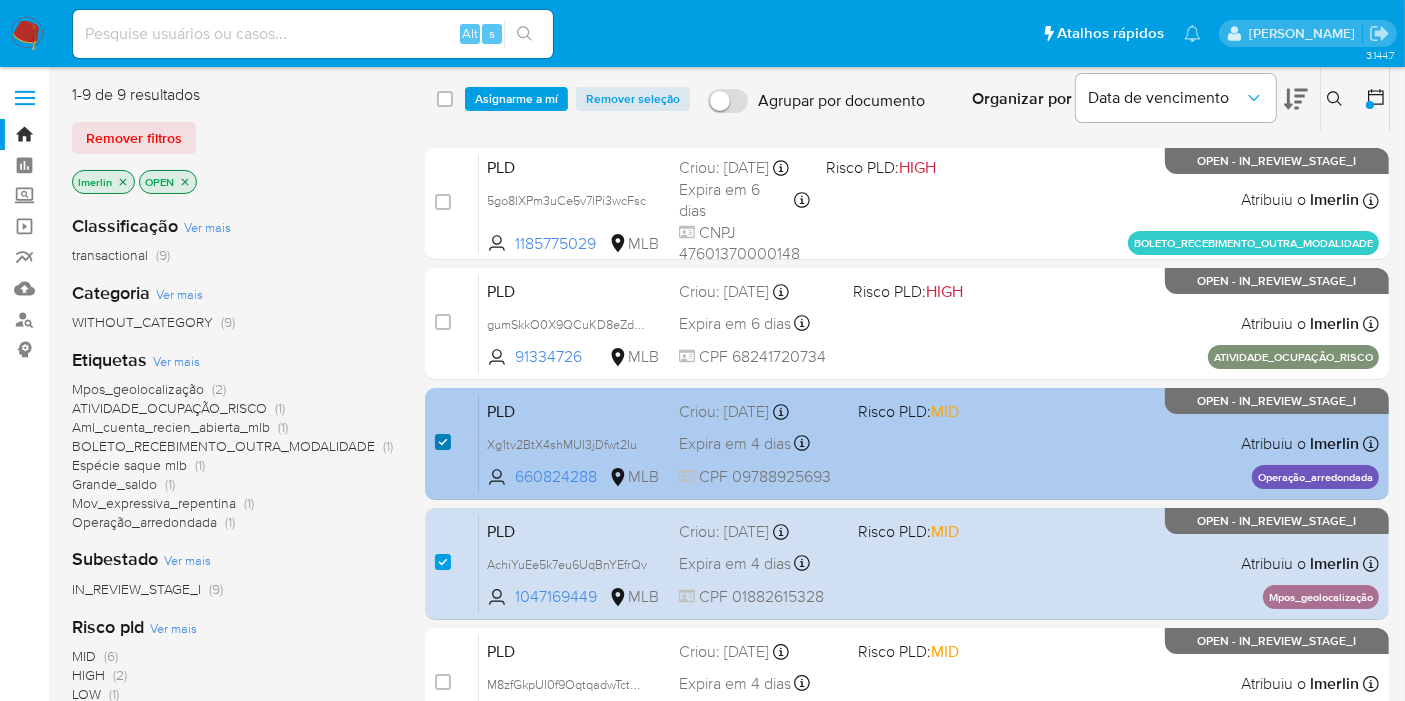 click at bounding box center [443, 442] 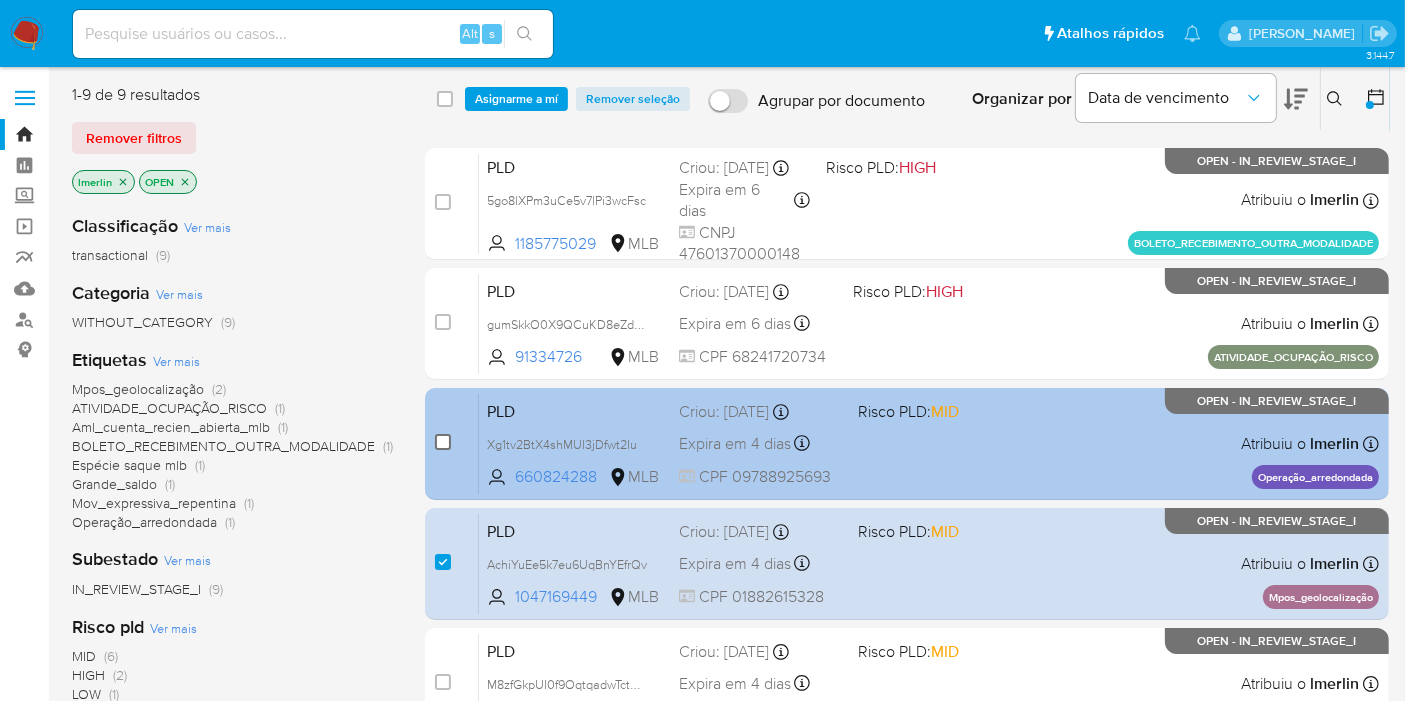 checkbox on "false" 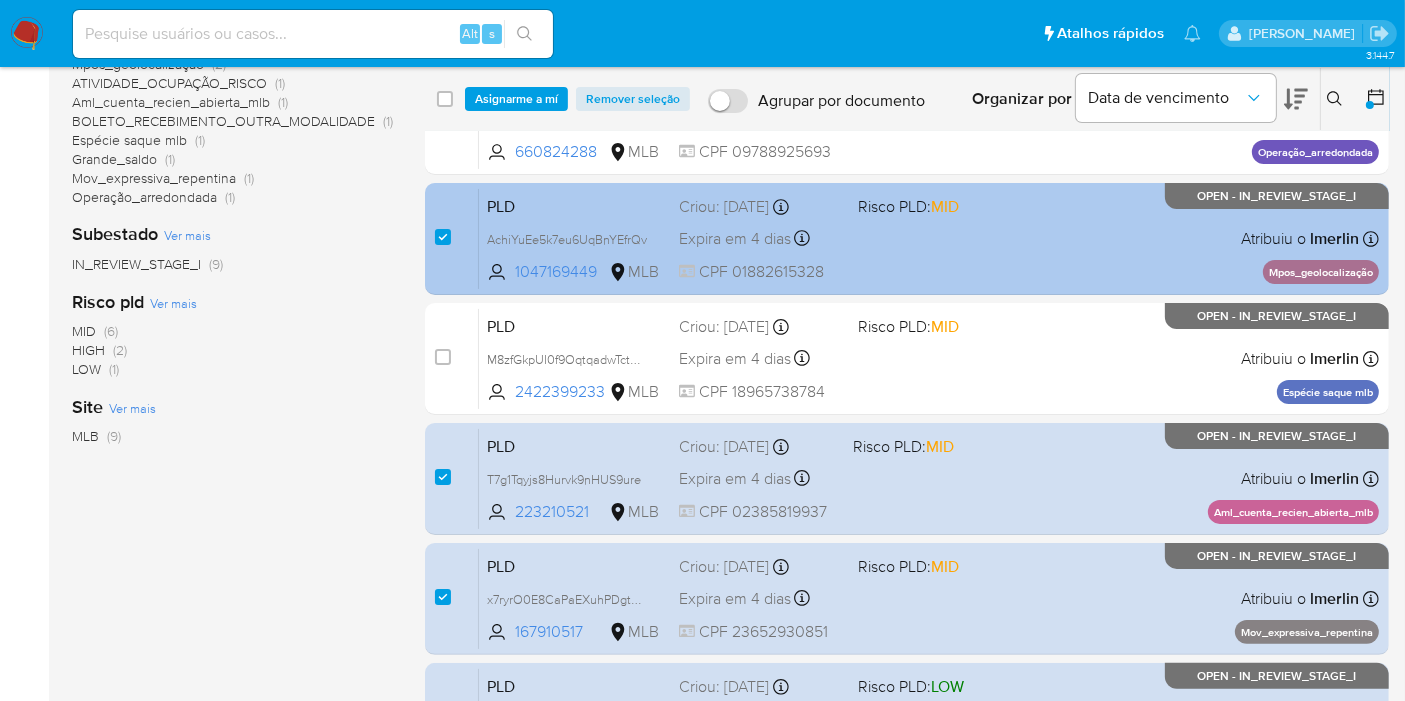 scroll, scrollTop: 333, scrollLeft: 0, axis: vertical 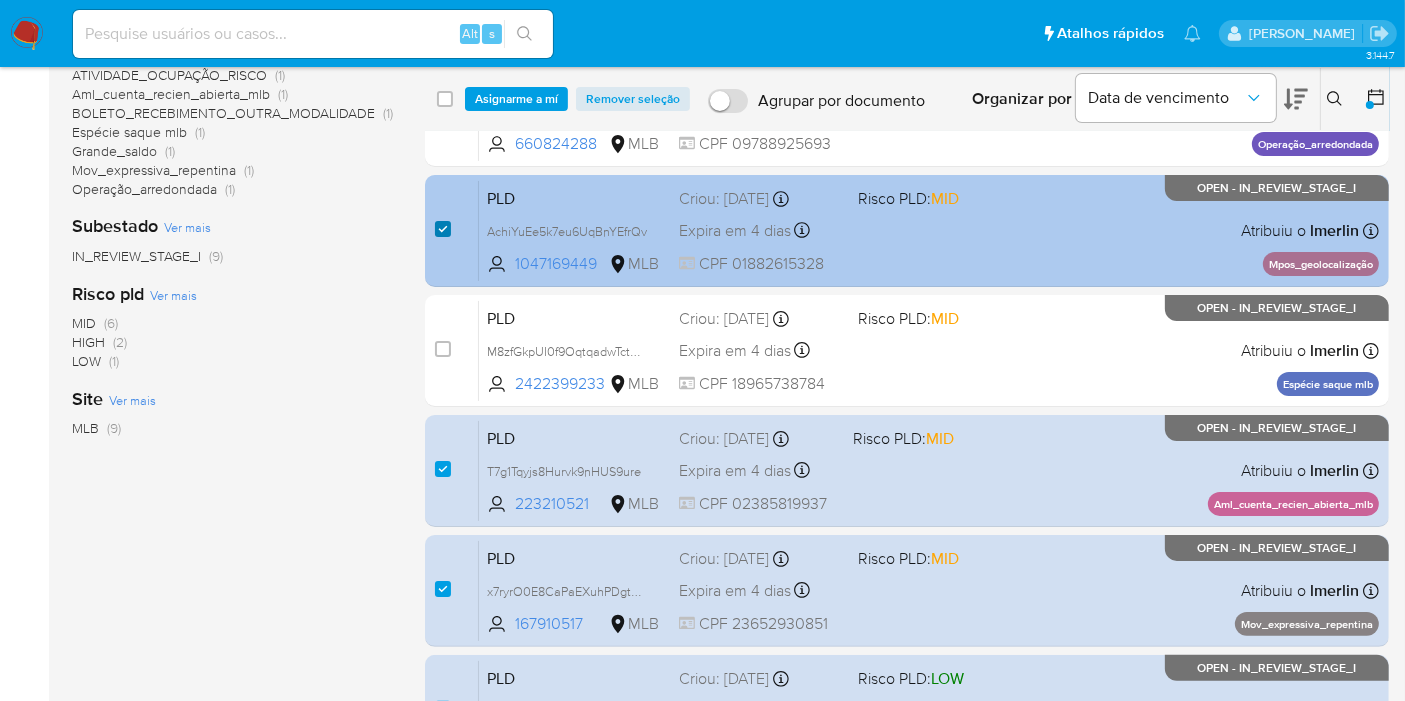 click at bounding box center [443, 229] 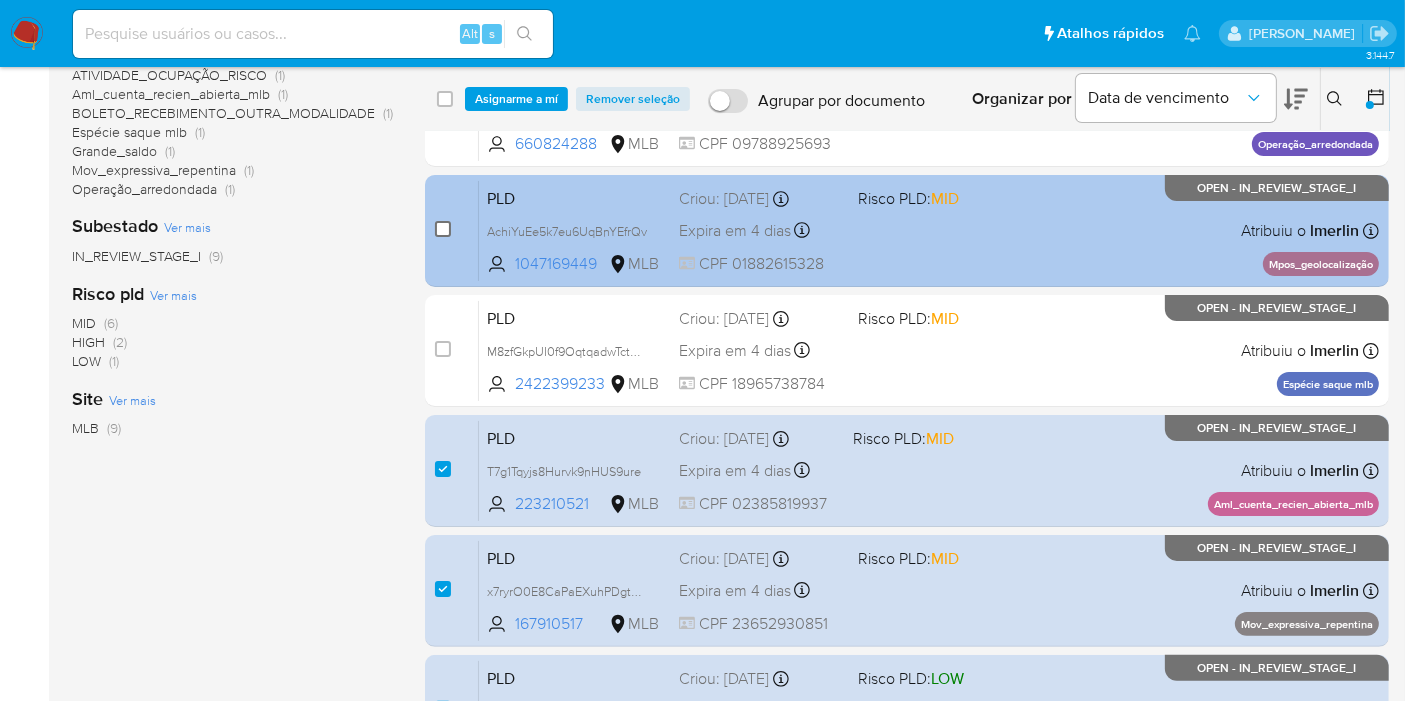 checkbox on "false" 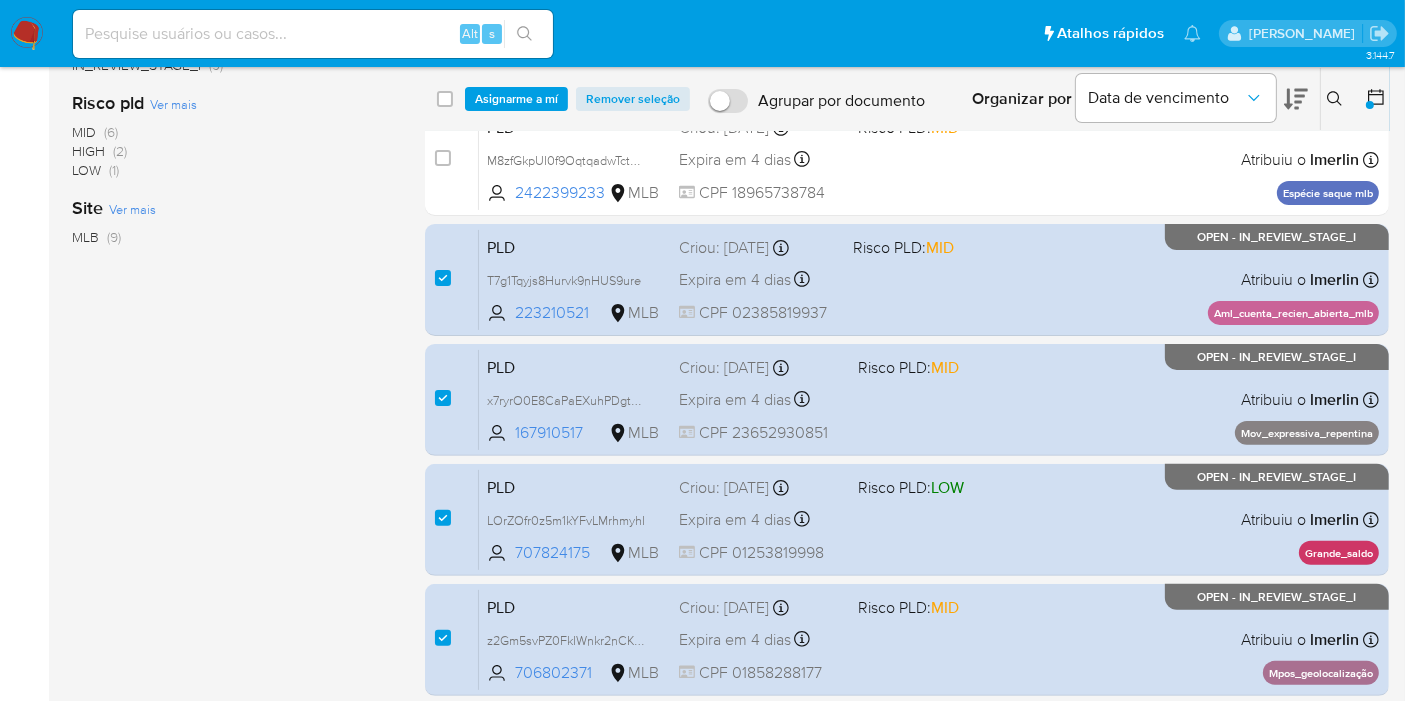 scroll, scrollTop: 555, scrollLeft: 0, axis: vertical 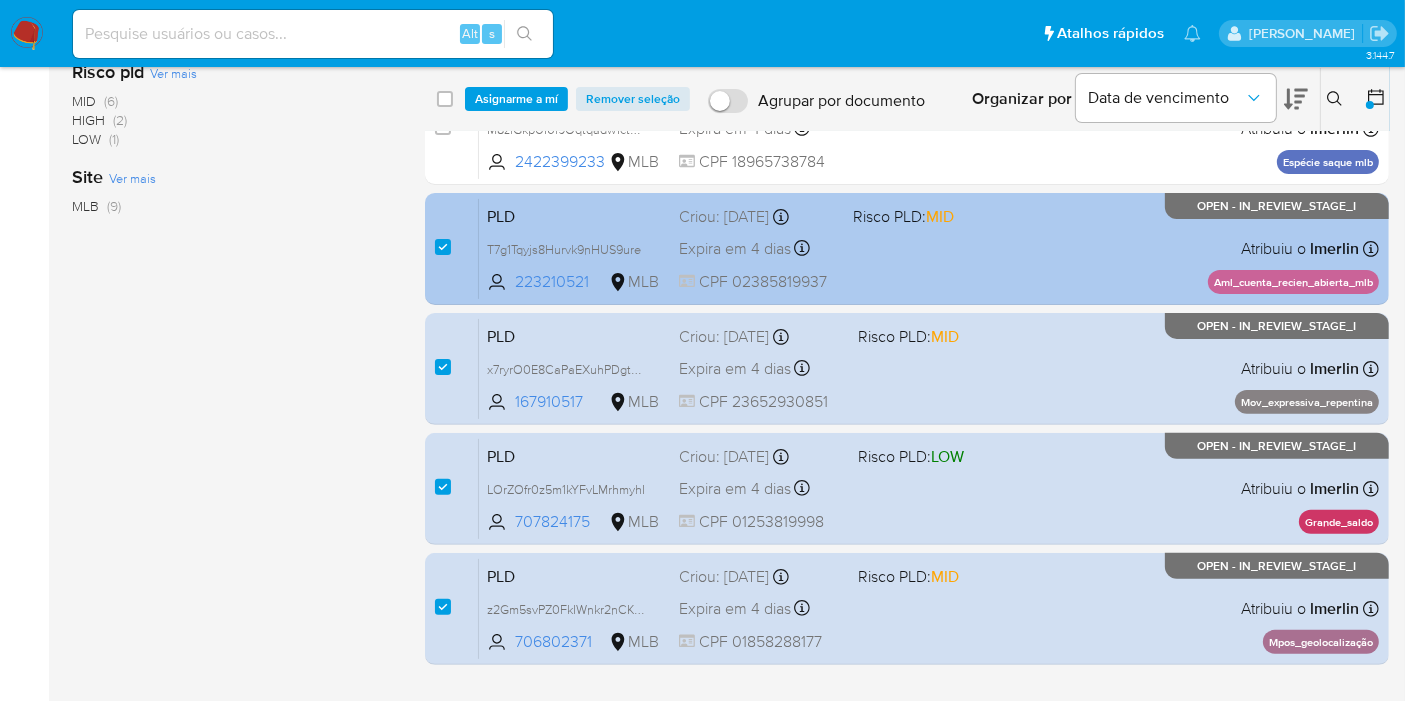 click on "case-item-checkbox   Incapaz de atribuir o caso PLD T7g1Tqyjs8Hurvk9nHUS9ure 223210521 MLB Risco PLD:  MID Criou: 12/06/2025   Criou: 12/06/2025 00:14:47 Expira em 4 dias   Expira em 27/07/2025 00:14:48 CPF   02385819937 Atribuiu o   lmerlin   Asignado el: 18/06/2025 14:24:07 Aml_cuenta_recien_abierta_mlb OPEN - IN_REVIEW_STAGE_I" at bounding box center [907, 249] 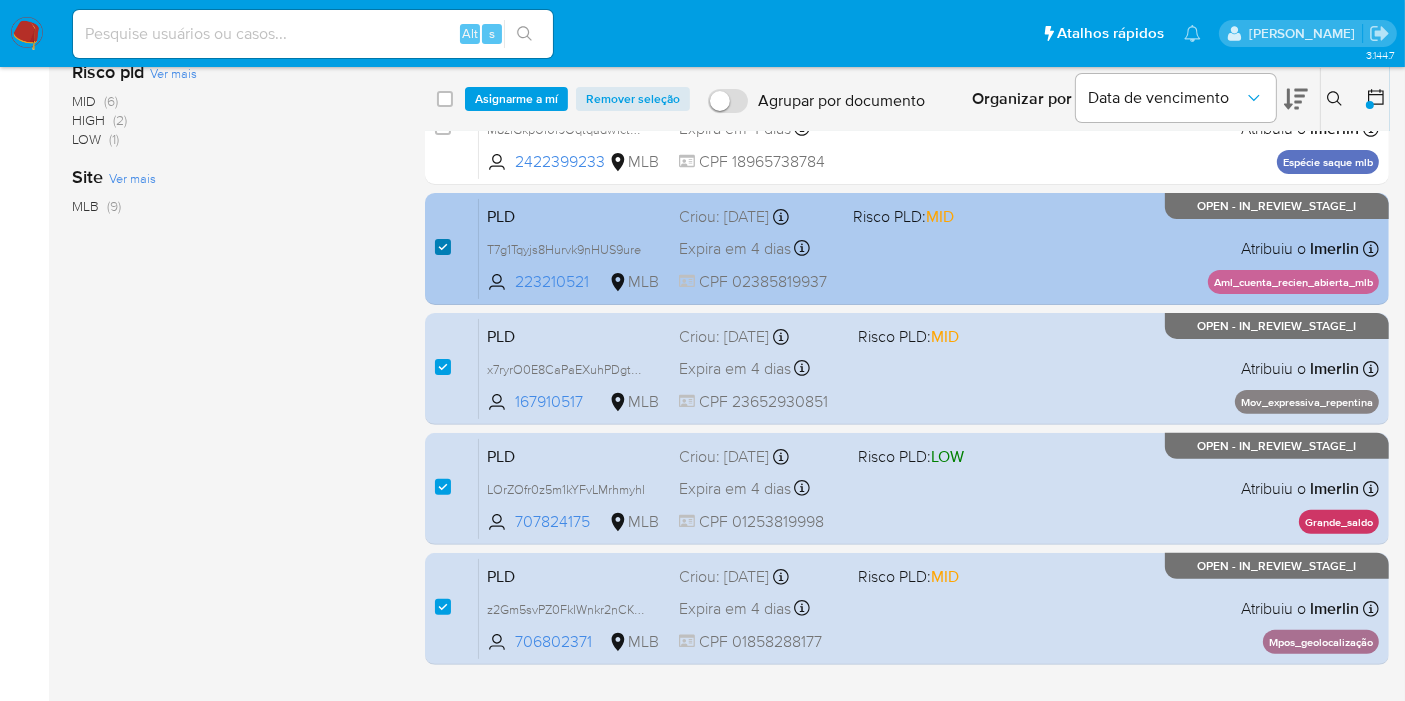 click at bounding box center (443, 247) 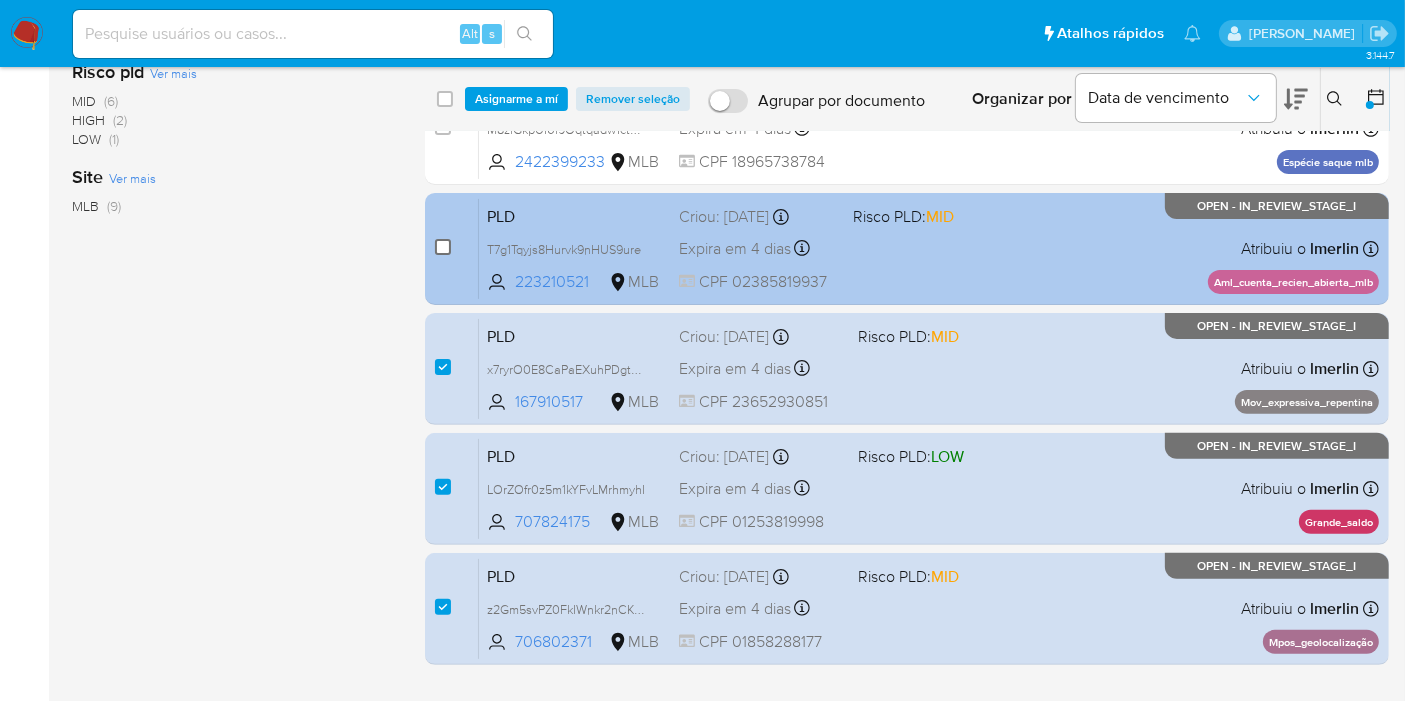 checkbox on "false" 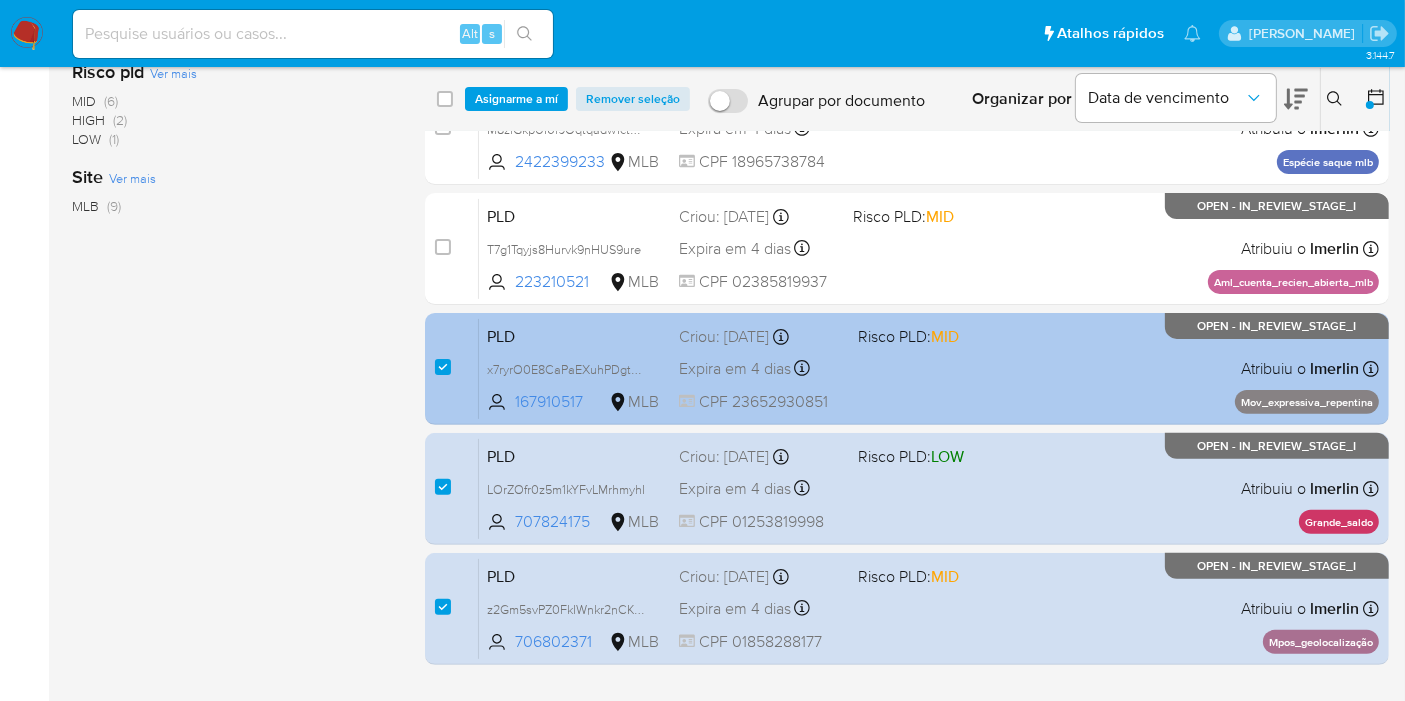 click on "case-item-checkbox" at bounding box center (443, 367) 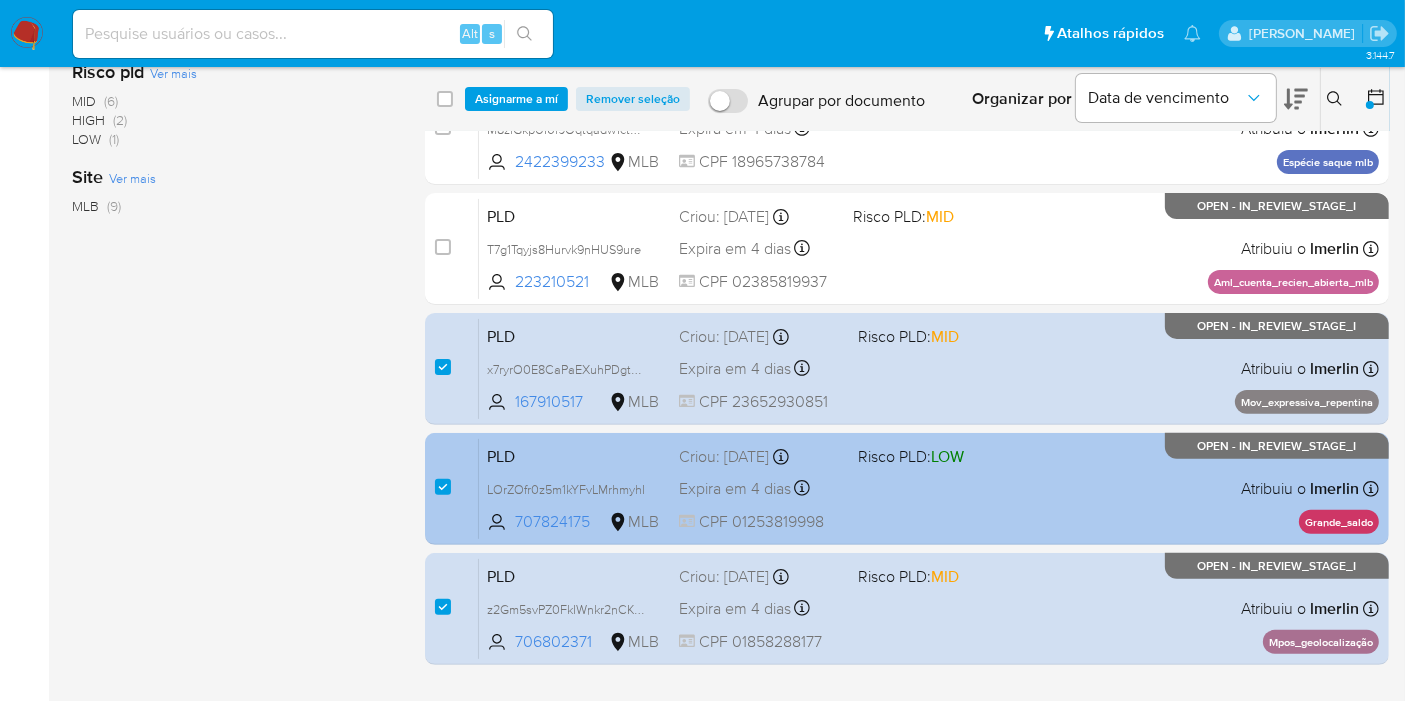 click on "case-item-checkbox" at bounding box center [443, 487] 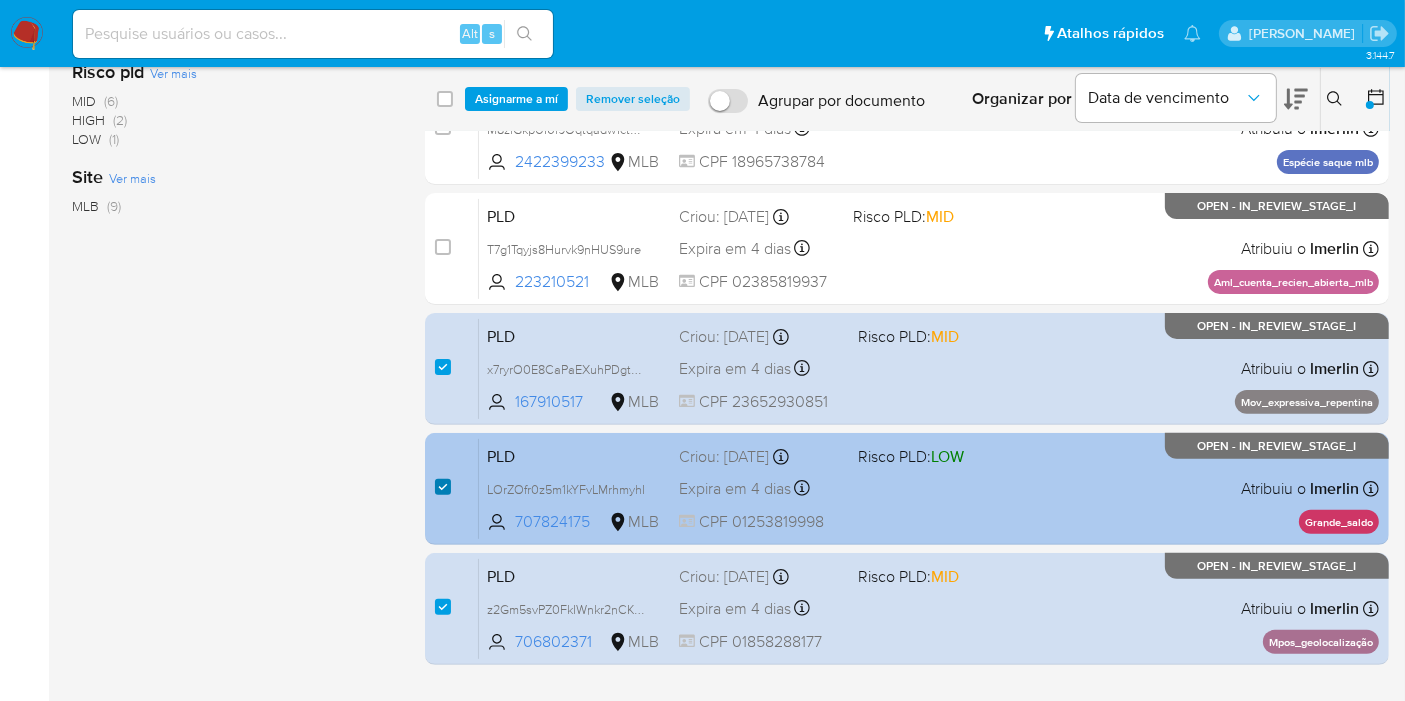 click at bounding box center (443, 487) 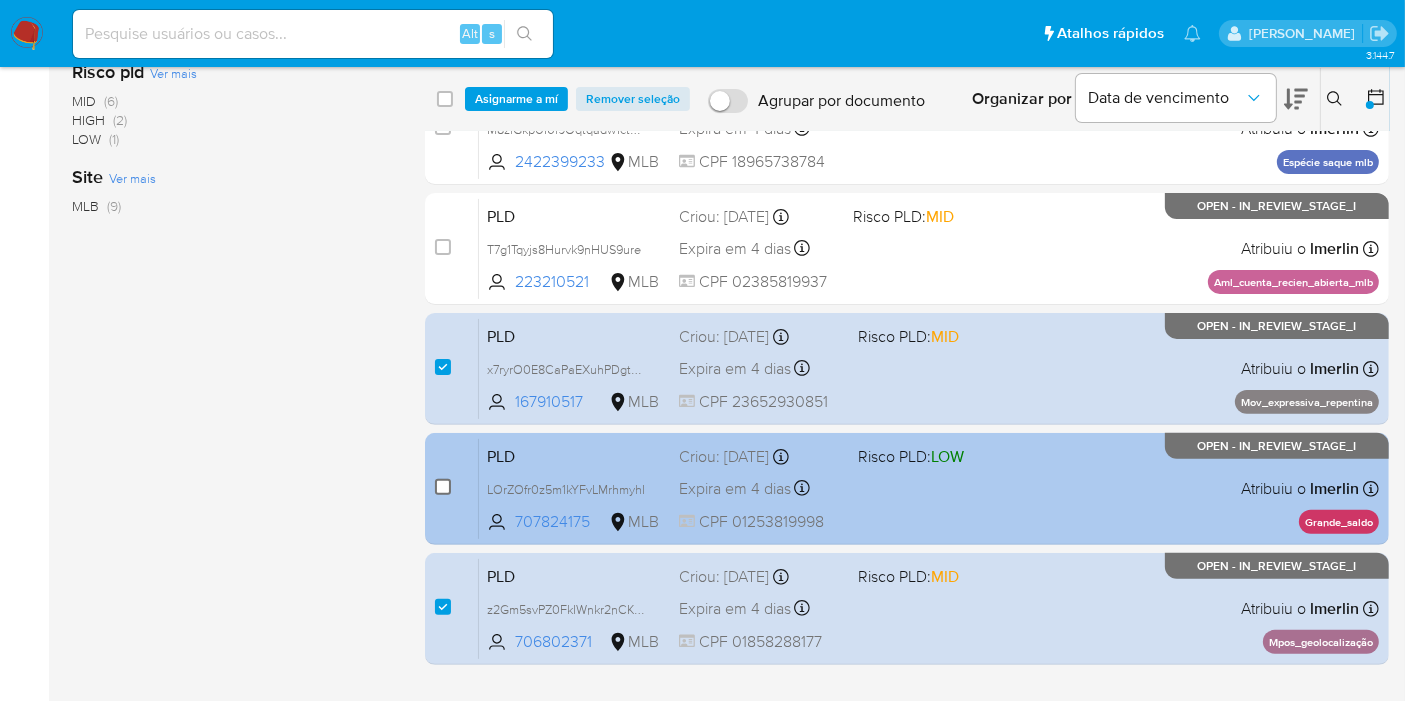 checkbox on "false" 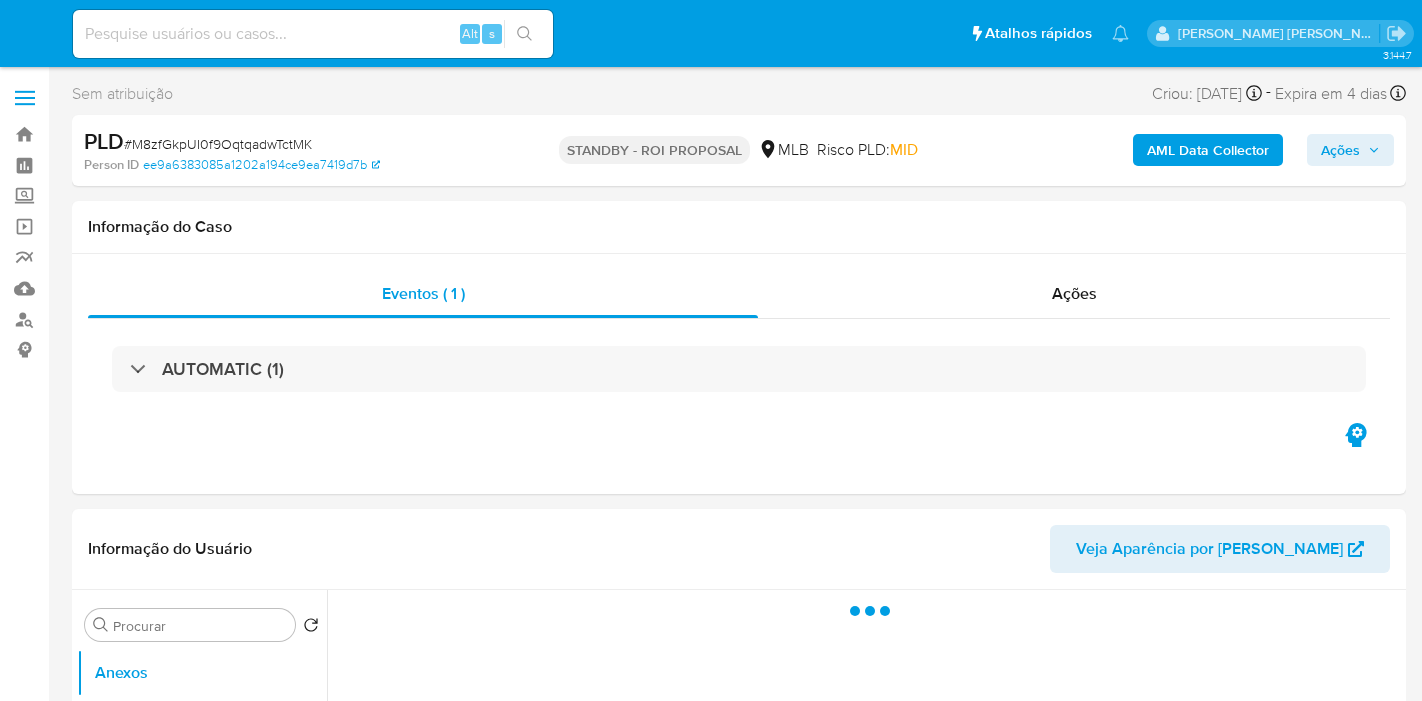 select on "10" 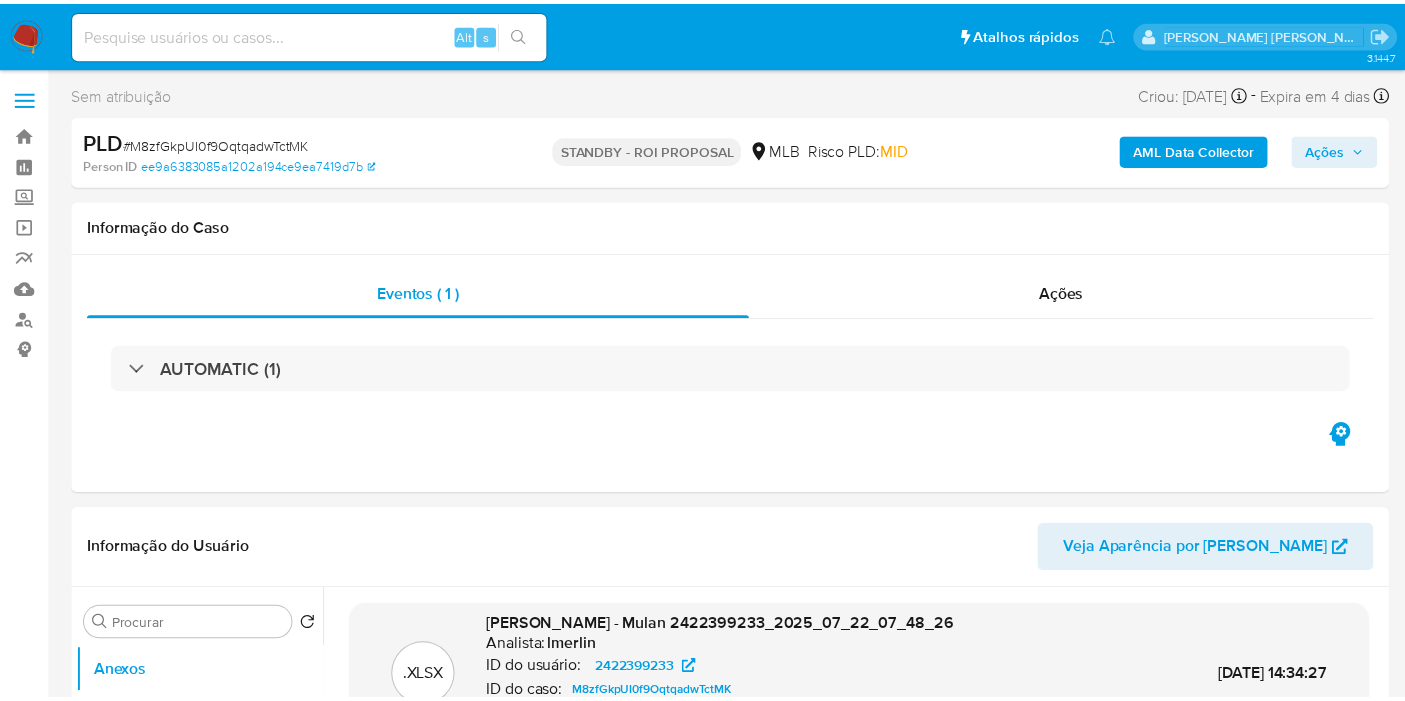 scroll, scrollTop: 0, scrollLeft: 0, axis: both 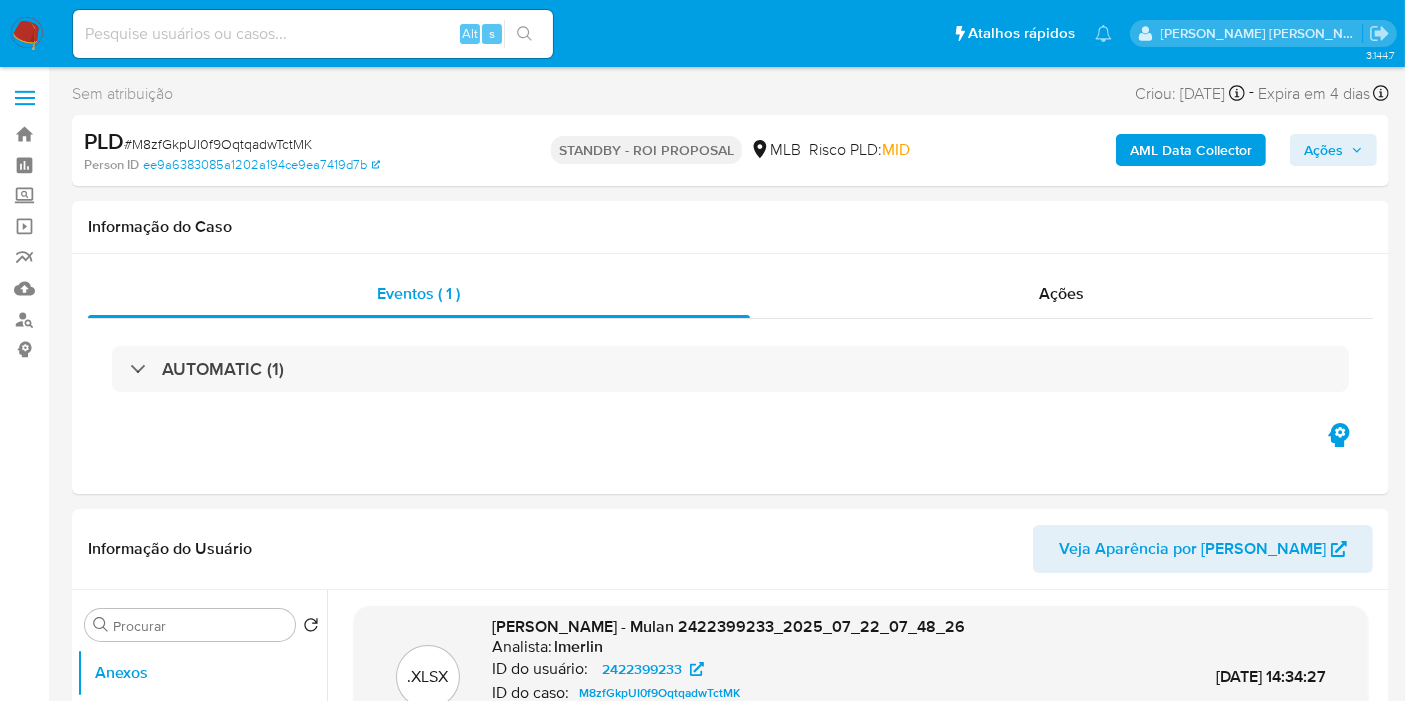 click at bounding box center [313, 34] 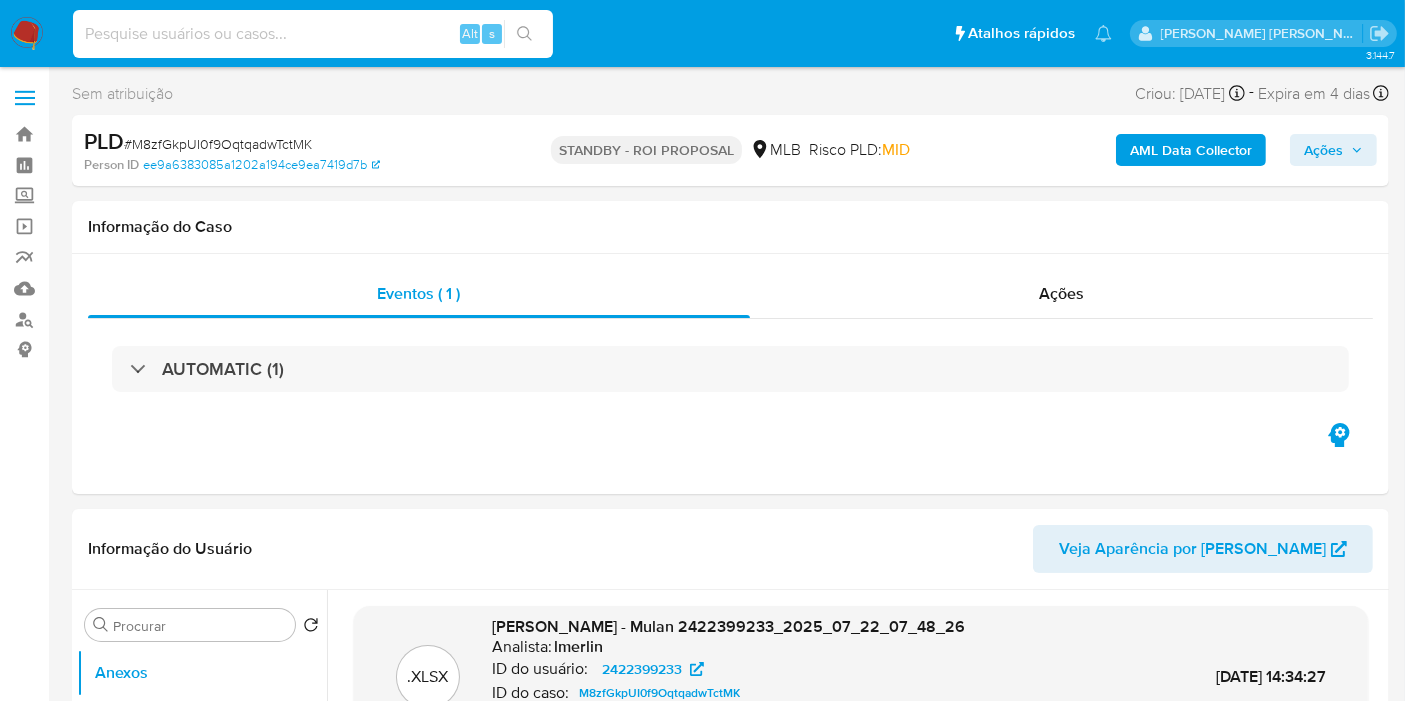 paste on "142974047" 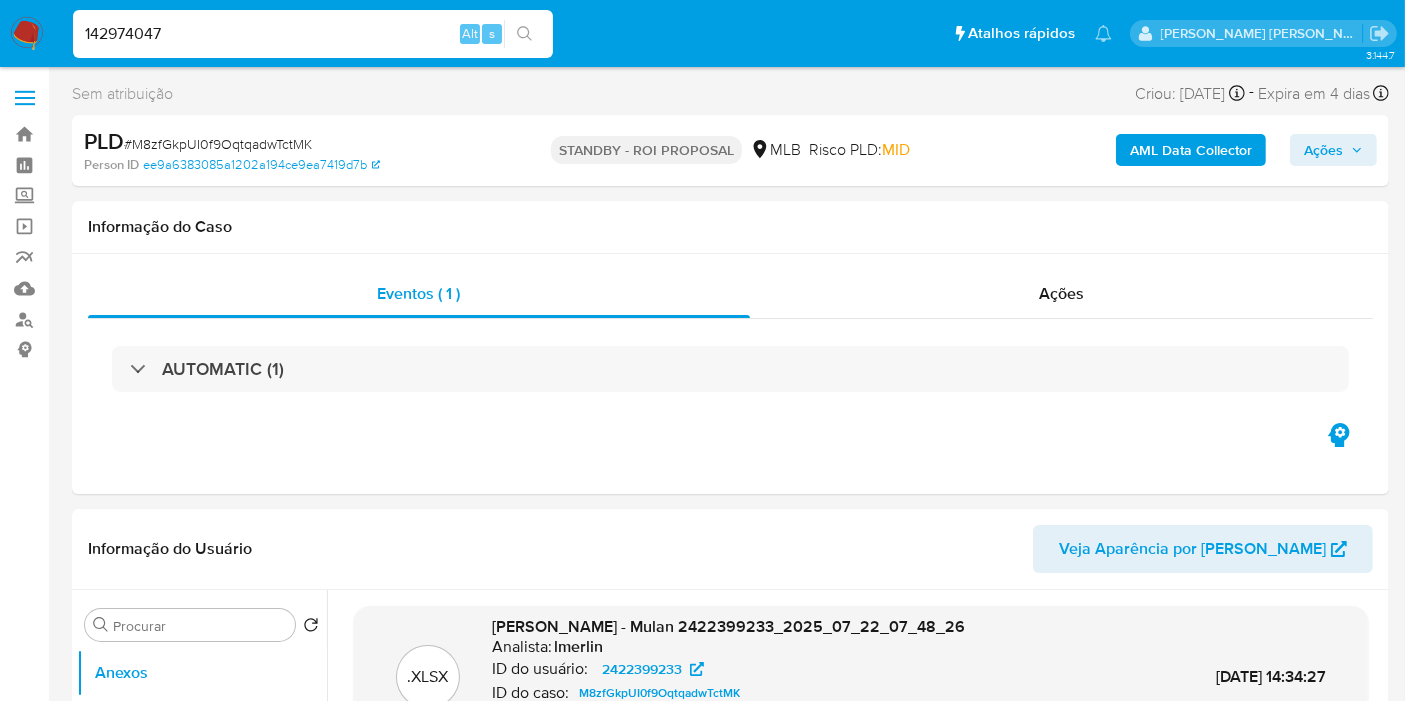 type on "142974047" 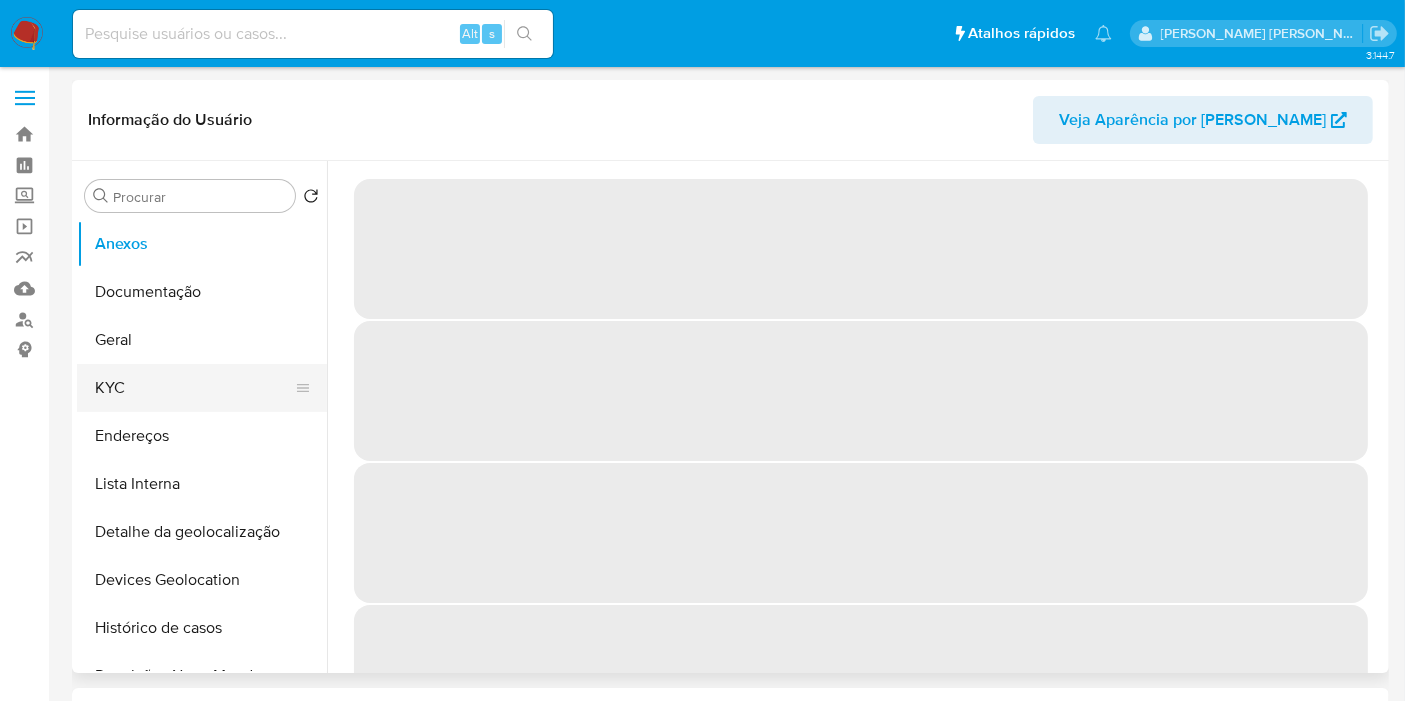 click on "KYC" at bounding box center [194, 388] 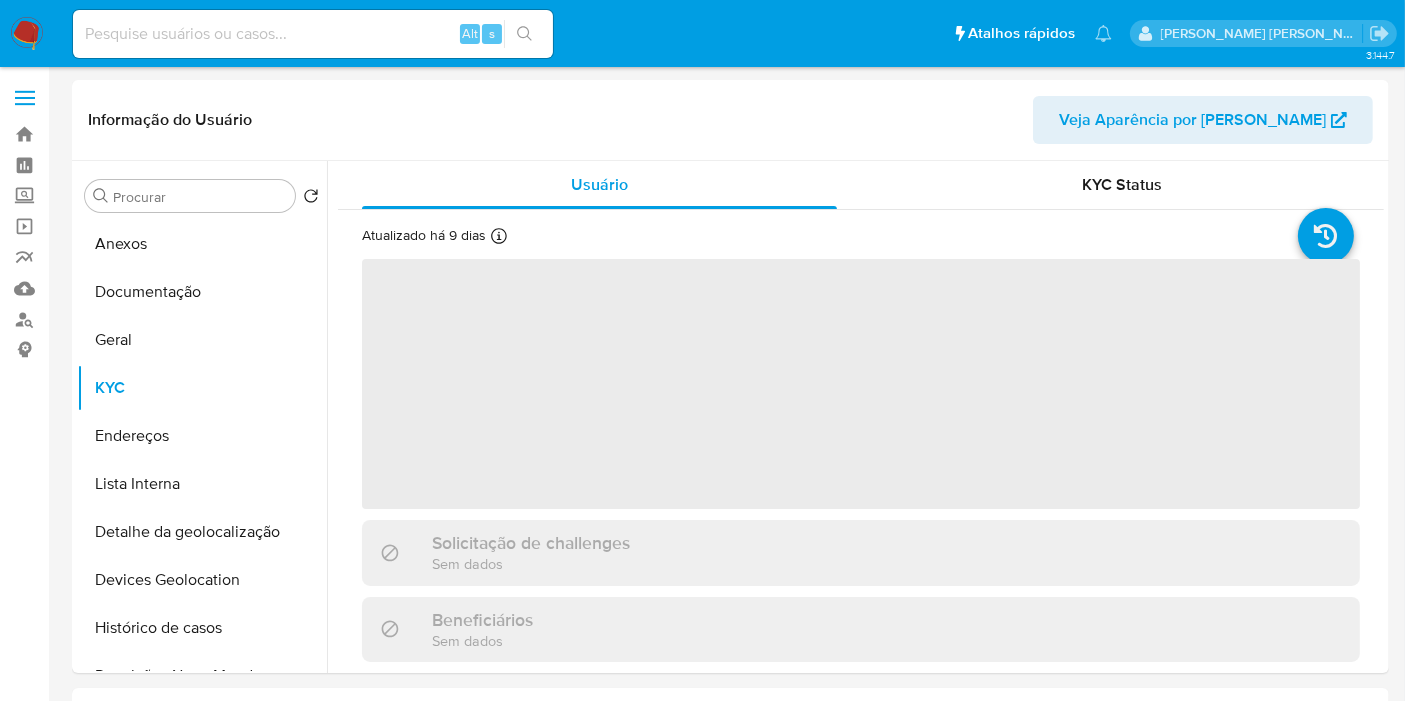 select on "10" 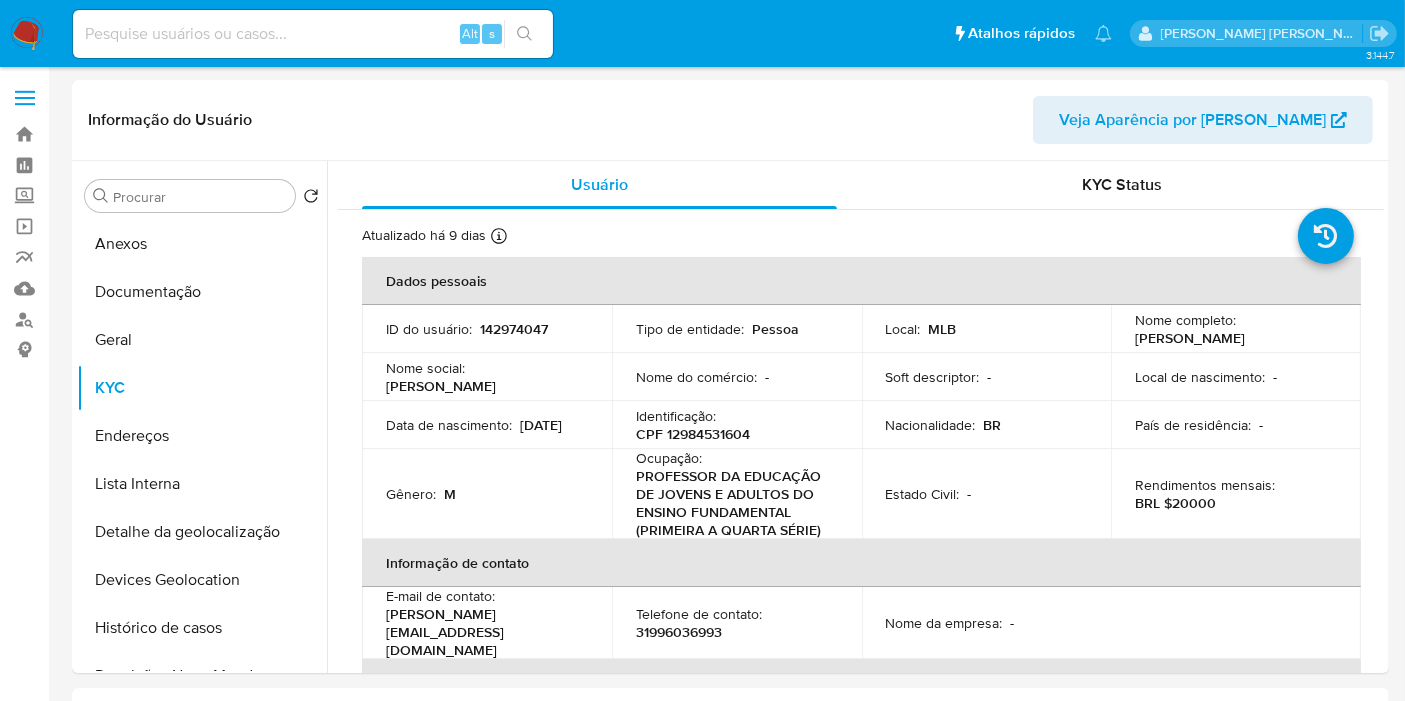 click at bounding box center [313, 34] 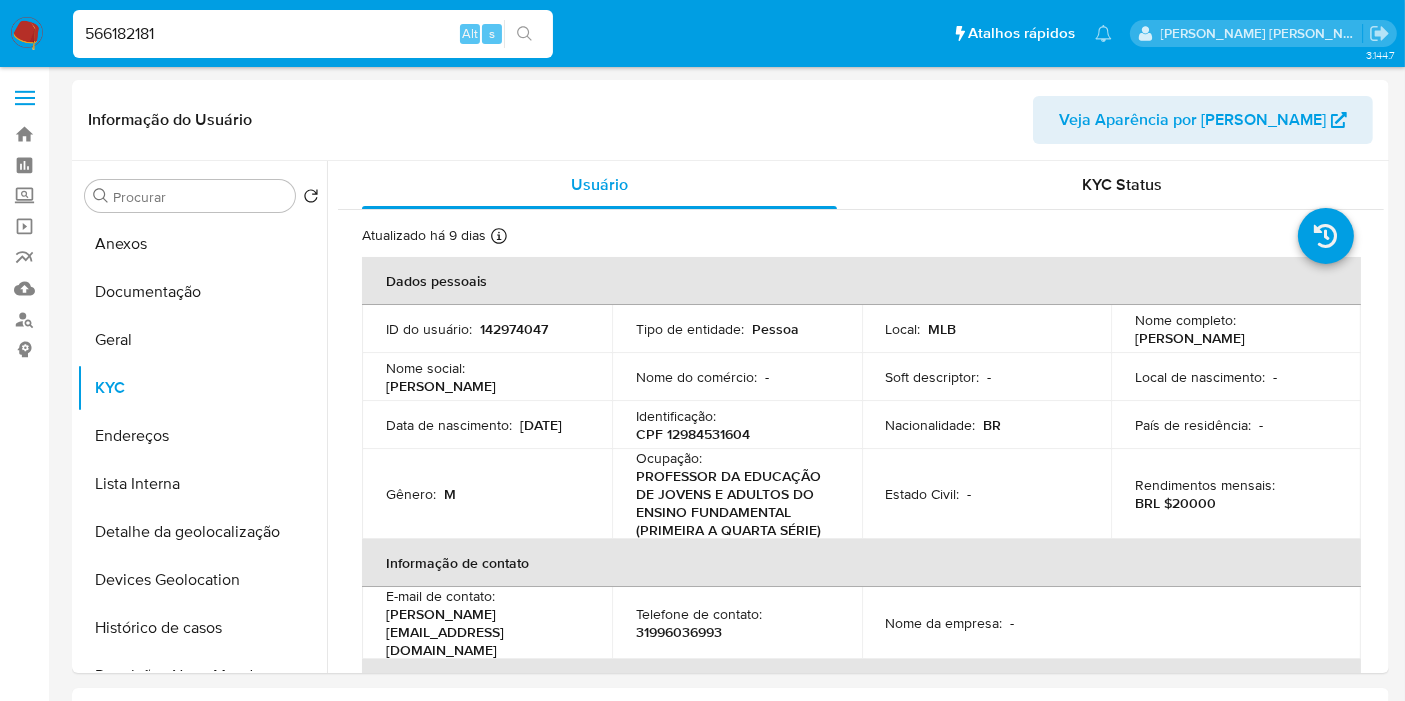 type on "566182181" 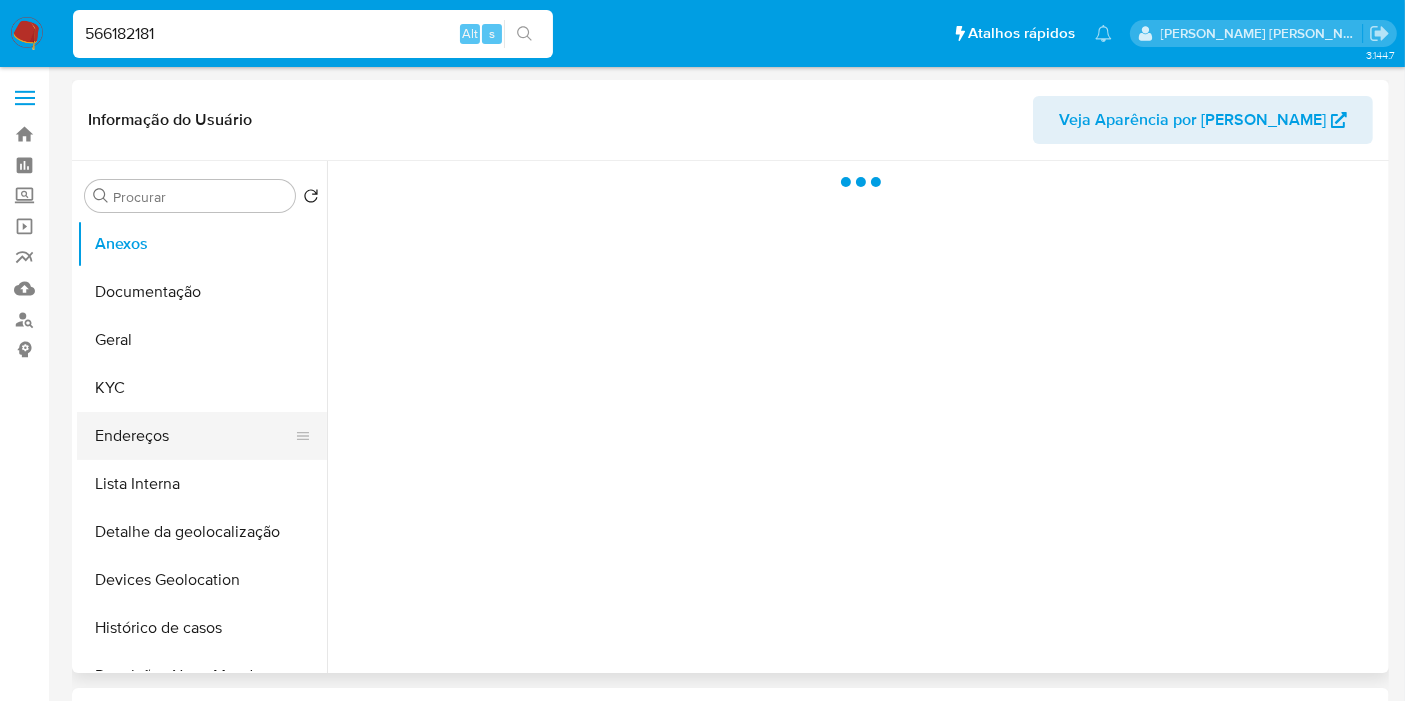 click on "Endereços" at bounding box center [194, 436] 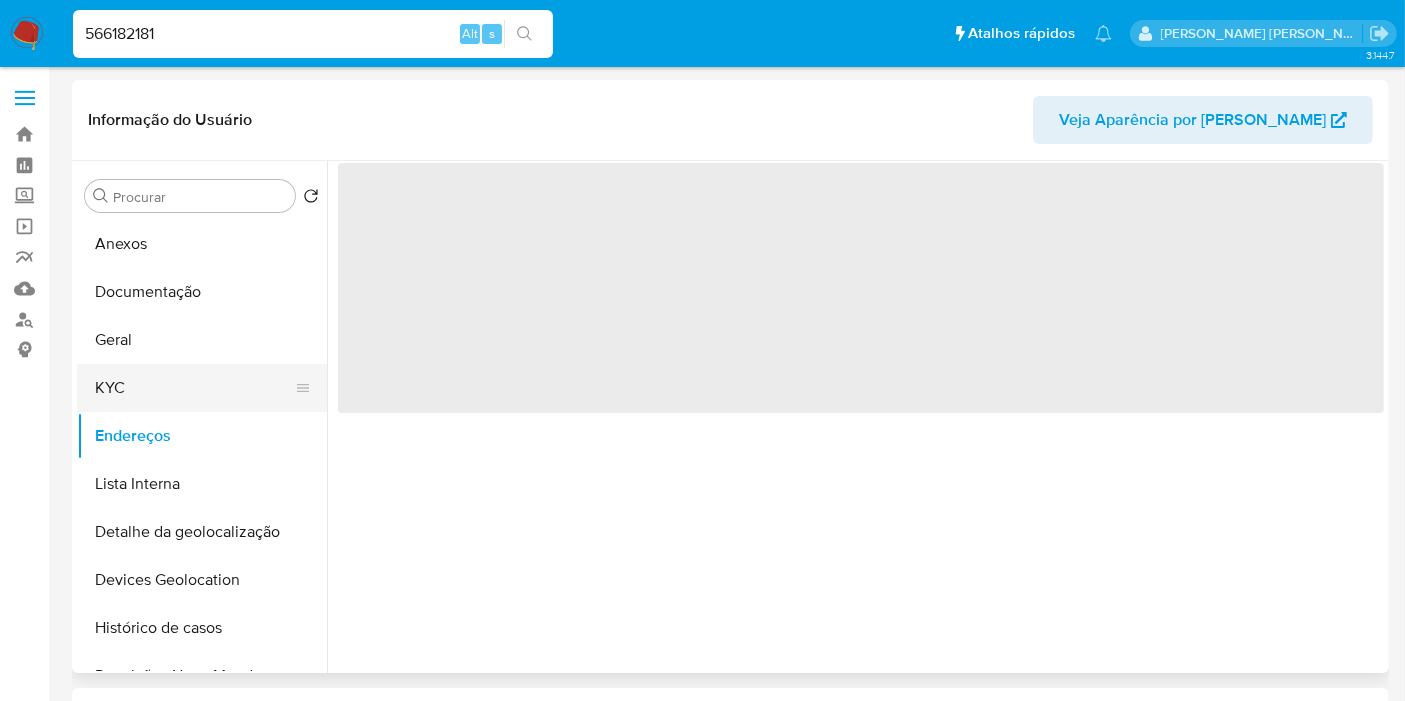 click on "KYC" at bounding box center (194, 388) 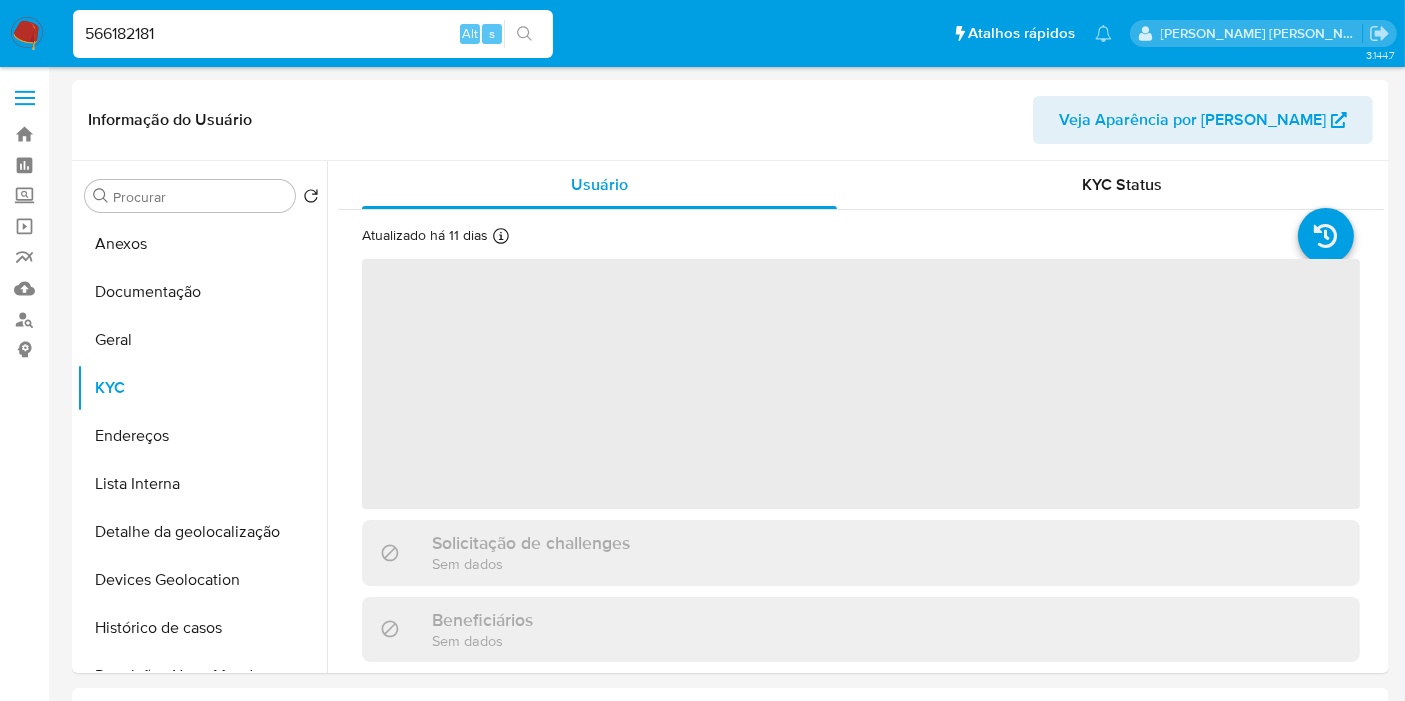 select on "10" 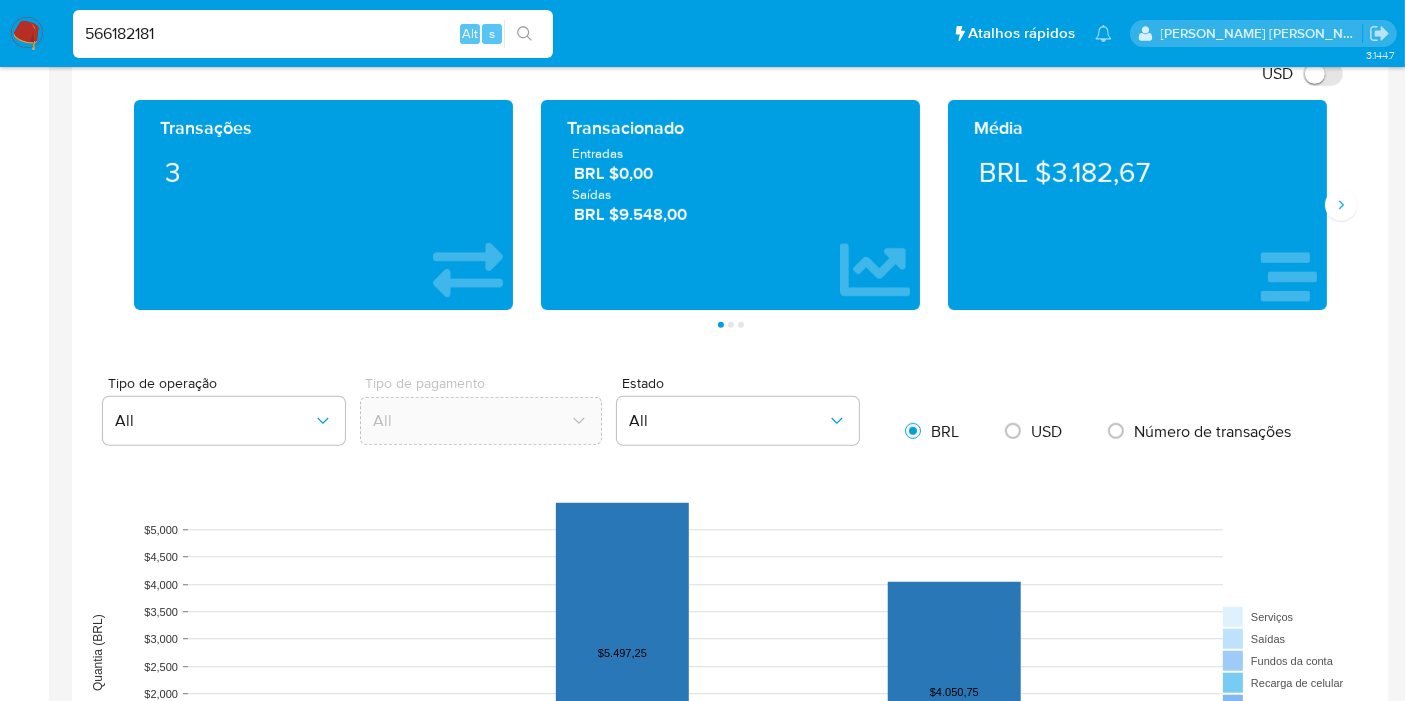 scroll, scrollTop: 1000, scrollLeft: 0, axis: vertical 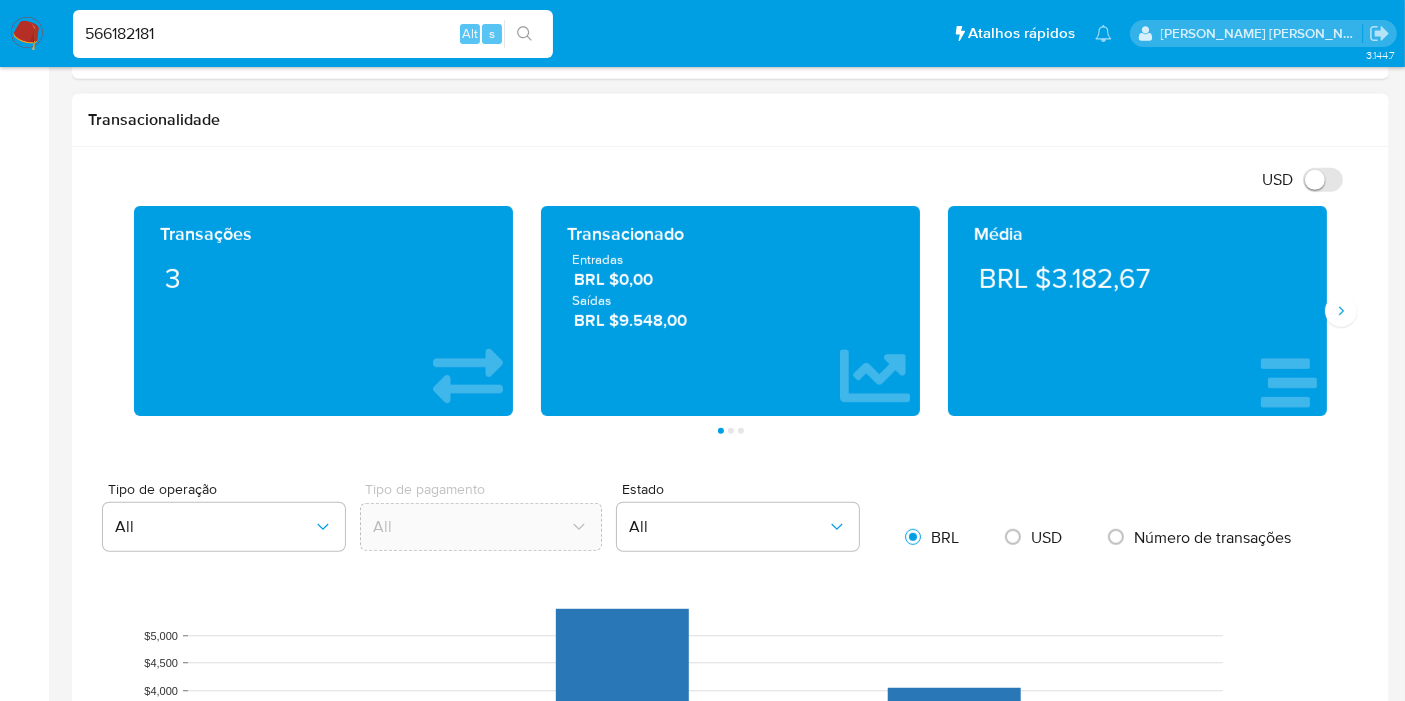 click on "BRL $9.548,00" at bounding box center [731, 320] 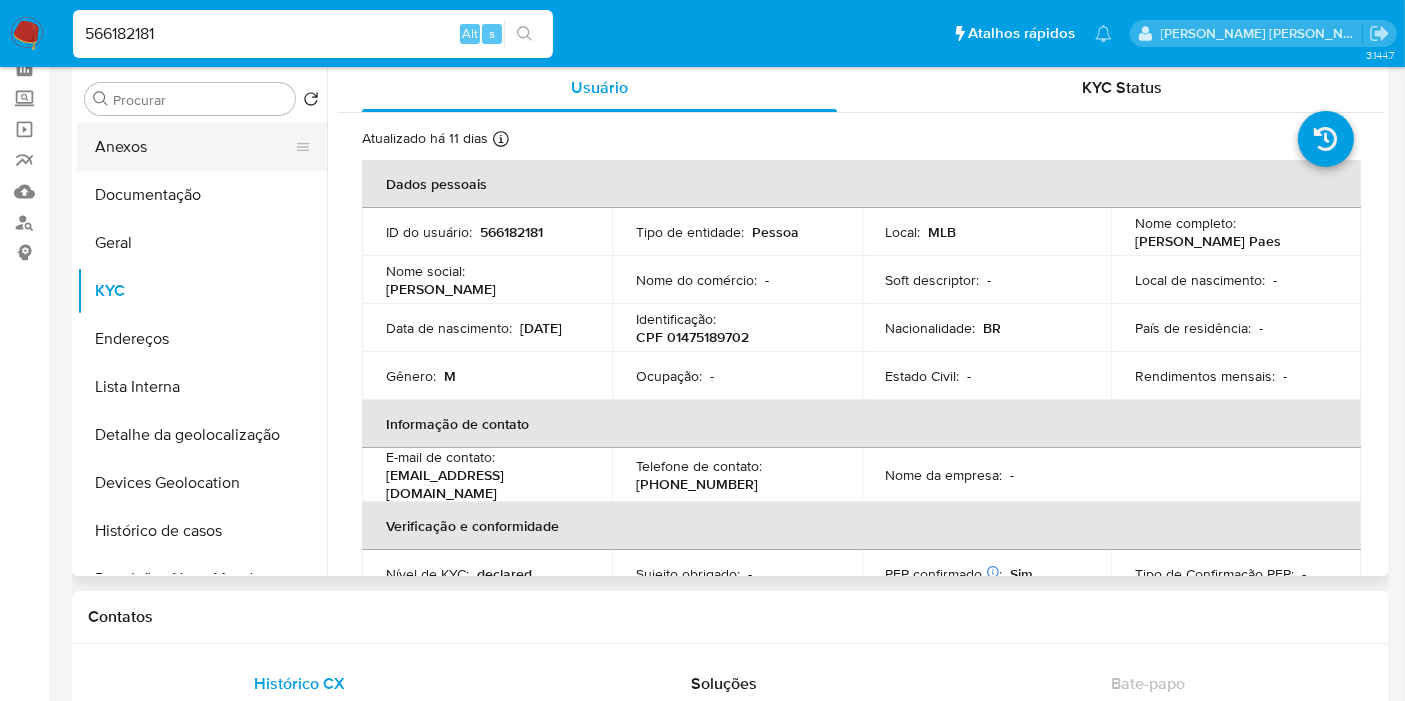 scroll, scrollTop: 0, scrollLeft: 0, axis: both 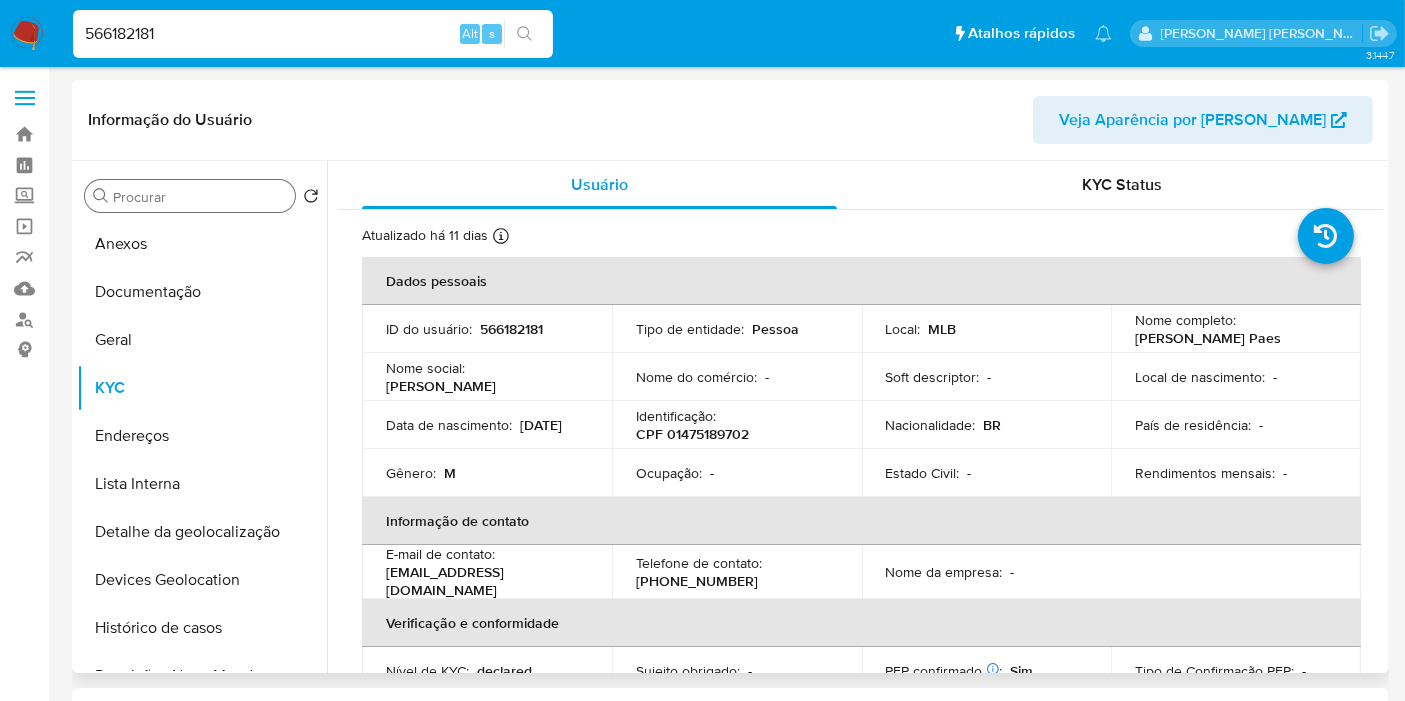 click on "Procurar" at bounding box center [200, 197] 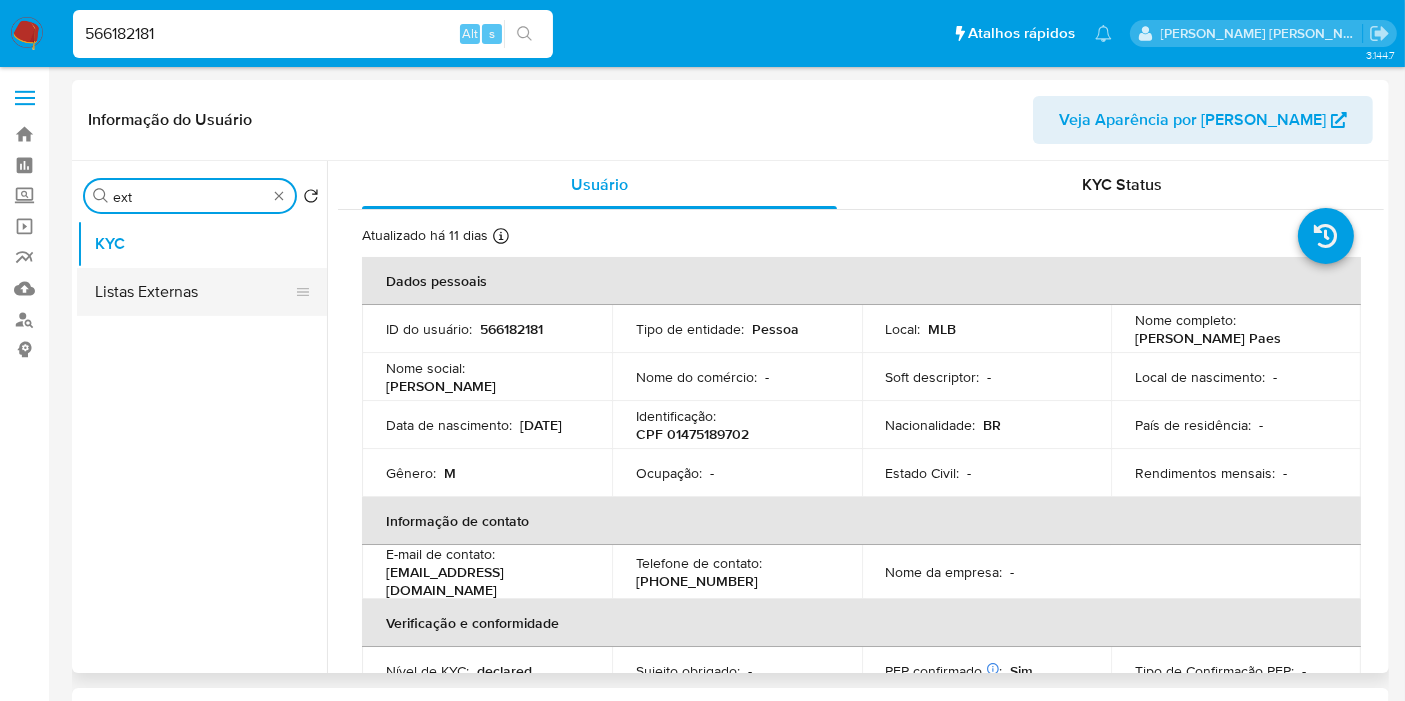type on "ext" 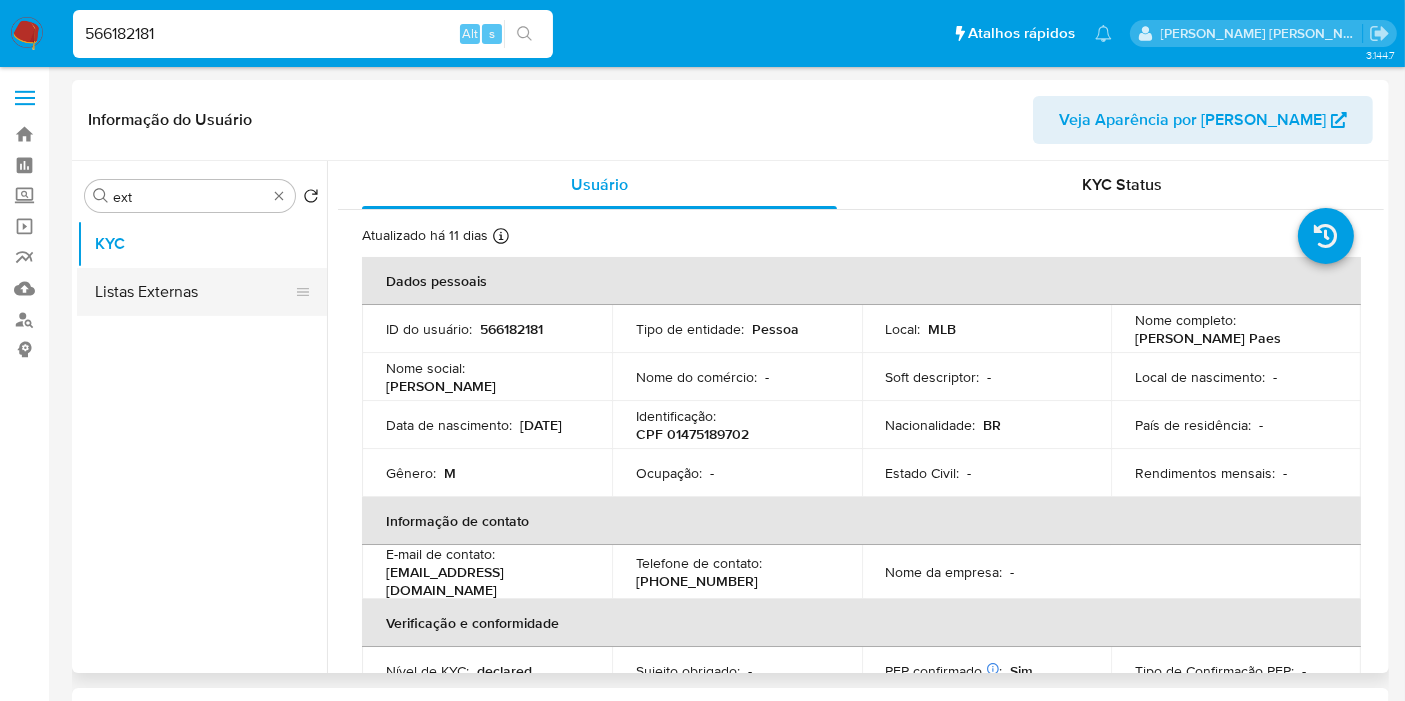 click on "Listas Externas" at bounding box center (194, 292) 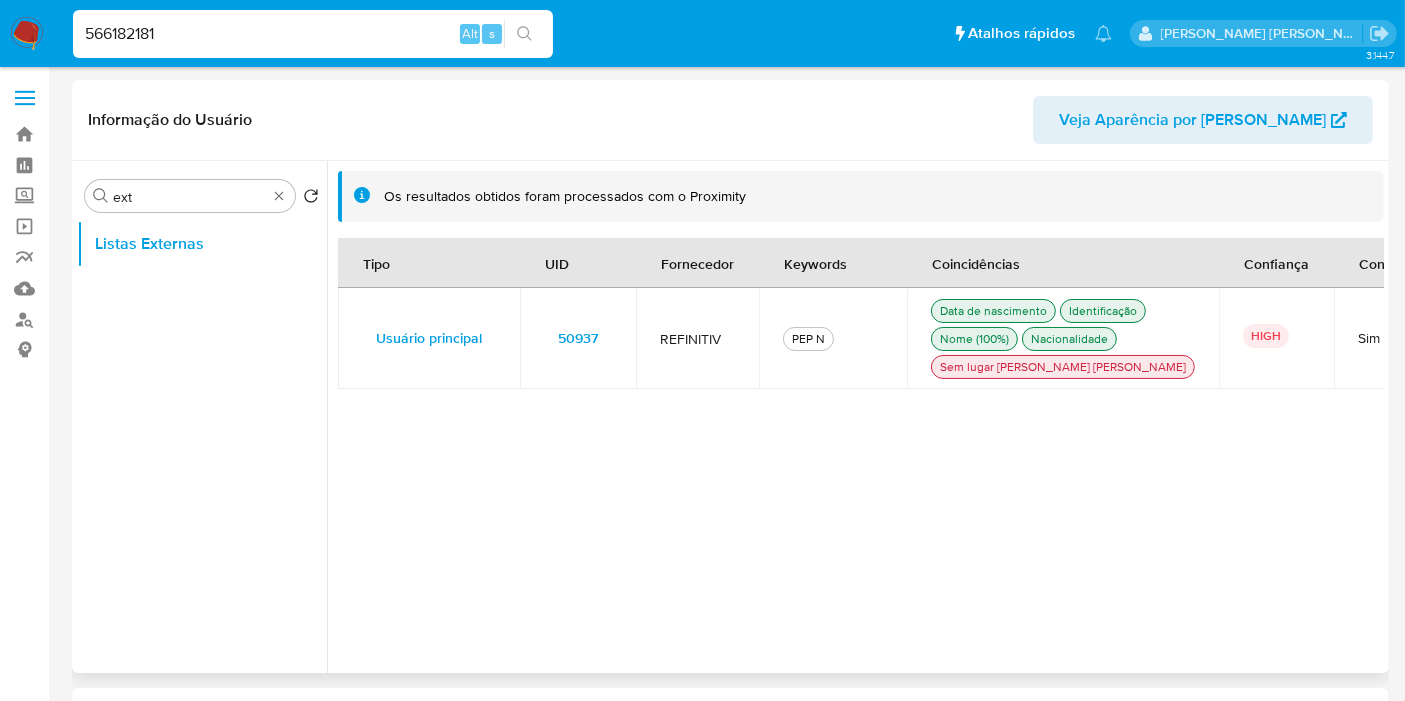 click on "50937" at bounding box center [578, 338] 